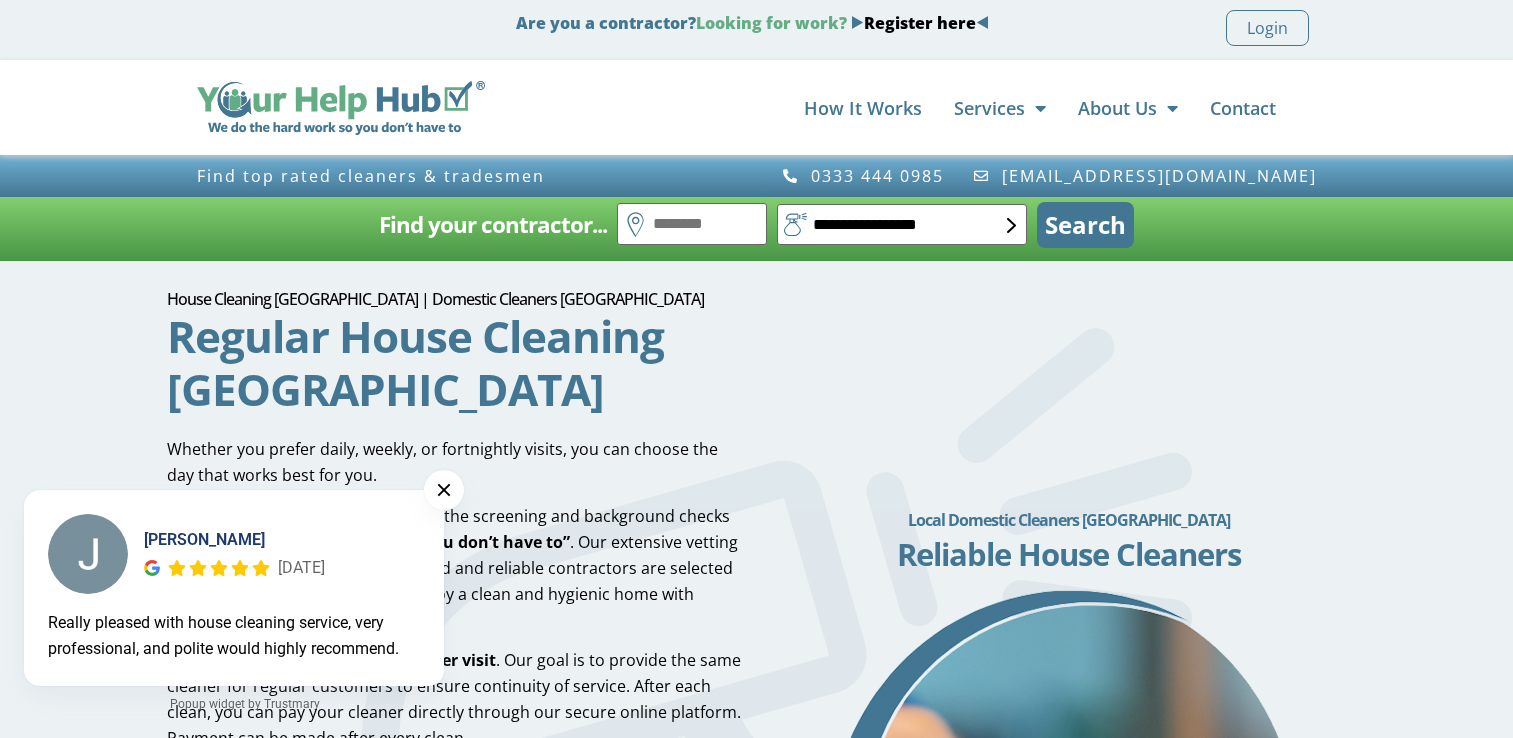 scroll, scrollTop: 0, scrollLeft: 0, axis: both 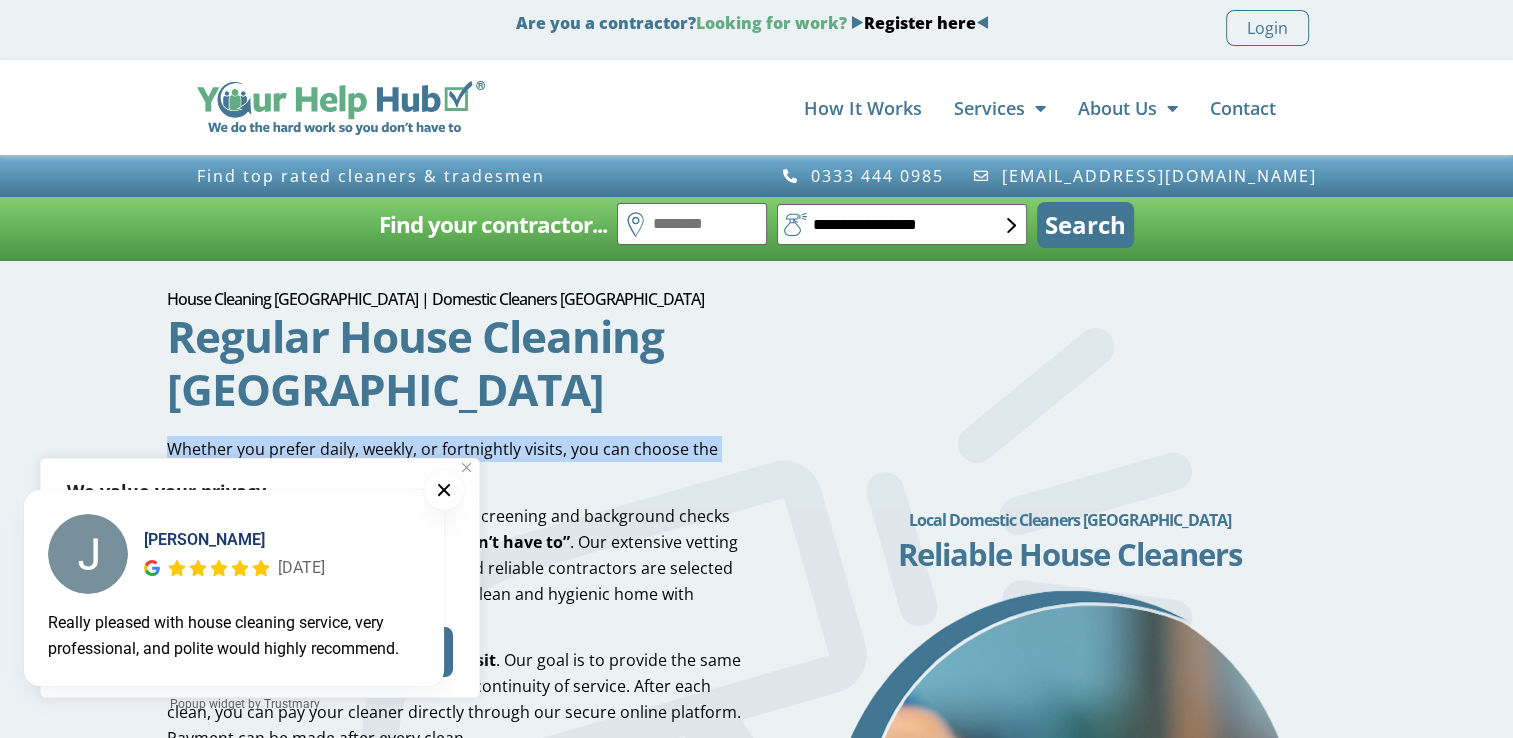 drag, startPoint x: 165, startPoint y: 445, endPoint x: 765, endPoint y: 450, distance: 600.0208 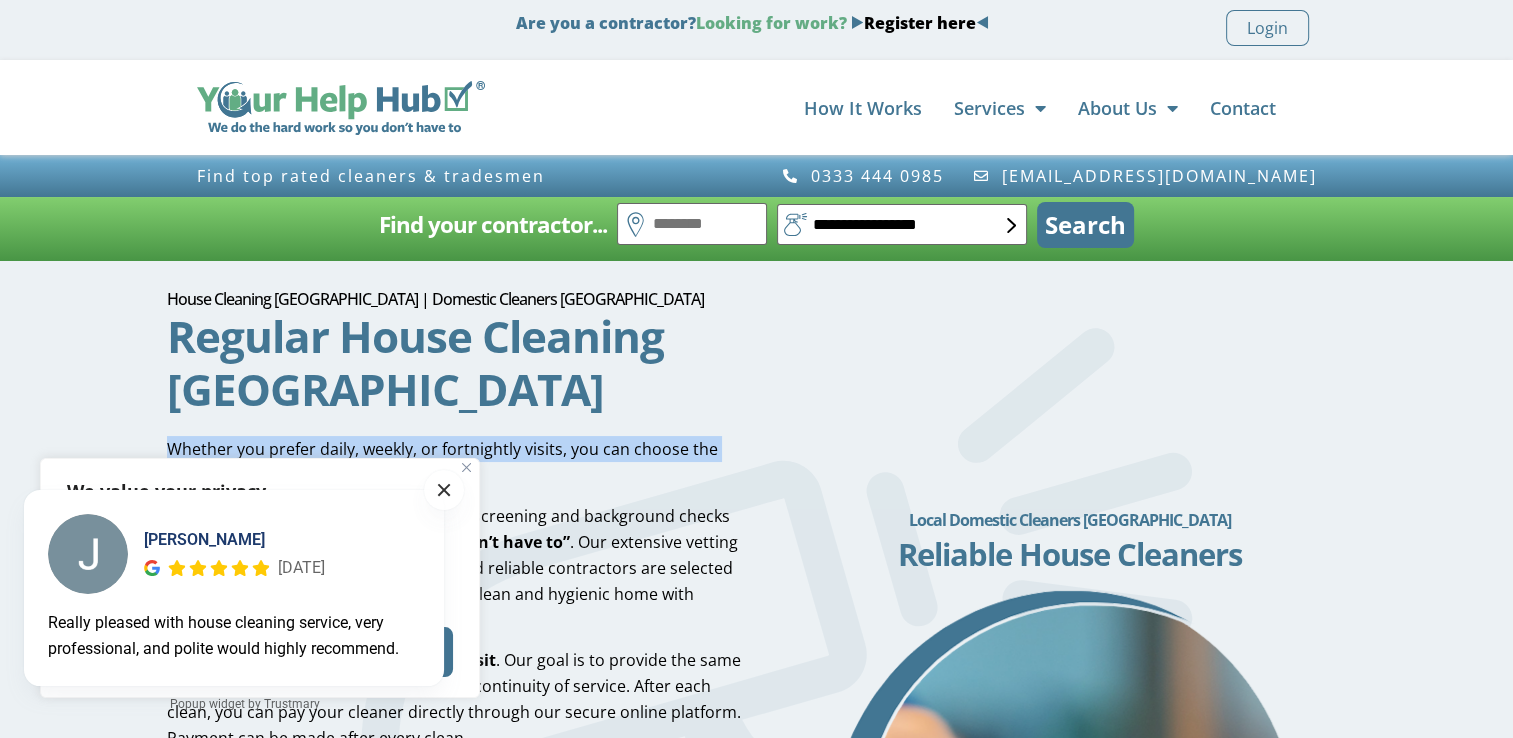 click at bounding box center [444, 490] 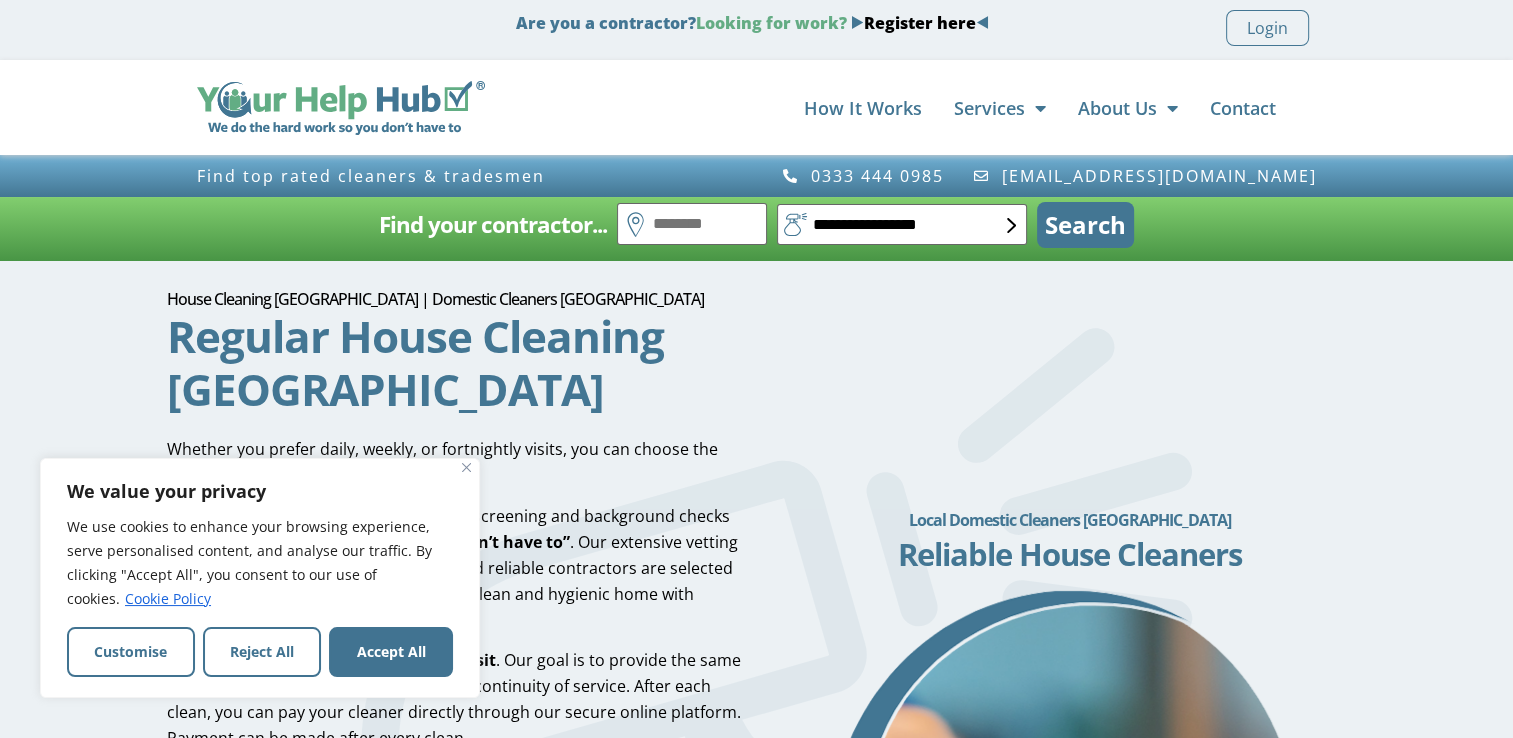 click on "We value your privacy        We use cookies to enhance your browsing experience, serve personalised content, and analyse our traffic. By clicking "Accept All", you consent to our use of cookies.   Cookie Policy        Customise   Reject All   Accept All" at bounding box center (260, 578) 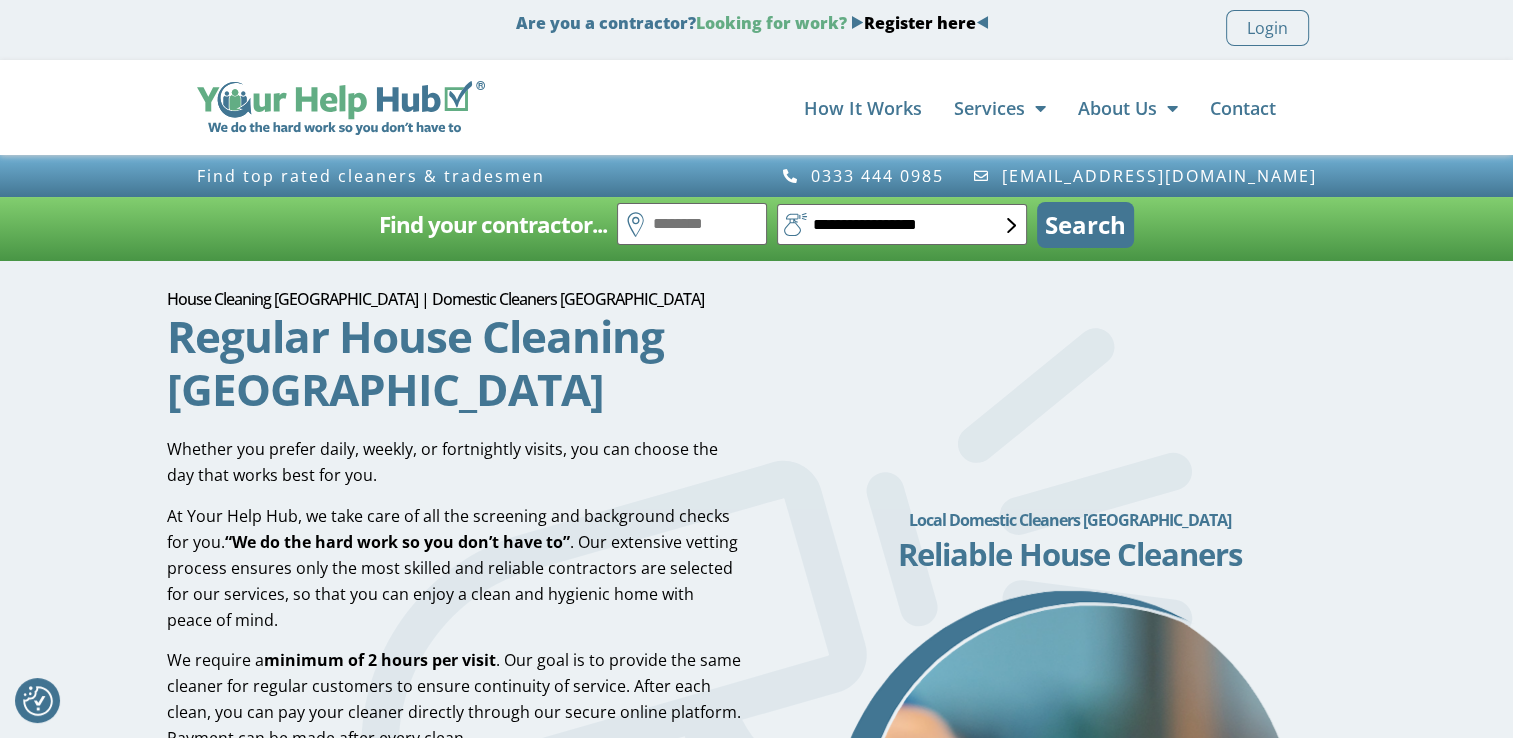 click on "House Cleaning Coalville | Domestic Cleaners Coalville
Regular House Cleaning Coalville
Whether you prefer daily, weekly, or fortnightly visits, you can choose the day that works best for you.  At Your Help Hub, we take care of all the screening and background checks for you.  “We do the hard work so you don’t have to” . Our extensive vetting process ensures only the most skilled and reliable contractors are selected for our services, so that you can enjoy a clean and hygienic home with peace of mind. We require a  minimum of 2 hours per visit . Our goal is to provide the same cleaner for regular customers to ensure continuity of service. After each clean, you can pay your cleaner directly through our secure online platform. Payment can be made after every clean.
Housekeeping Coalville | Local Housekeepers Coalville
Regular Housekeeping" at bounding box center (455, 866) 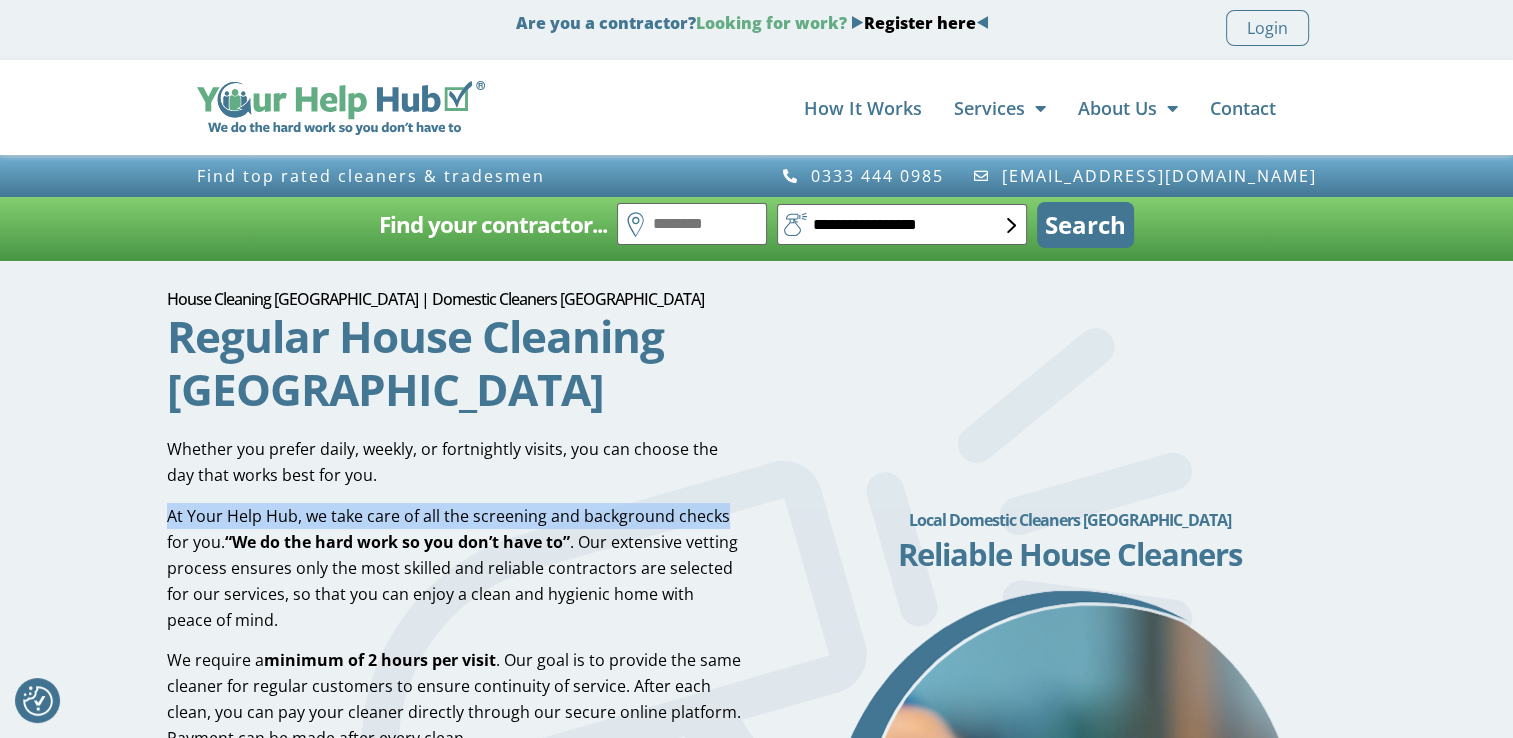 drag, startPoint x: 162, startPoint y: 519, endPoint x: 736, endPoint y: 527, distance: 574.0557 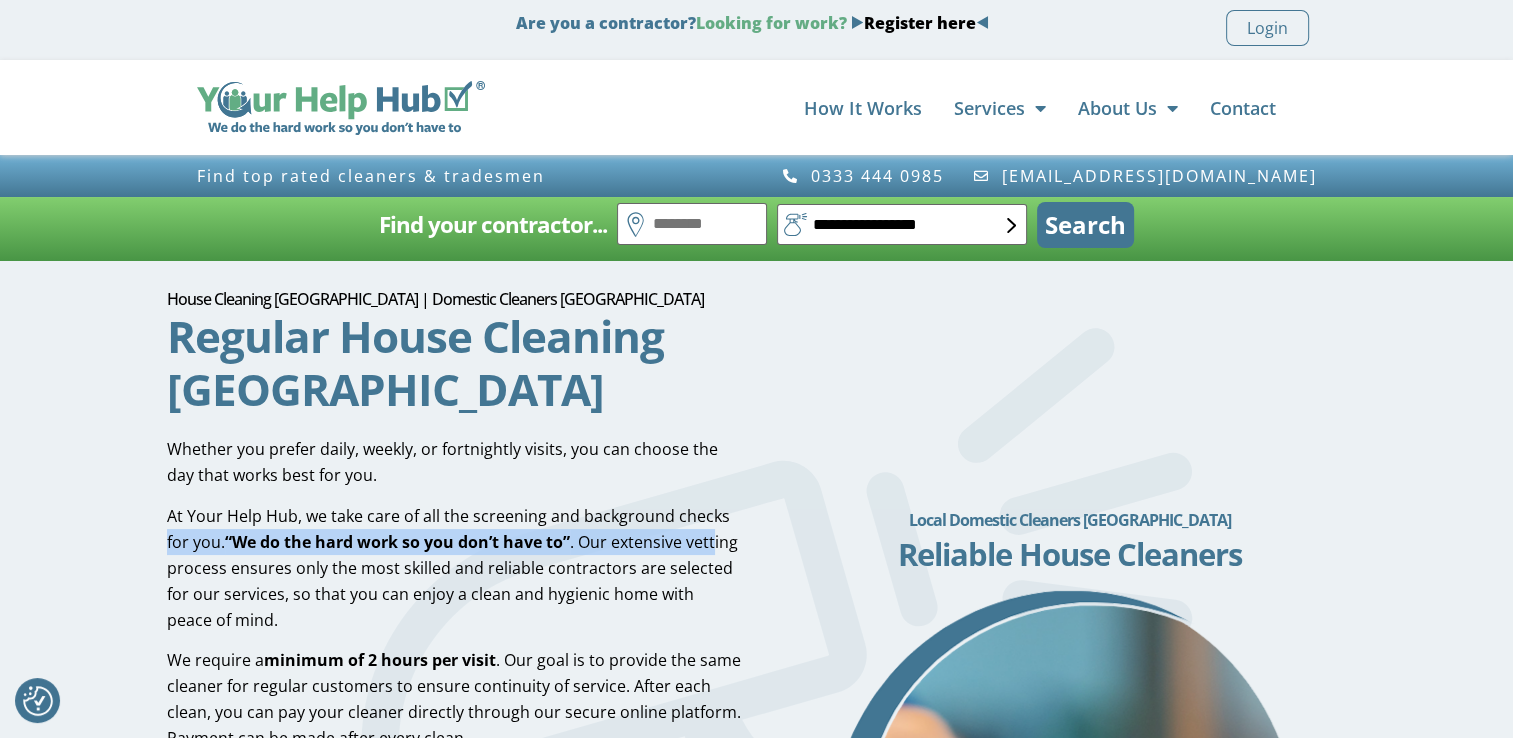 drag, startPoint x: 168, startPoint y: 546, endPoint x: 718, endPoint y: 548, distance: 550.00366 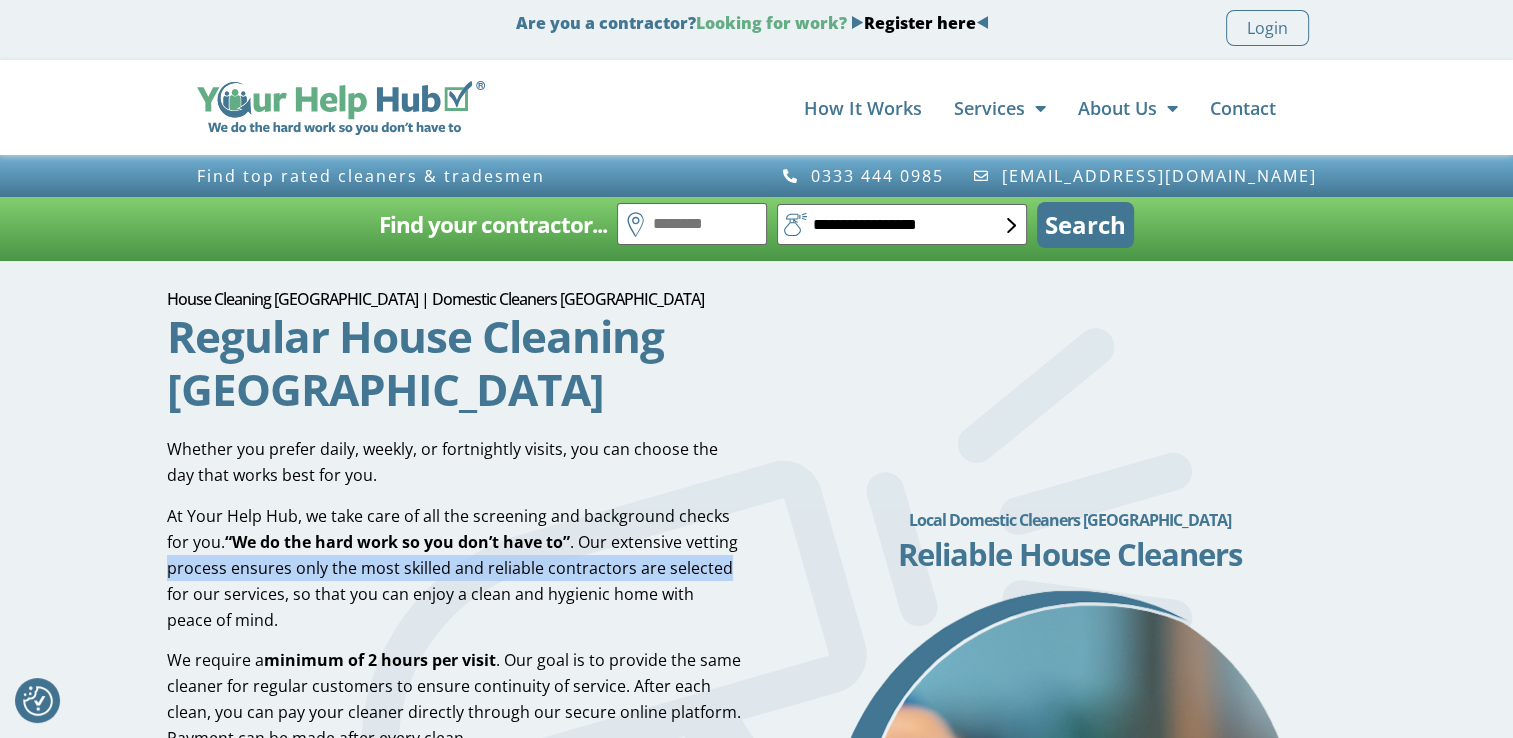 drag, startPoint x: 166, startPoint y: 573, endPoint x: 757, endPoint y: 567, distance: 591.03046 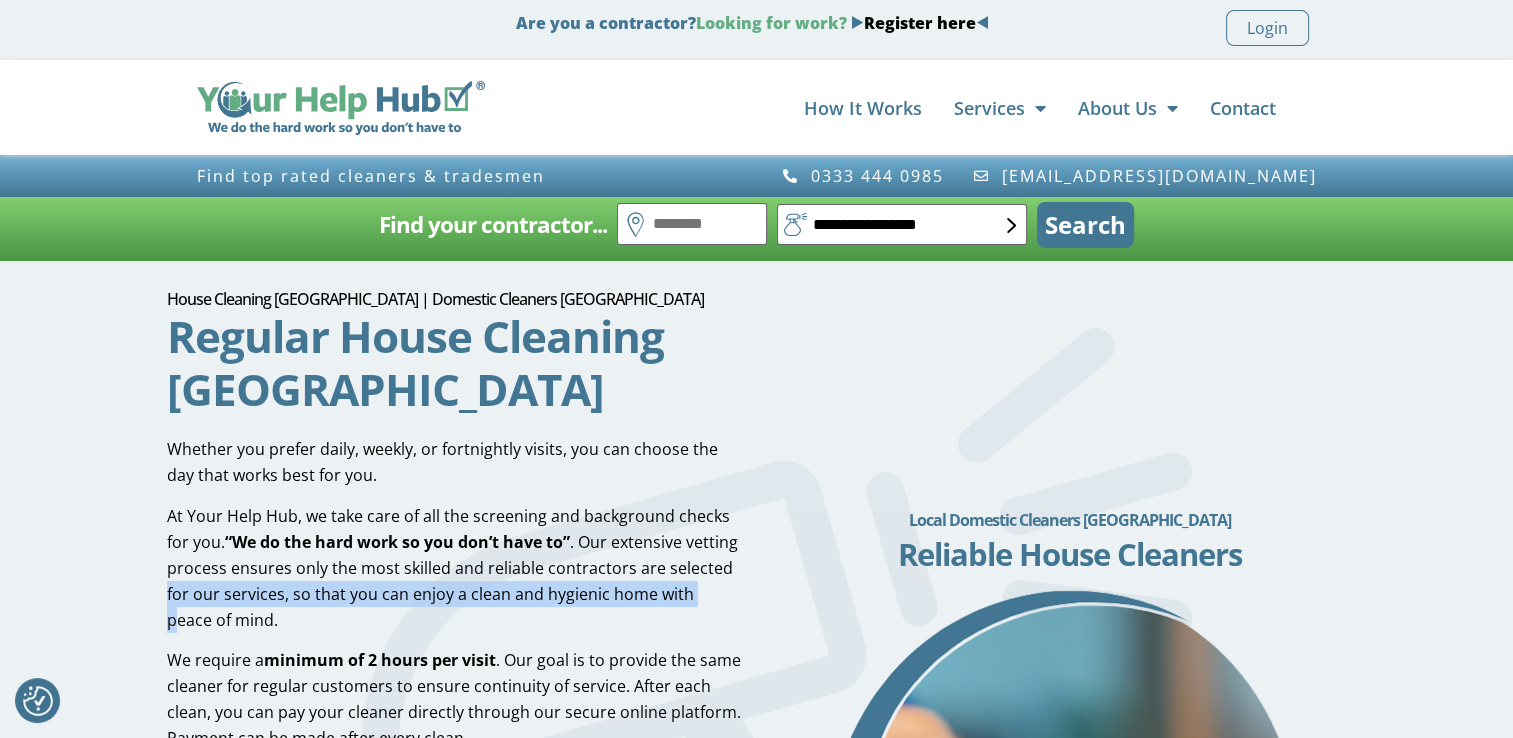 drag, startPoint x: 248, startPoint y: 595, endPoint x: 703, endPoint y: 594, distance: 455.0011 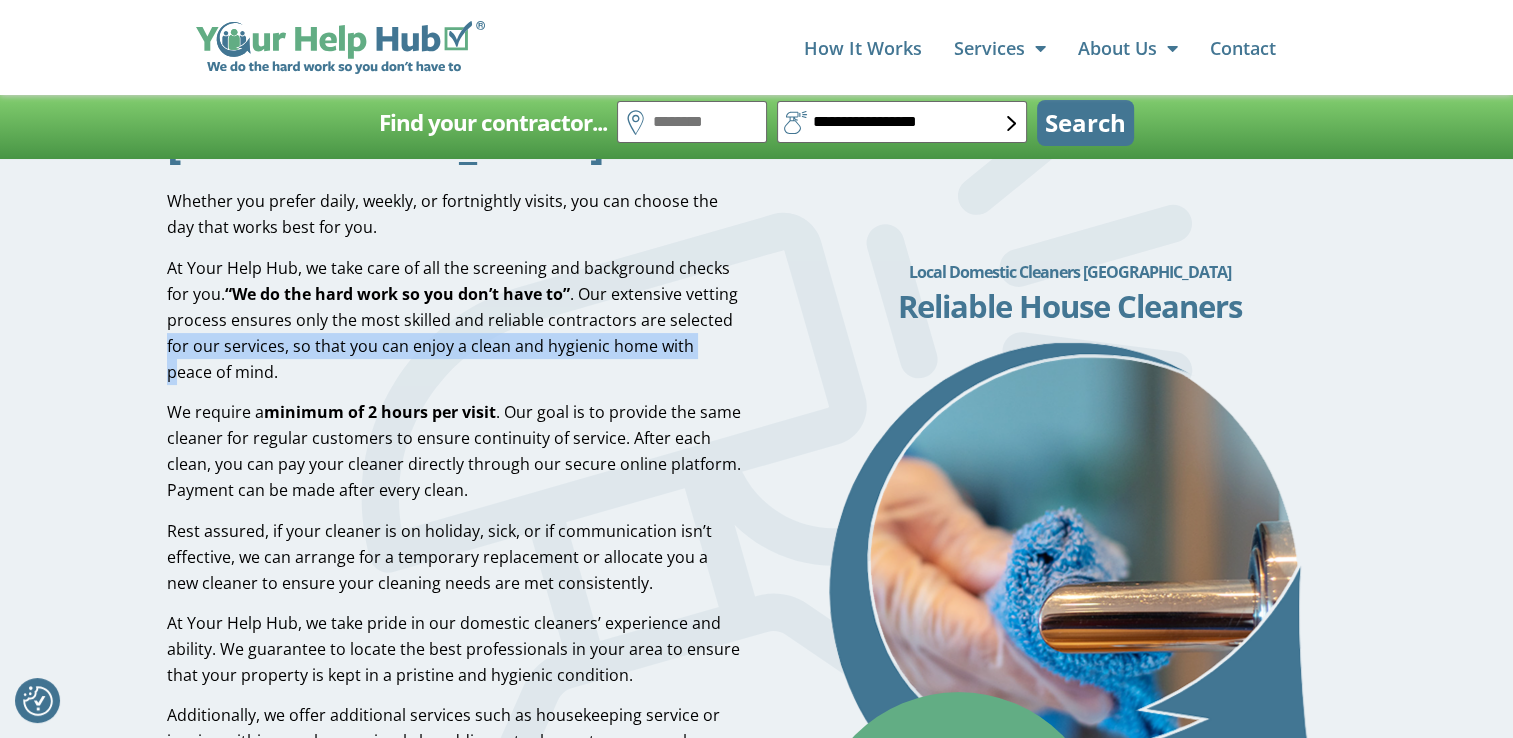 scroll, scrollTop: 300, scrollLeft: 0, axis: vertical 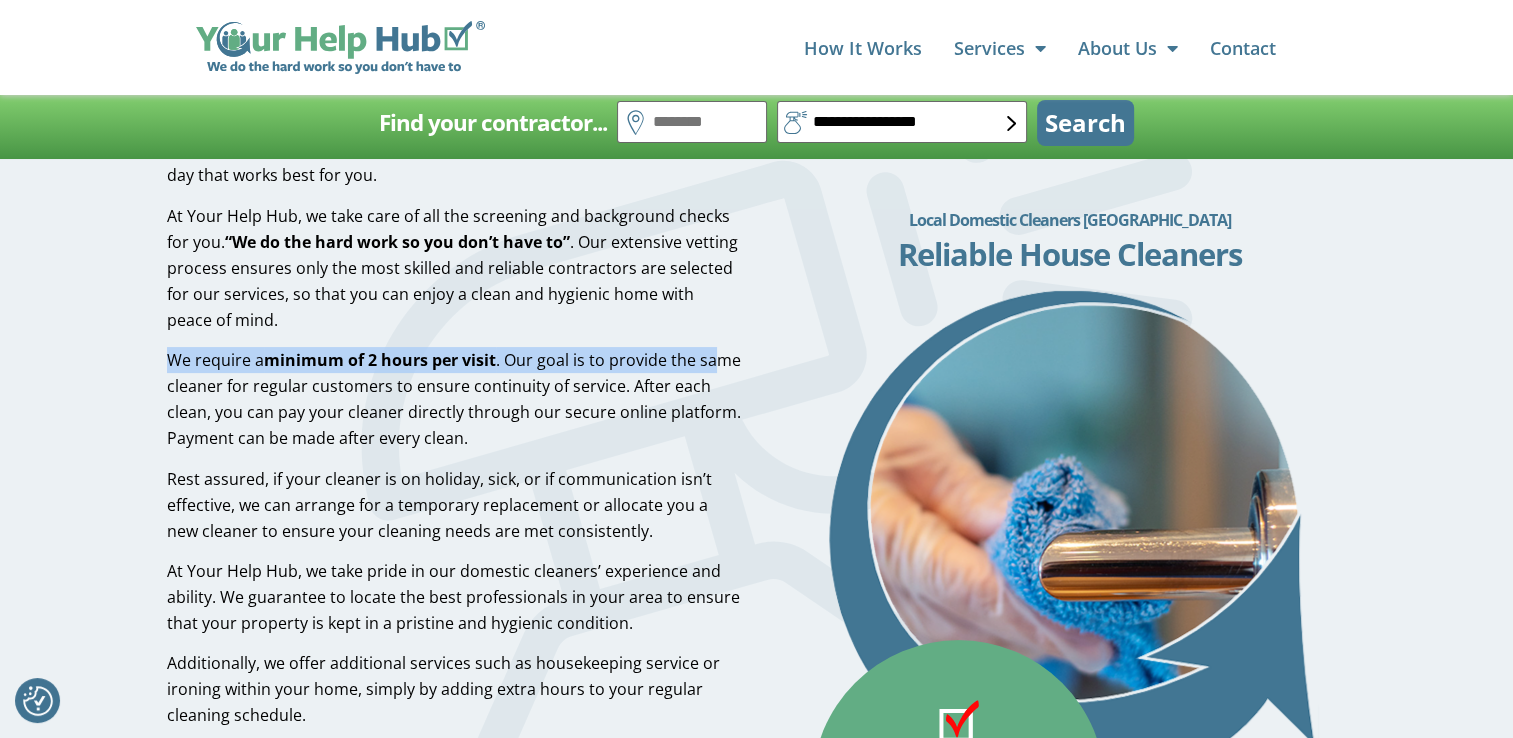 drag, startPoint x: 169, startPoint y: 358, endPoint x: 717, endPoint y: 369, distance: 548.1104 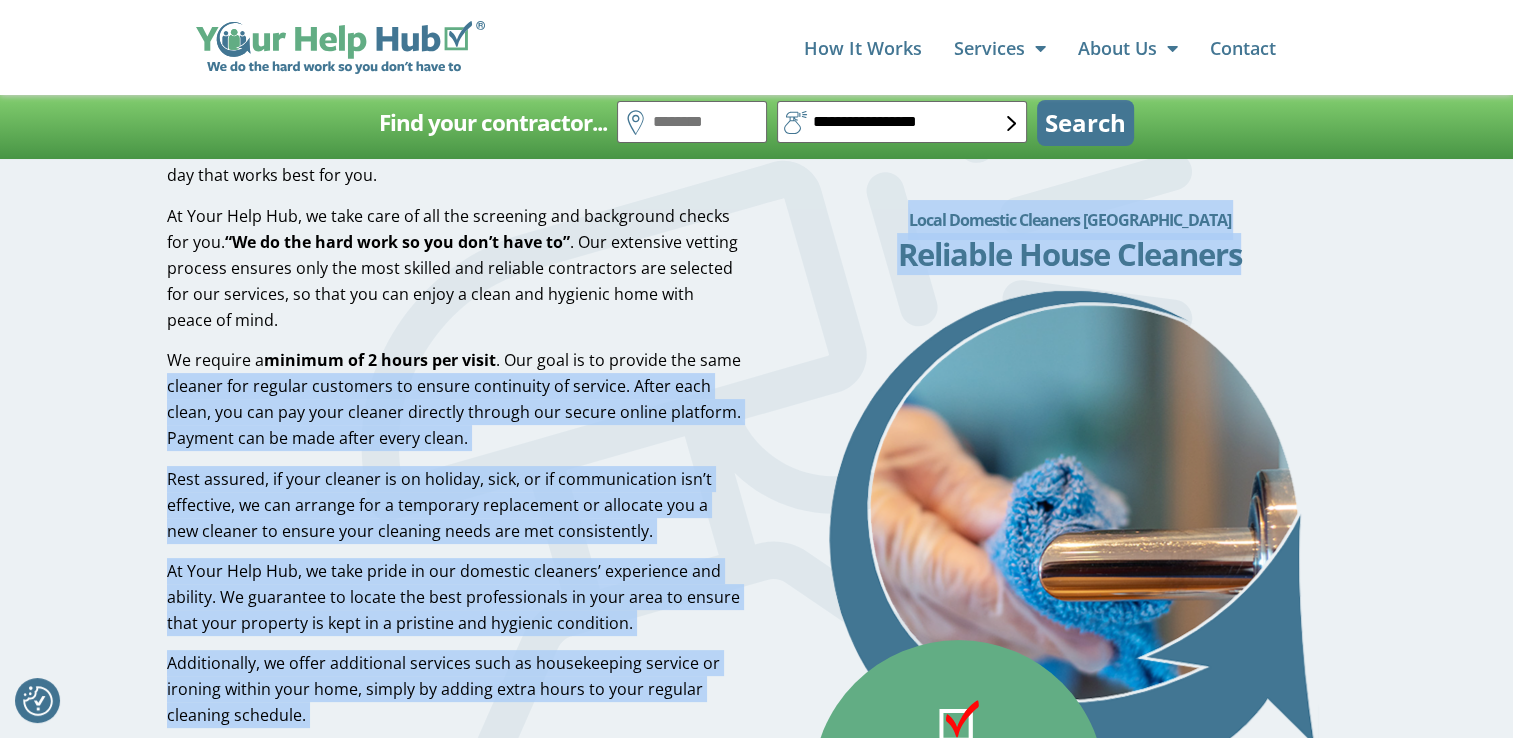 drag, startPoint x: 156, startPoint y: 389, endPoint x: 768, endPoint y: 390, distance: 612.0008 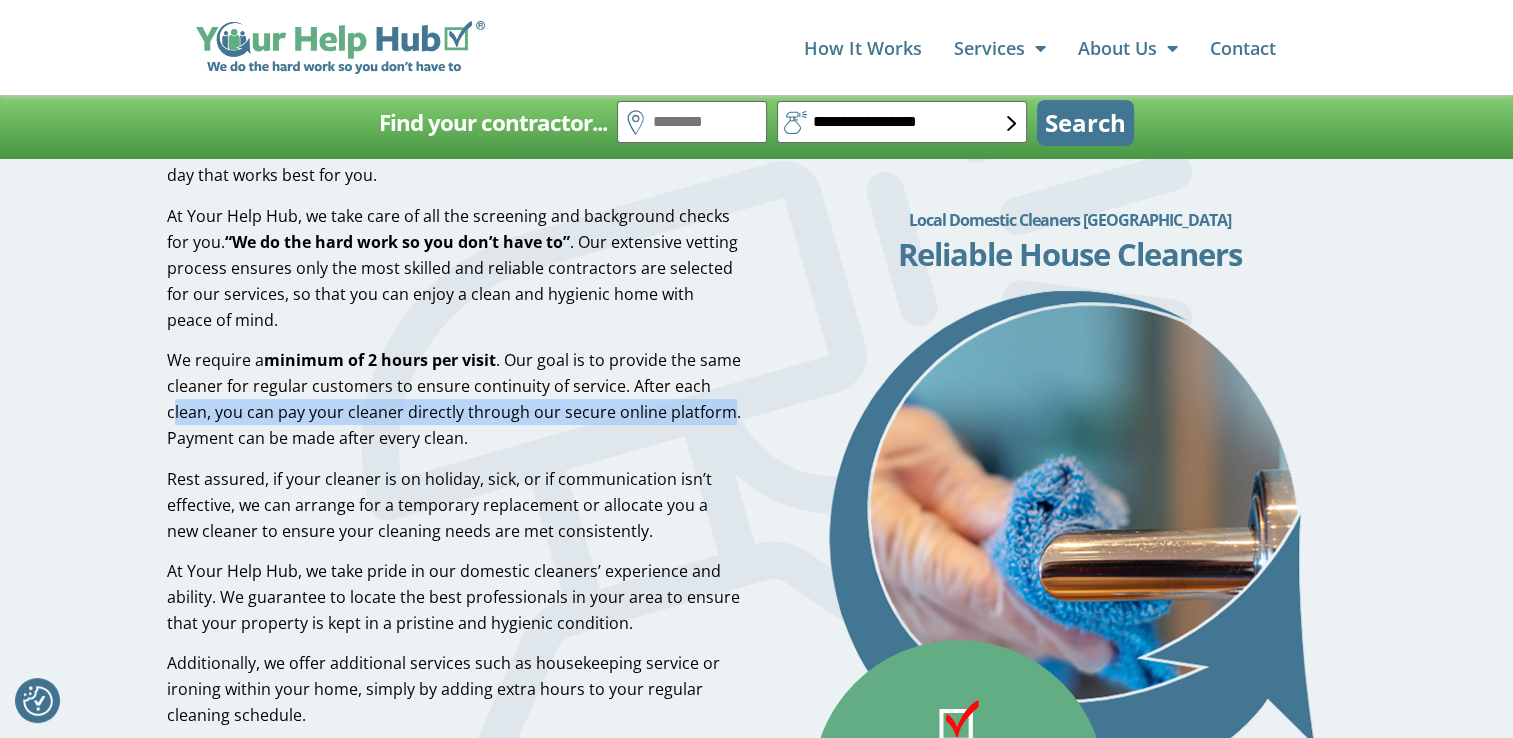 drag, startPoint x: 171, startPoint y: 413, endPoint x: 723, endPoint y: 410, distance: 552.0082 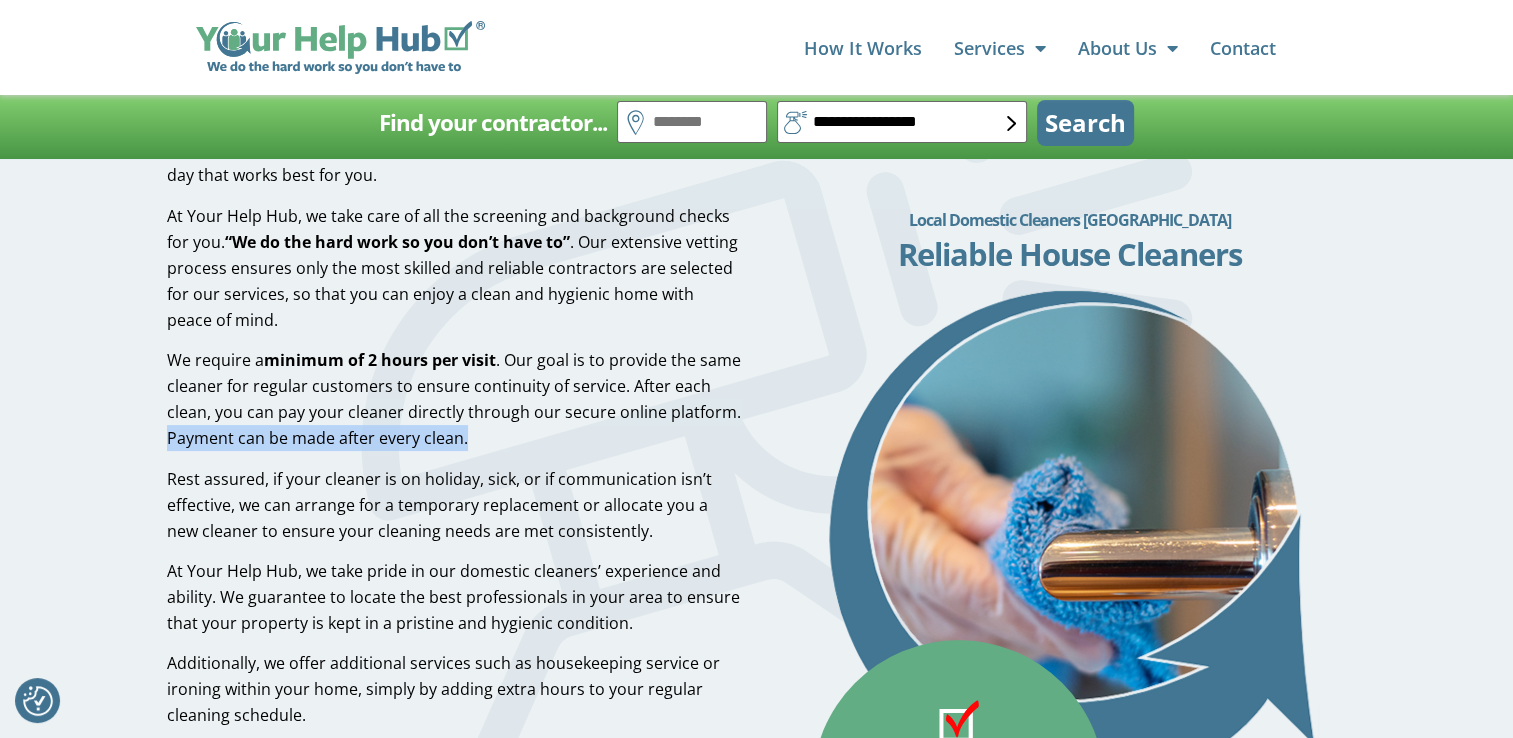drag, startPoint x: 164, startPoint y: 437, endPoint x: 476, endPoint y: 443, distance: 312.05768 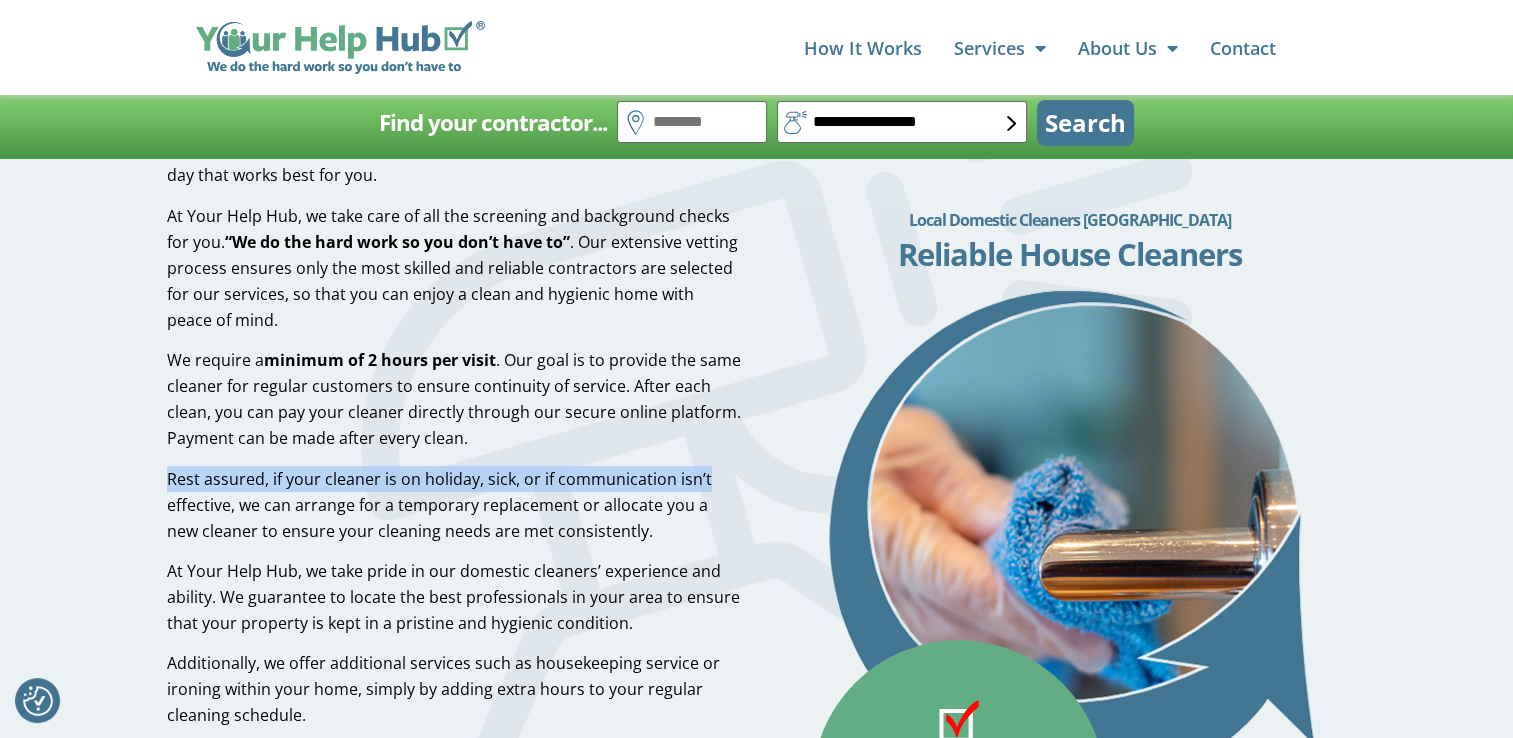 drag, startPoint x: 170, startPoint y: 480, endPoint x: 746, endPoint y: 477, distance: 576.0078 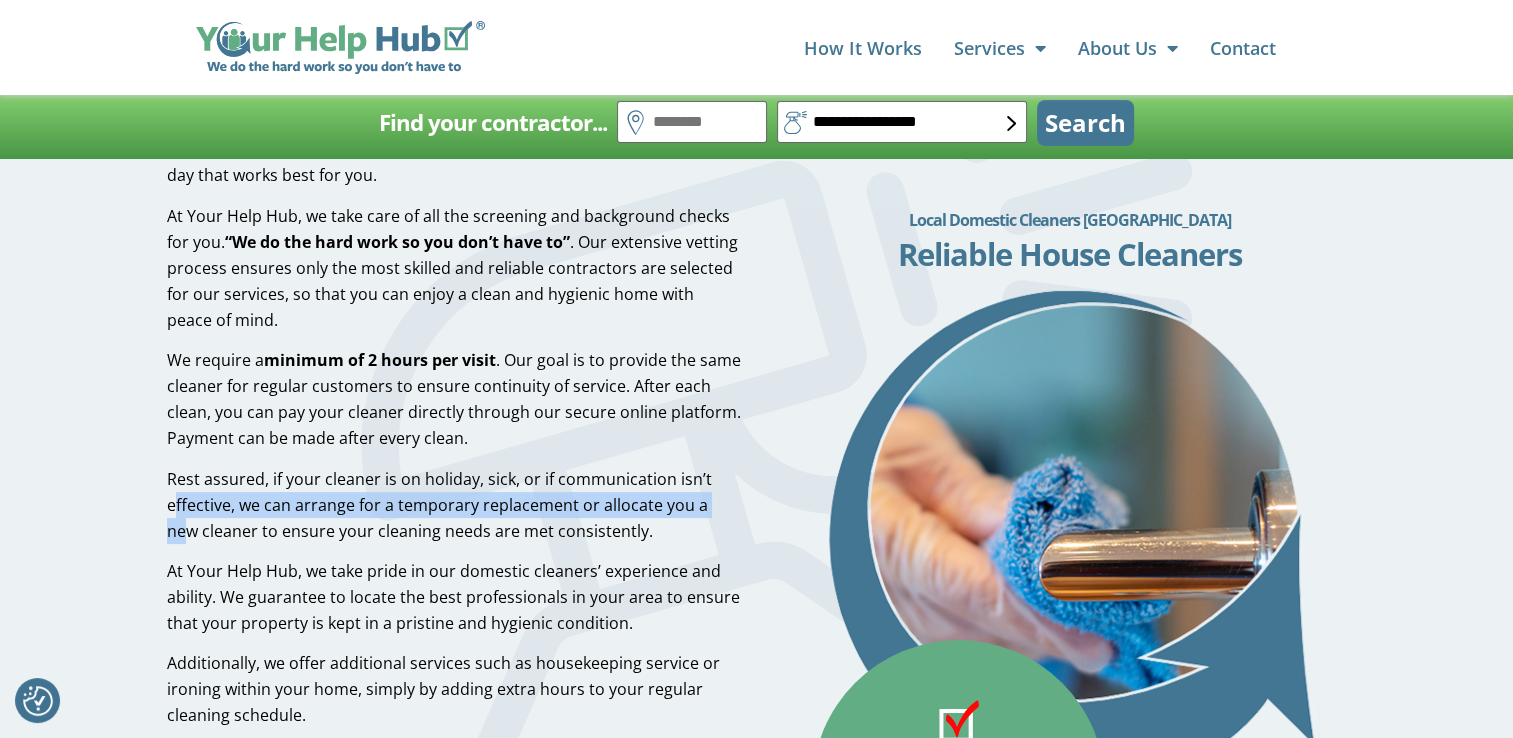 drag, startPoint x: 171, startPoint y: 506, endPoint x: 725, endPoint y: 505, distance: 554.0009 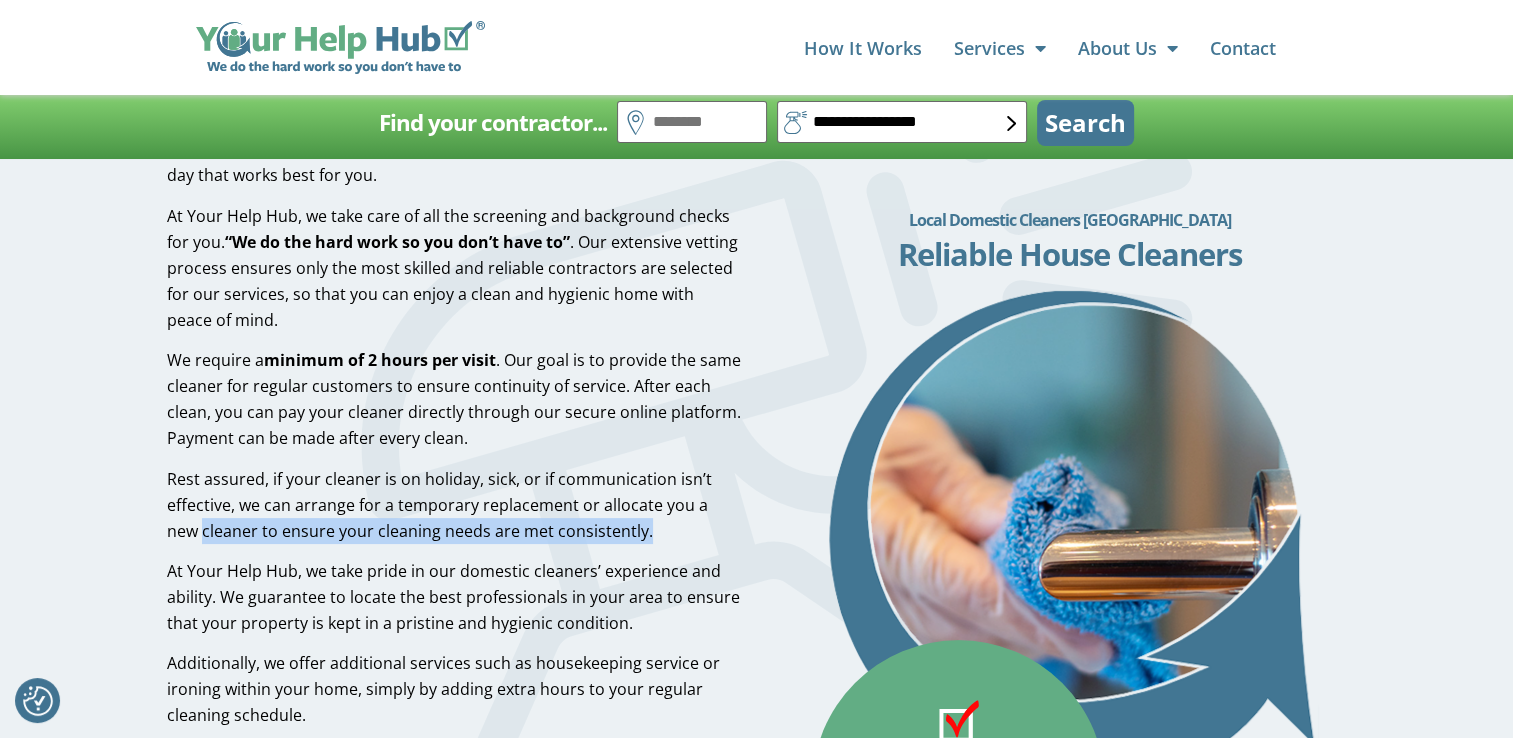 drag, startPoint x: 173, startPoint y: 539, endPoint x: 617, endPoint y: 538, distance: 444.00113 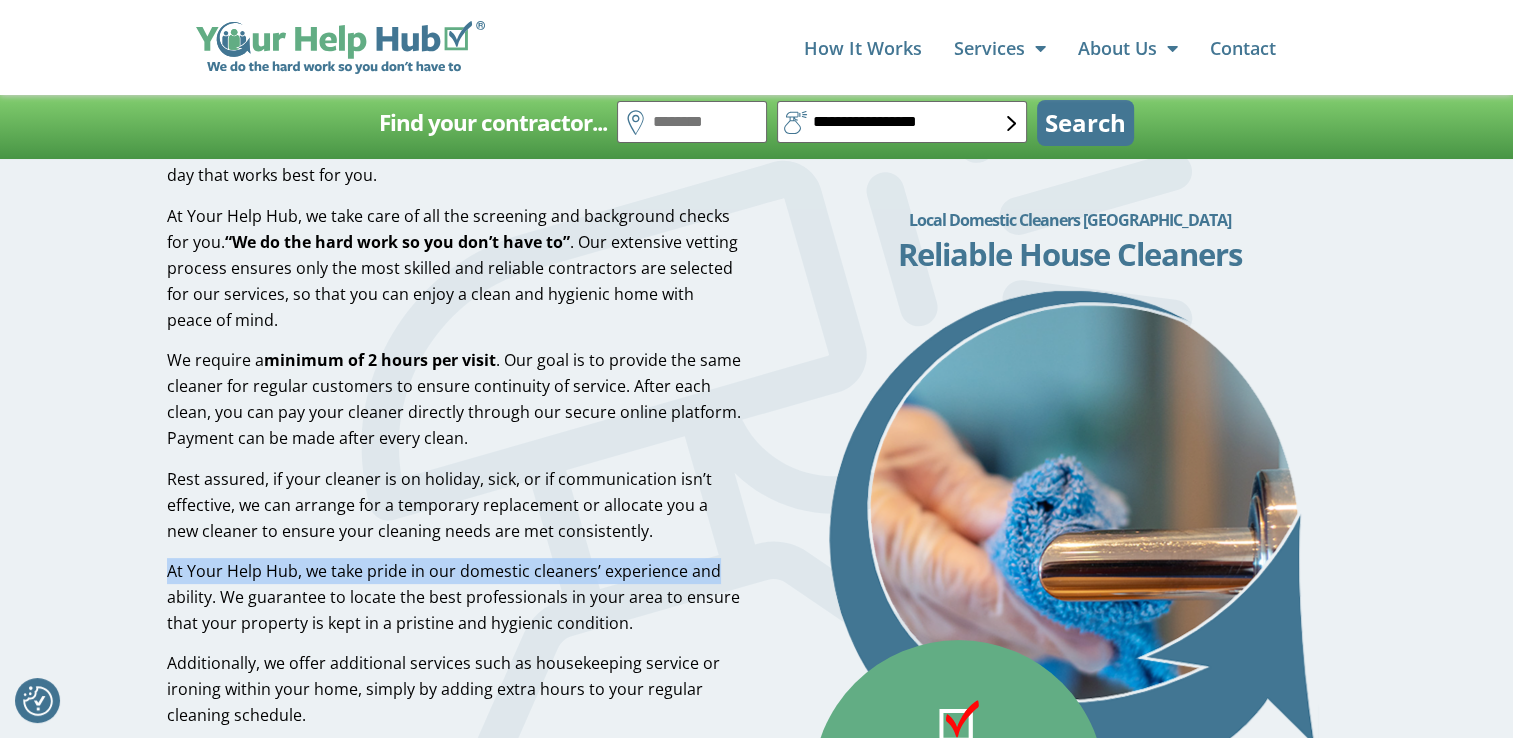 drag, startPoint x: 159, startPoint y: 574, endPoint x: 717, endPoint y: 574, distance: 558 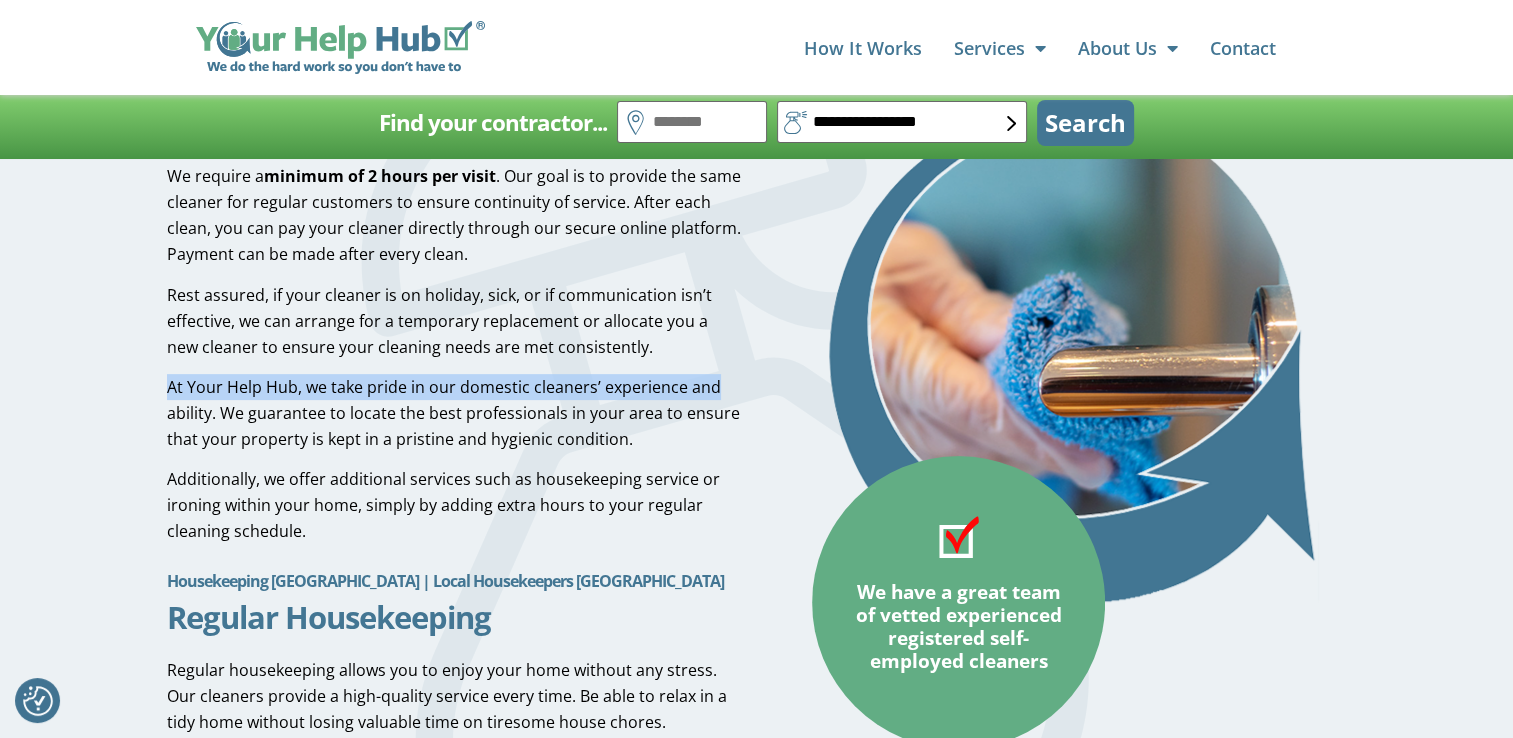 scroll, scrollTop: 600, scrollLeft: 0, axis: vertical 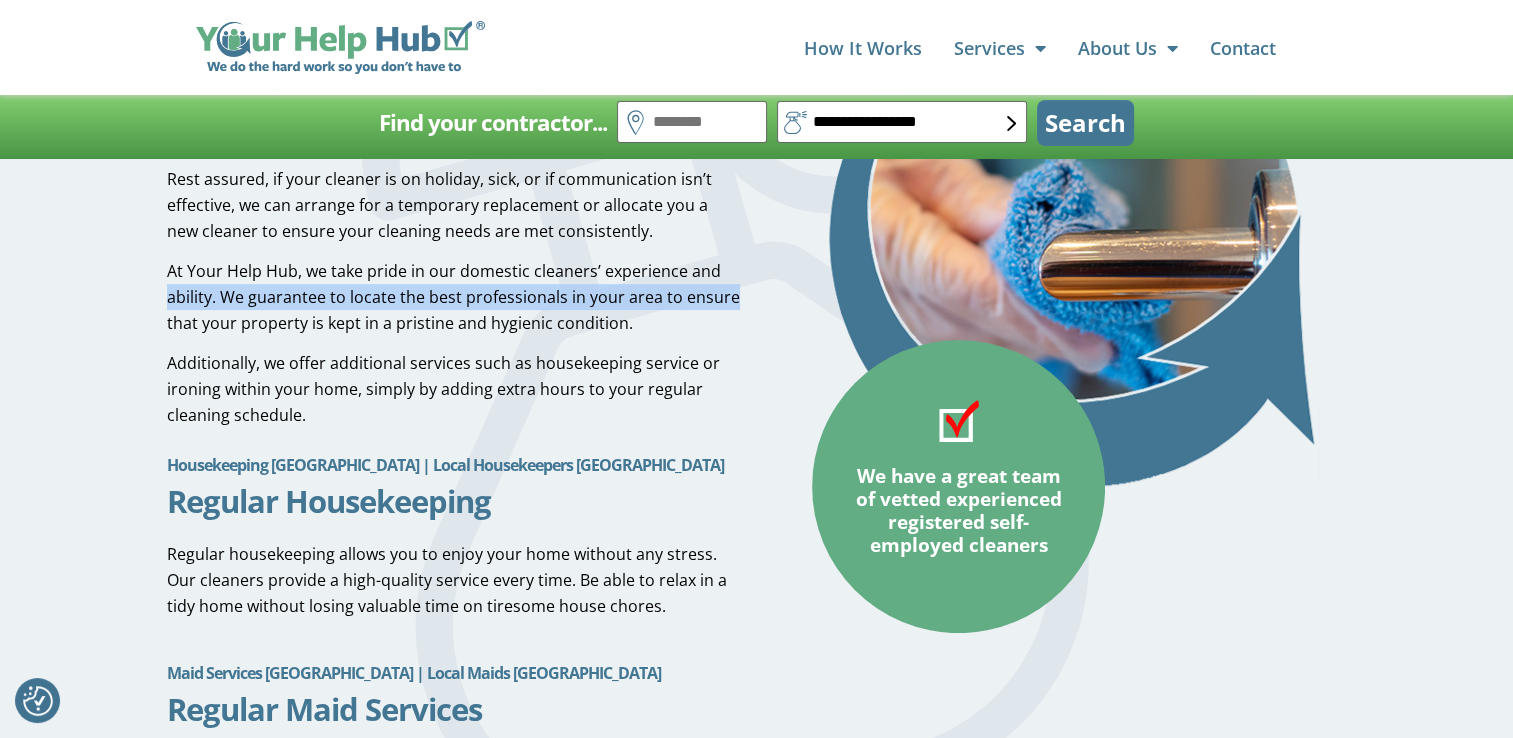 drag, startPoint x: 164, startPoint y: 298, endPoint x: 727, endPoint y: 308, distance: 563.0888 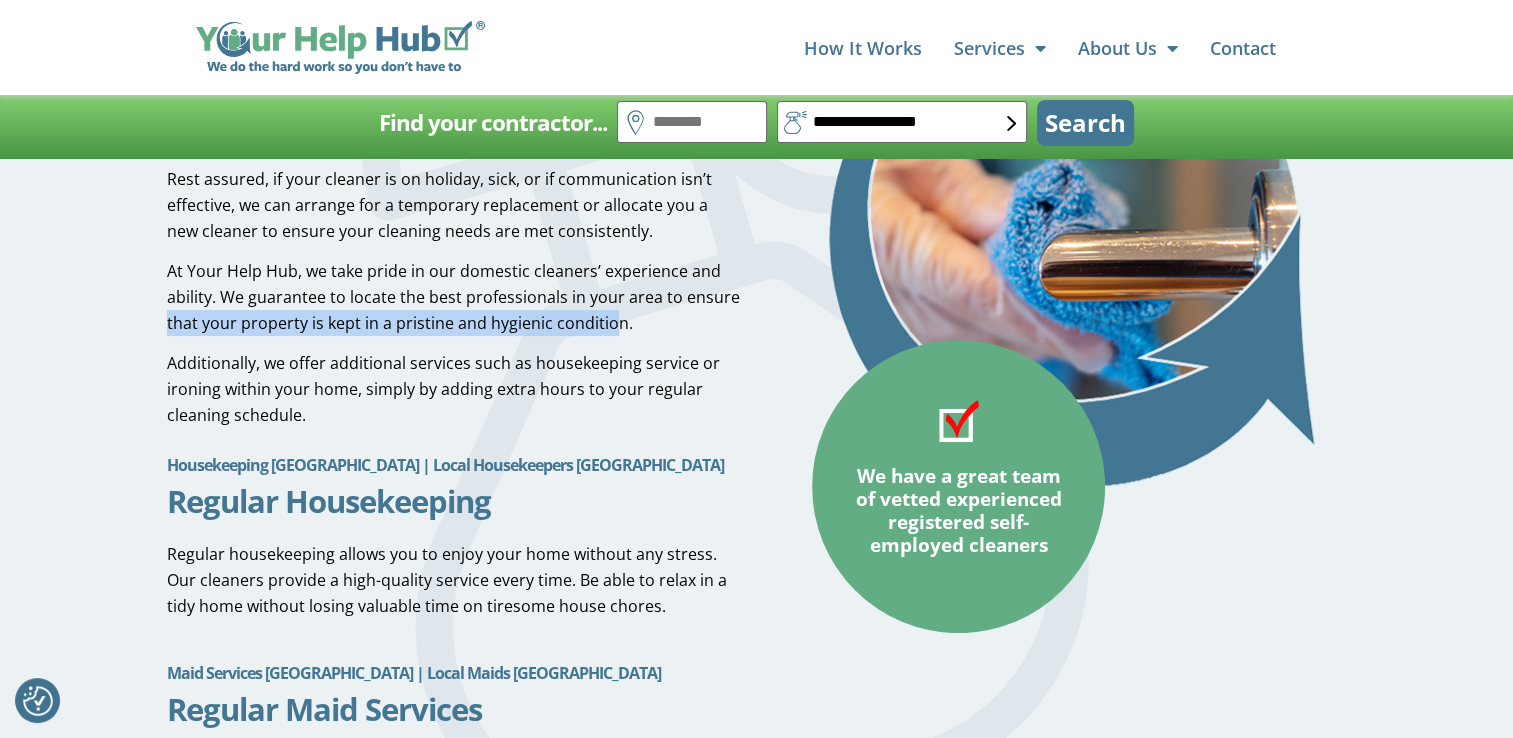 drag, startPoint x: 167, startPoint y: 326, endPoint x: 615, endPoint y: 329, distance: 448.01004 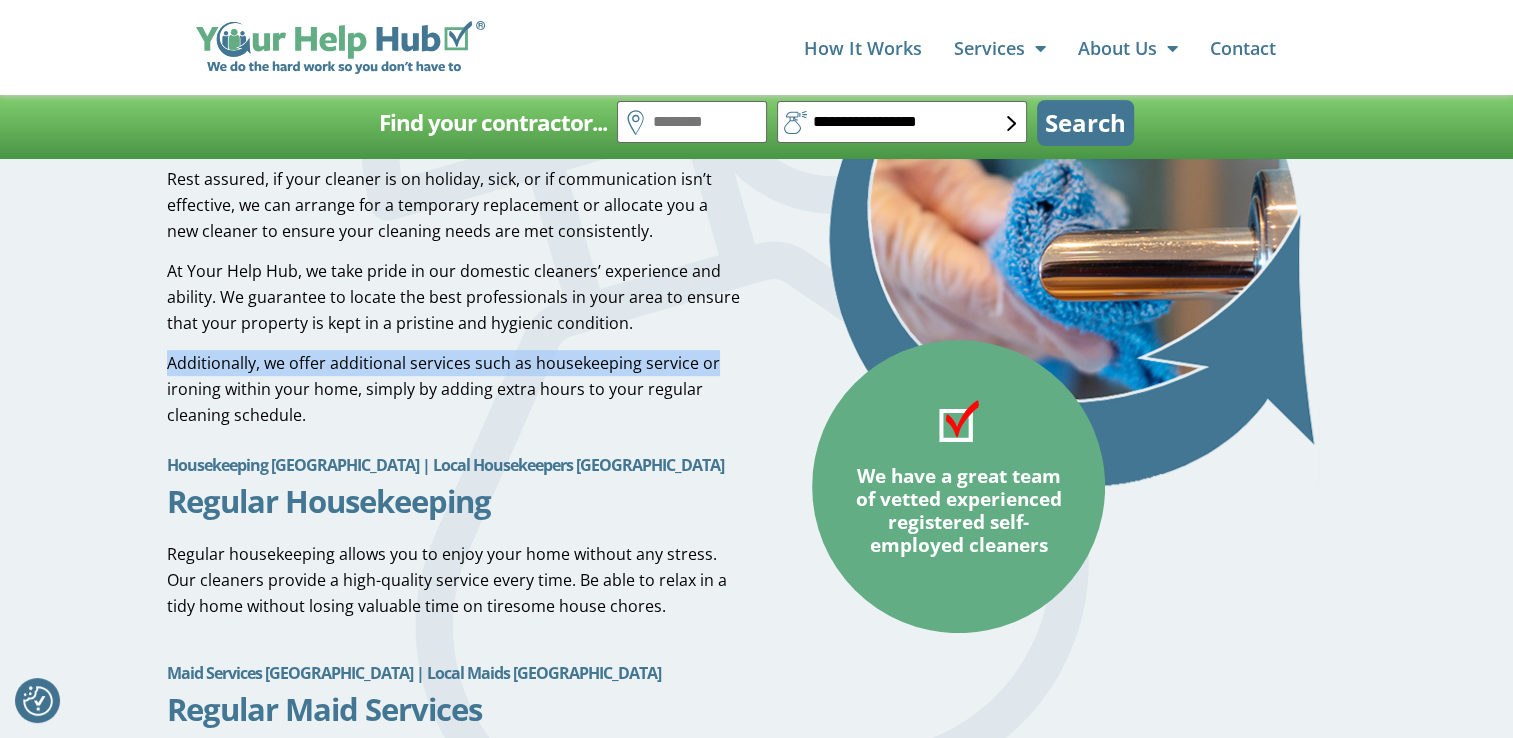 drag, startPoint x: 163, startPoint y: 365, endPoint x: 717, endPoint y: 372, distance: 554.04425 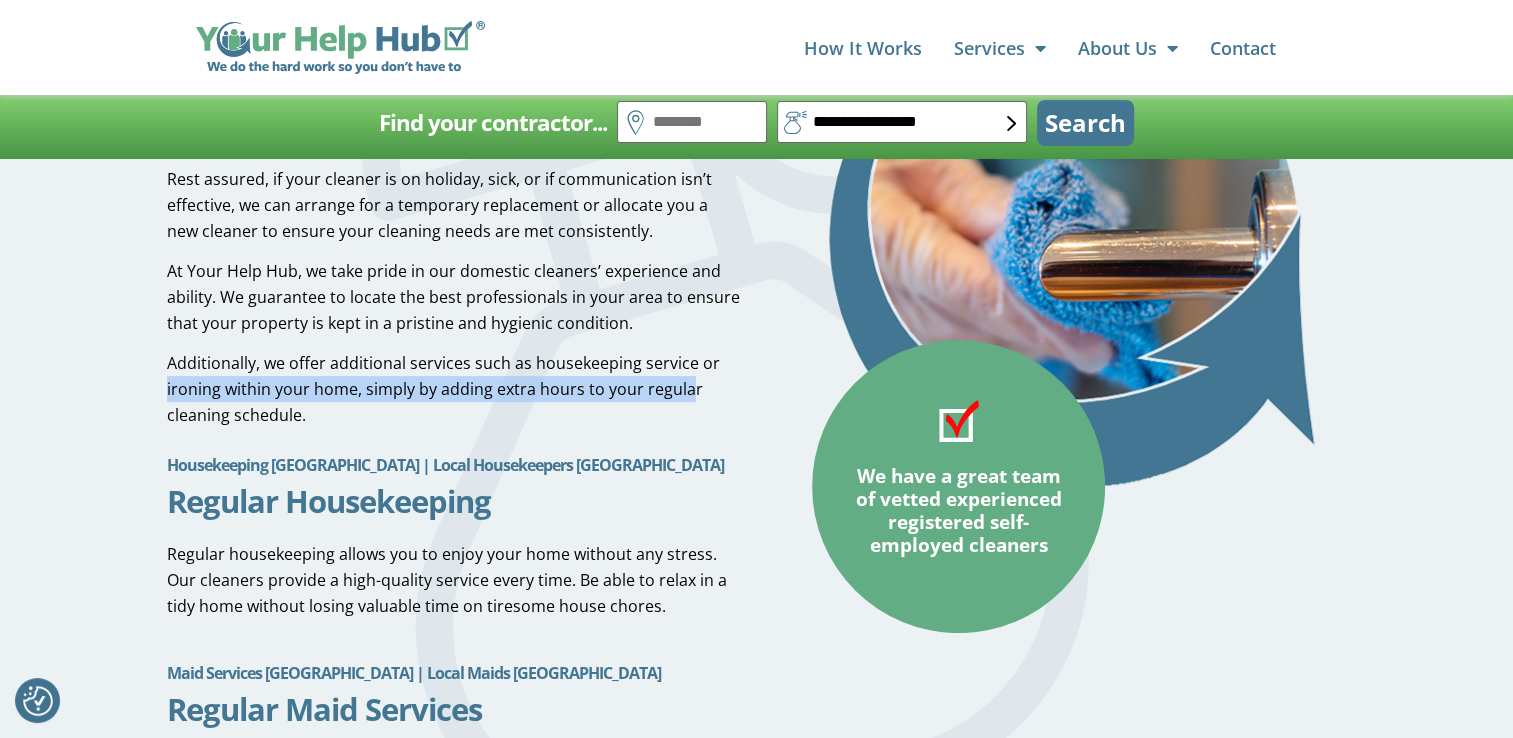 drag, startPoint x: 165, startPoint y: 390, endPoint x: 689, endPoint y: 394, distance: 524.01526 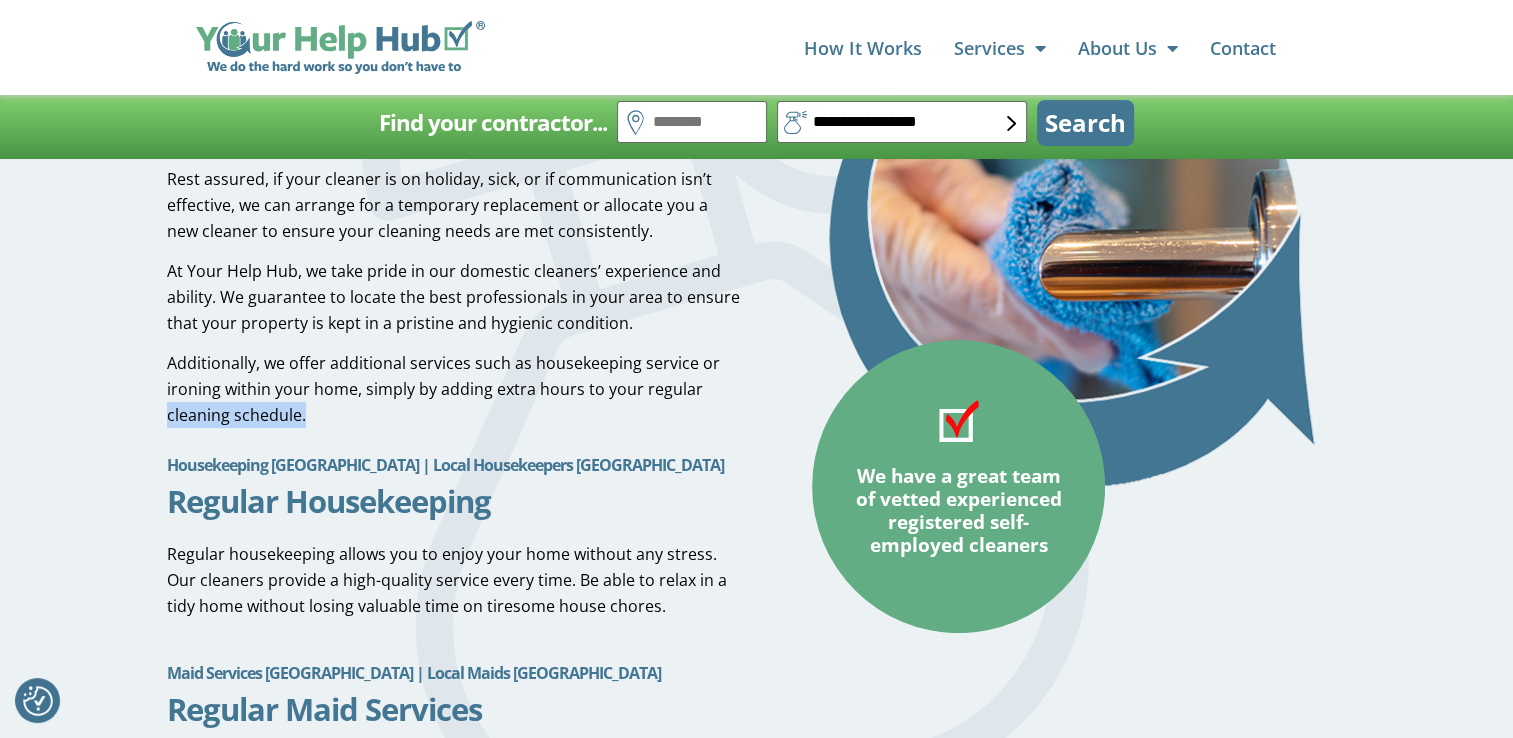 drag, startPoint x: 174, startPoint y: 420, endPoint x: 340, endPoint y: 433, distance: 166.50826 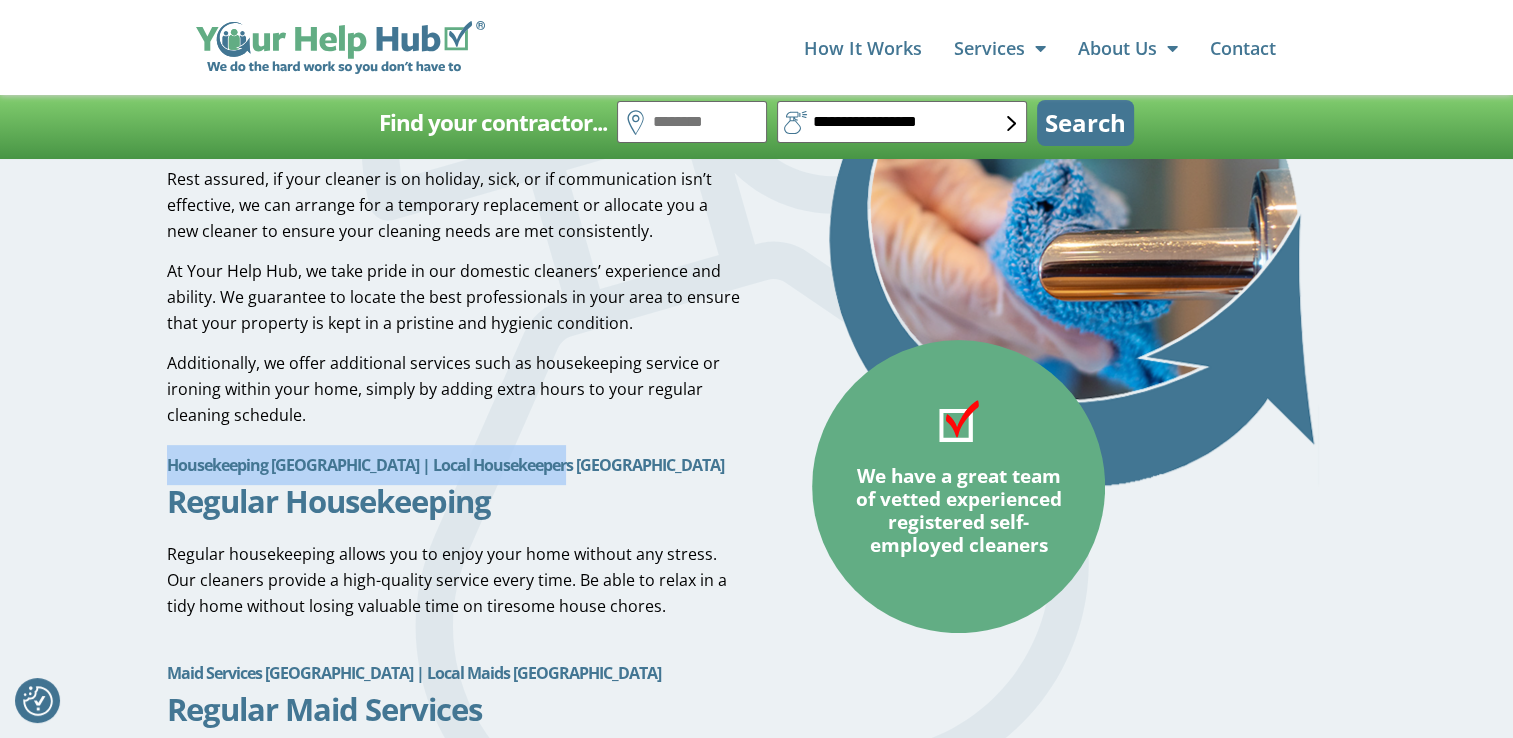 drag, startPoint x: 226, startPoint y: 466, endPoint x: 532, endPoint y: 473, distance: 306.08005 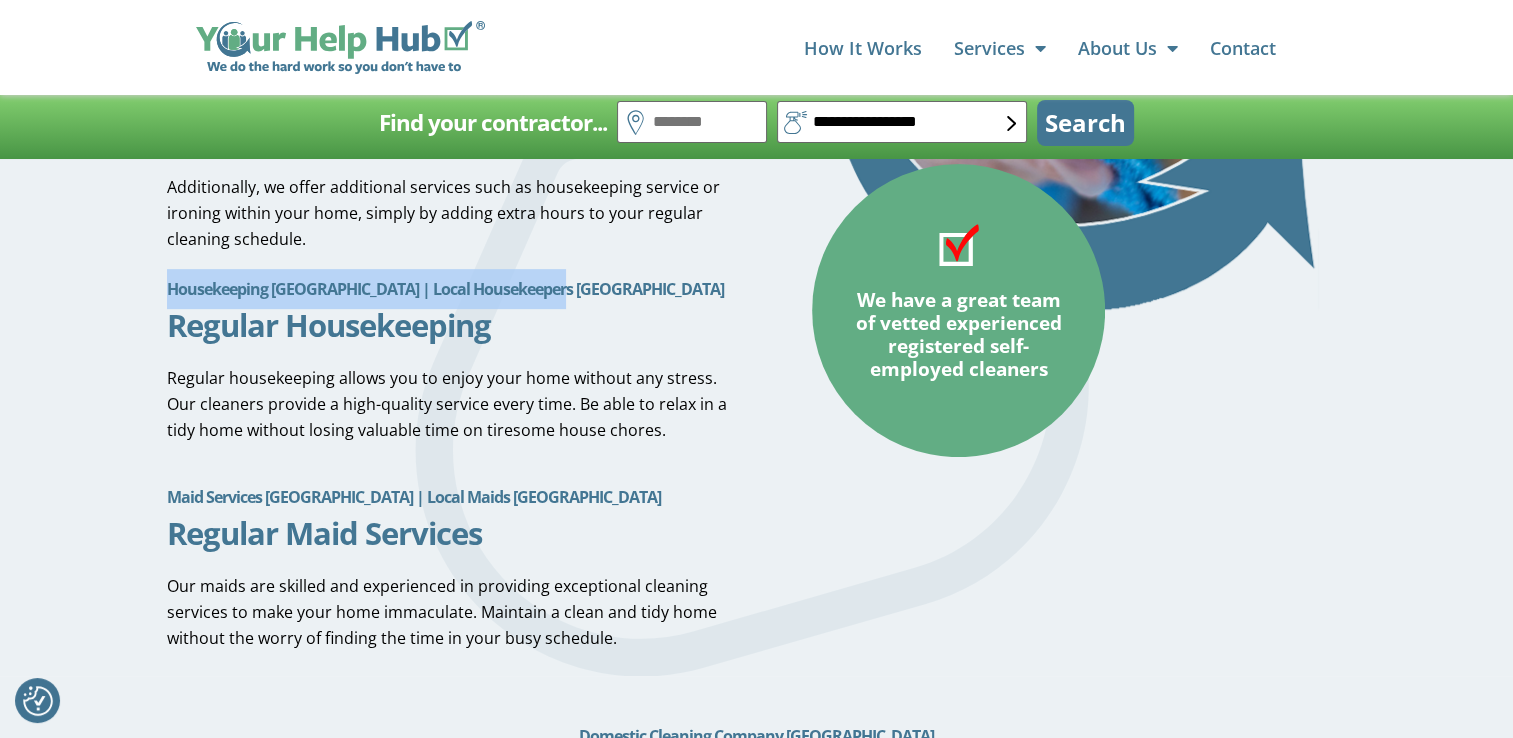 scroll, scrollTop: 800, scrollLeft: 0, axis: vertical 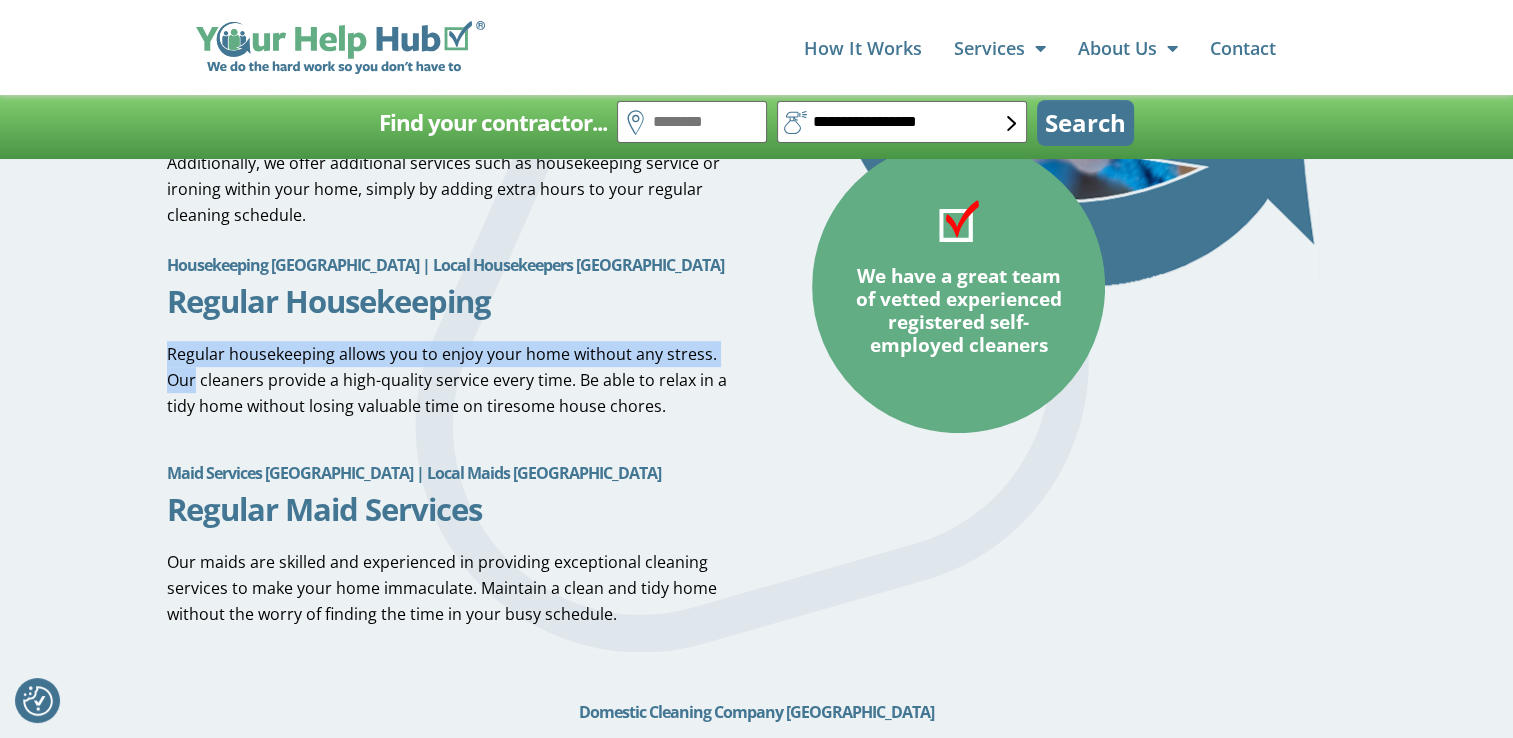 drag, startPoint x: 162, startPoint y: 353, endPoint x: 744, endPoint y: 355, distance: 582.0034 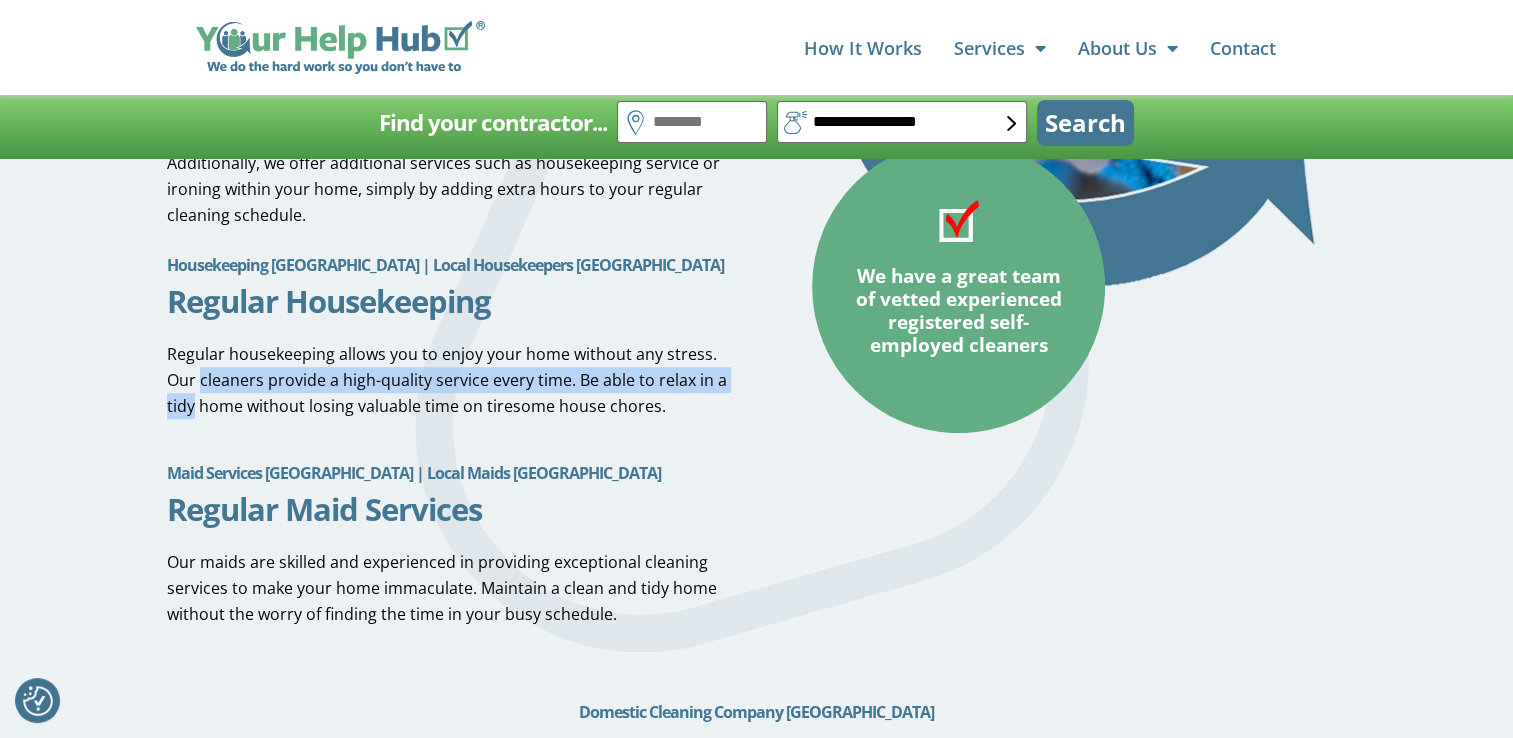 drag, startPoint x: 168, startPoint y: 385, endPoint x: 736, endPoint y: 385, distance: 568 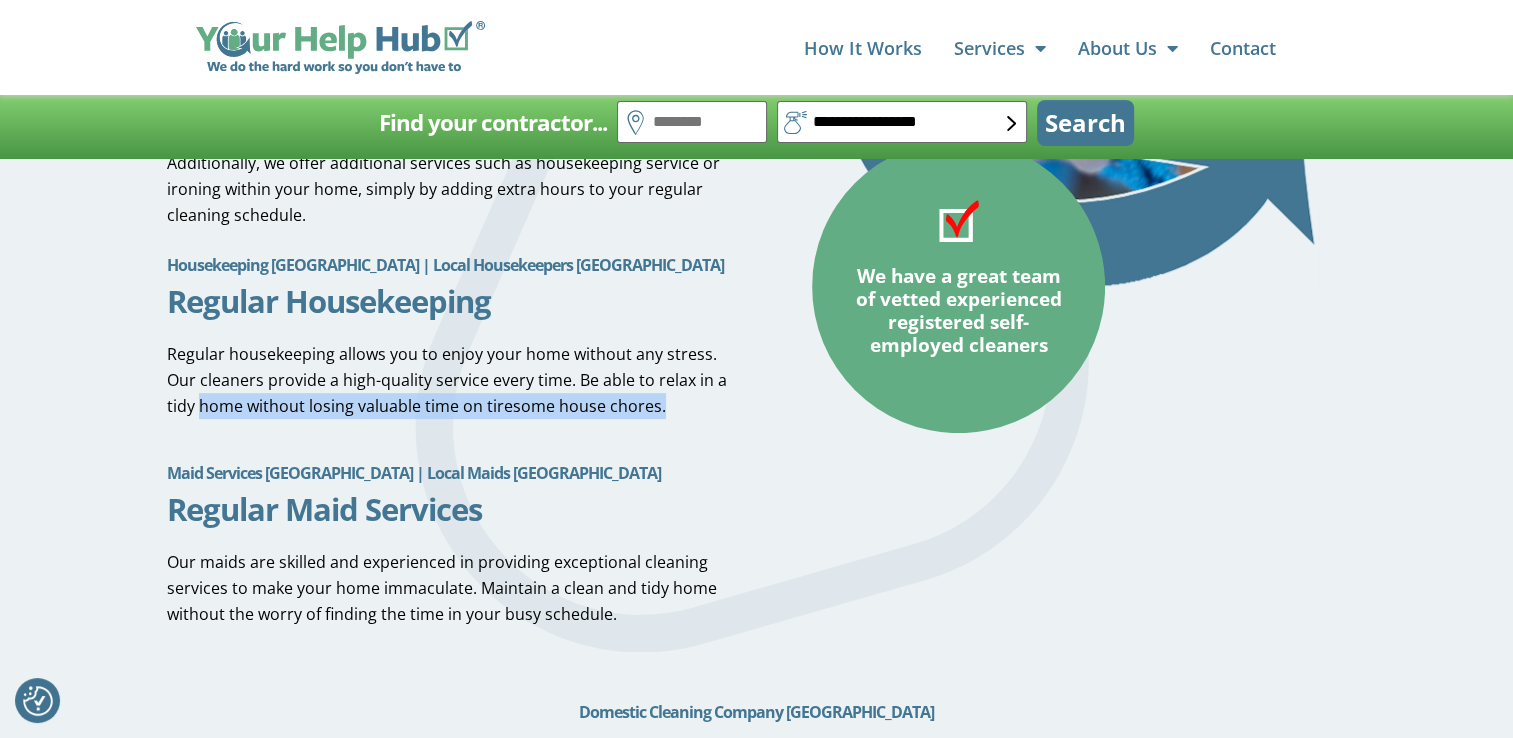 drag, startPoint x: 167, startPoint y: 410, endPoint x: 656, endPoint y: 418, distance: 489.06543 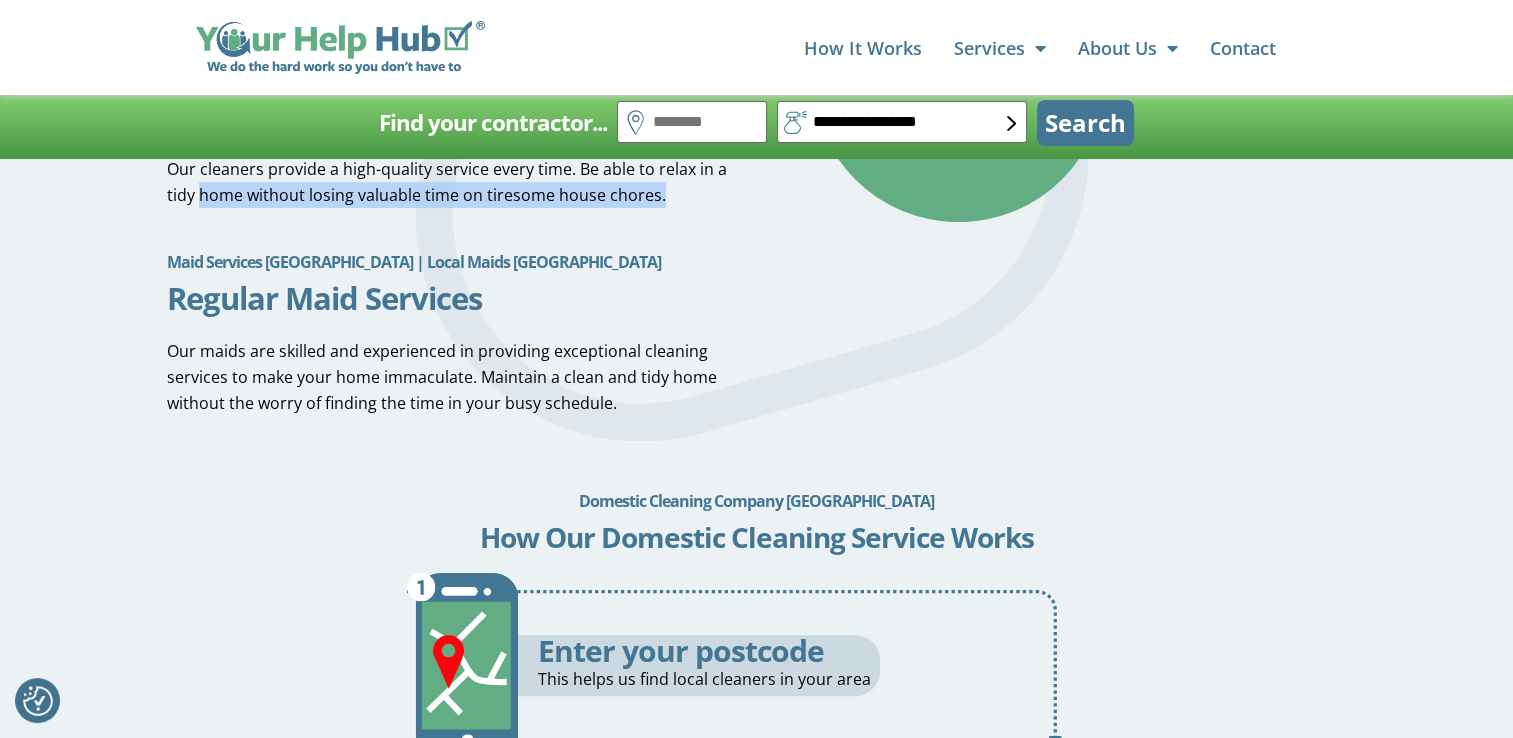 scroll, scrollTop: 1100, scrollLeft: 0, axis: vertical 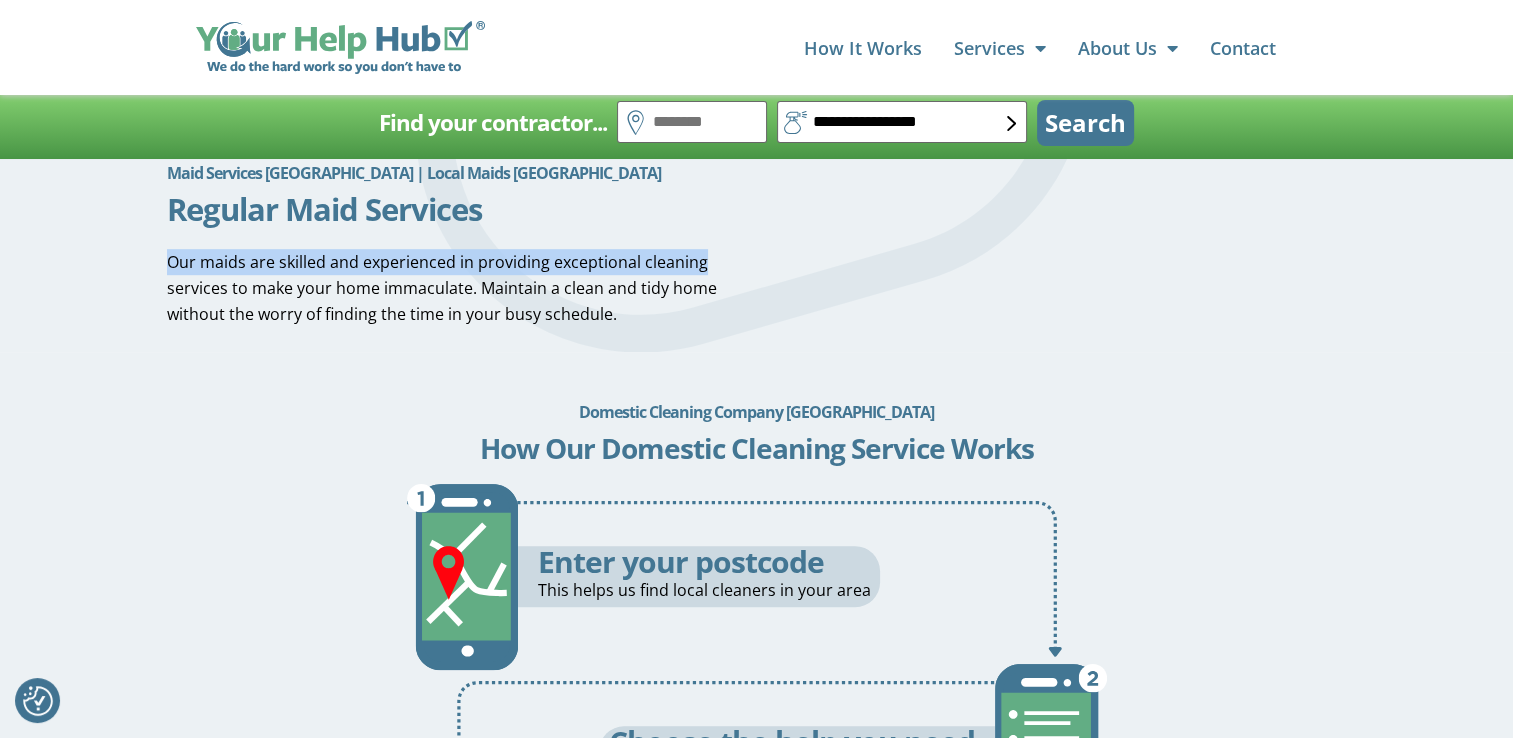 drag, startPoint x: 192, startPoint y: 266, endPoint x: 719, endPoint y: 267, distance: 527.001 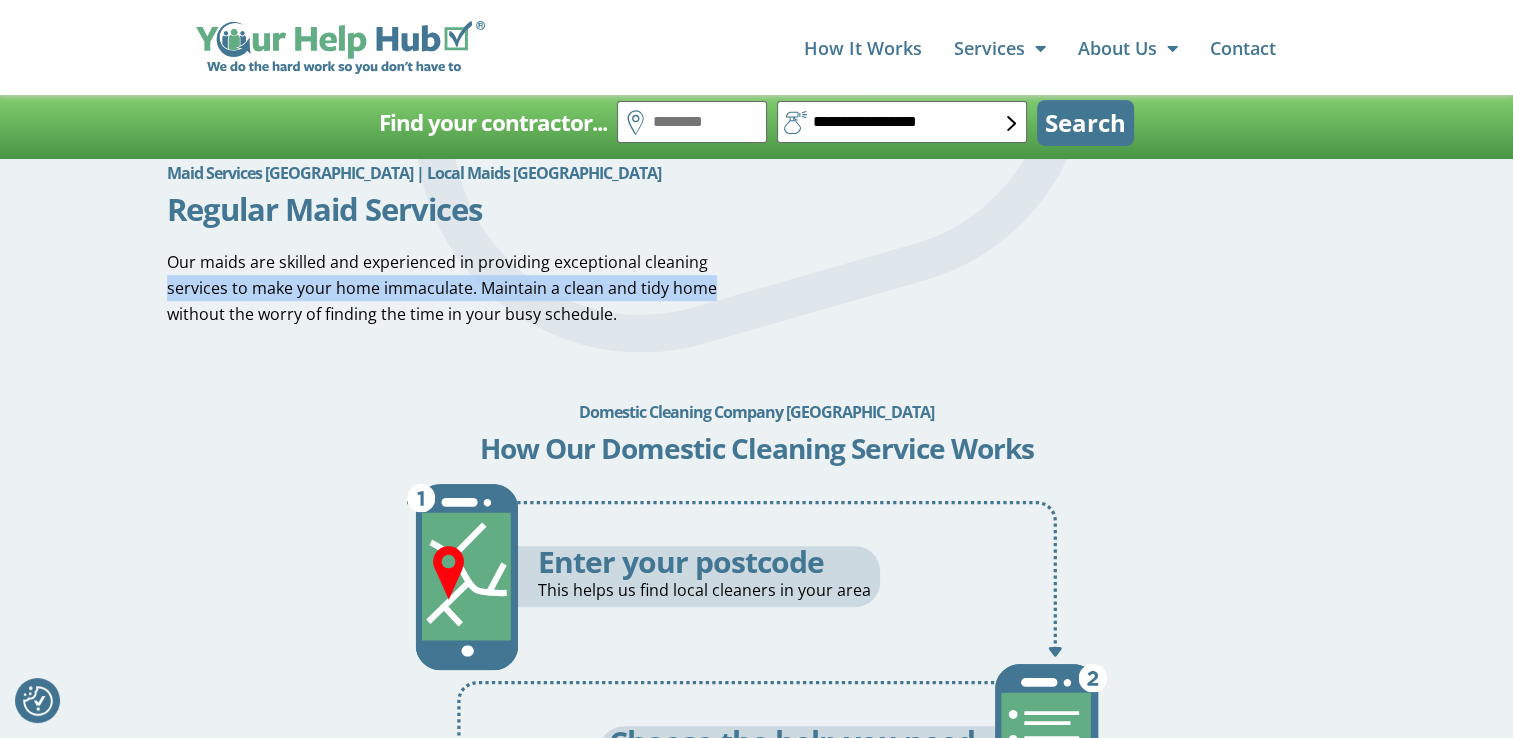 drag, startPoint x: 170, startPoint y: 288, endPoint x: 721, endPoint y: 301, distance: 551.1533 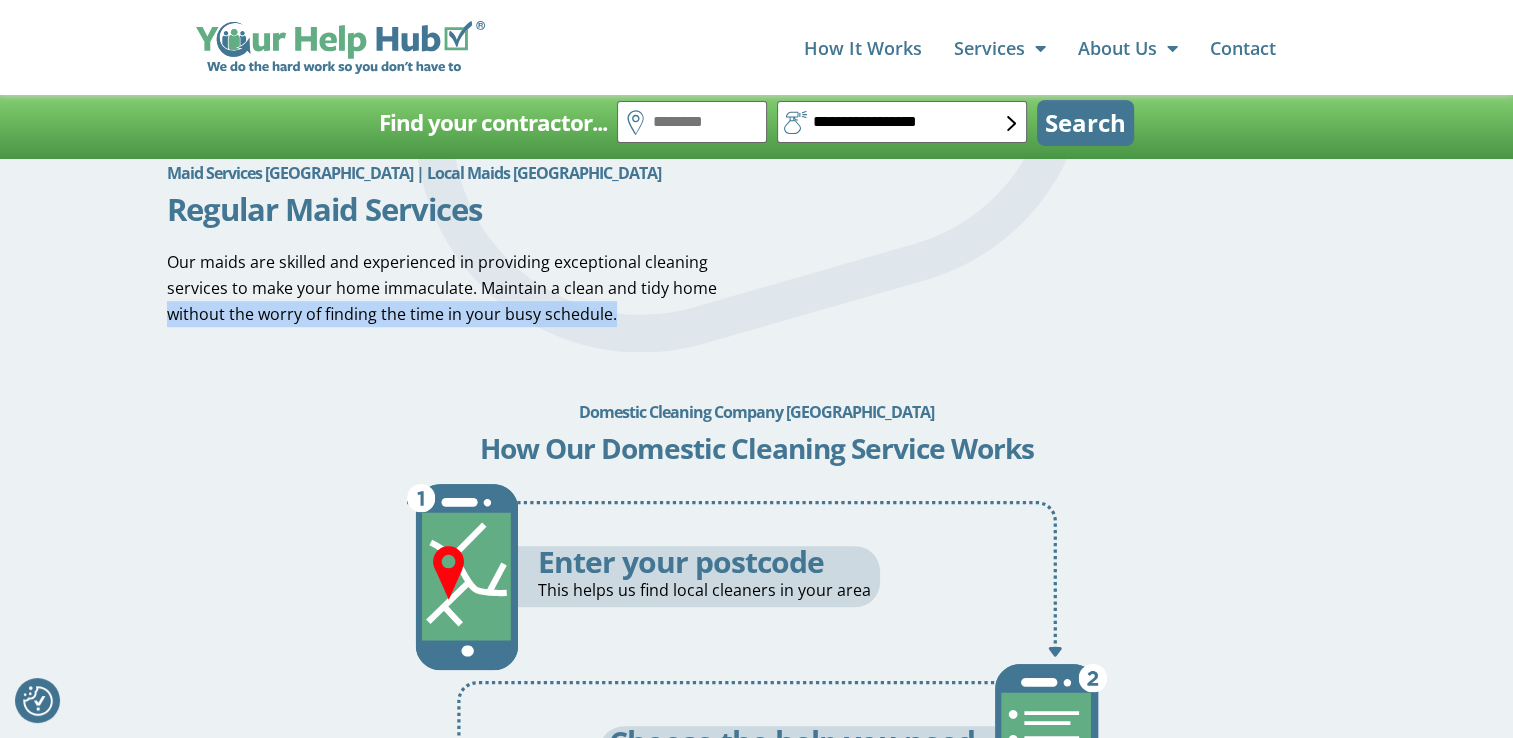 drag, startPoint x: 161, startPoint y: 315, endPoint x: 638, endPoint y: 325, distance: 477.1048 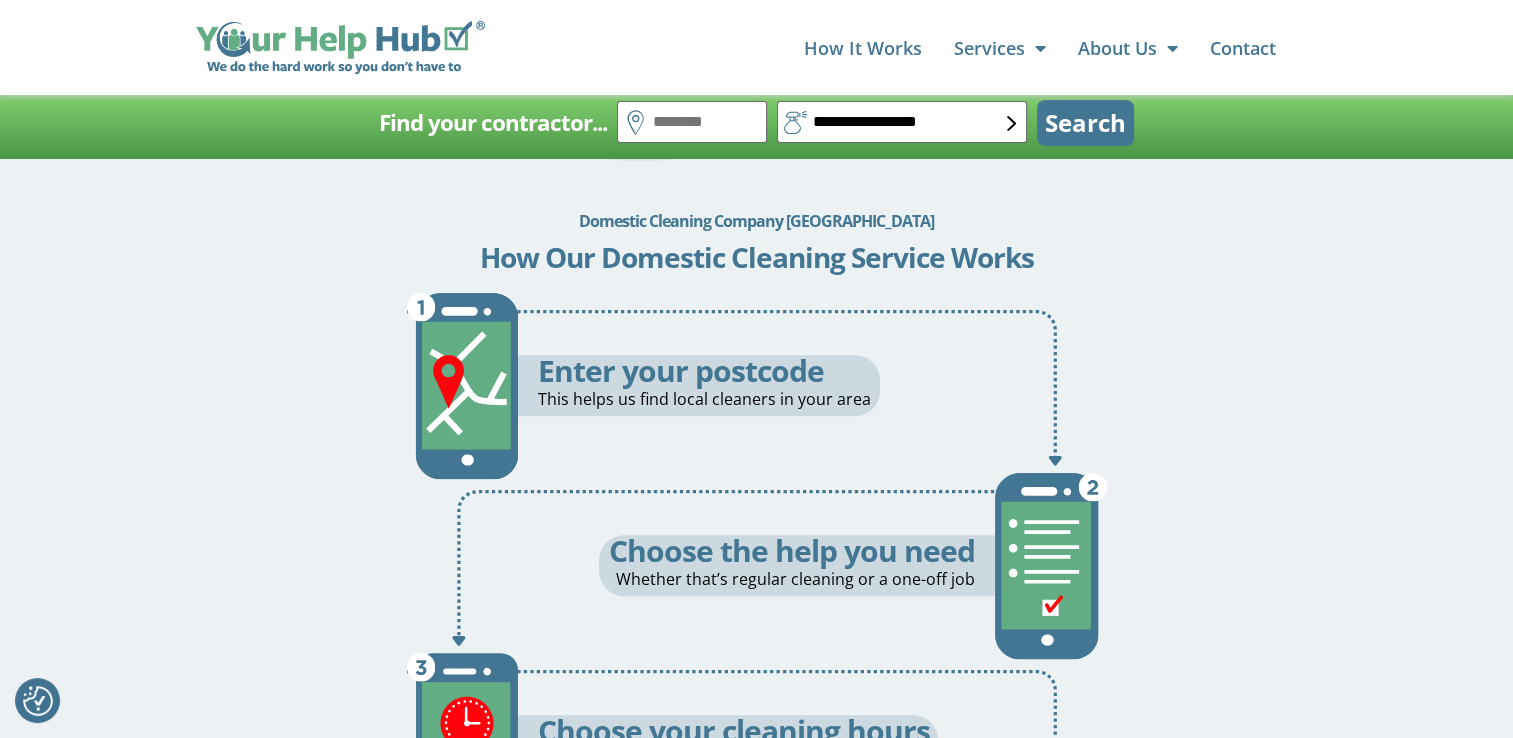 scroll, scrollTop: 1300, scrollLeft: 0, axis: vertical 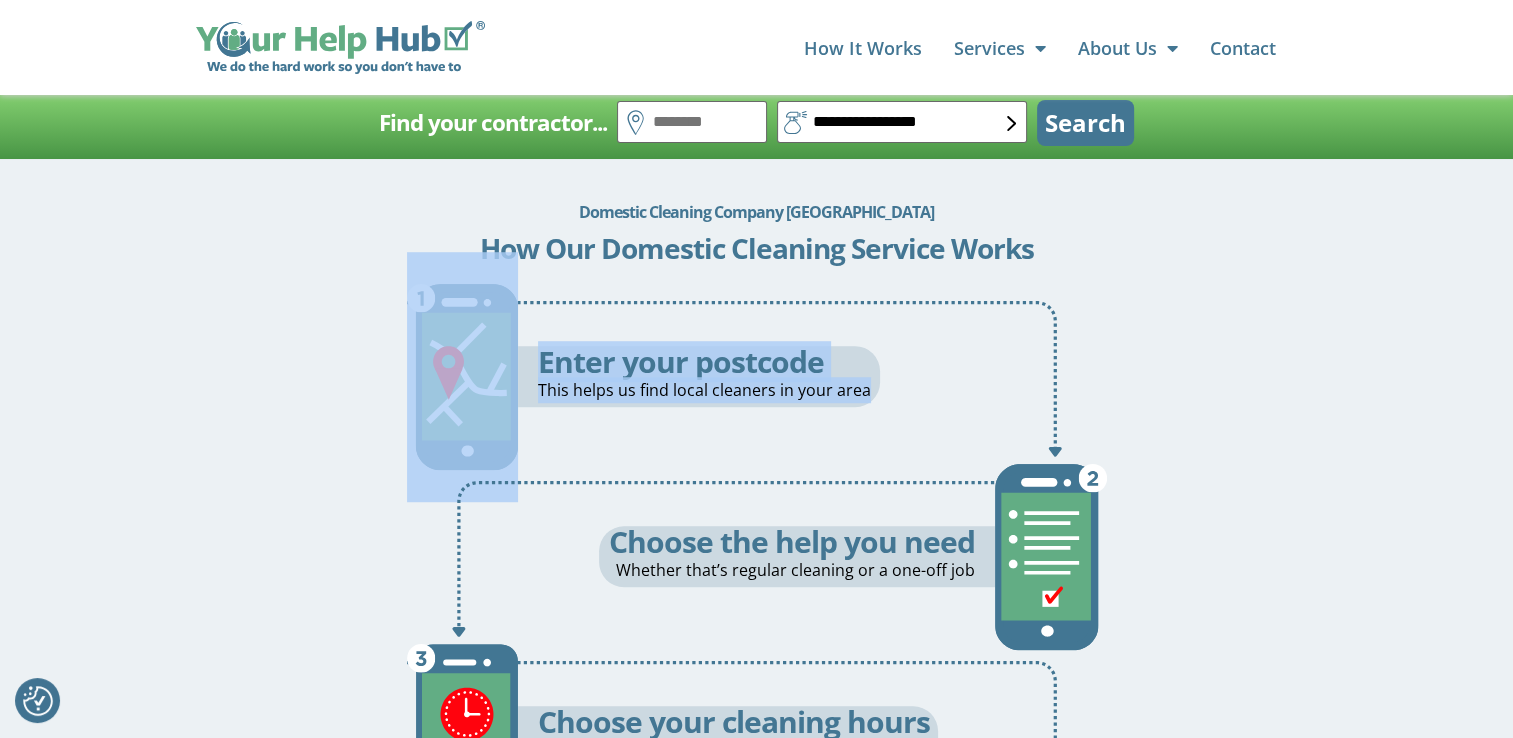 drag, startPoint x: 476, startPoint y: 247, endPoint x: 959, endPoint y: 259, distance: 483.14905 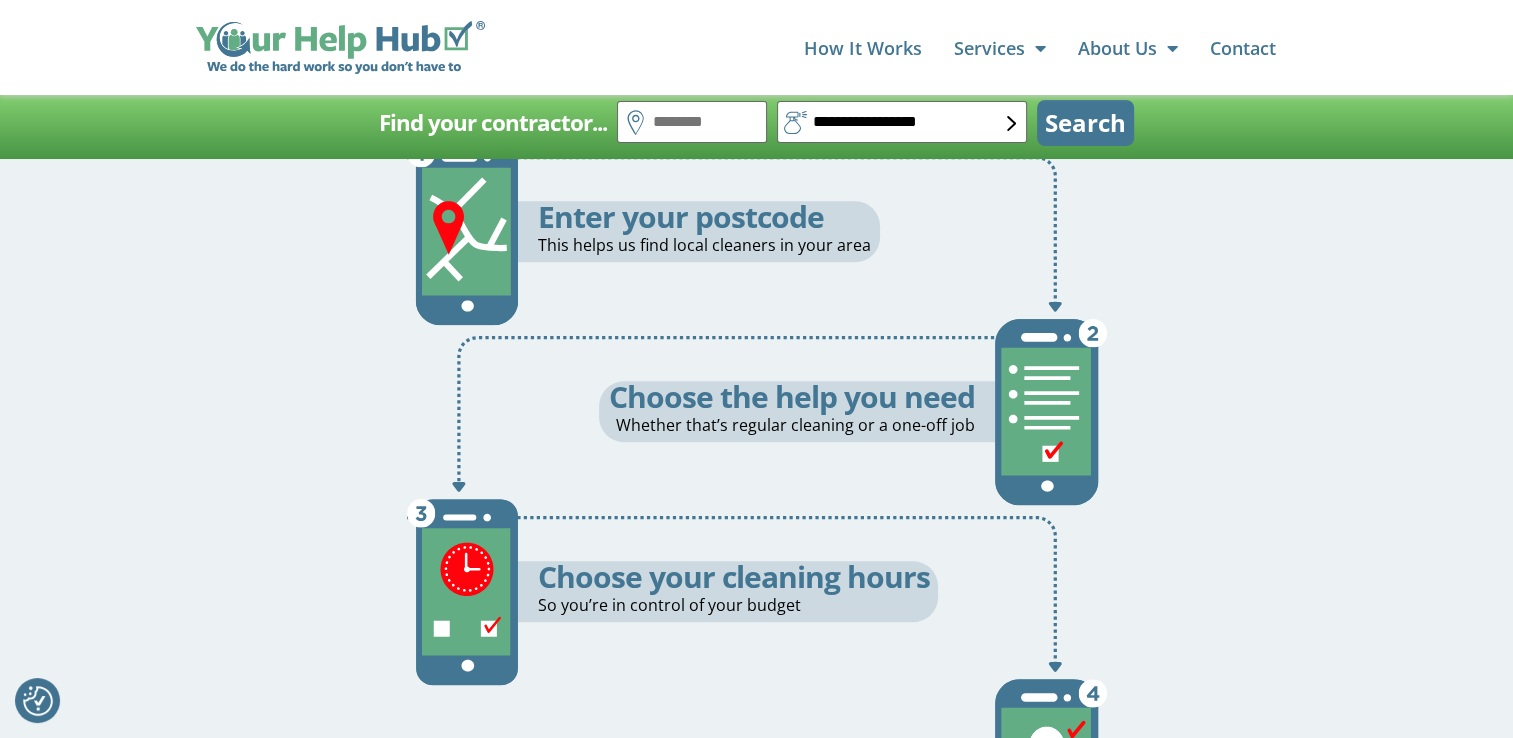 scroll, scrollTop: 1500, scrollLeft: 0, axis: vertical 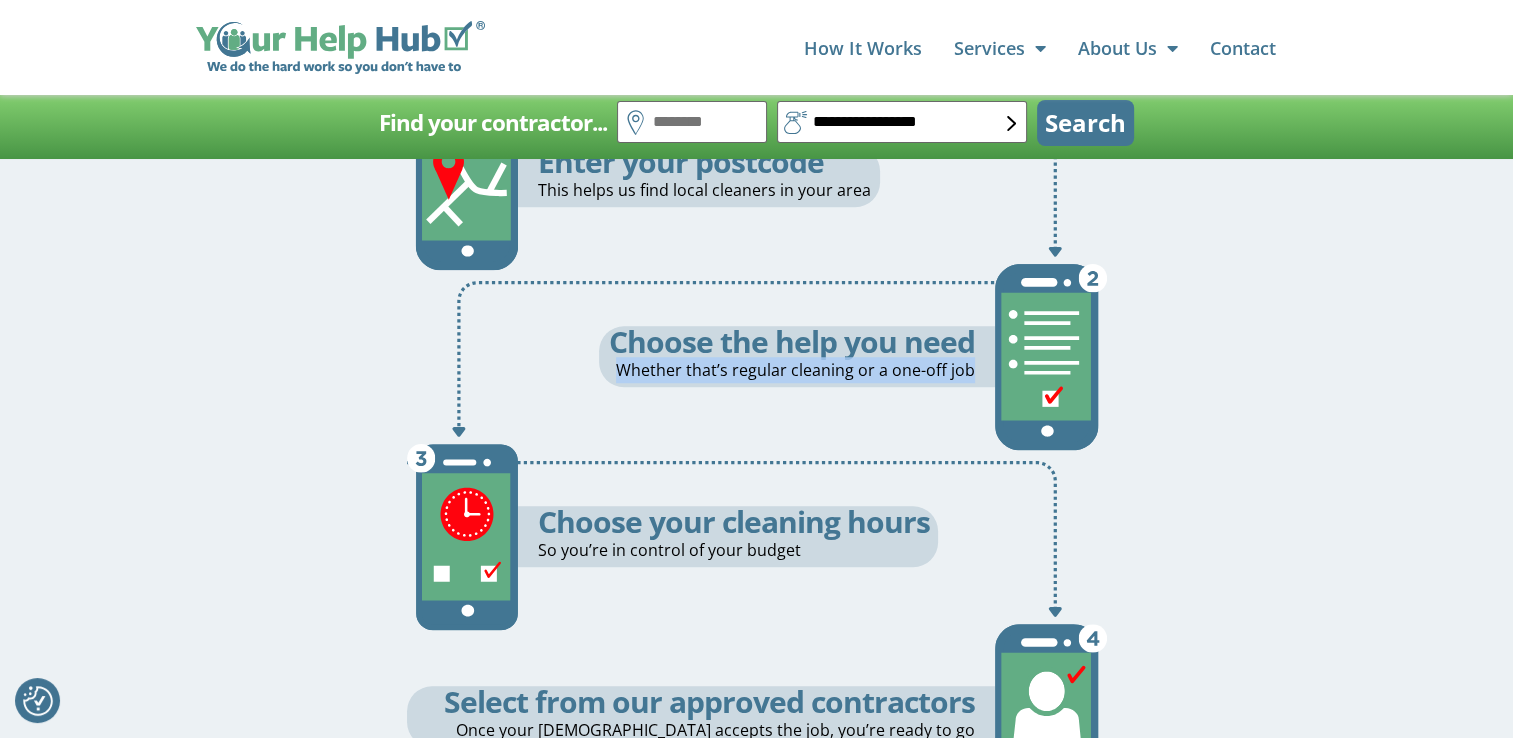 drag, startPoint x: 626, startPoint y: 368, endPoint x: 974, endPoint y: 385, distance: 348.41498 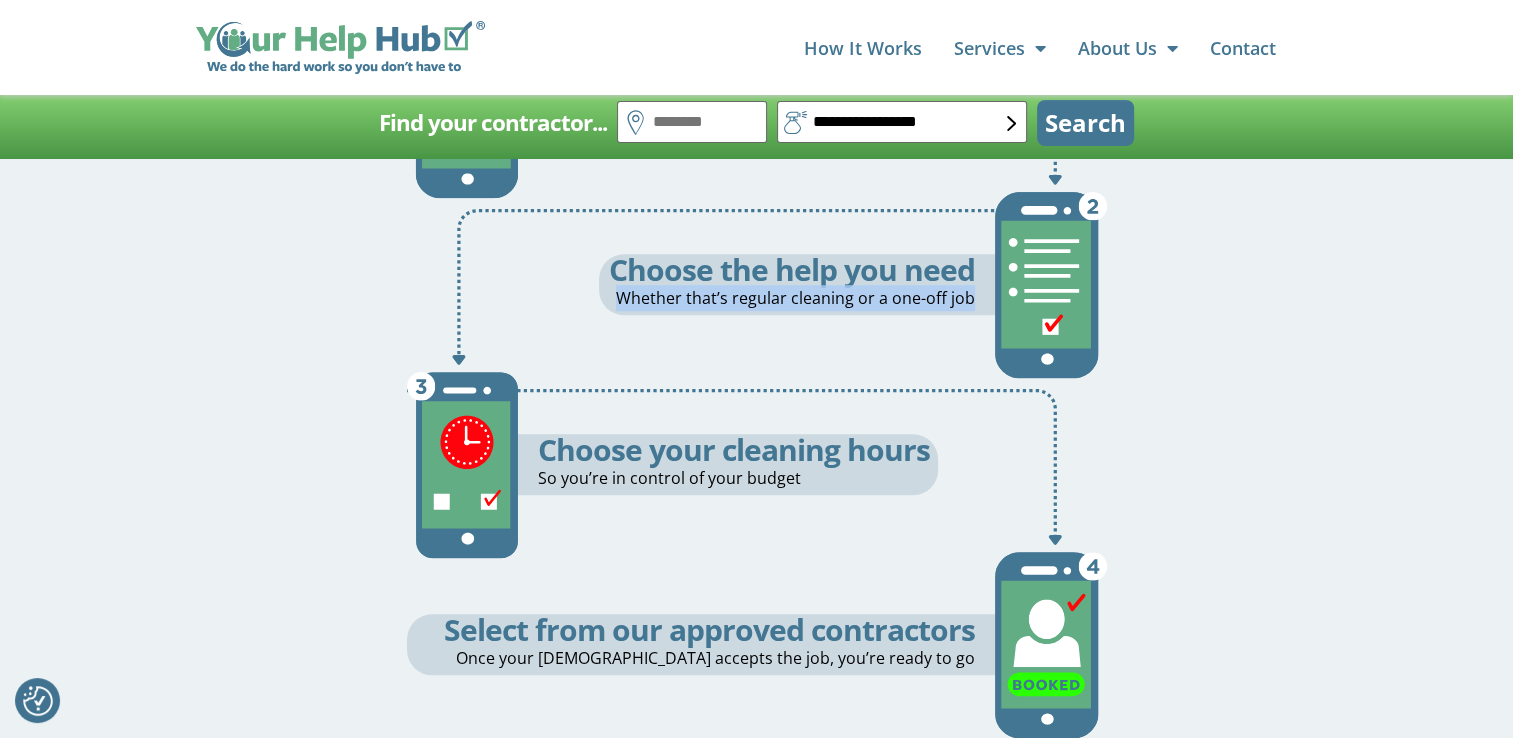 scroll, scrollTop: 1700, scrollLeft: 0, axis: vertical 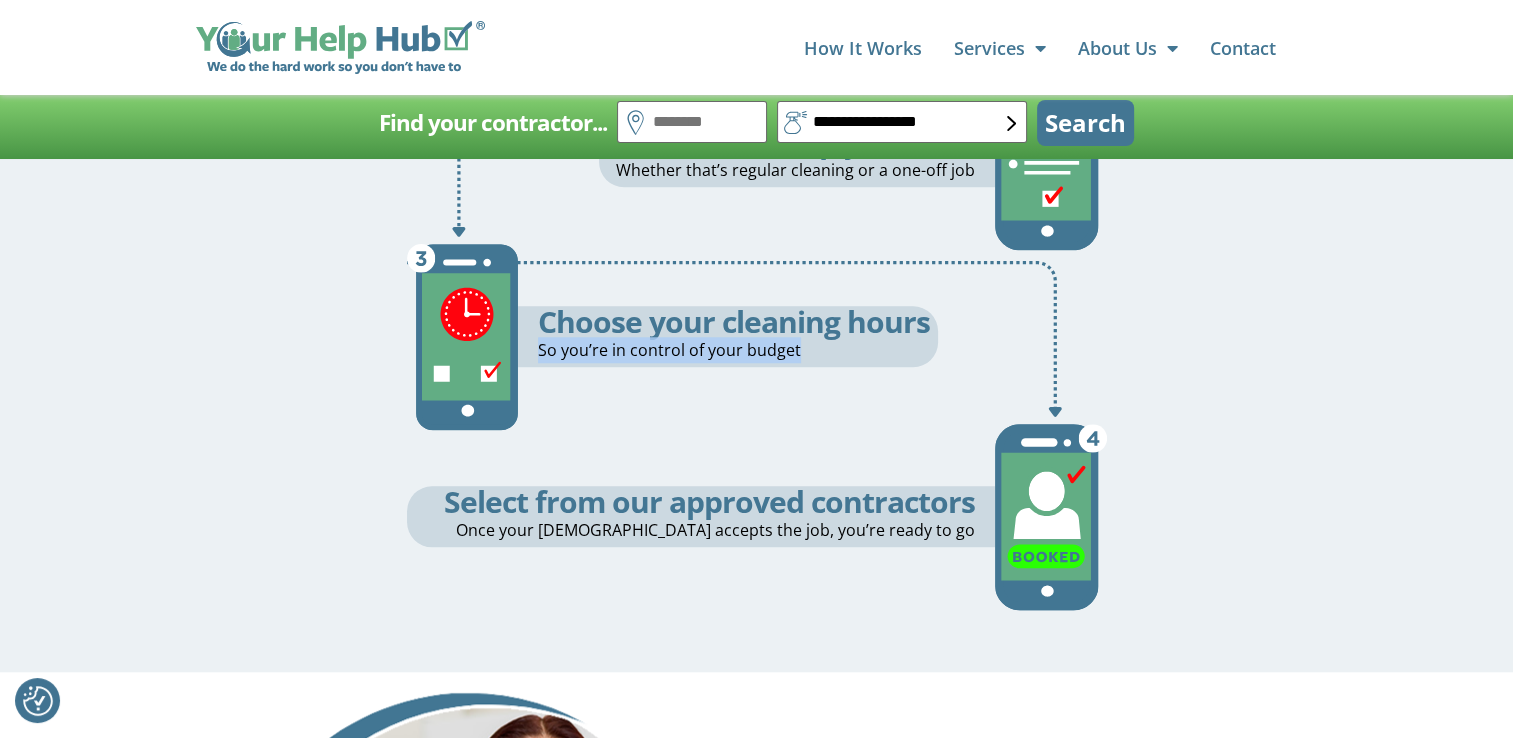 drag, startPoint x: 541, startPoint y: 356, endPoint x: 836, endPoint y: 370, distance: 295.33203 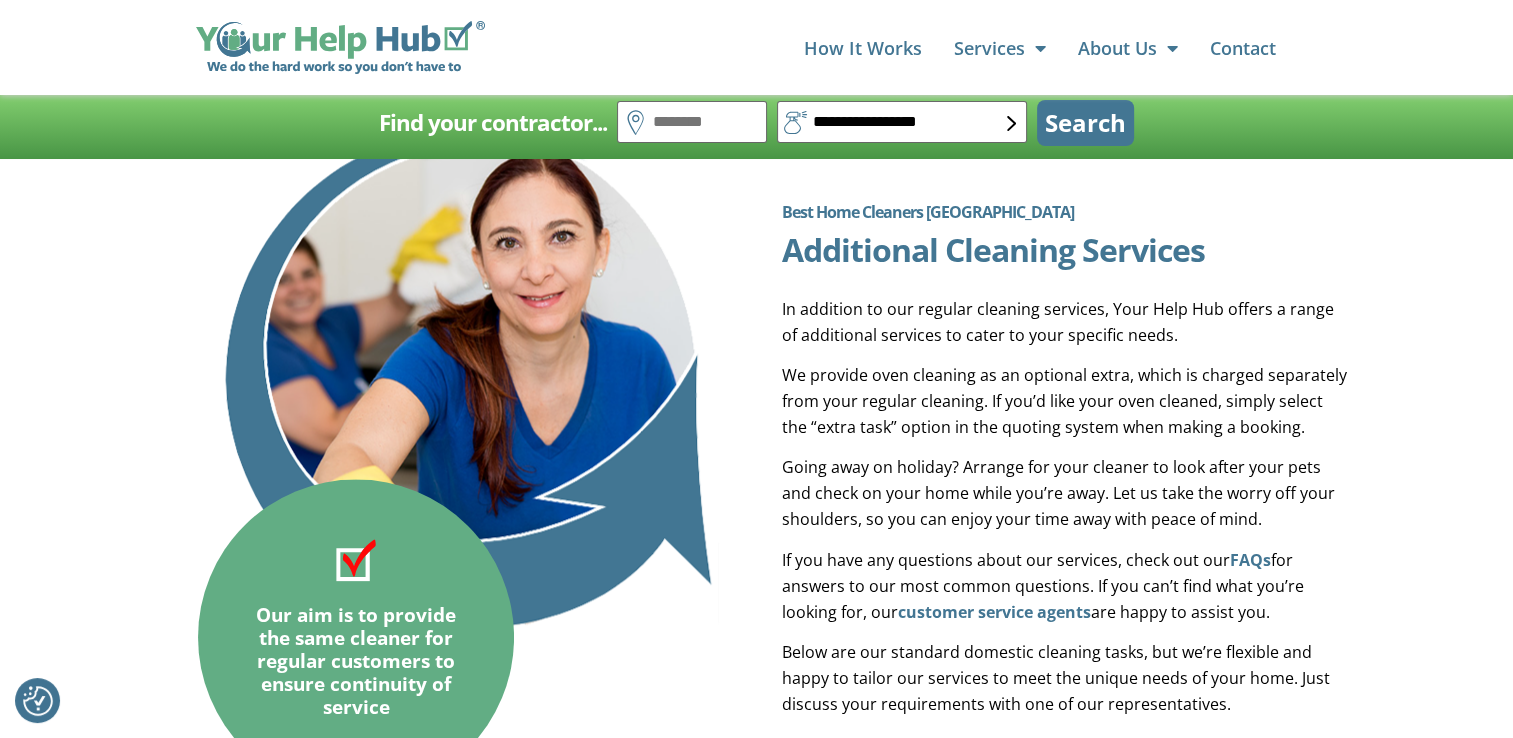 scroll, scrollTop: 2300, scrollLeft: 0, axis: vertical 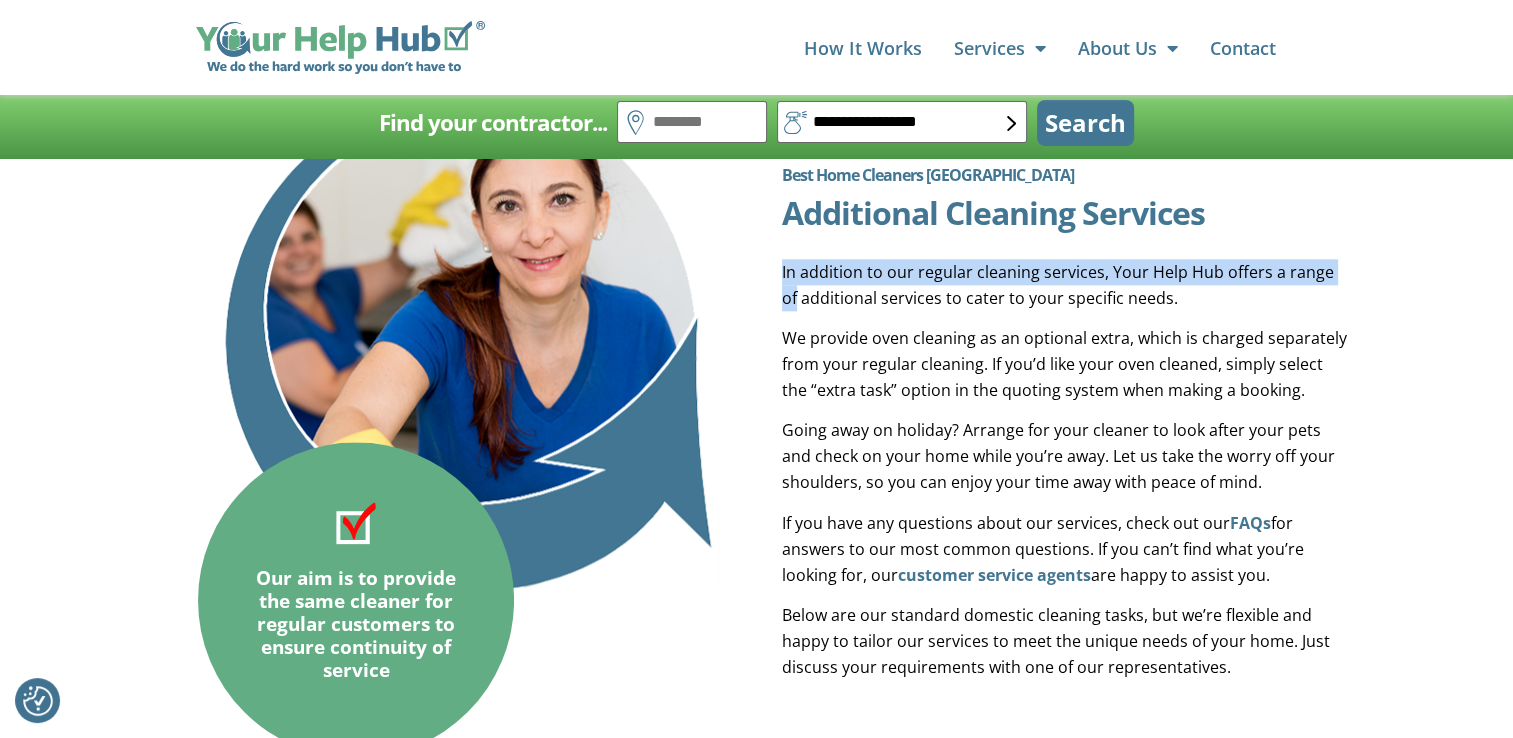 drag, startPoint x: 783, startPoint y: 272, endPoint x: 1344, endPoint y: 278, distance: 561.0321 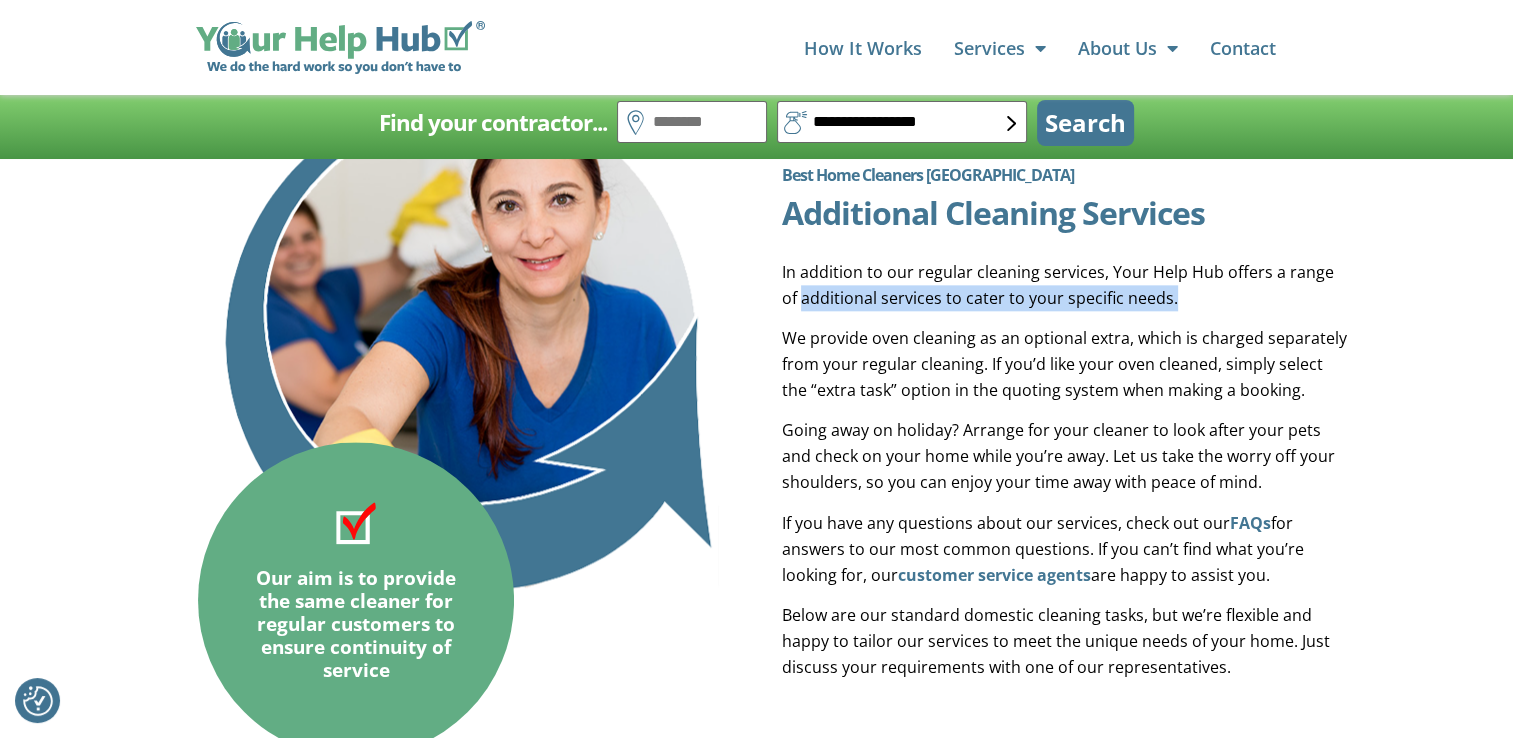 drag, startPoint x: 870, startPoint y: 308, endPoint x: 1164, endPoint y: 309, distance: 294.0017 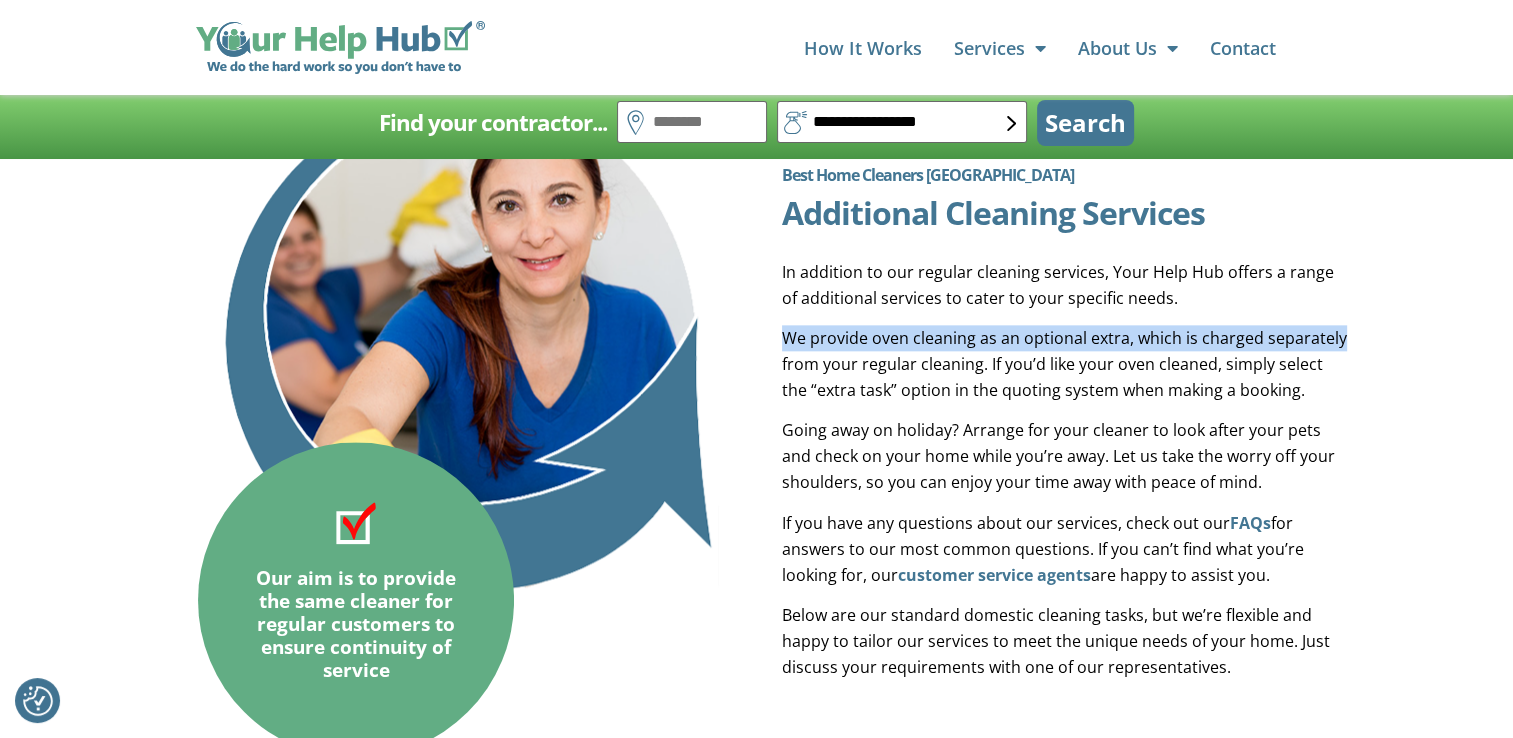 drag, startPoint x: 782, startPoint y: 341, endPoint x: 1376, endPoint y: 346, distance: 594.02106 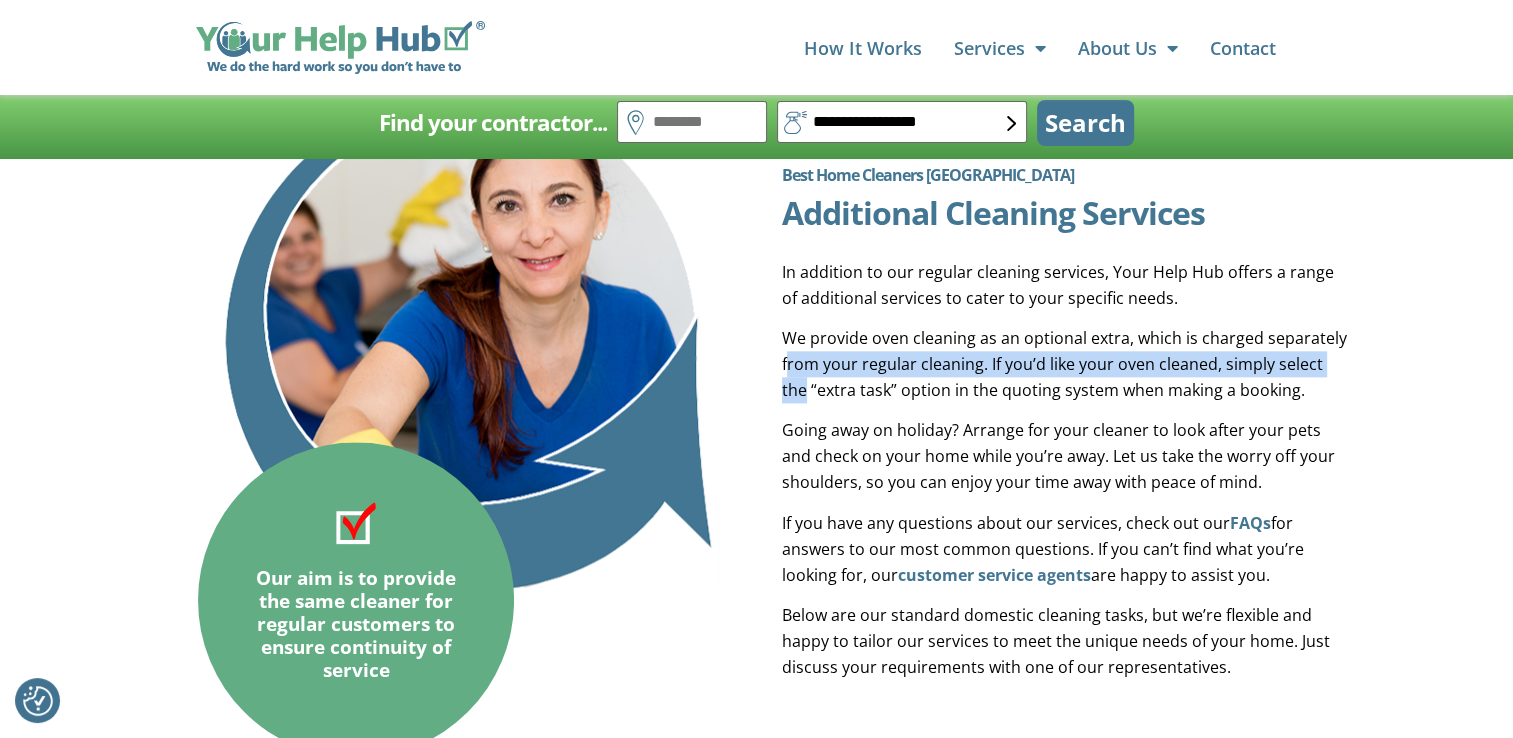 drag, startPoint x: 876, startPoint y: 365, endPoint x: 1353, endPoint y: 352, distance: 477.17712 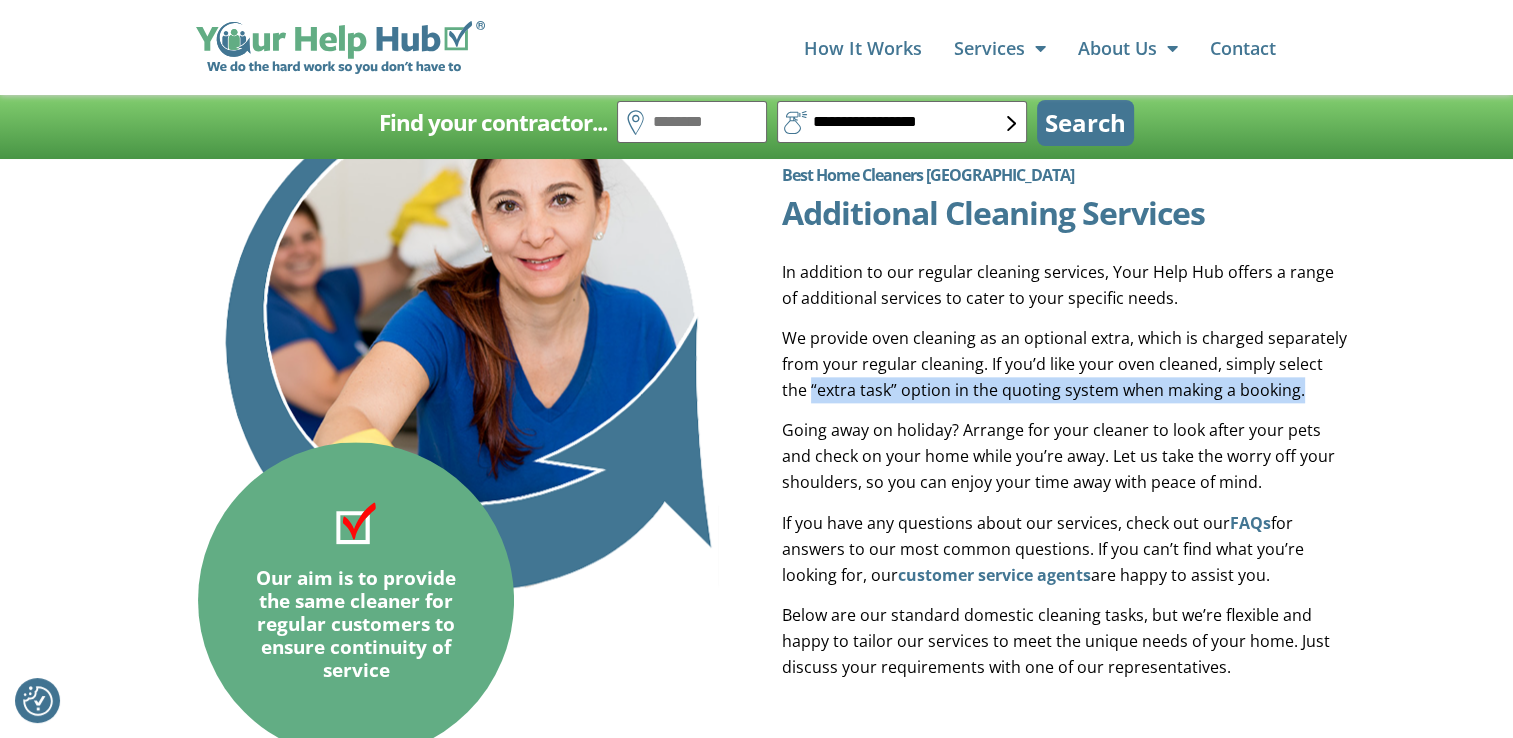 drag, startPoint x: 788, startPoint y: 395, endPoint x: 1306, endPoint y: 395, distance: 518 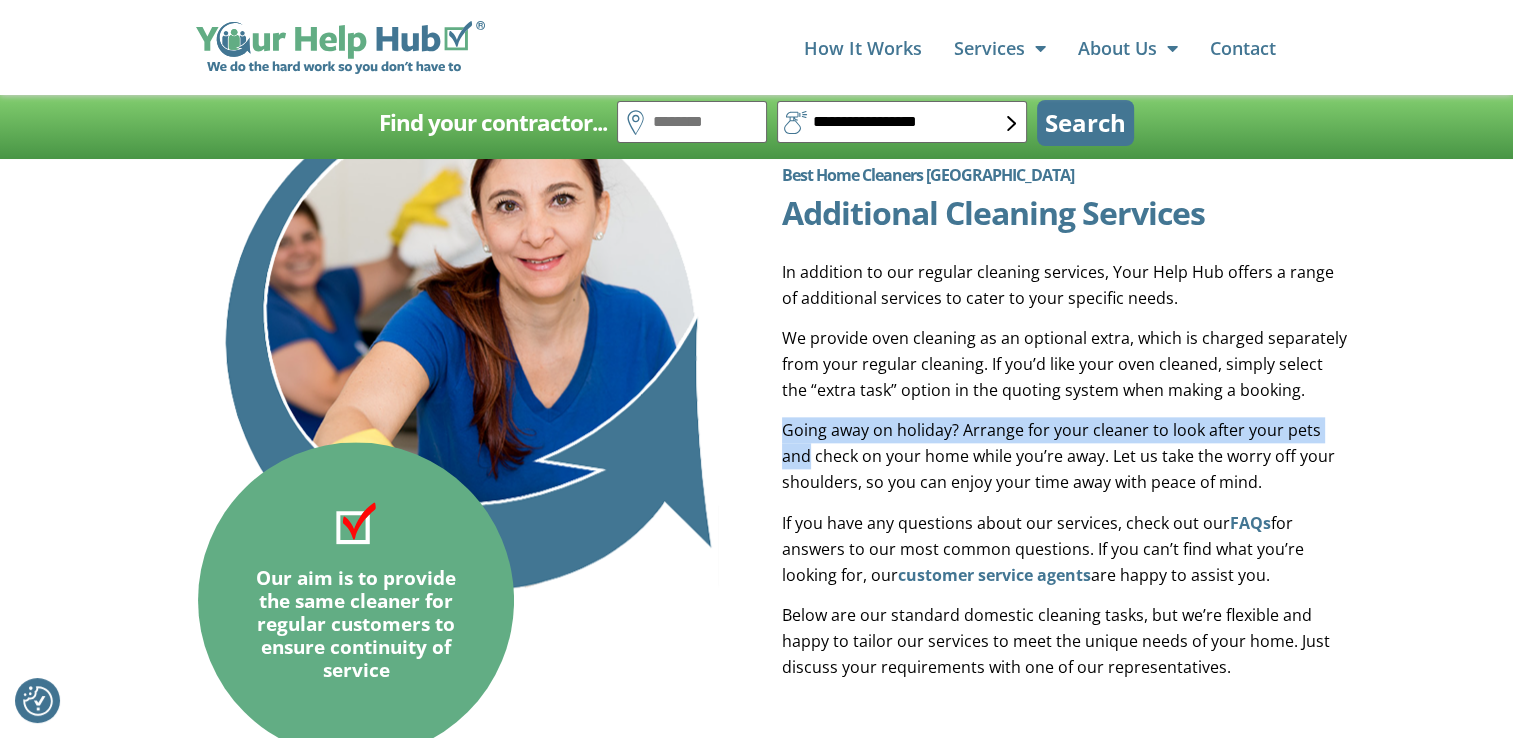 drag, startPoint x: 781, startPoint y: 435, endPoint x: 1376, endPoint y: 433, distance: 595.00336 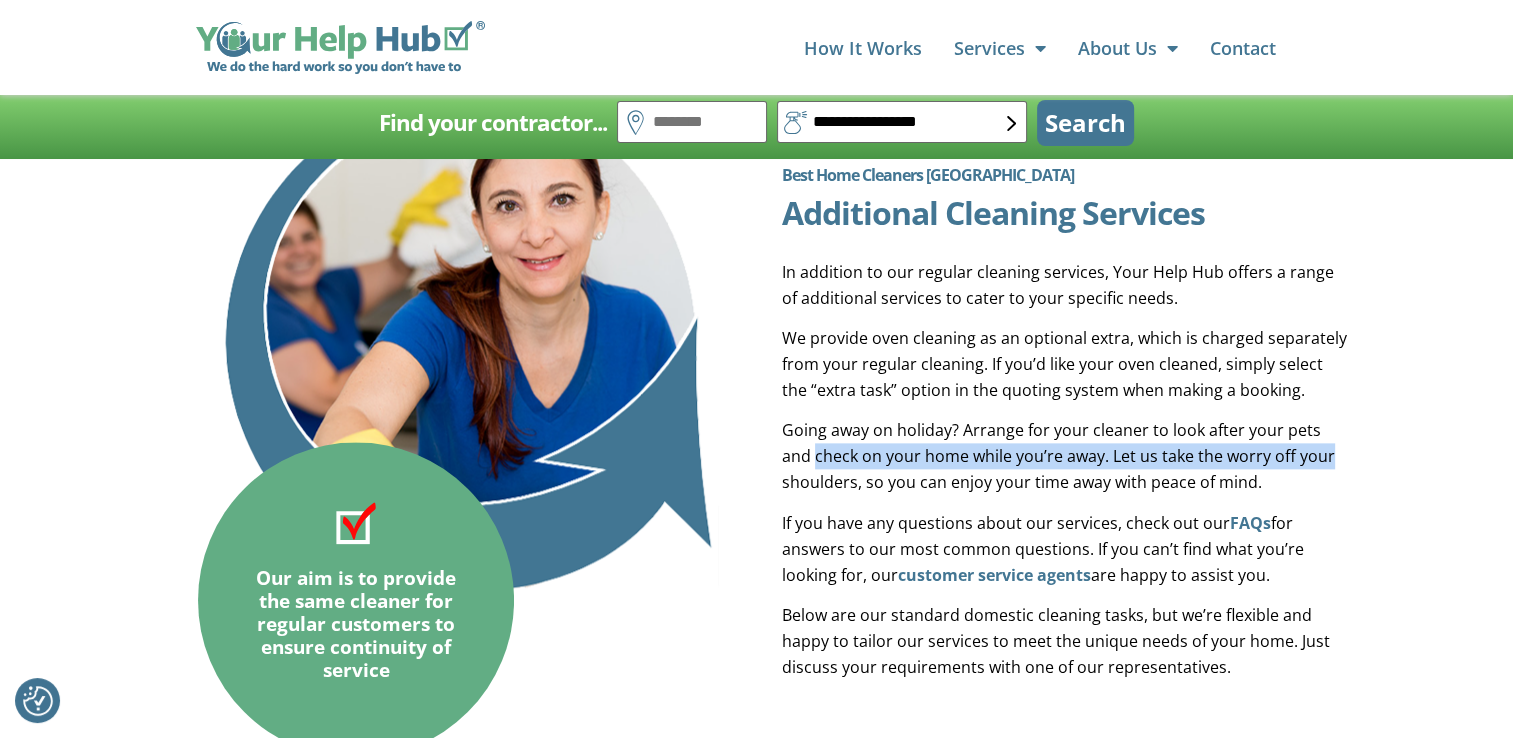 drag, startPoint x: 777, startPoint y: 463, endPoint x: 1316, endPoint y: 458, distance: 539.0232 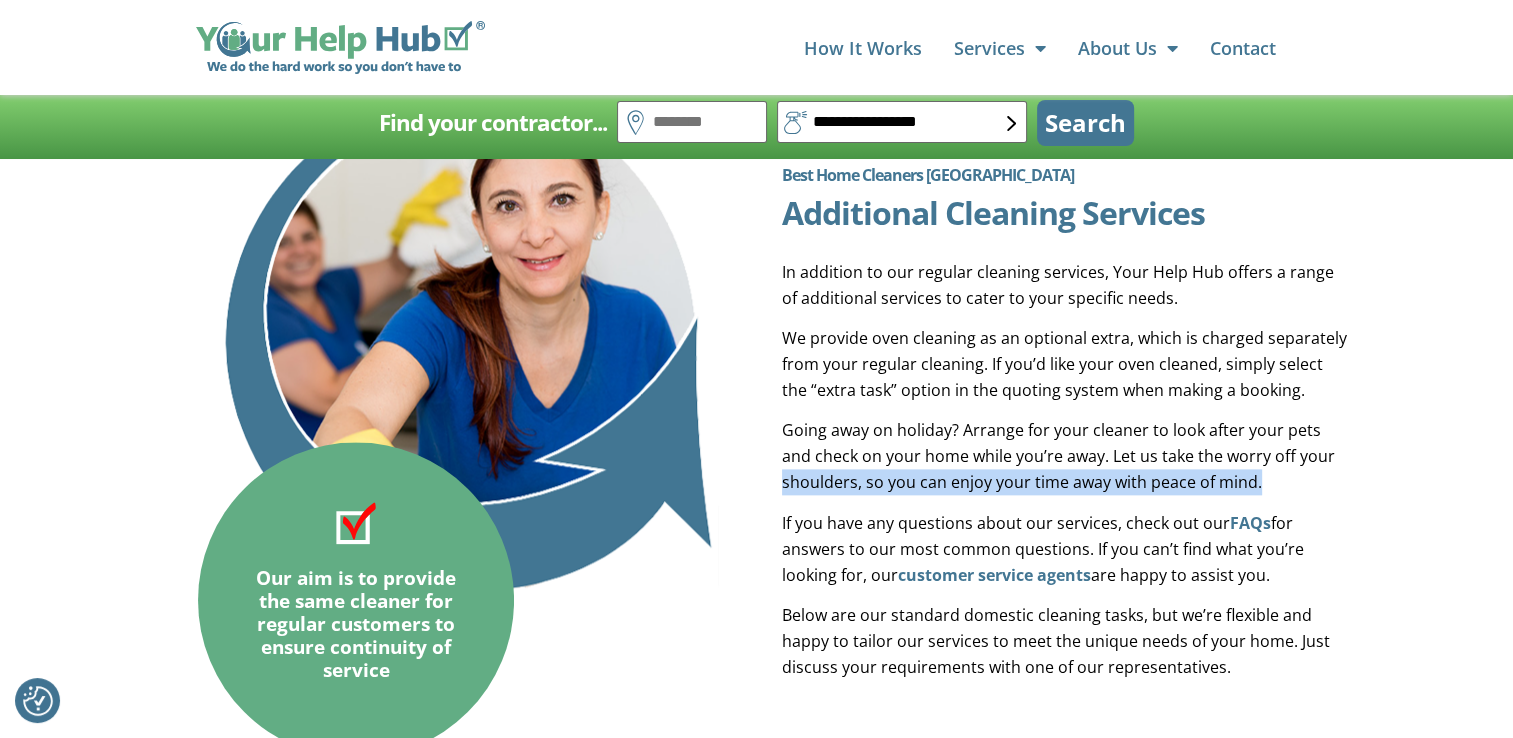 drag, startPoint x: 778, startPoint y: 488, endPoint x: 1276, endPoint y: 488, distance: 498 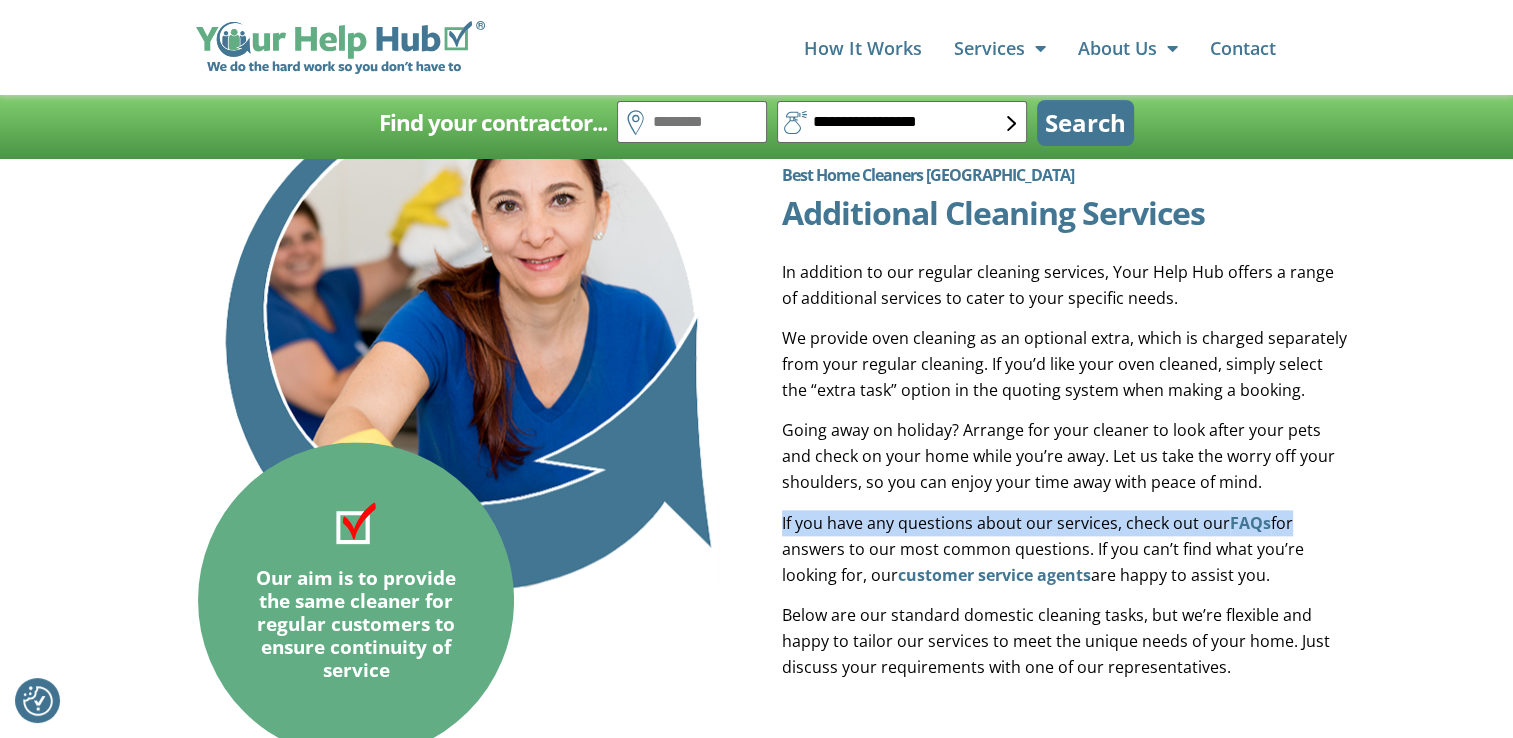 drag, startPoint x: 831, startPoint y: 529, endPoint x: 1286, endPoint y: 534, distance: 455.02747 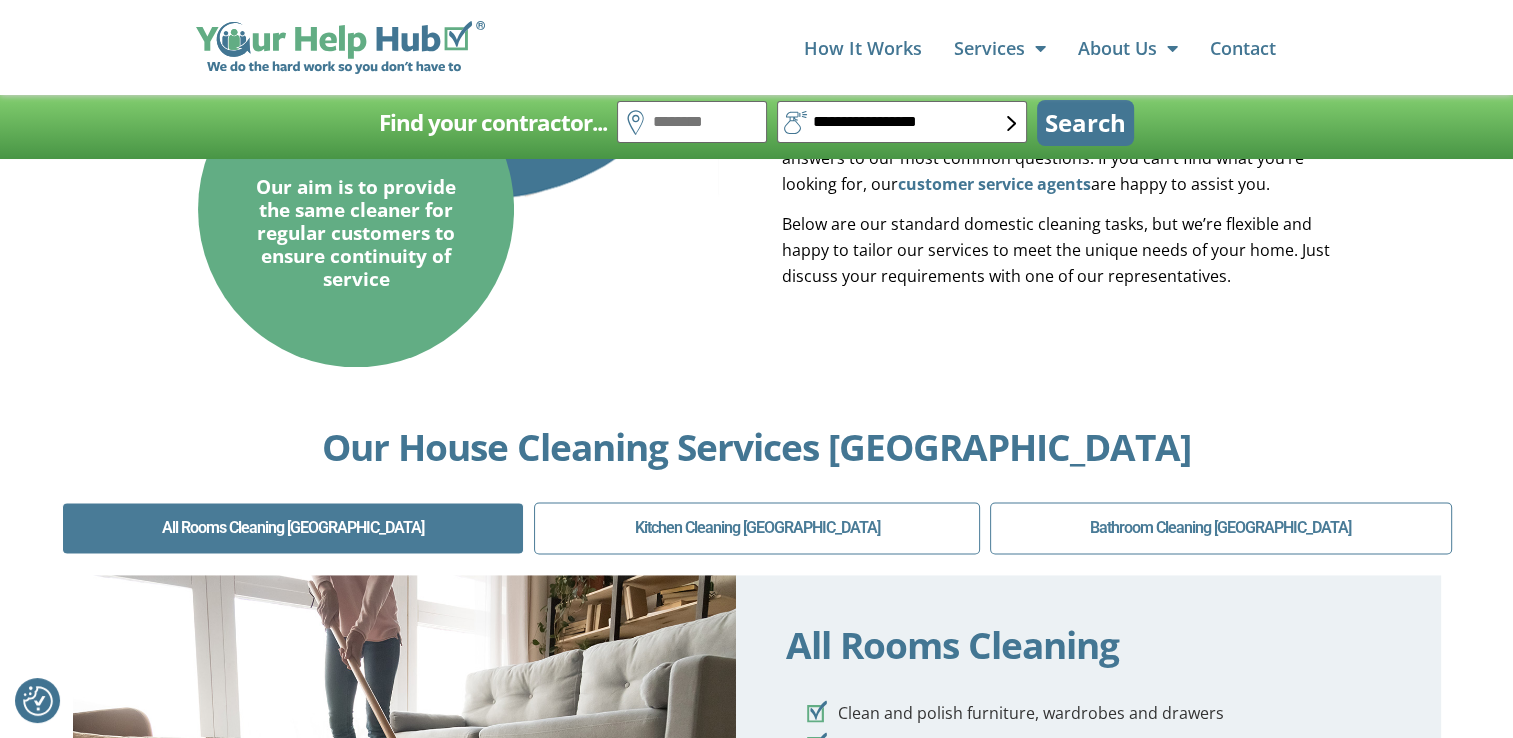 scroll, scrollTop: 2700, scrollLeft: 0, axis: vertical 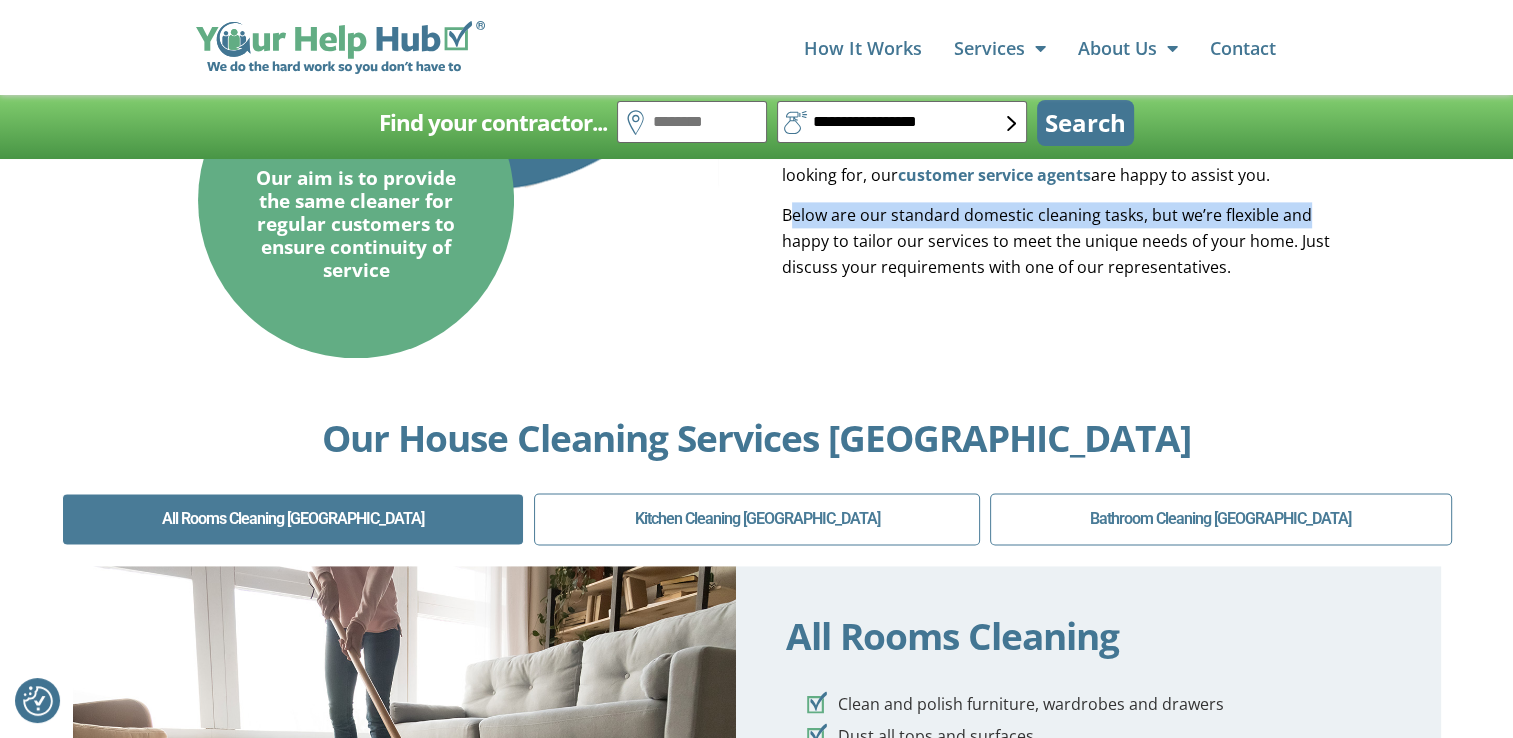 drag, startPoint x: 792, startPoint y: 219, endPoint x: 1312, endPoint y: 222, distance: 520.00867 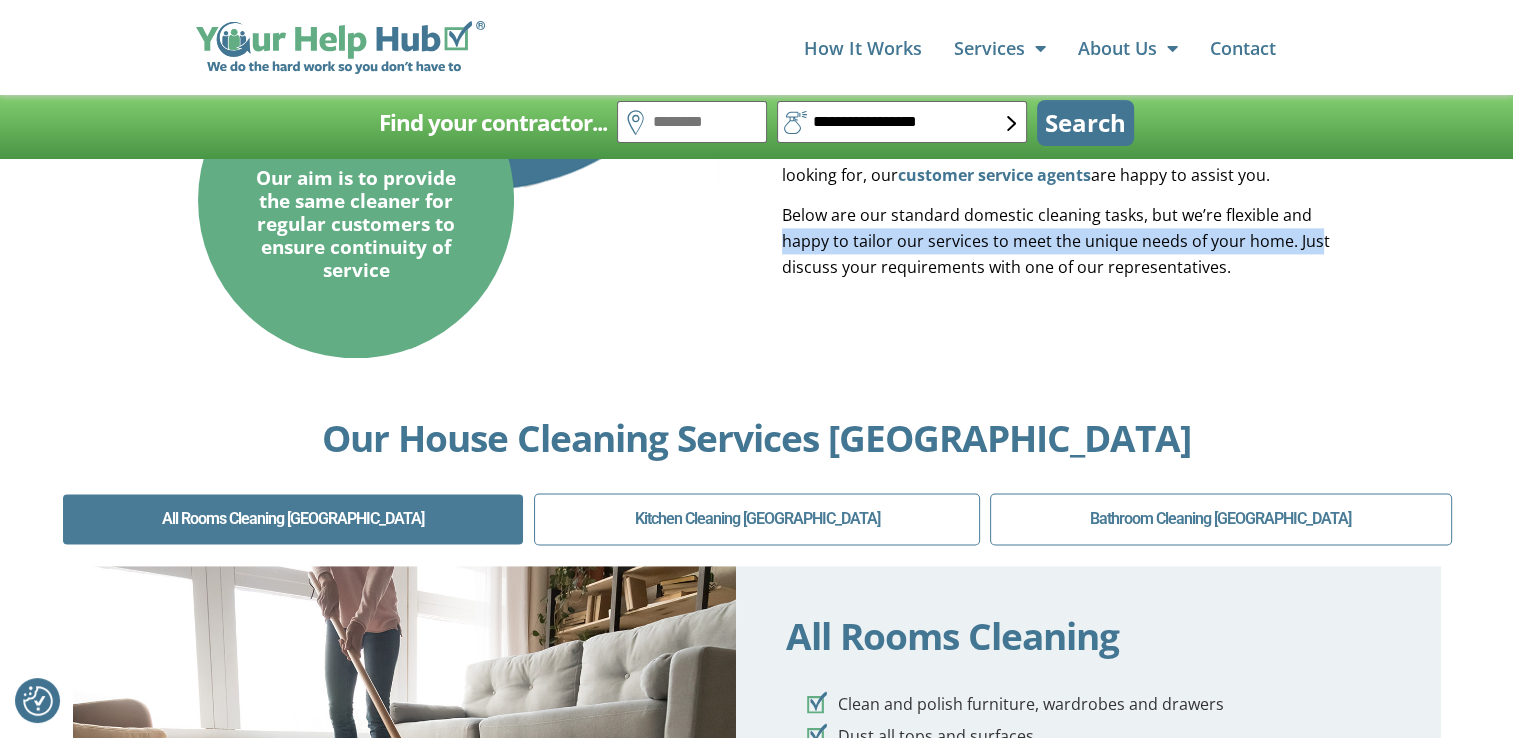 drag, startPoint x: 900, startPoint y: 254, endPoint x: 1317, endPoint y: 253, distance: 417.0012 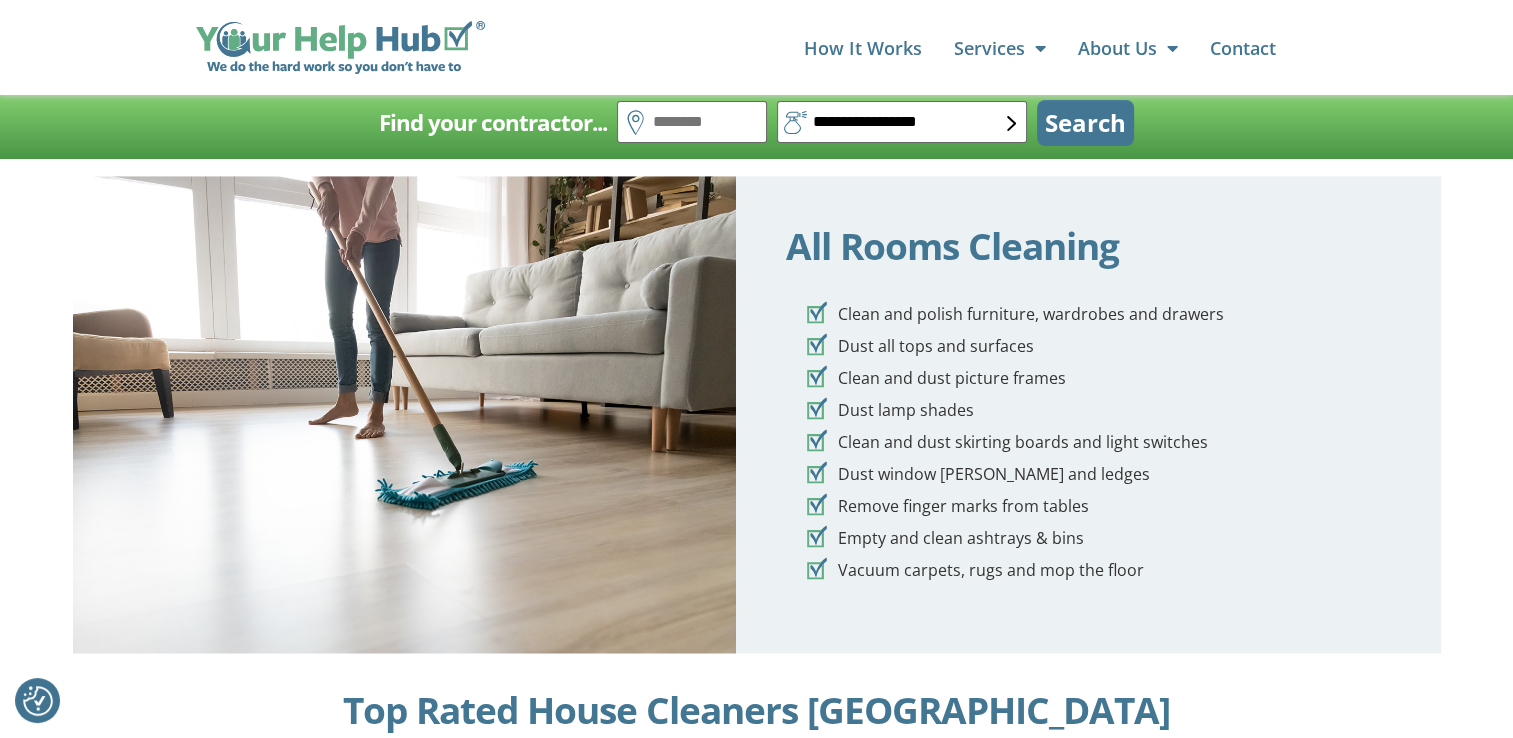 scroll, scrollTop: 3100, scrollLeft: 0, axis: vertical 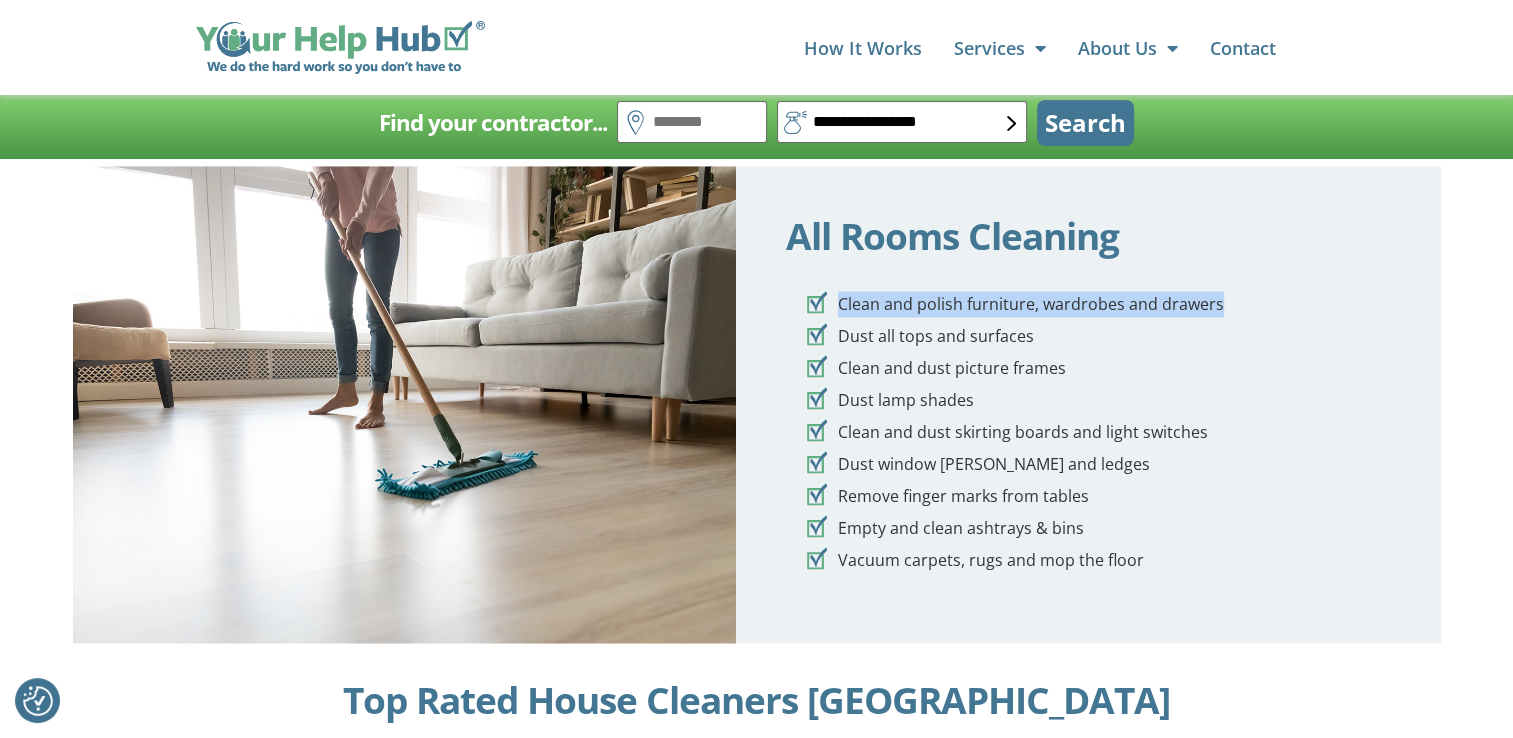 drag, startPoint x: 844, startPoint y: 302, endPoint x: 1262, endPoint y: 291, distance: 418.1447 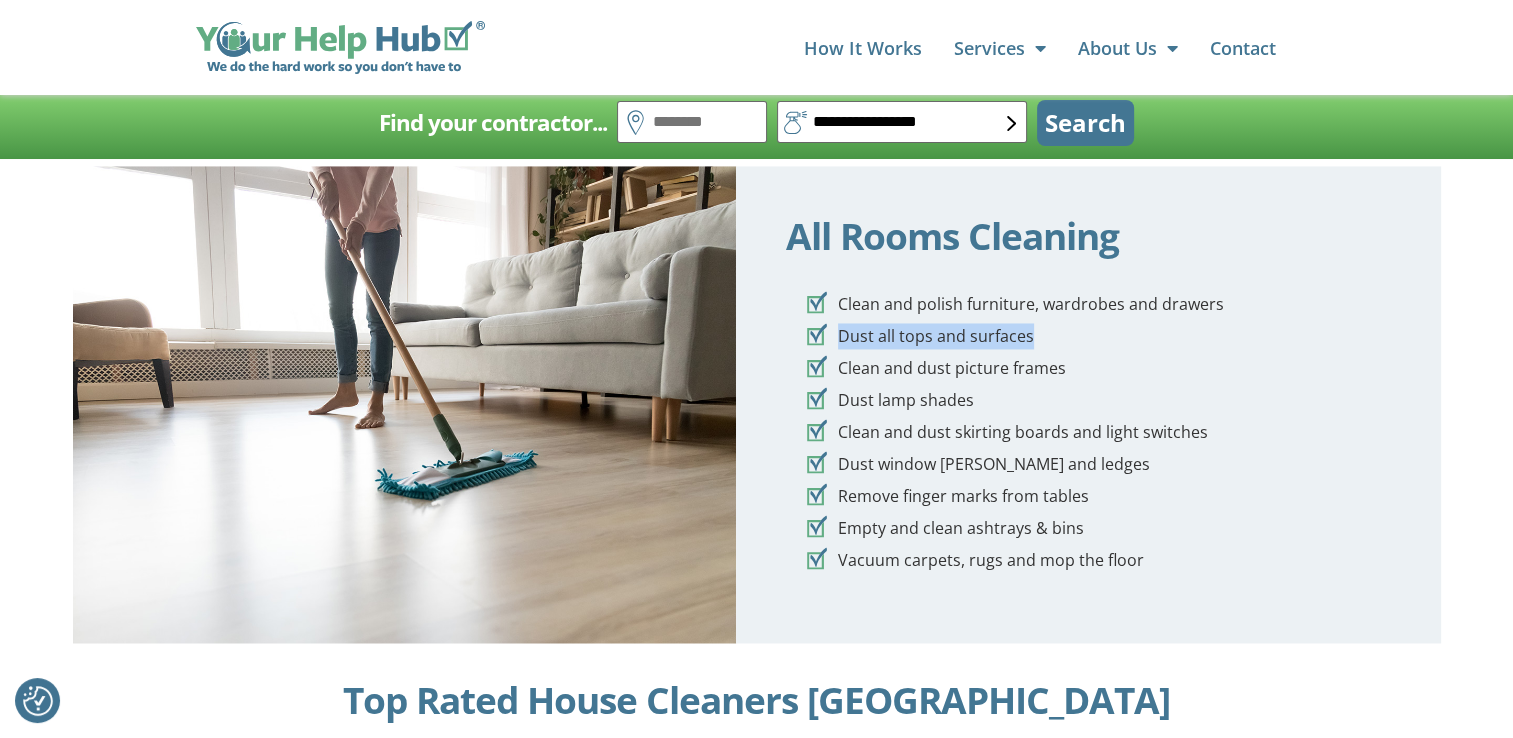 drag, startPoint x: 839, startPoint y: 339, endPoint x: 1096, endPoint y: 339, distance: 257 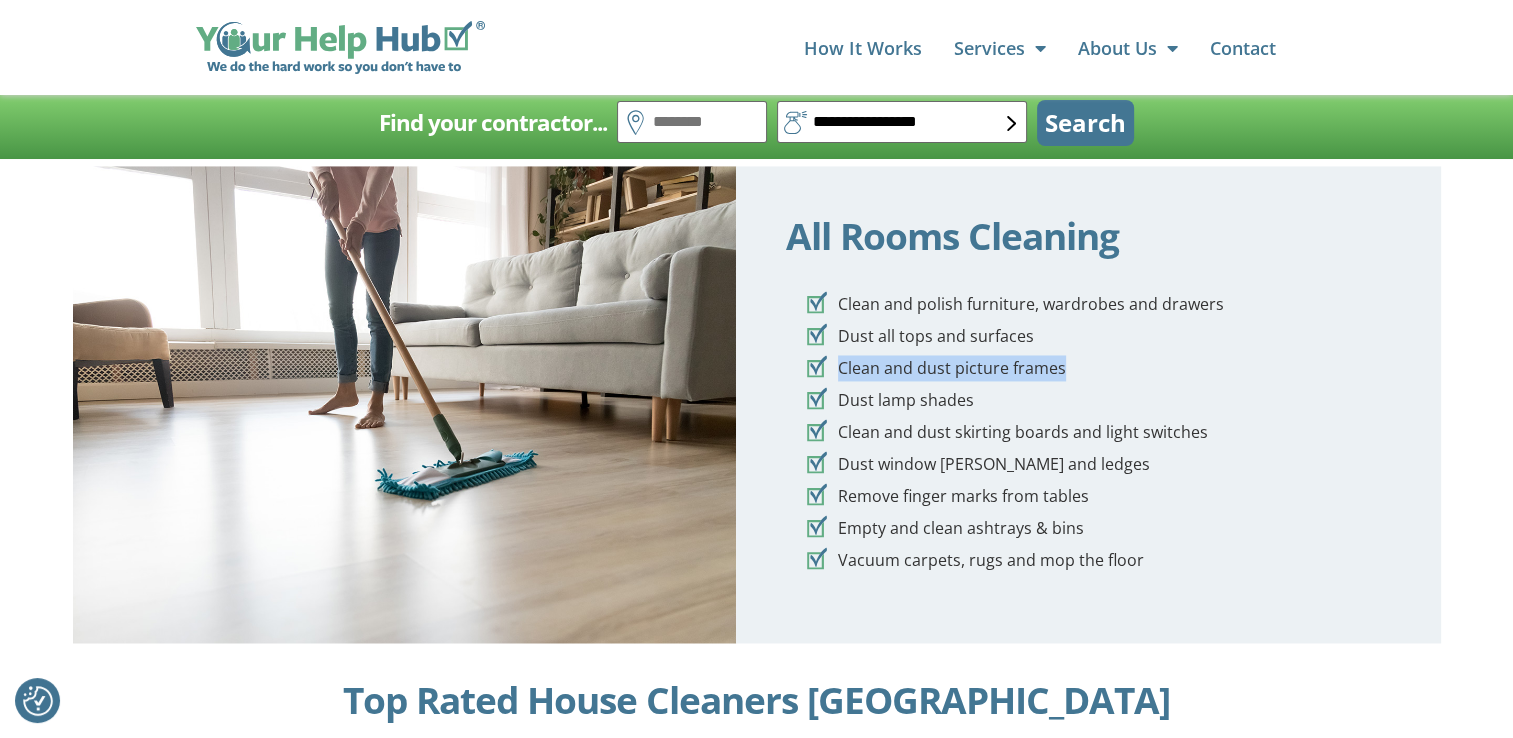 drag, startPoint x: 826, startPoint y: 370, endPoint x: 1088, endPoint y: 380, distance: 262.19077 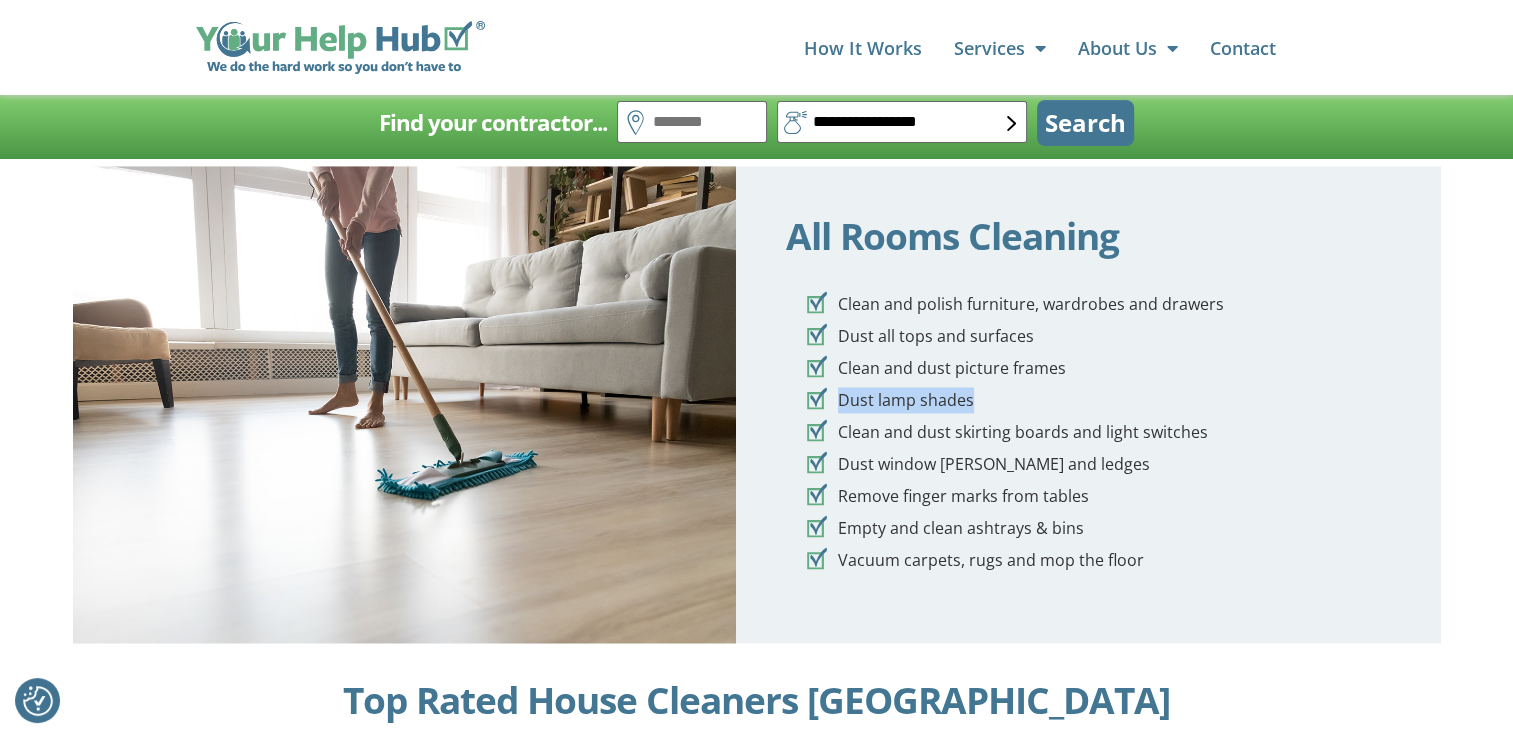 drag, startPoint x: 839, startPoint y: 410, endPoint x: 992, endPoint y: 410, distance: 153 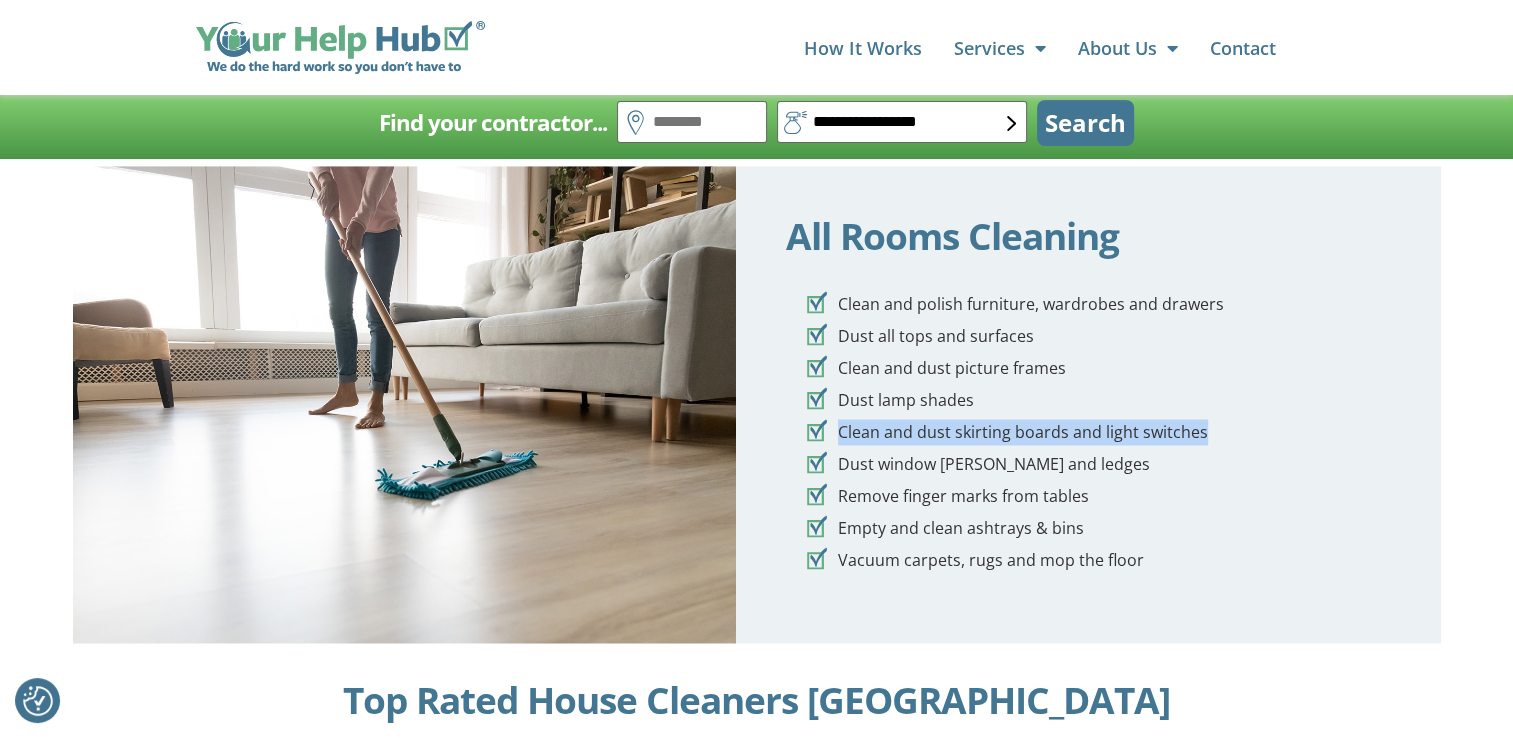 drag, startPoint x: 992, startPoint y: 410, endPoint x: 1235, endPoint y: 443, distance: 245.2305 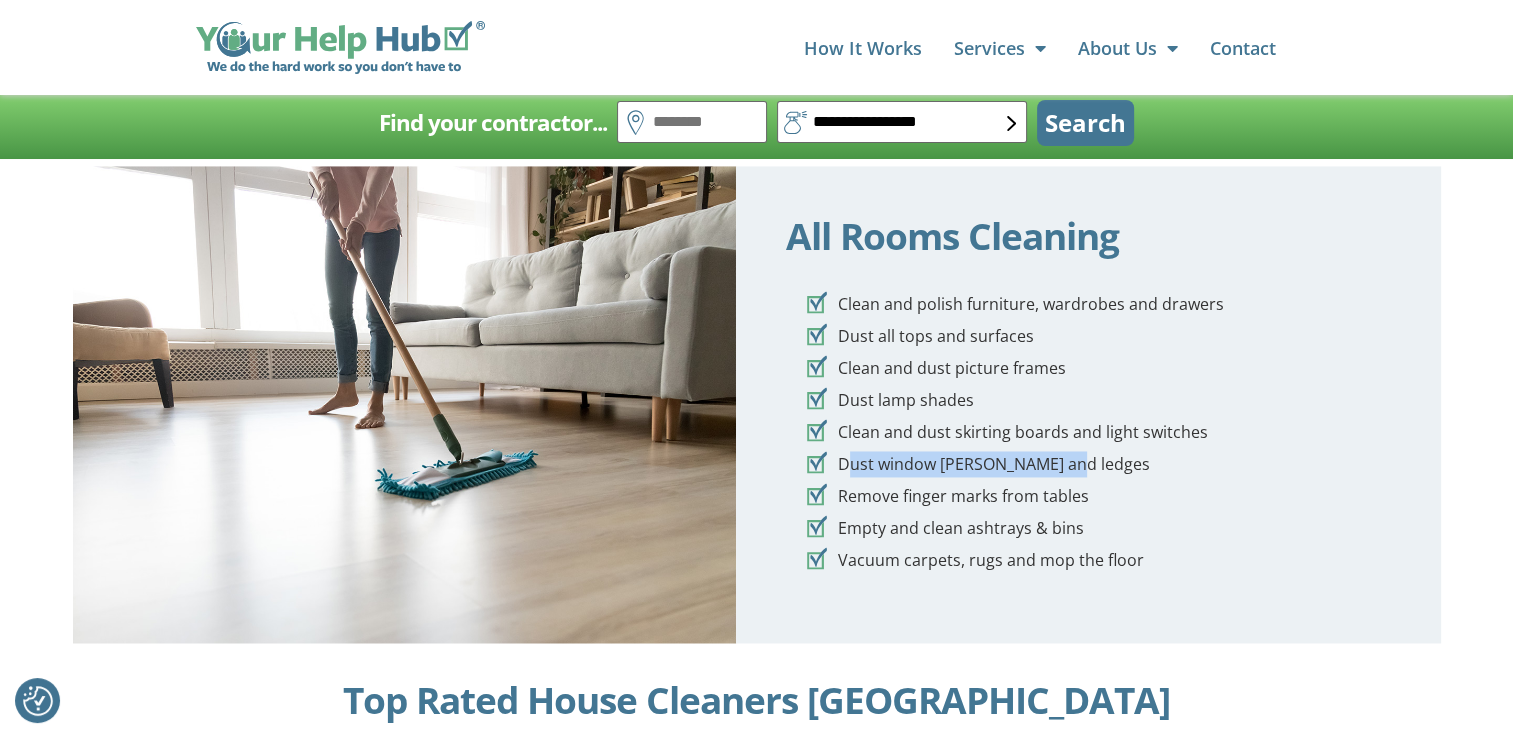 drag, startPoint x: 844, startPoint y: 464, endPoint x: 1148, endPoint y: 465, distance: 304.00165 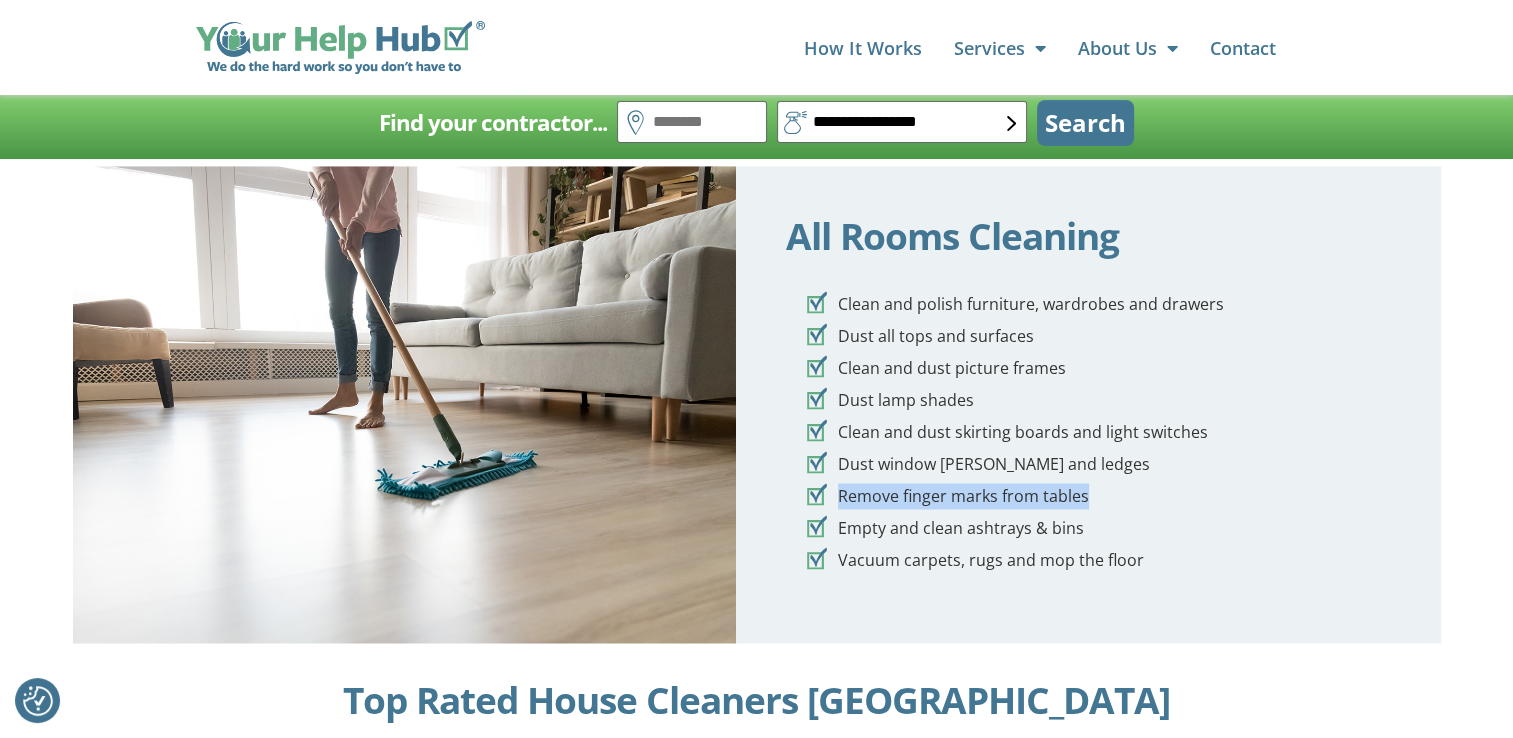 drag, startPoint x: 836, startPoint y: 496, endPoint x: 1138, endPoint y: 494, distance: 302.00662 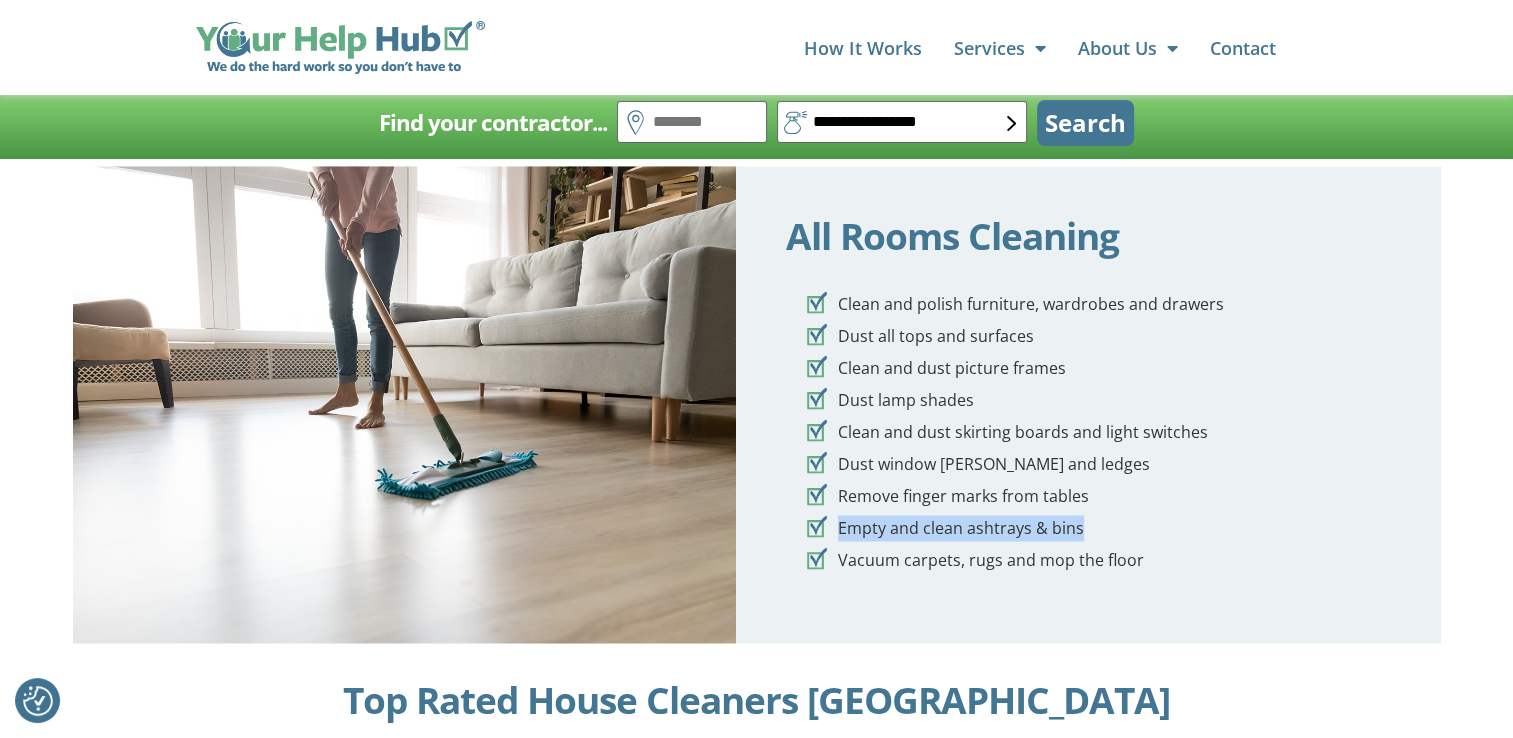 drag, startPoint x: 835, startPoint y: 530, endPoint x: 1120, endPoint y: 530, distance: 285 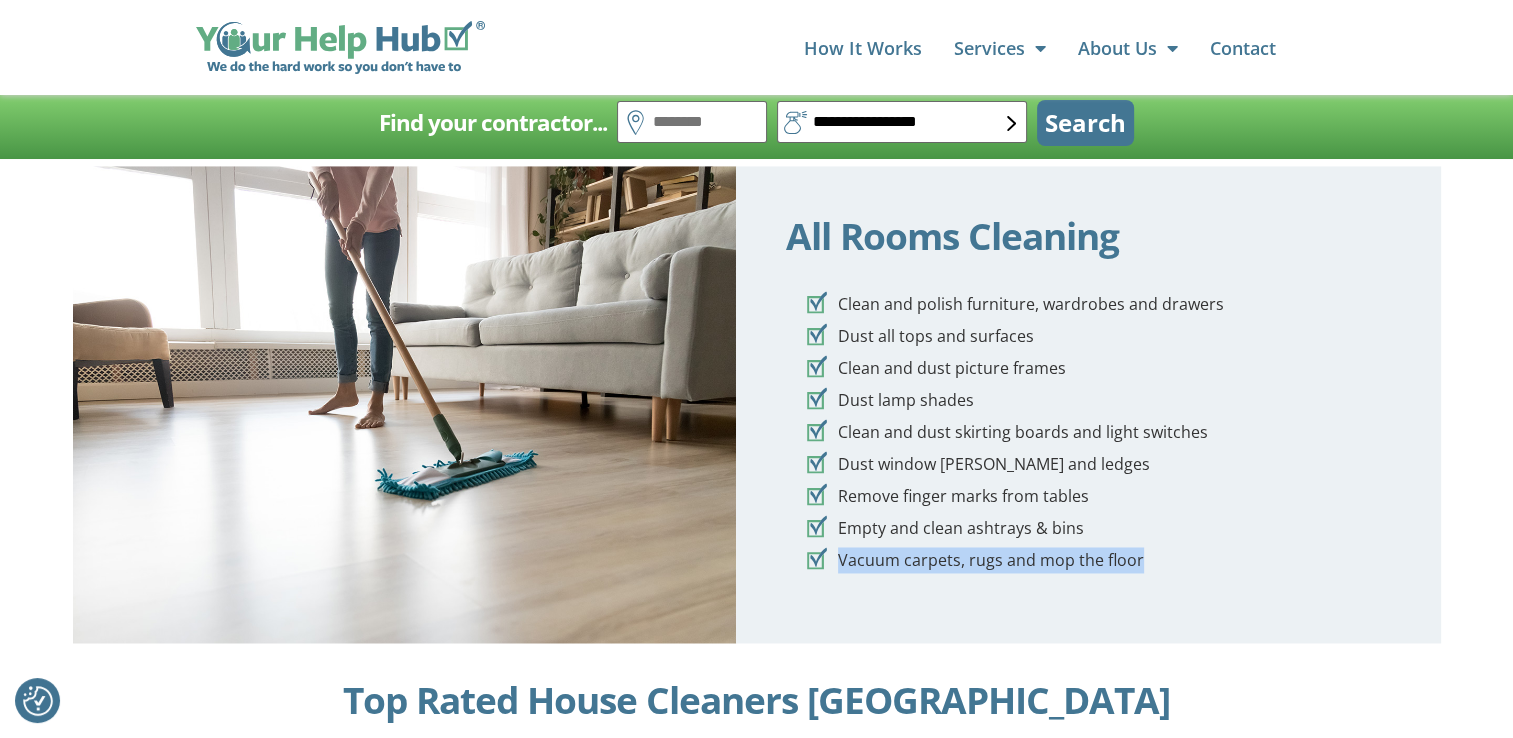 drag, startPoint x: 836, startPoint y: 556, endPoint x: 1187, endPoint y: 562, distance: 351.05127 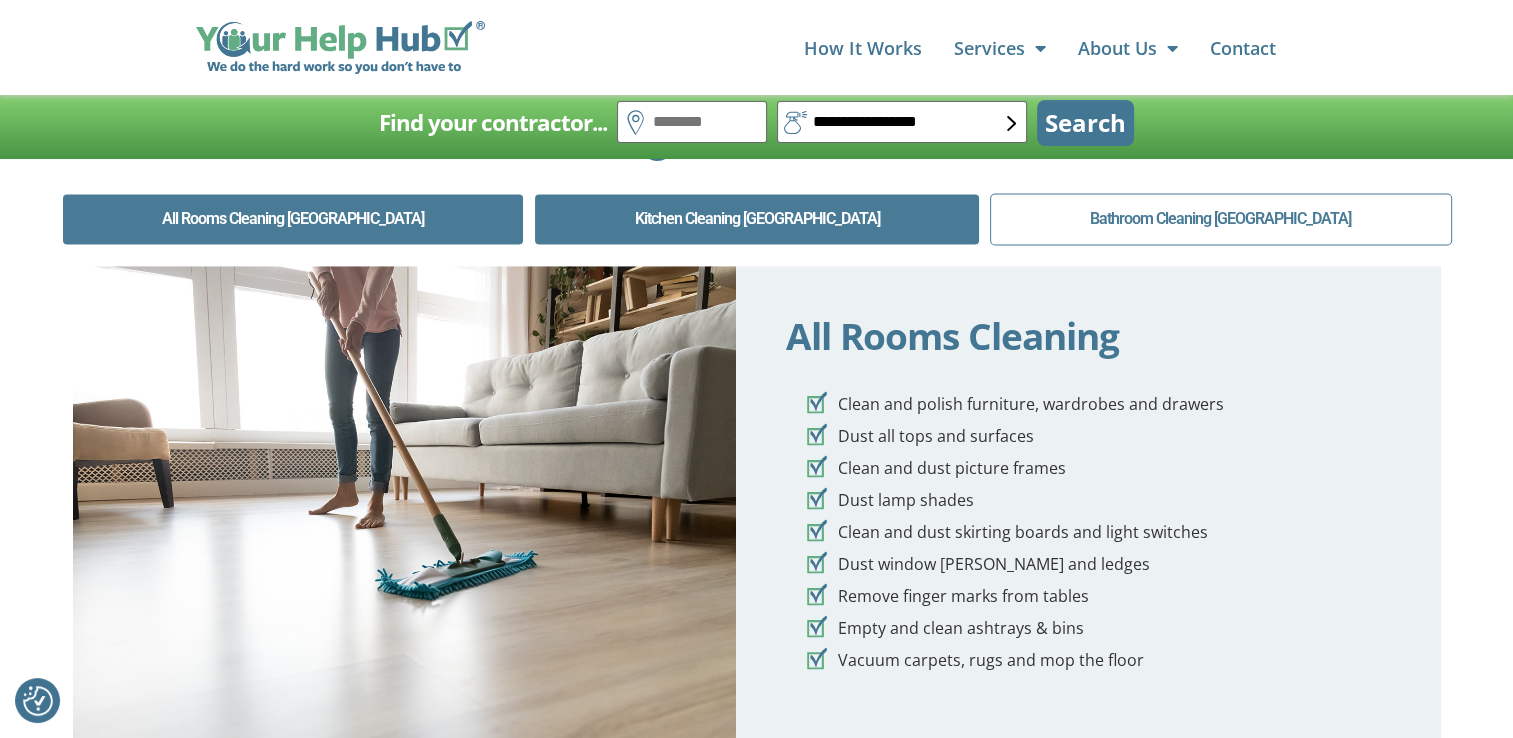 click on "Kitchen Cleaning Coalville" at bounding box center (757, 219) 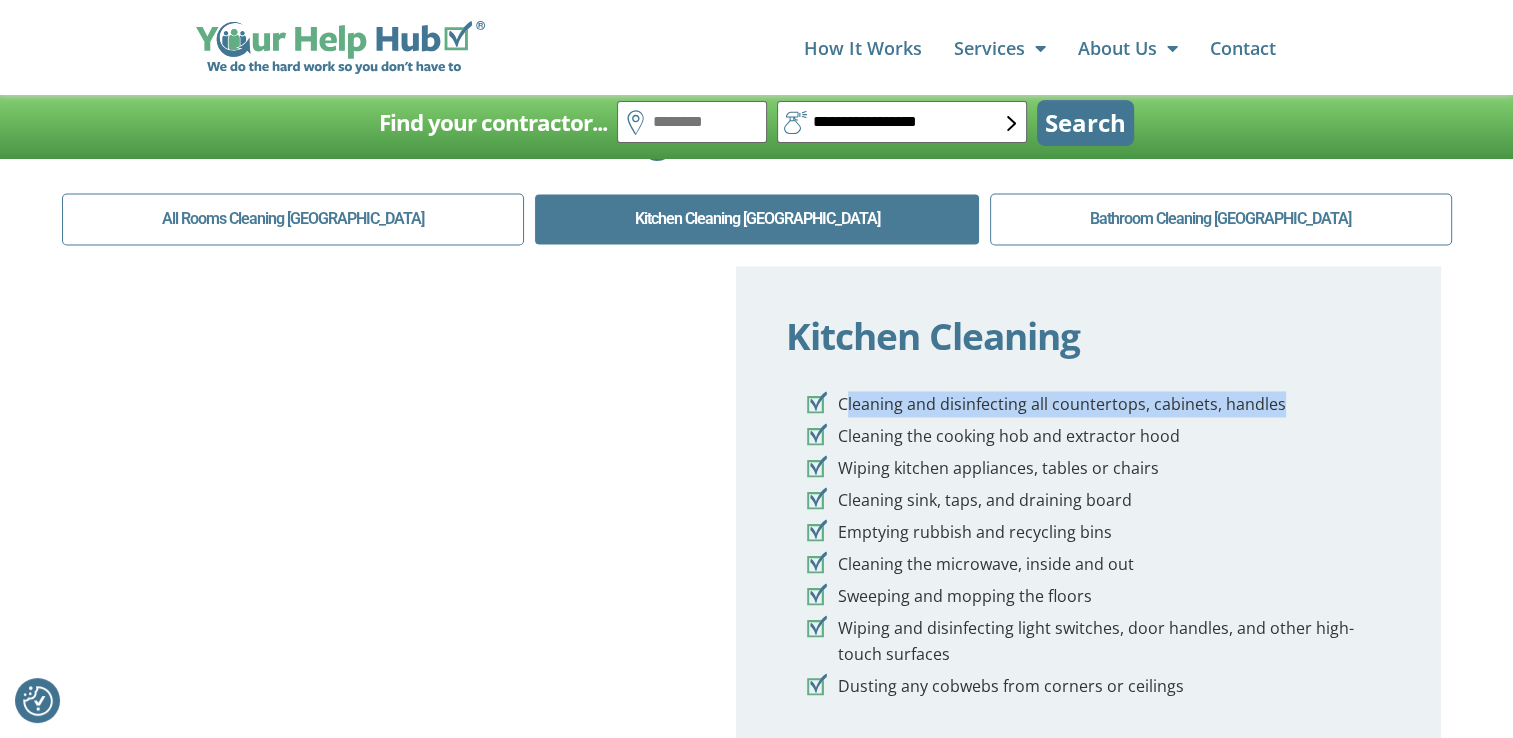 drag, startPoint x: 844, startPoint y: 403, endPoint x: 1314, endPoint y: 406, distance: 470.00958 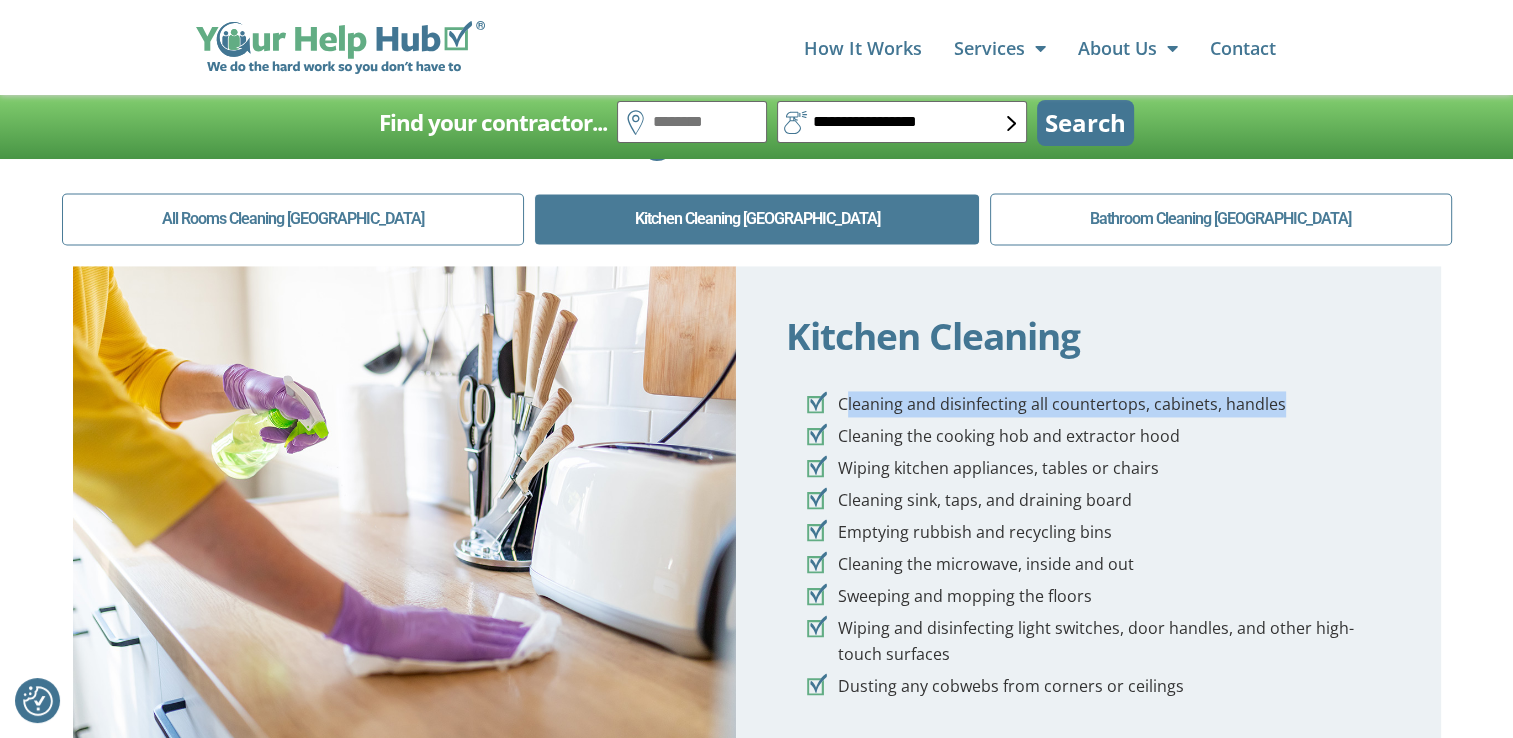 click on ".st0{fill:#62AD84;}	.st1{fill:#427693;}
Cleaning and disinfecting all countertops, cabinets, handles" at bounding box center (1098, 405) 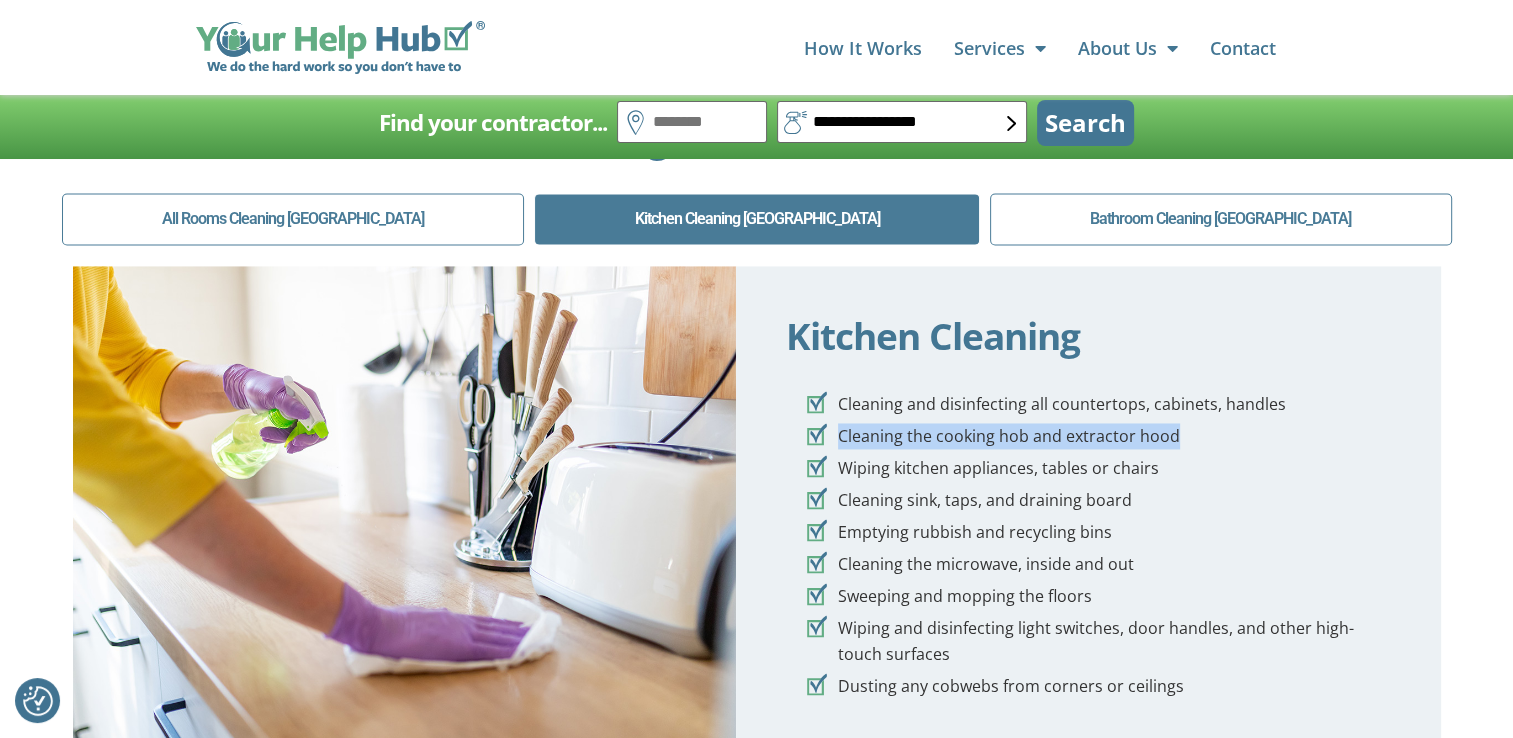 drag, startPoint x: 836, startPoint y: 441, endPoint x: 1224, endPoint y: 443, distance: 388.00516 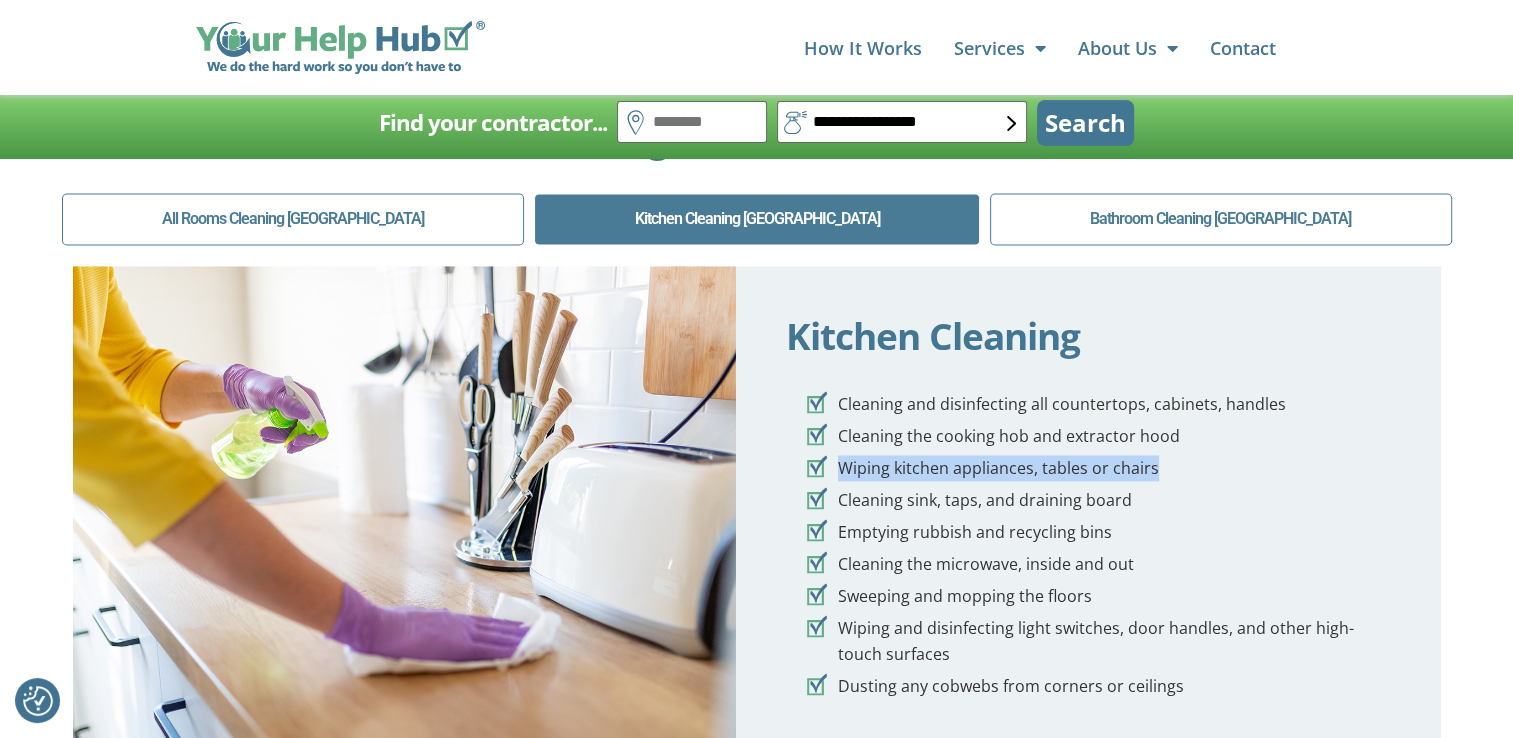 drag, startPoint x: 824, startPoint y: 478, endPoint x: 1171, endPoint y: 477, distance: 347.00143 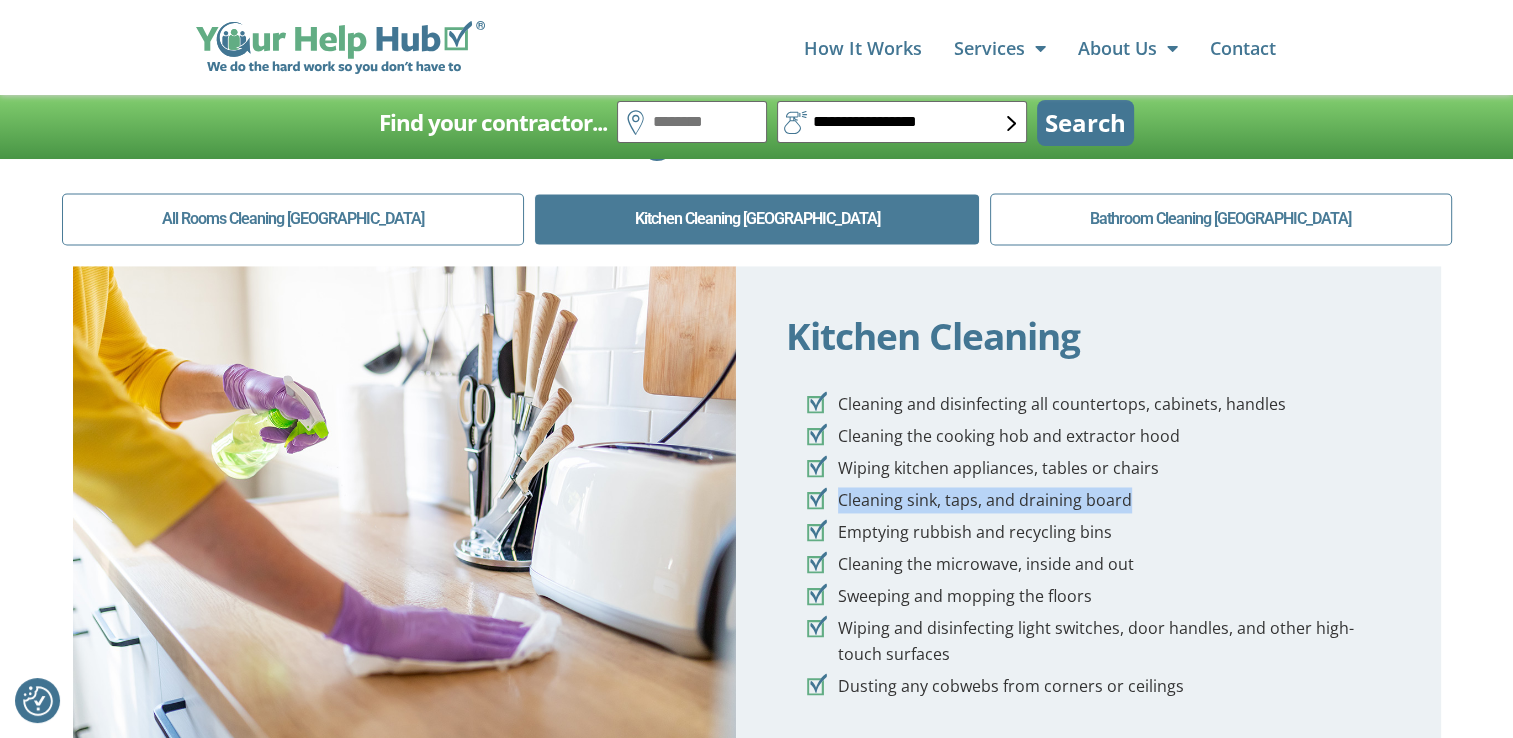 drag, startPoint x: 835, startPoint y: 503, endPoint x: 1155, endPoint y: 507, distance: 320.025 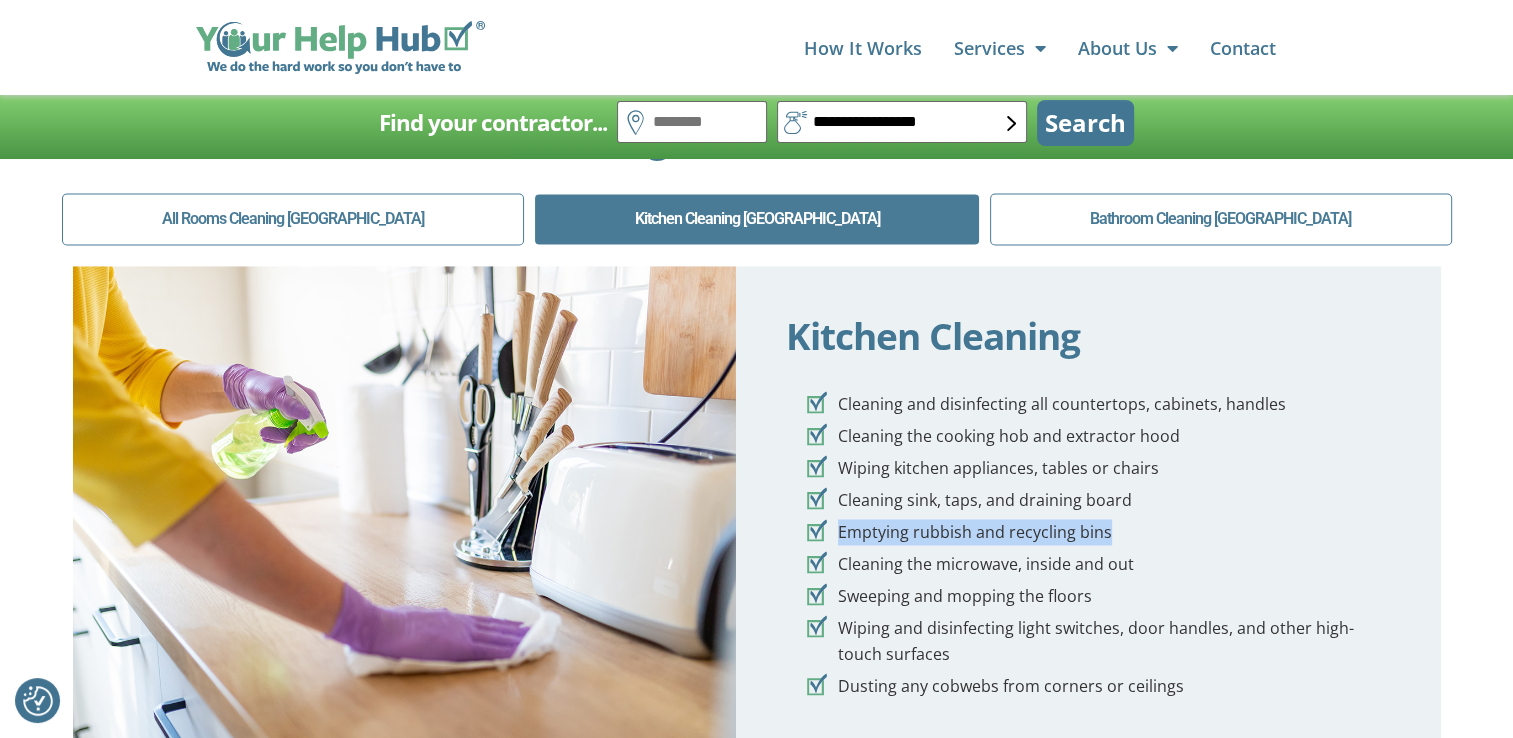 drag, startPoint x: 830, startPoint y: 535, endPoint x: 1140, endPoint y: 536, distance: 310.00162 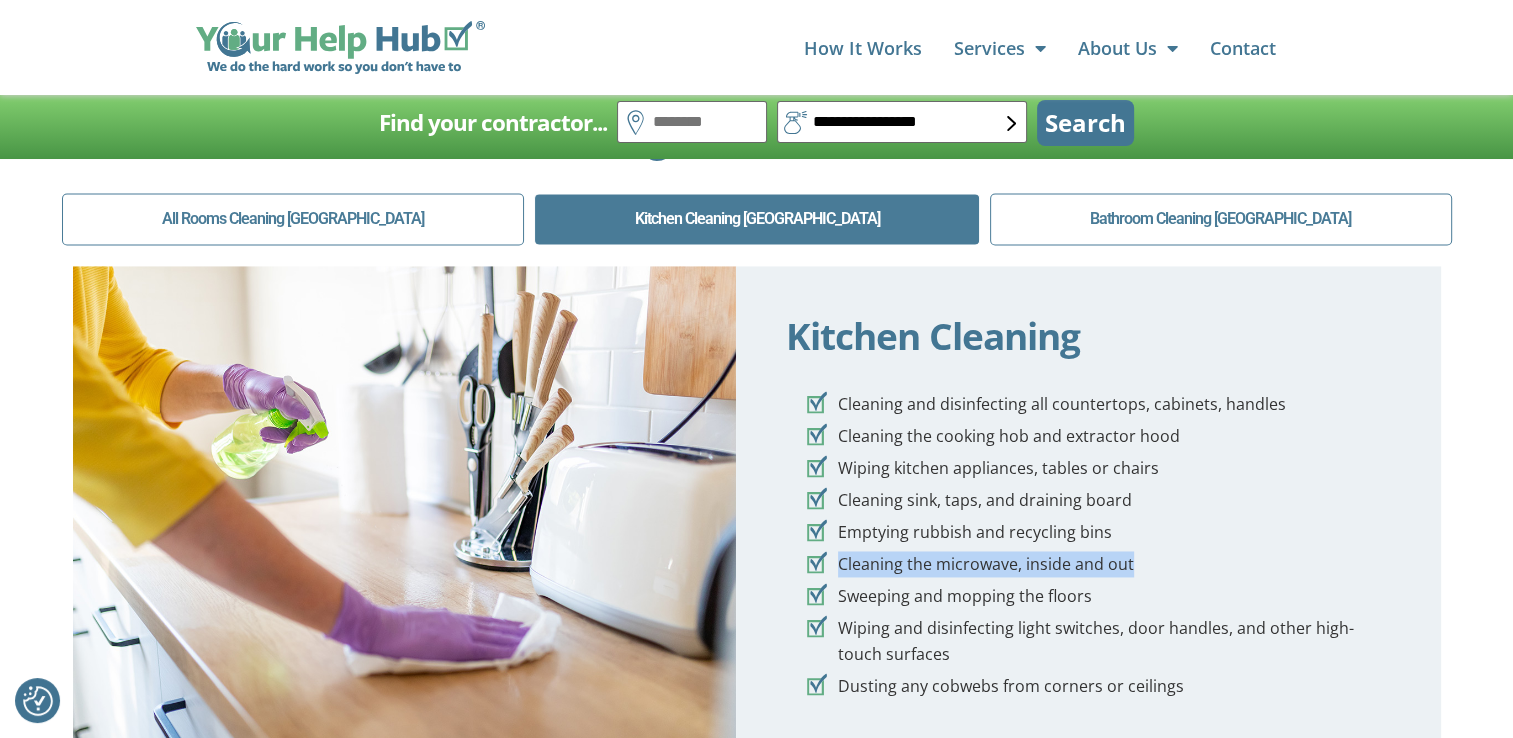 drag, startPoint x: 832, startPoint y: 574, endPoint x: 1140, endPoint y: 570, distance: 308.02597 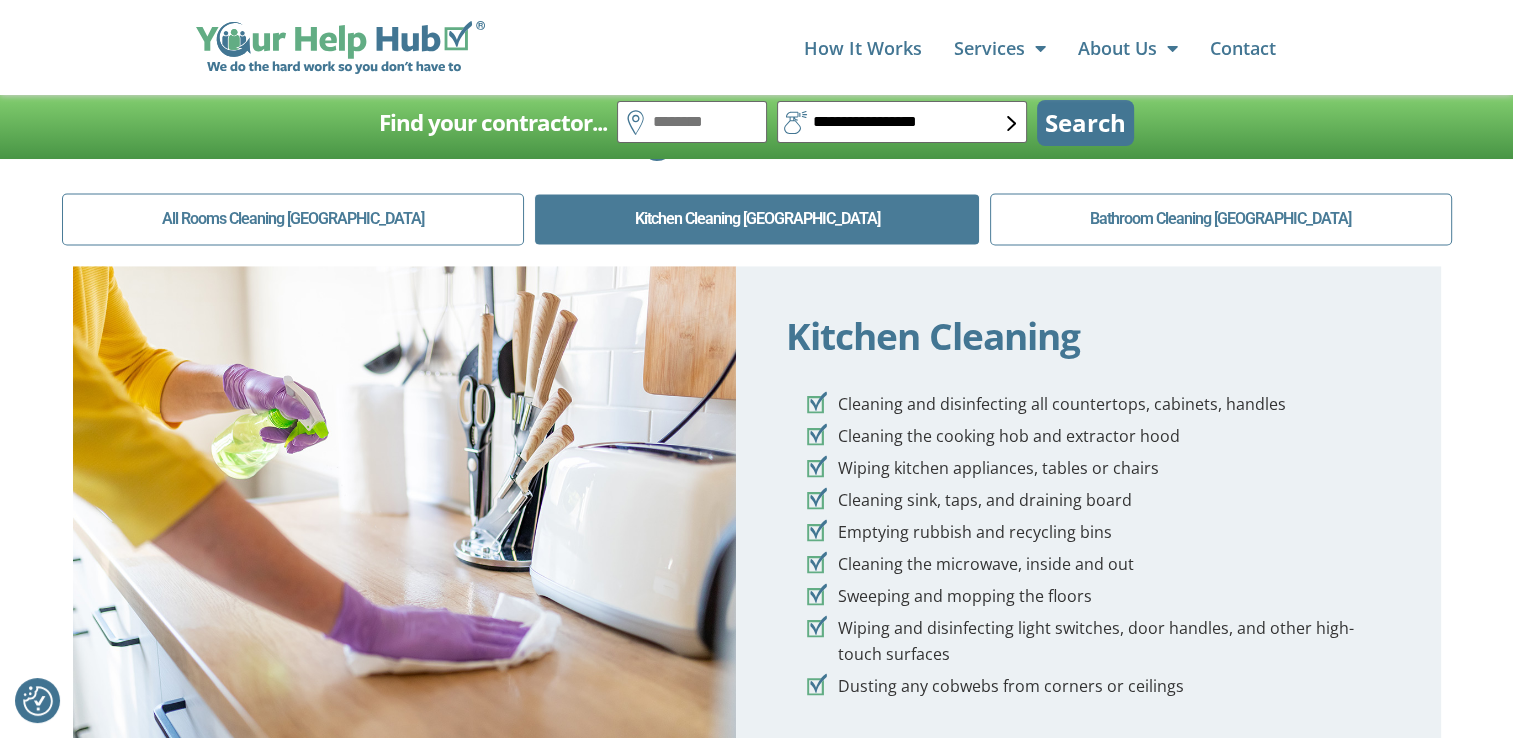 drag, startPoint x: 826, startPoint y: 612, endPoint x: 1095, endPoint y: 608, distance: 269.02972 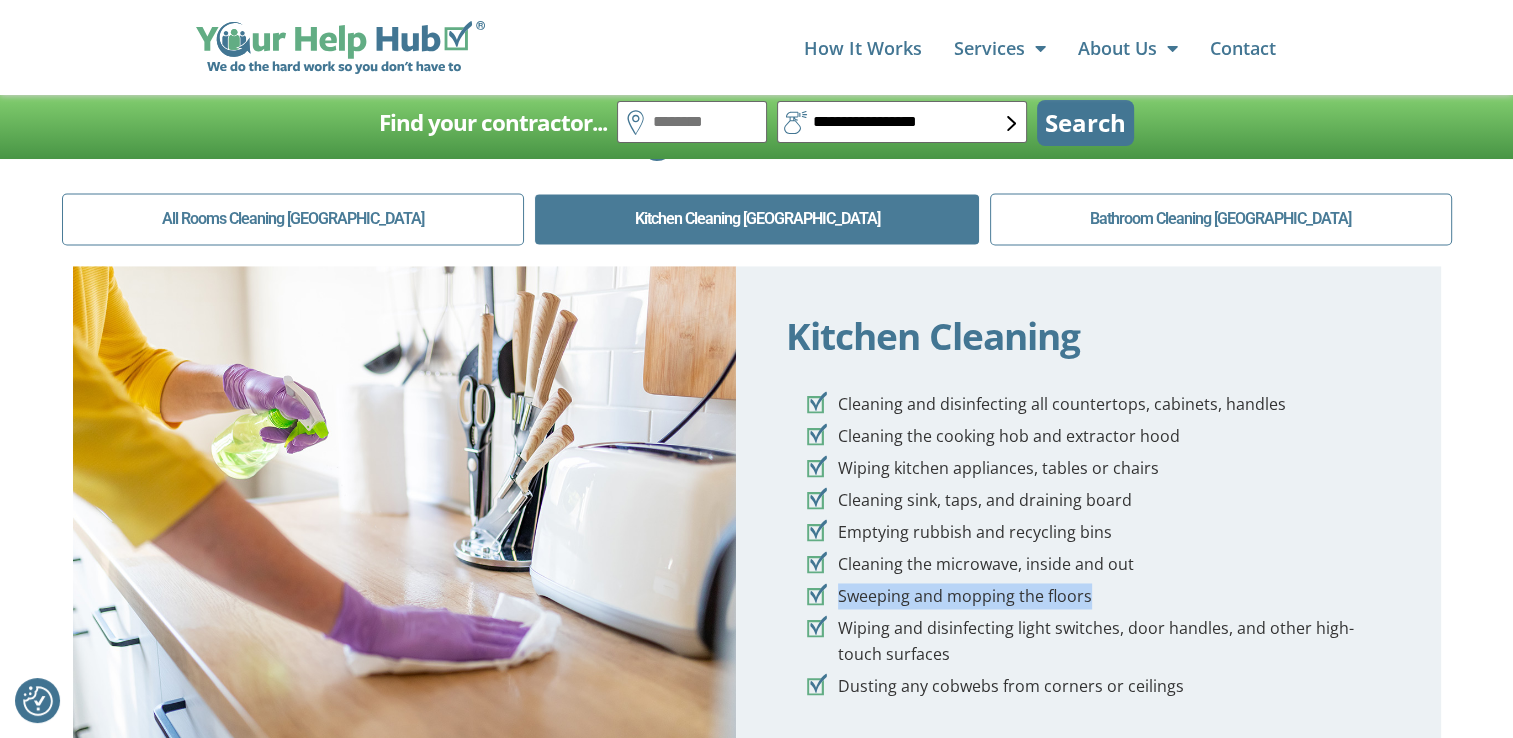 drag, startPoint x: 837, startPoint y: 598, endPoint x: 1086, endPoint y: 605, distance: 249.09837 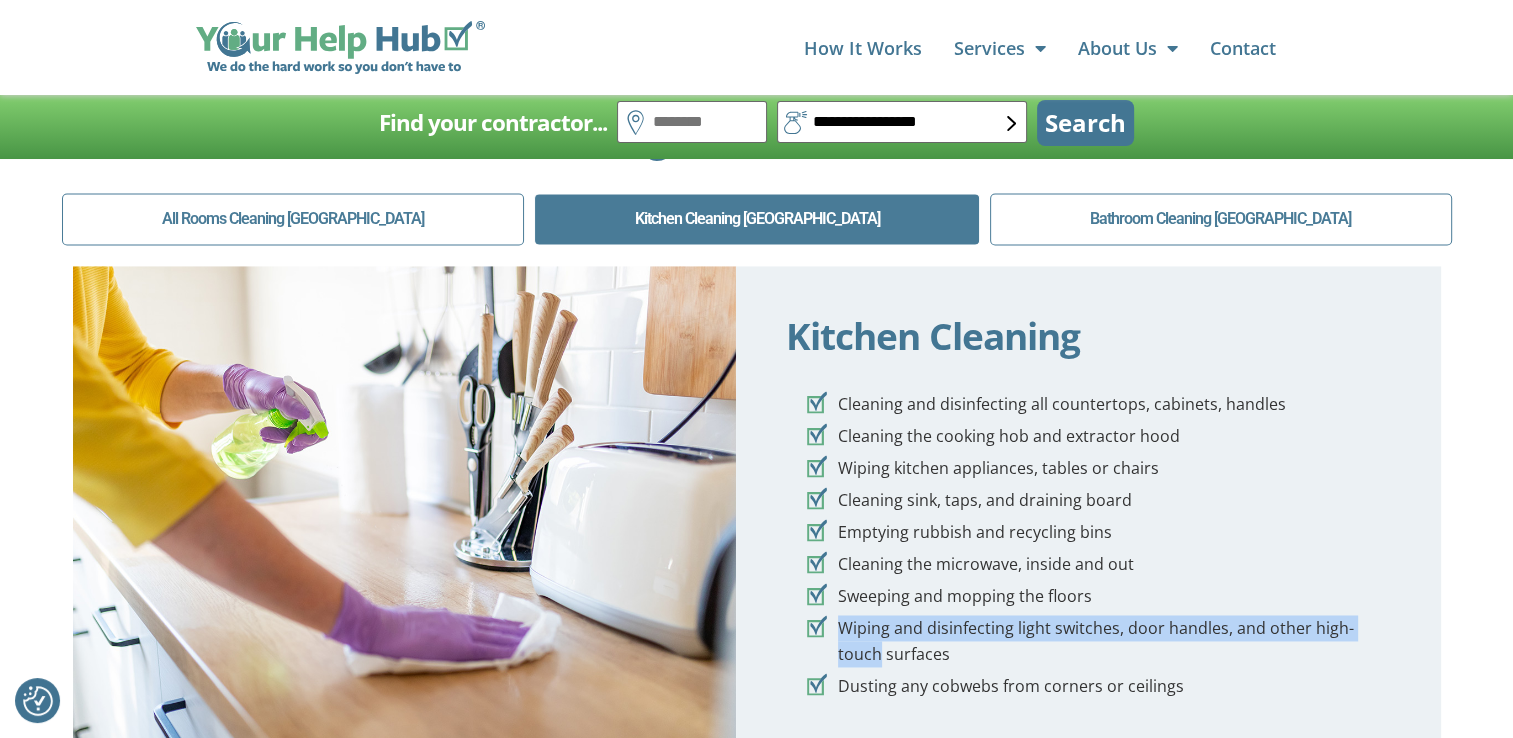 drag, startPoint x: 888, startPoint y: 637, endPoint x: 1392, endPoint y: 640, distance: 504.00894 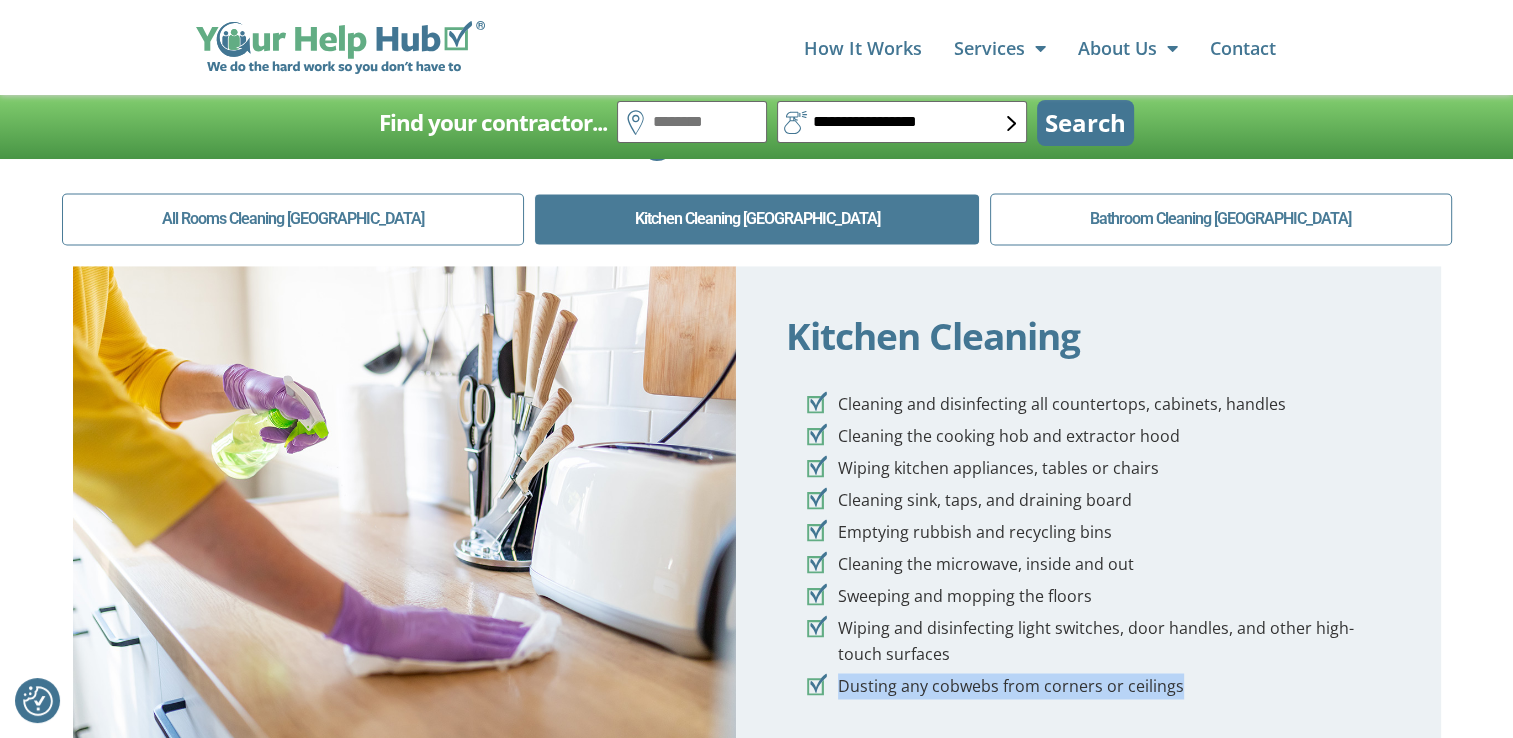 drag, startPoint x: 835, startPoint y: 692, endPoint x: 1200, endPoint y: 689, distance: 365.01233 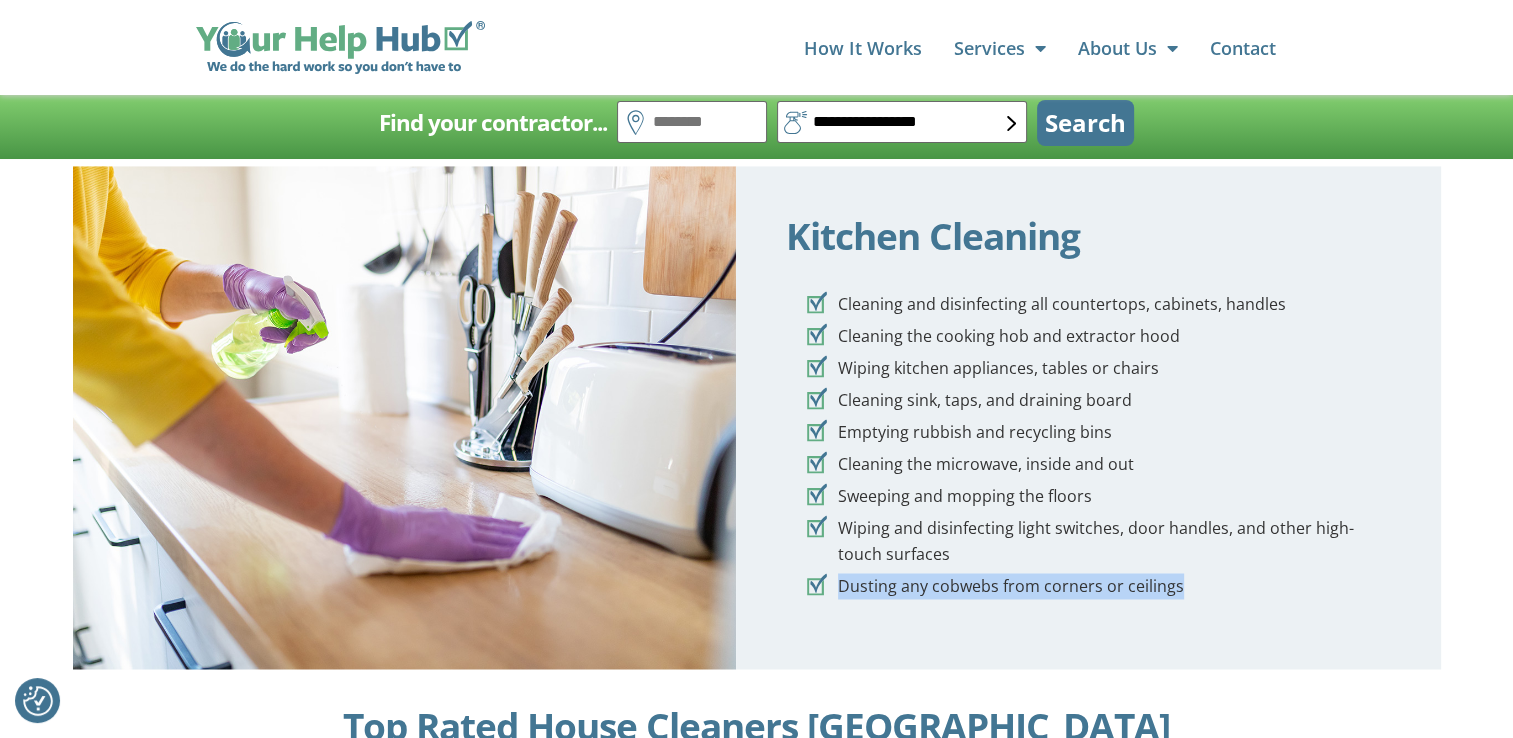scroll, scrollTop: 3000, scrollLeft: 0, axis: vertical 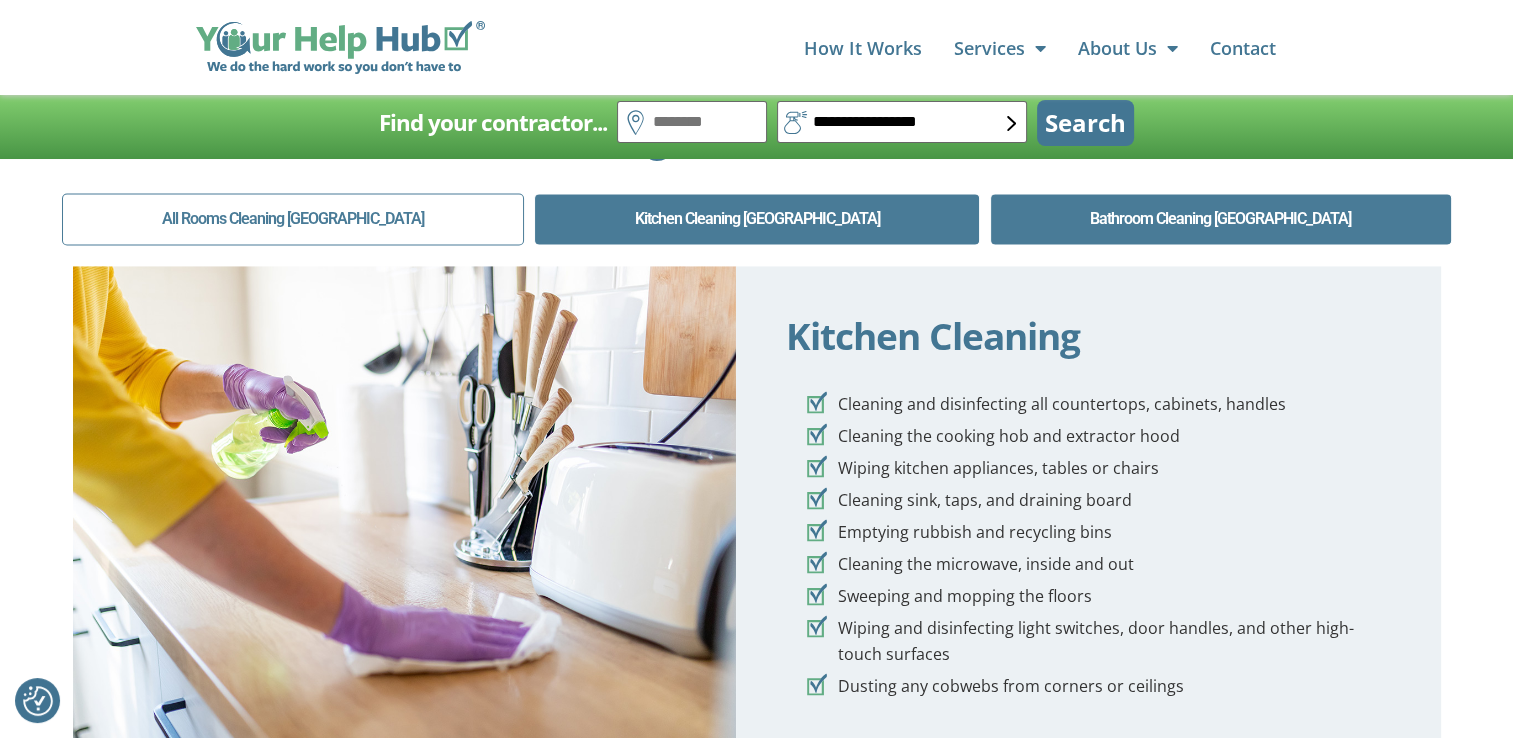 click on "Bathroom Cleaning Coalville" at bounding box center [1221, 219] 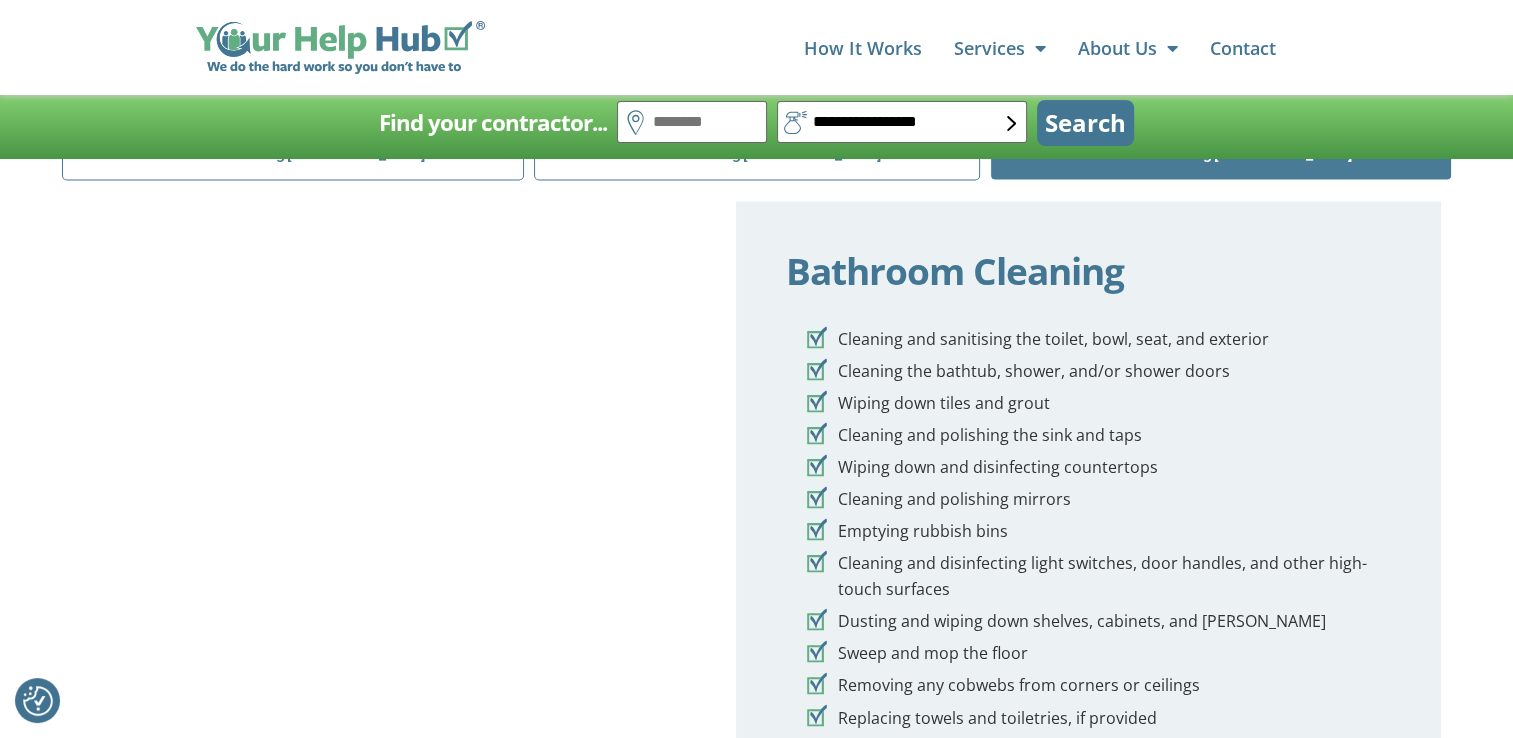 scroll, scrollTop: 3100, scrollLeft: 0, axis: vertical 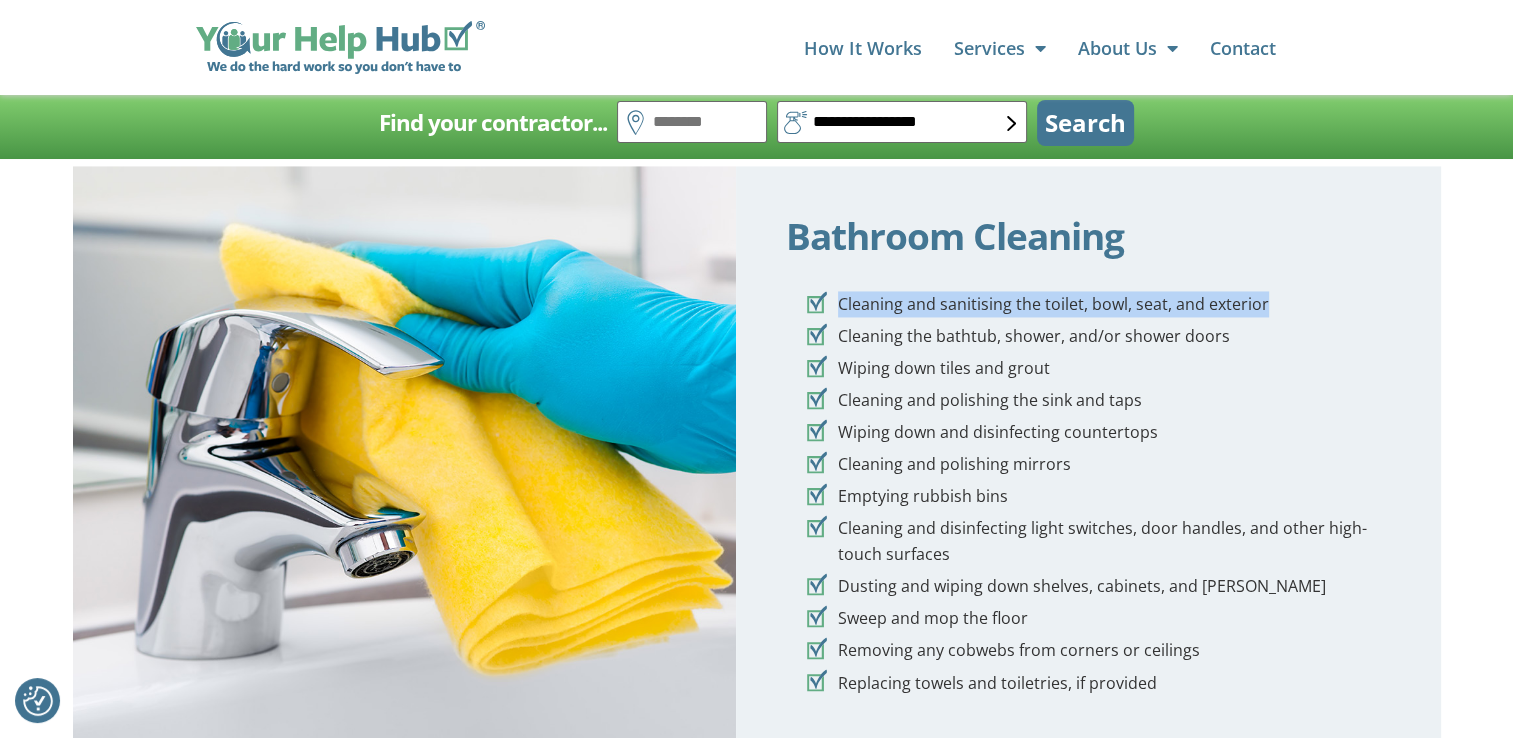 drag, startPoint x: 832, startPoint y: 309, endPoint x: 1306, endPoint y: 304, distance: 474.02637 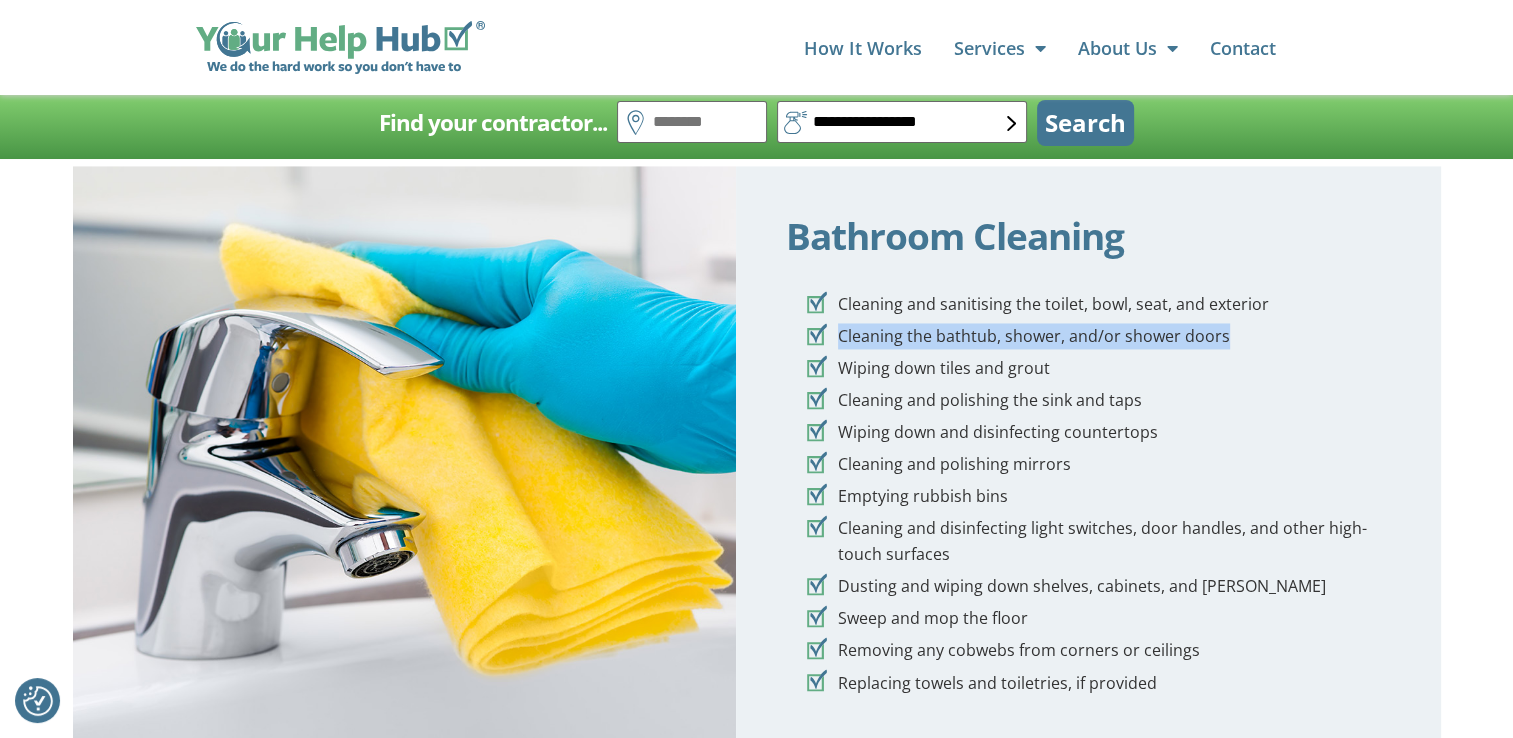 drag, startPoint x: 976, startPoint y: 341, endPoint x: 1248, endPoint y: 338, distance: 272.01654 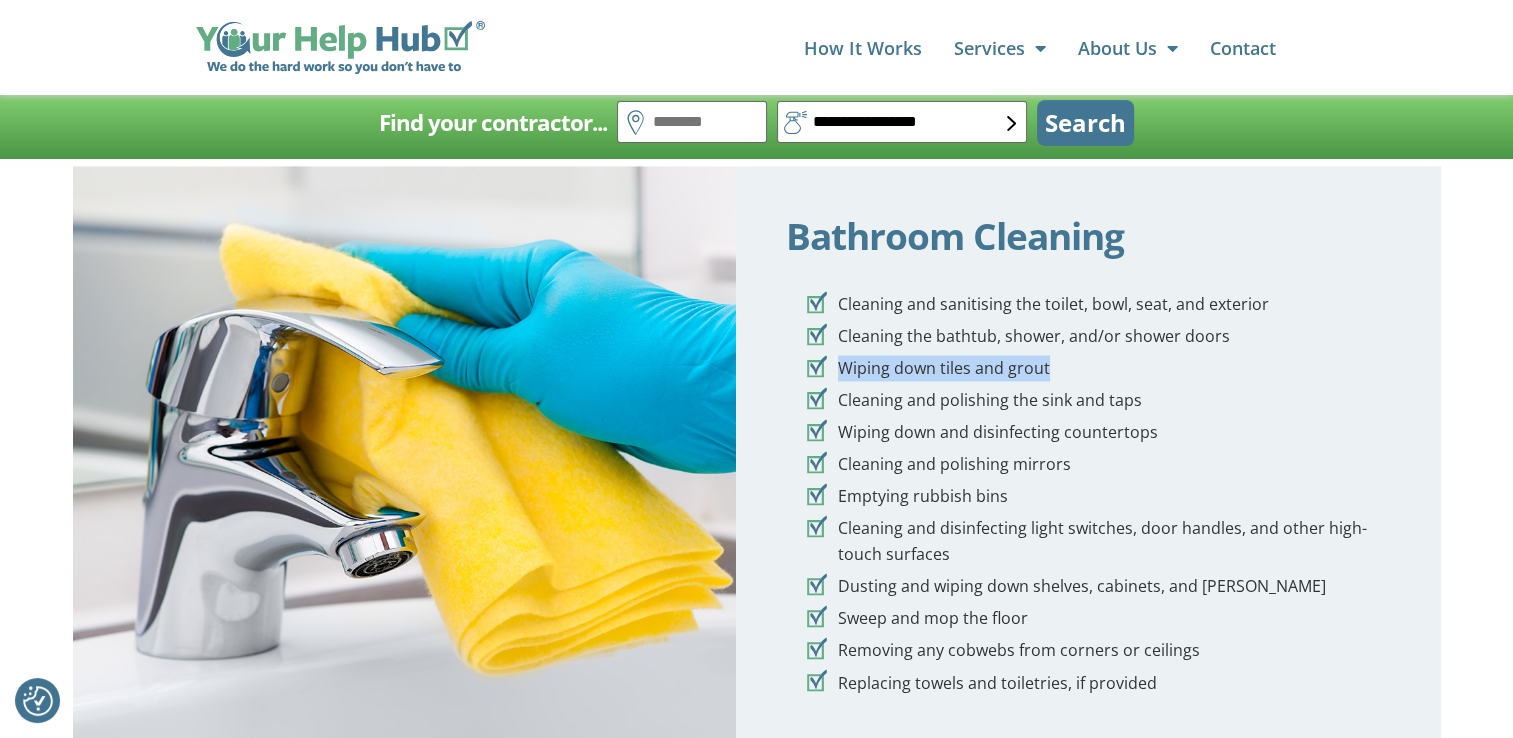 drag, startPoint x: 842, startPoint y: 372, endPoint x: 1061, endPoint y: 379, distance: 219.11185 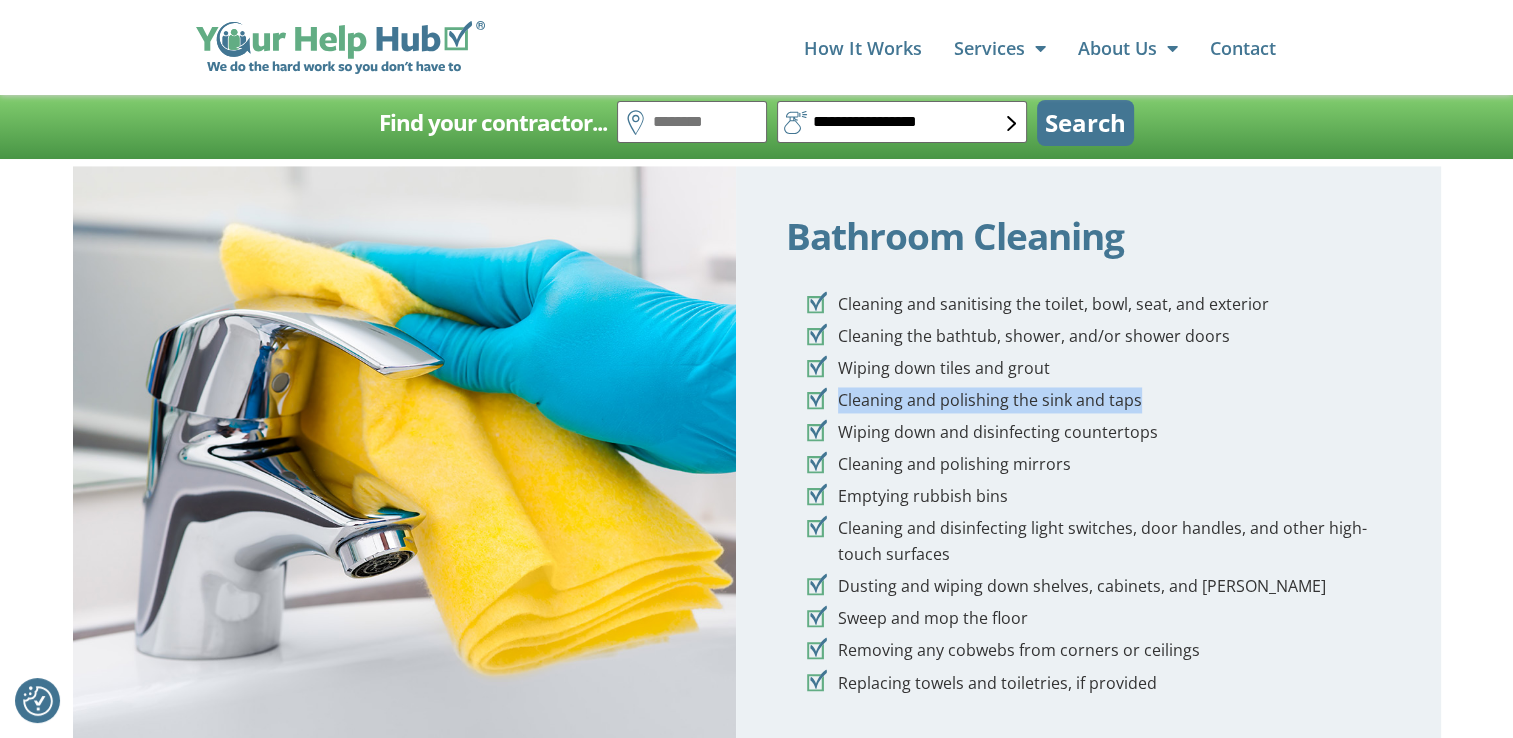 drag, startPoint x: 839, startPoint y: 398, endPoint x: 1175, endPoint y: 415, distance: 336.42978 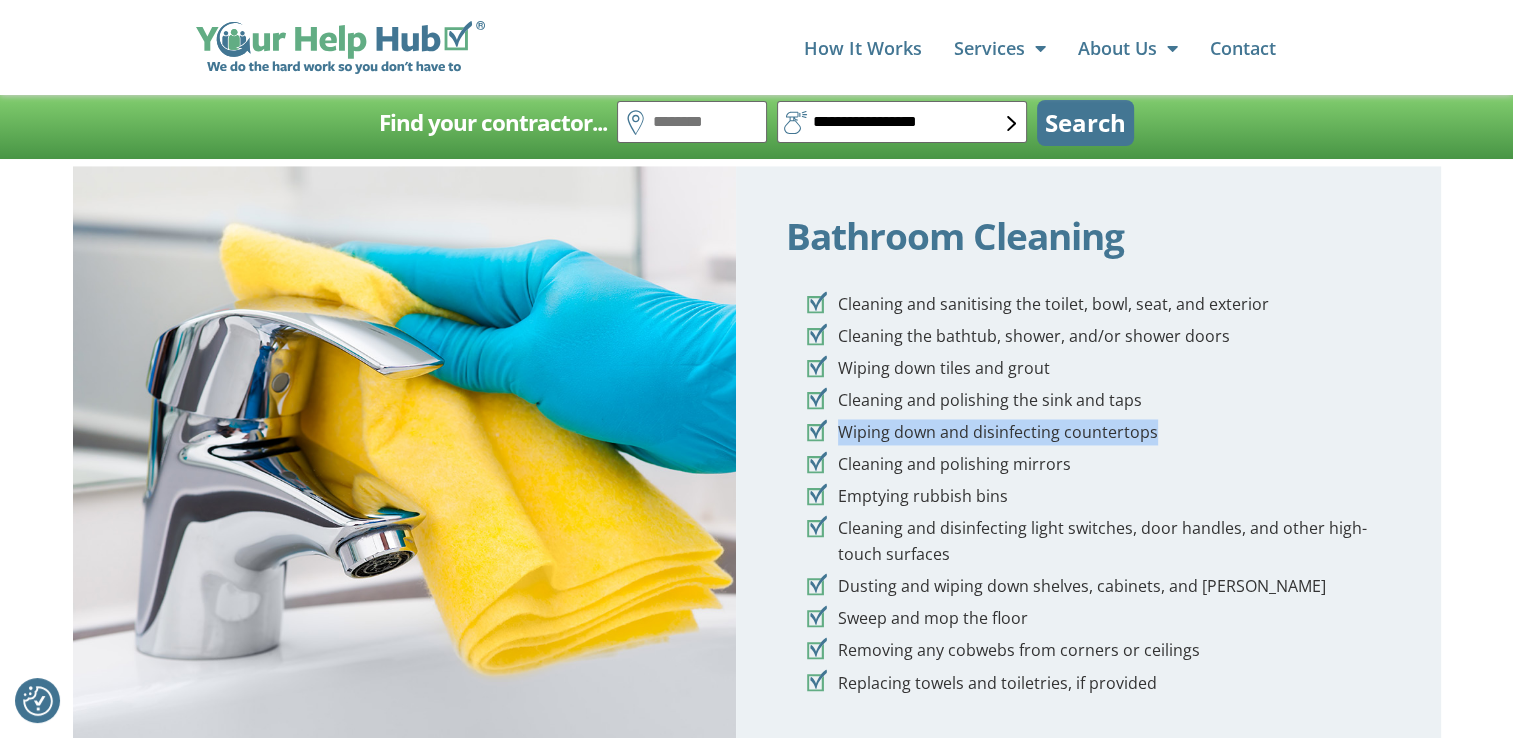 drag, startPoint x: 833, startPoint y: 436, endPoint x: 1173, endPoint y: 436, distance: 340 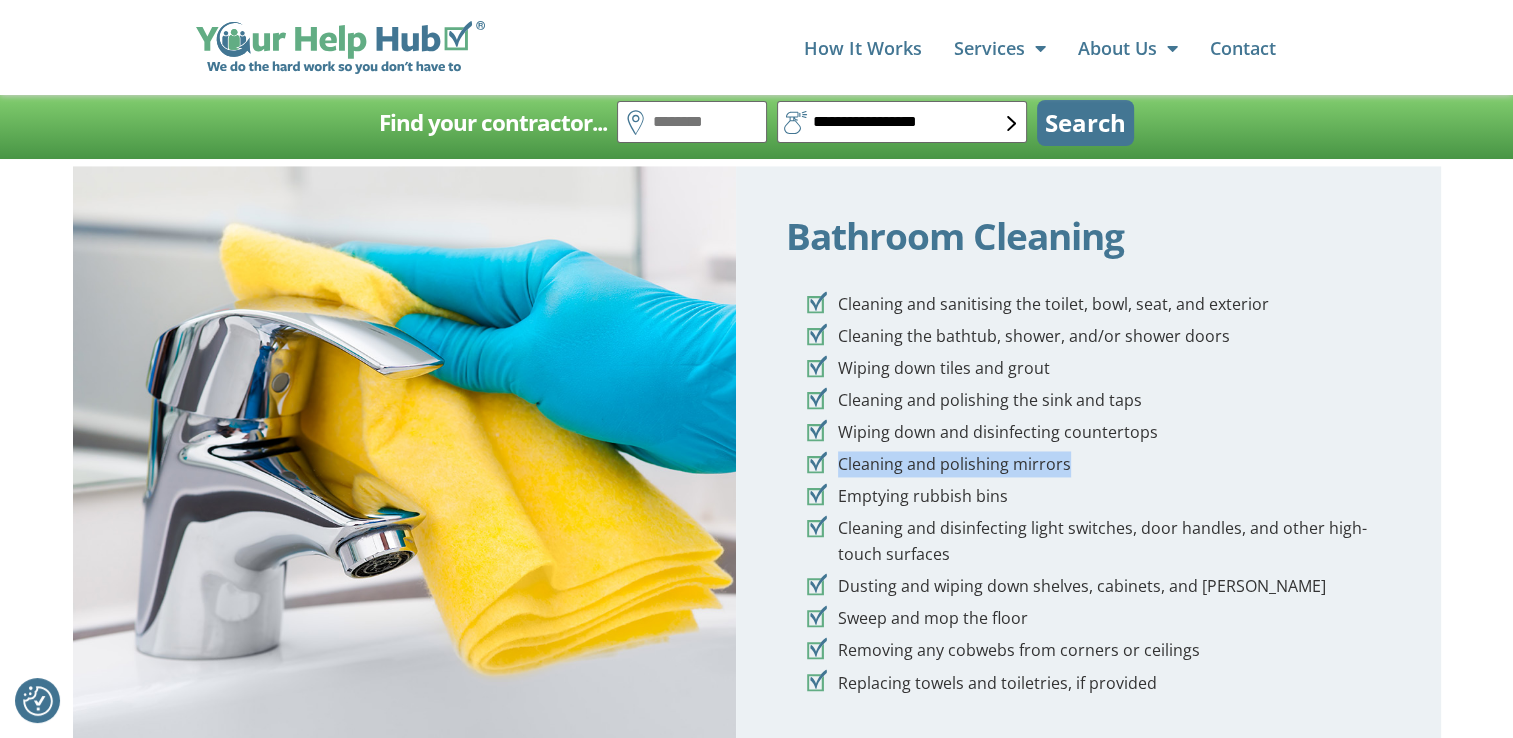 drag, startPoint x: 833, startPoint y: 469, endPoint x: 1103, endPoint y: 471, distance: 270.00742 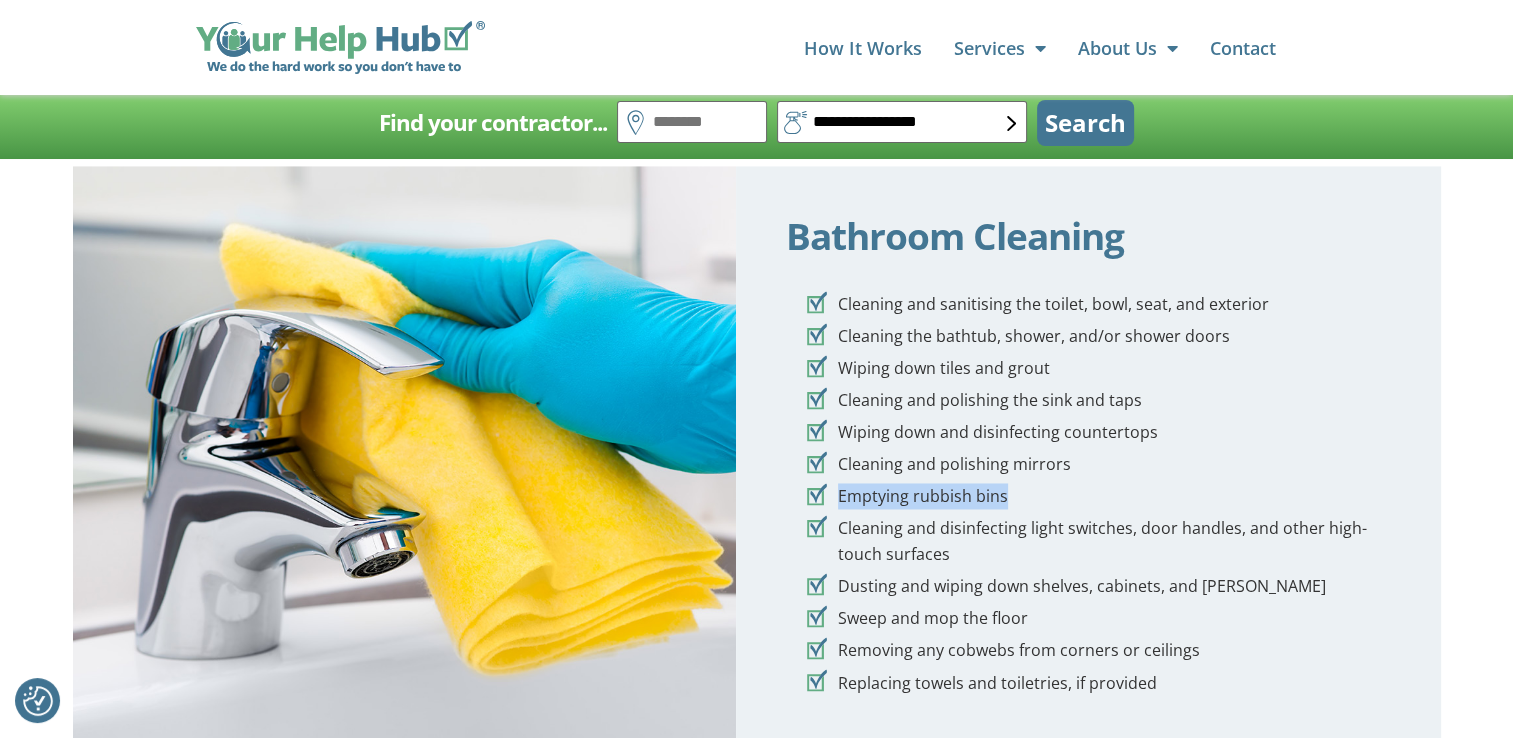drag, startPoint x: 838, startPoint y: 502, endPoint x: 1059, endPoint y: 507, distance: 221.05655 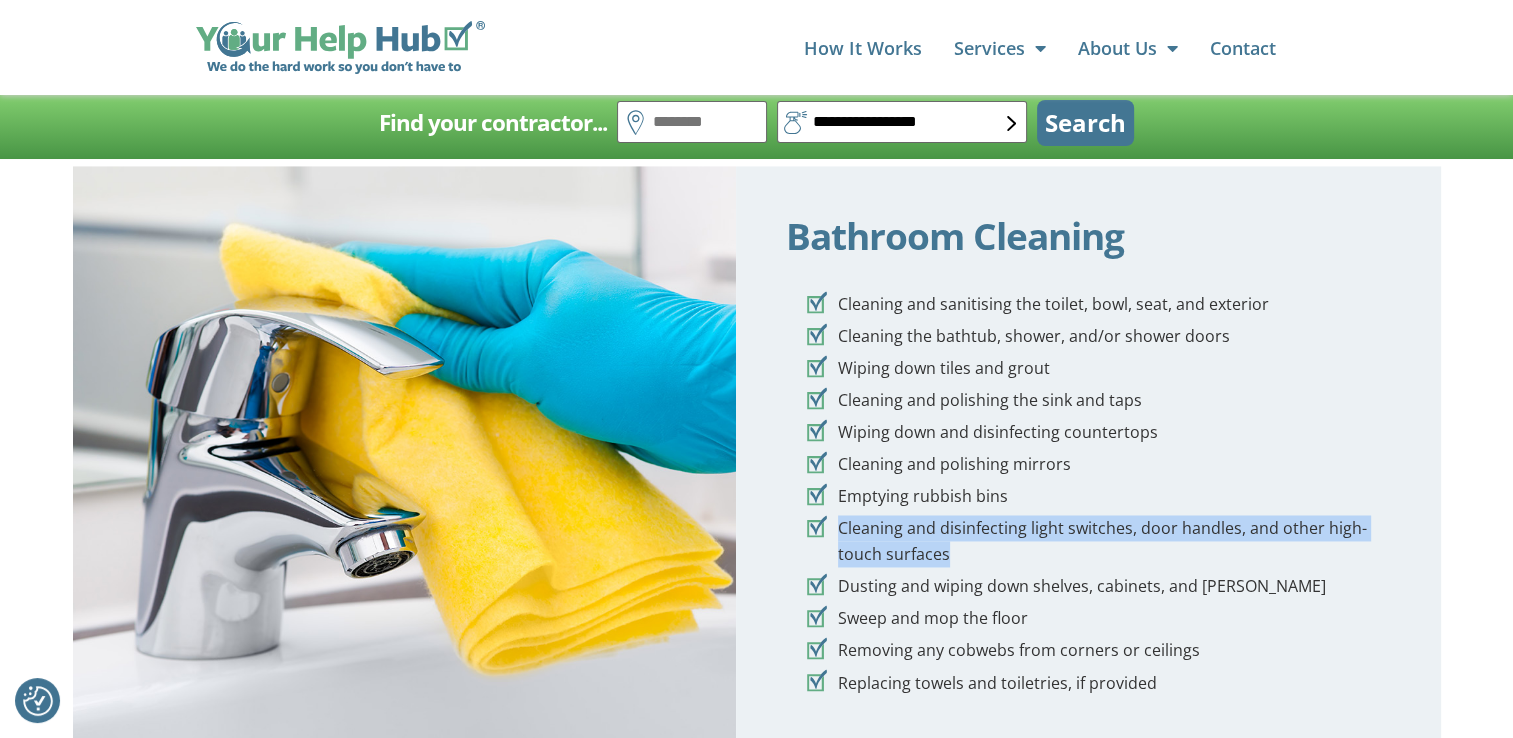 drag, startPoint x: 831, startPoint y: 534, endPoint x: 1387, endPoint y: 554, distance: 556.3596 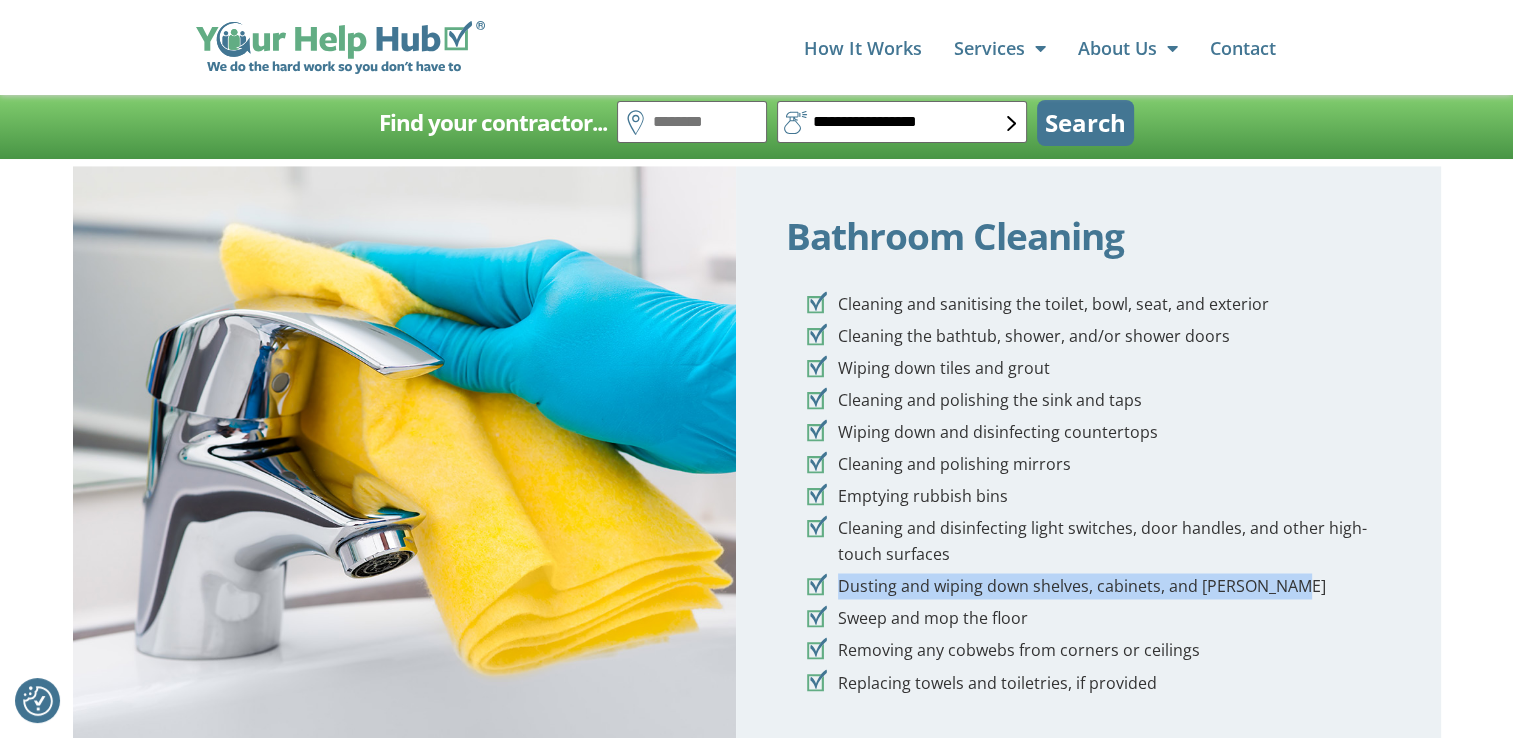 drag, startPoint x: 838, startPoint y: 585, endPoint x: 1294, endPoint y: 586, distance: 456.0011 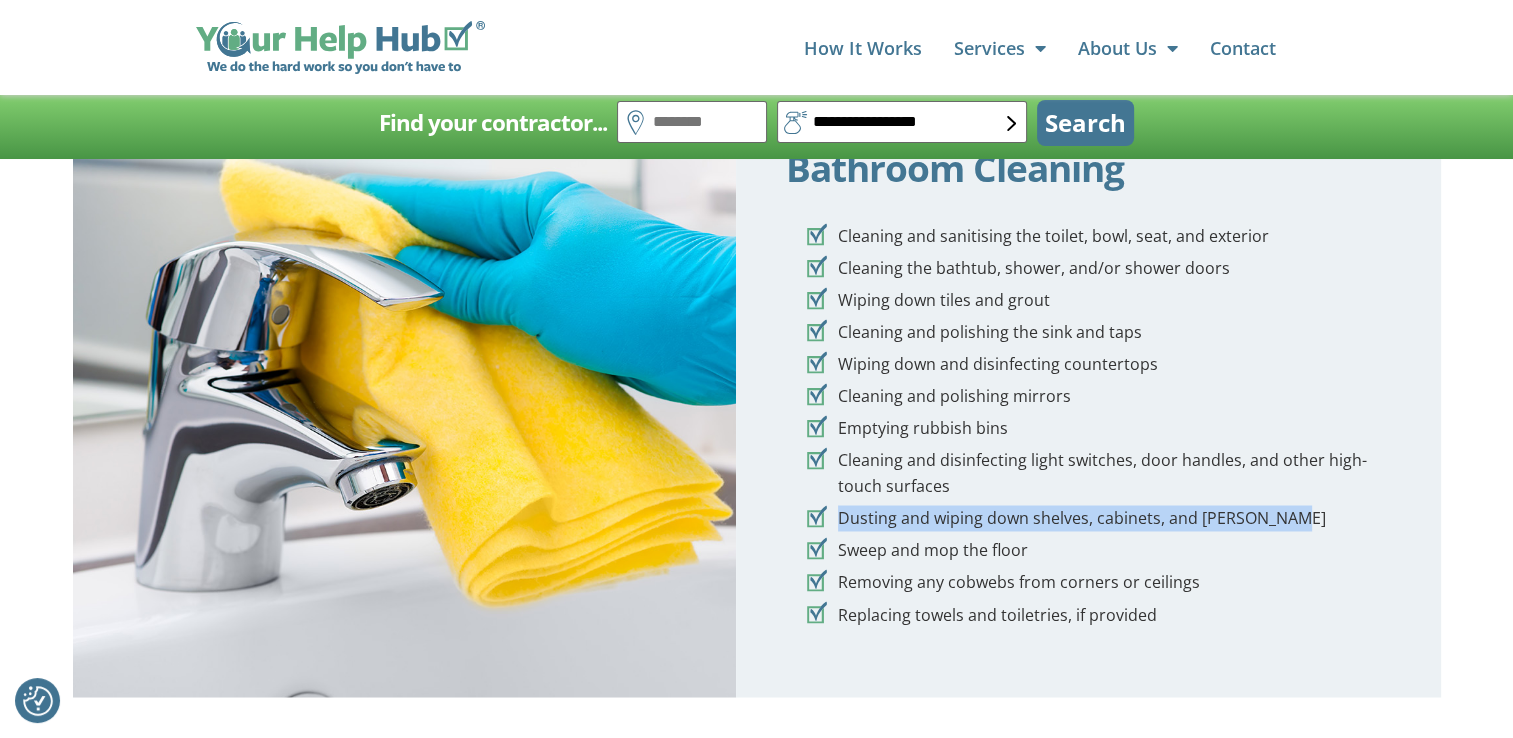 scroll, scrollTop: 3200, scrollLeft: 0, axis: vertical 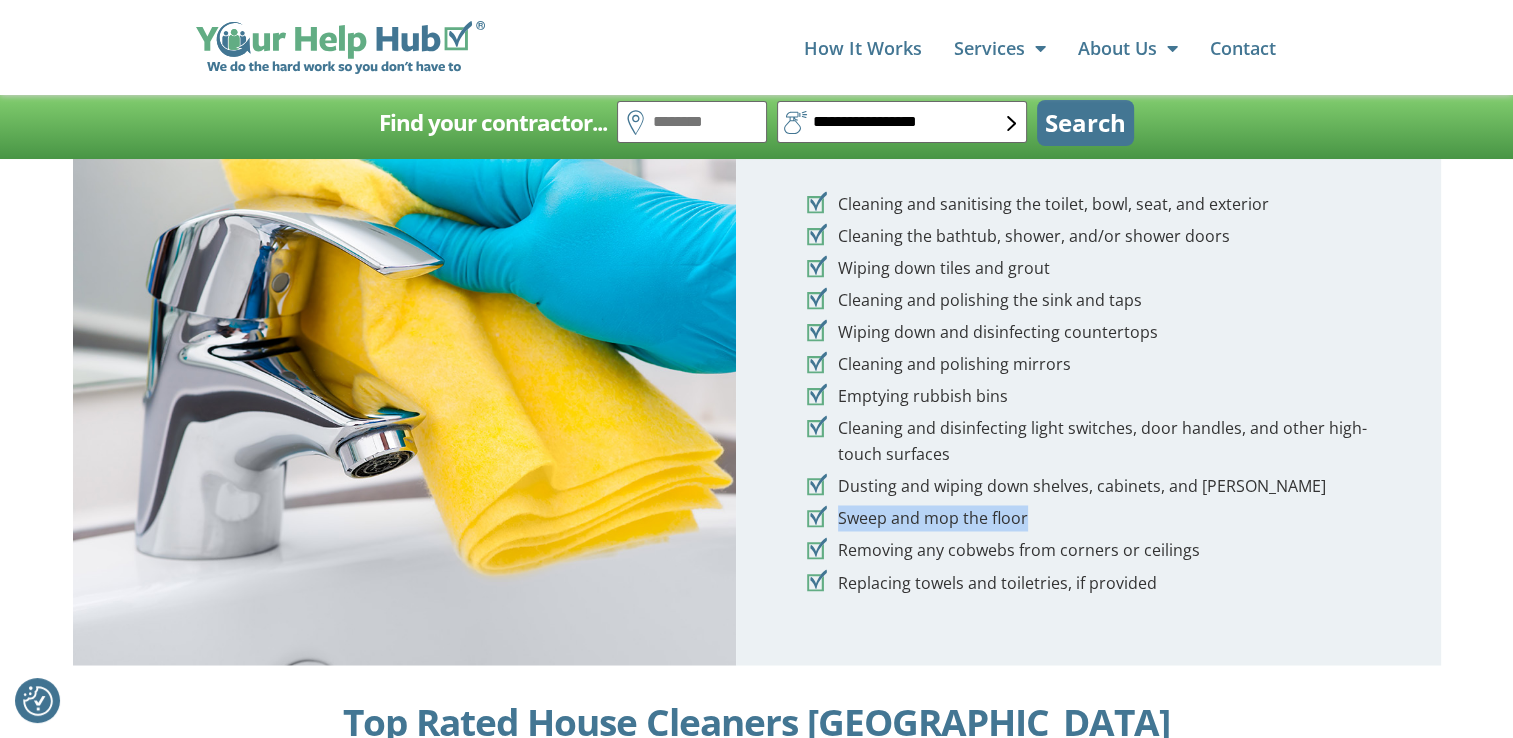 drag, startPoint x: 839, startPoint y: 521, endPoint x: 1096, endPoint y: 525, distance: 257.03113 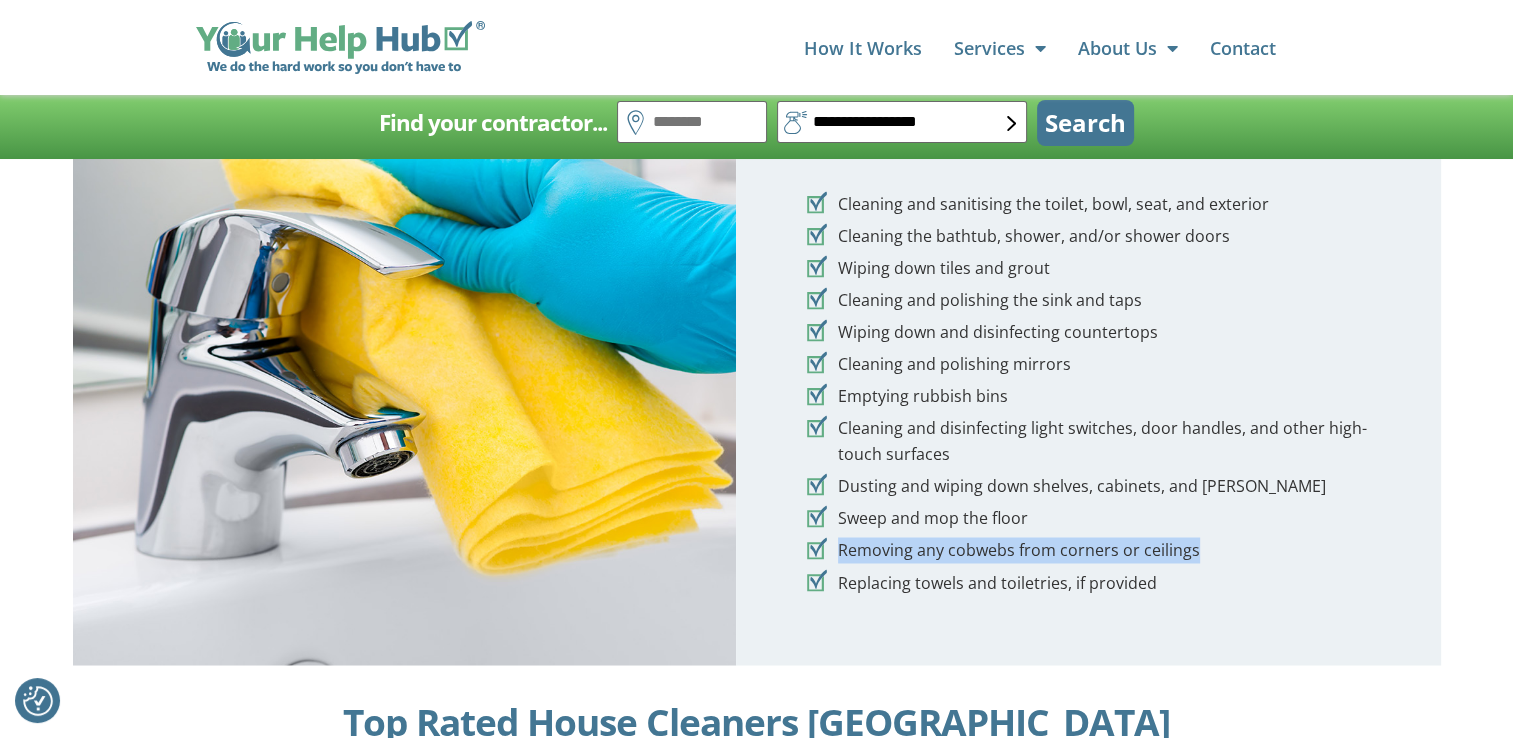 drag, startPoint x: 835, startPoint y: 551, endPoint x: 1225, endPoint y: 553, distance: 390.00513 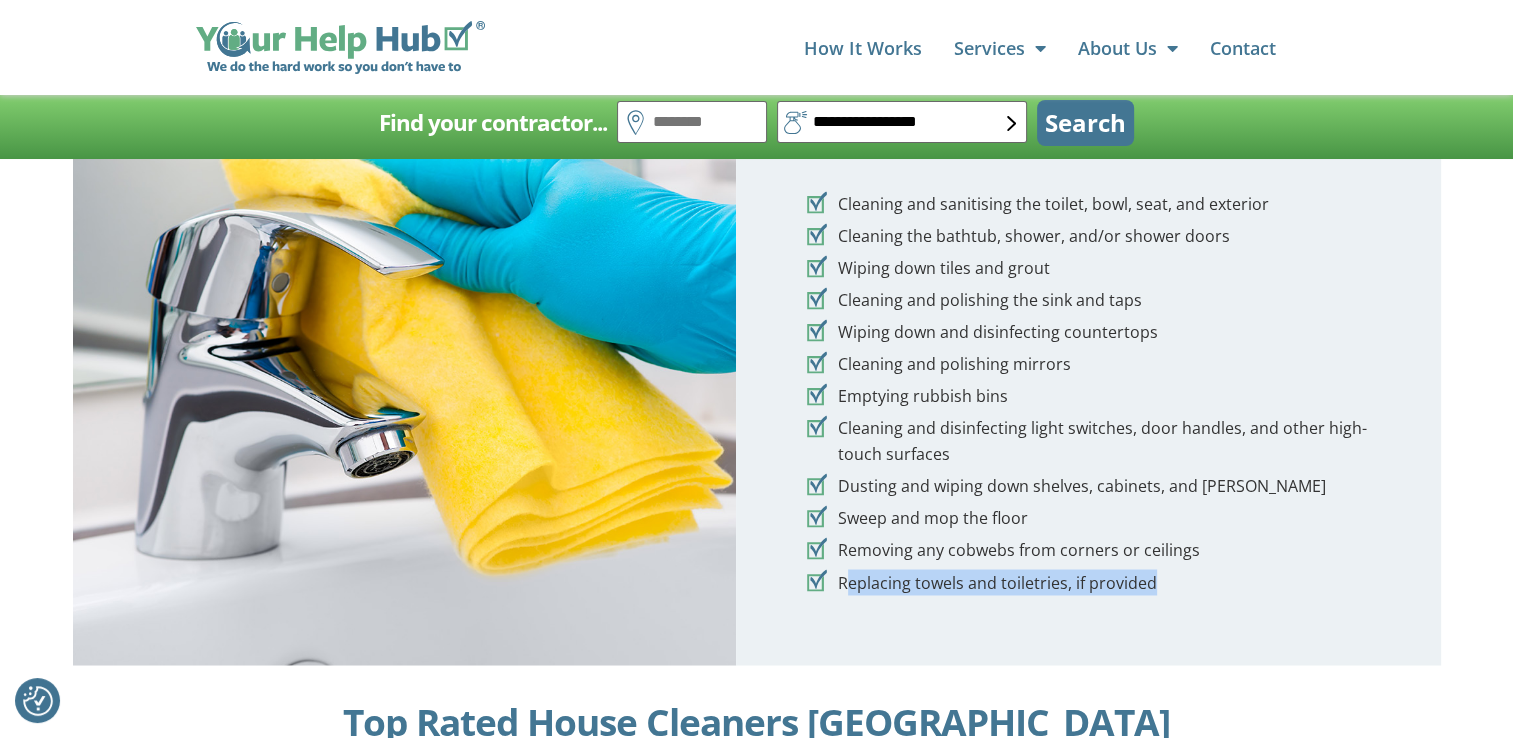 drag, startPoint x: 866, startPoint y: 578, endPoint x: 1208, endPoint y: 582, distance: 342.02338 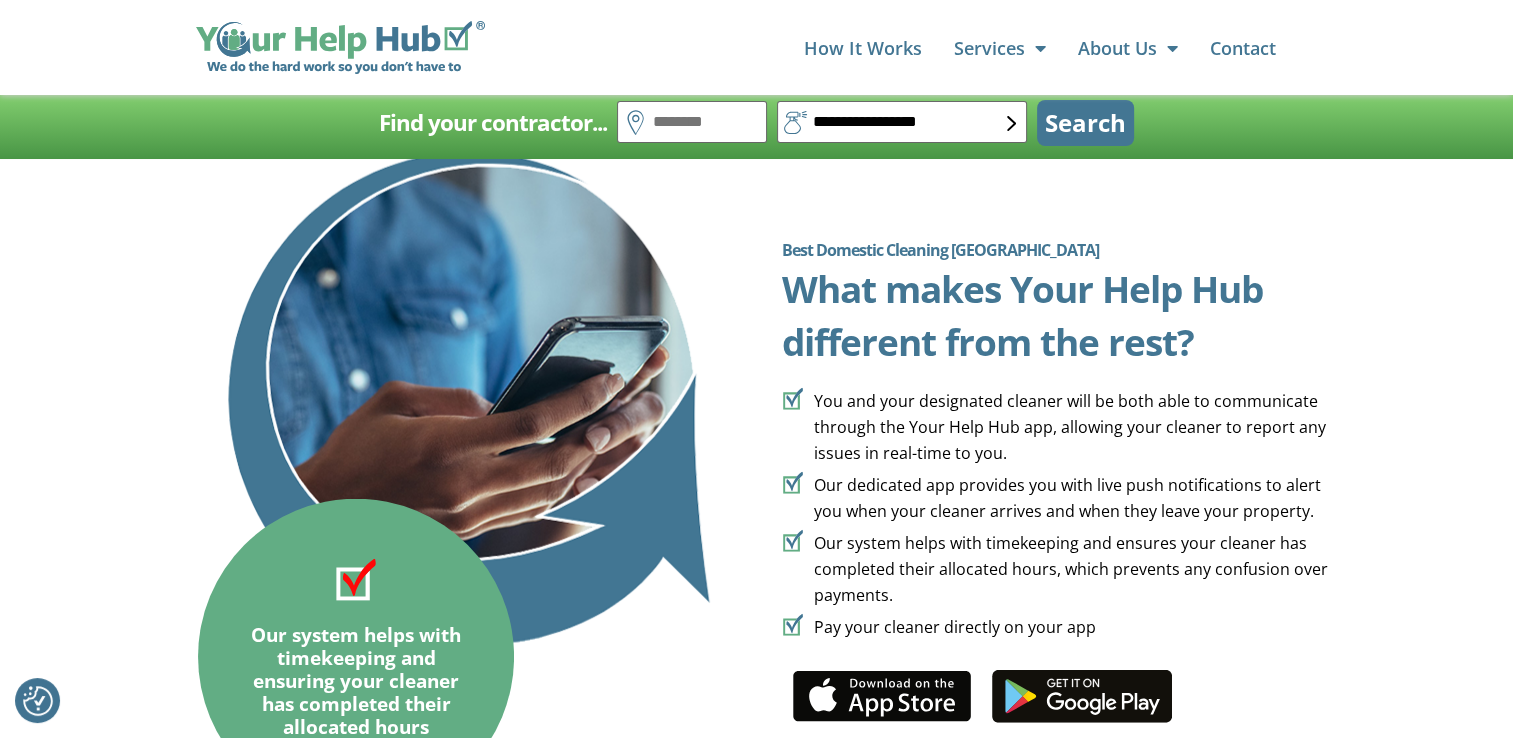 scroll, scrollTop: 5000, scrollLeft: 0, axis: vertical 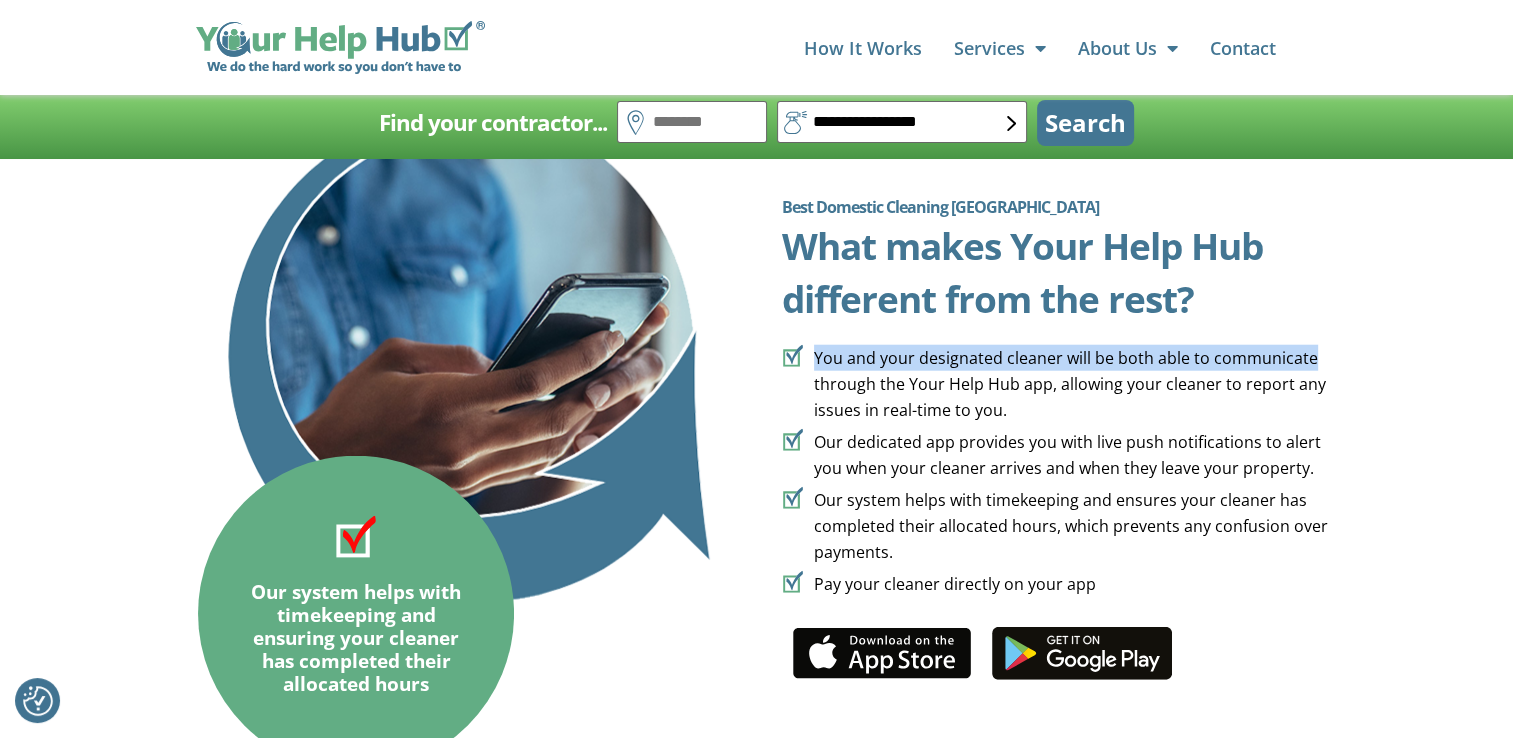 drag, startPoint x: 814, startPoint y: 362, endPoint x: 1353, endPoint y: 350, distance: 539.13354 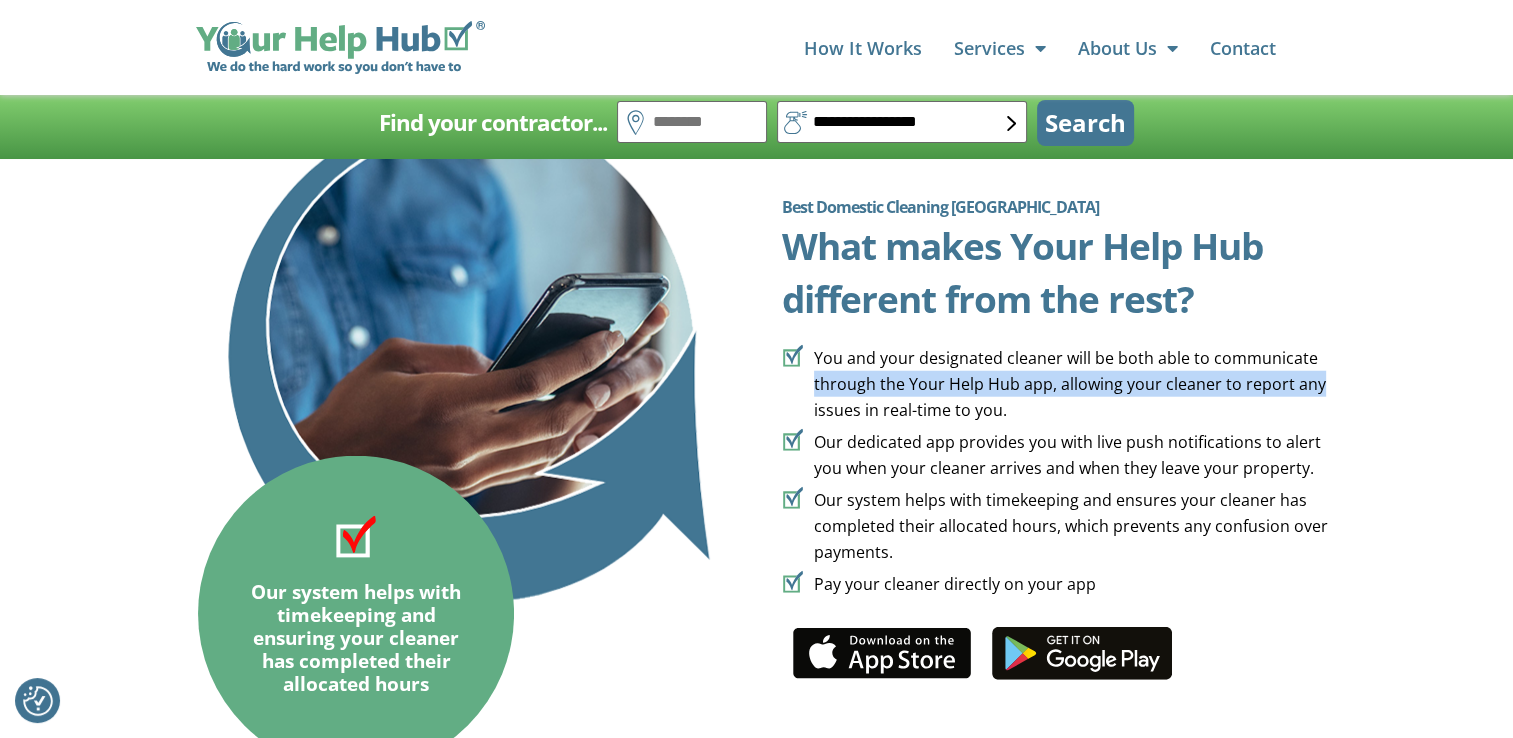 drag, startPoint x: 815, startPoint y: 396, endPoint x: 1326, endPoint y: 392, distance: 511.01566 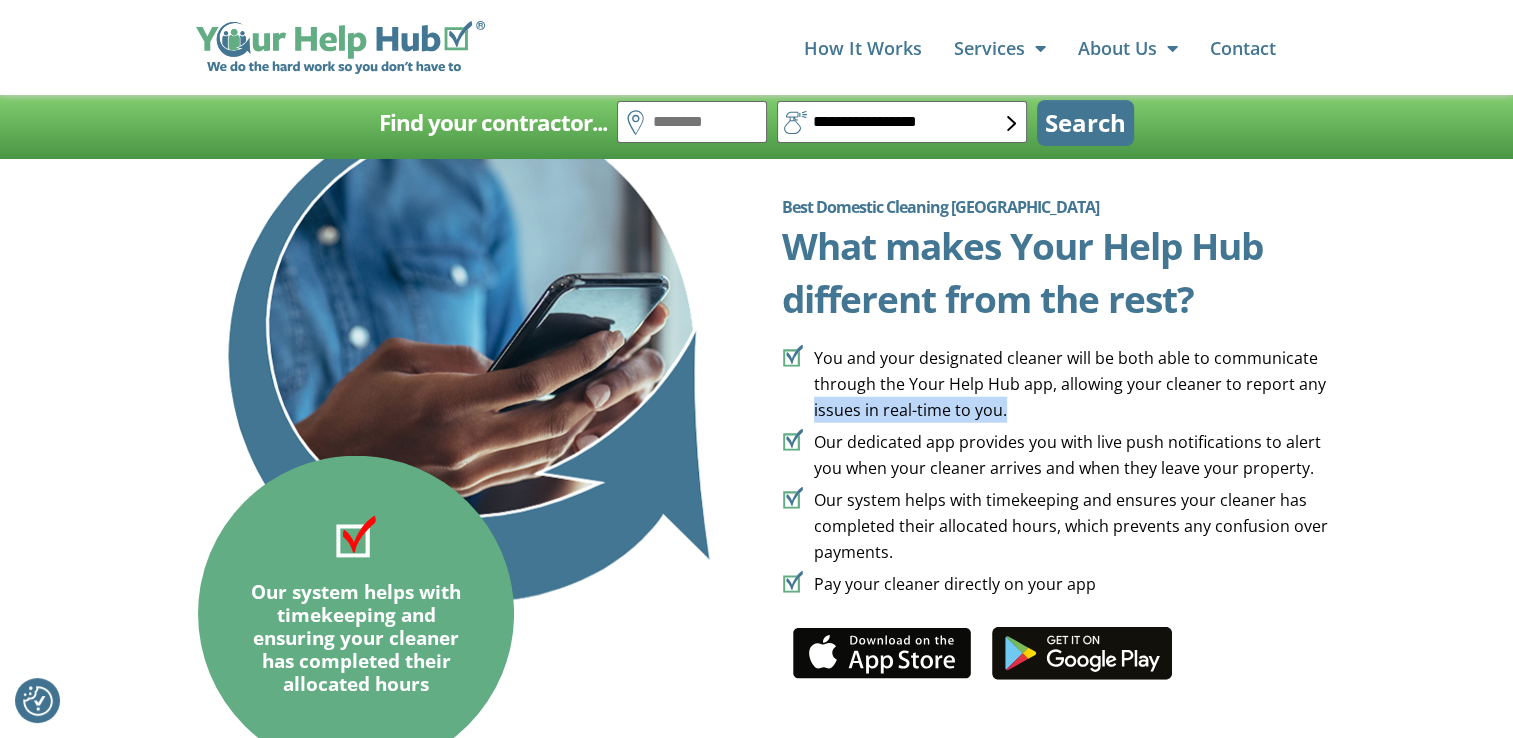 drag, startPoint x: 815, startPoint y: 420, endPoint x: 1064, endPoint y: 419, distance: 249.00201 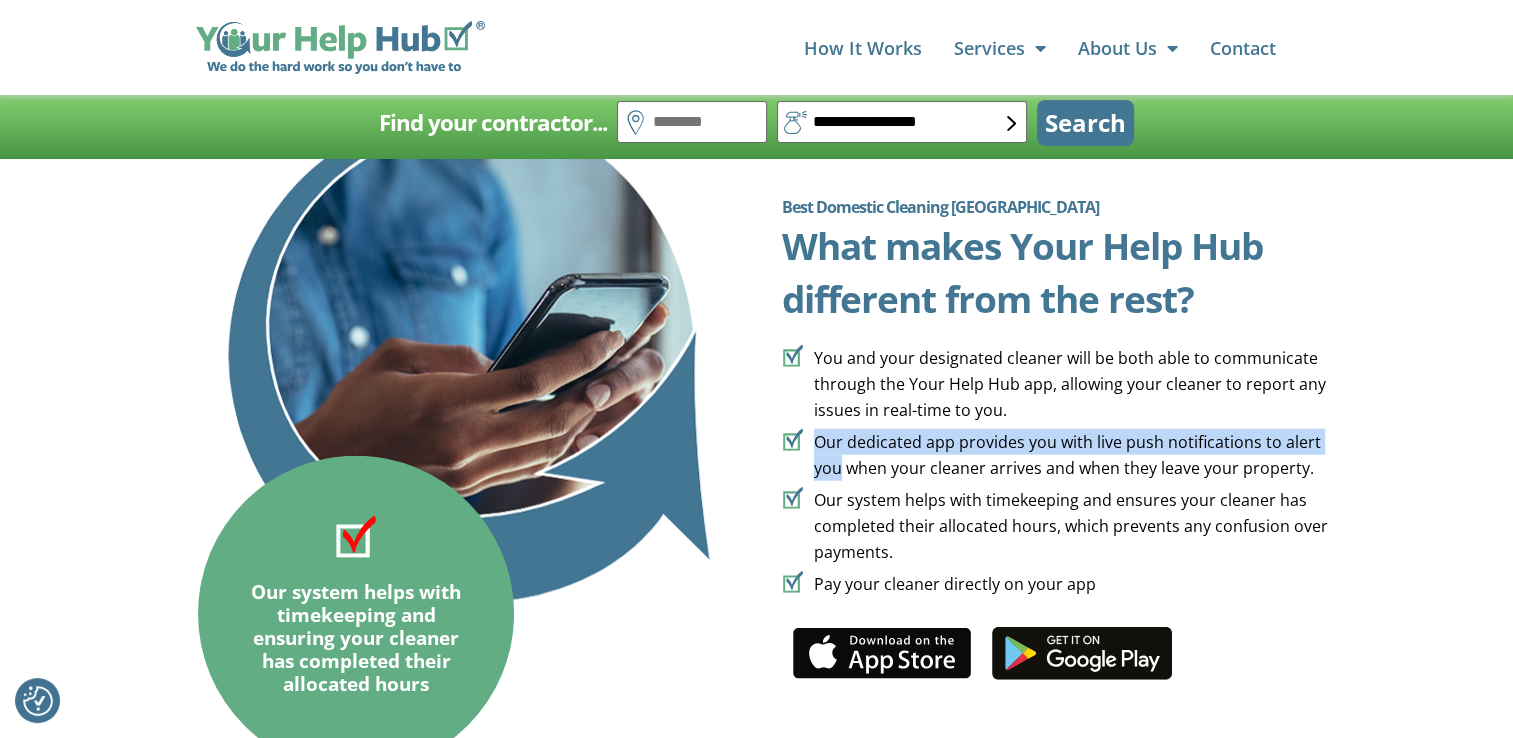 drag, startPoint x: 823, startPoint y: 443, endPoint x: 1349, endPoint y: 439, distance: 526.0152 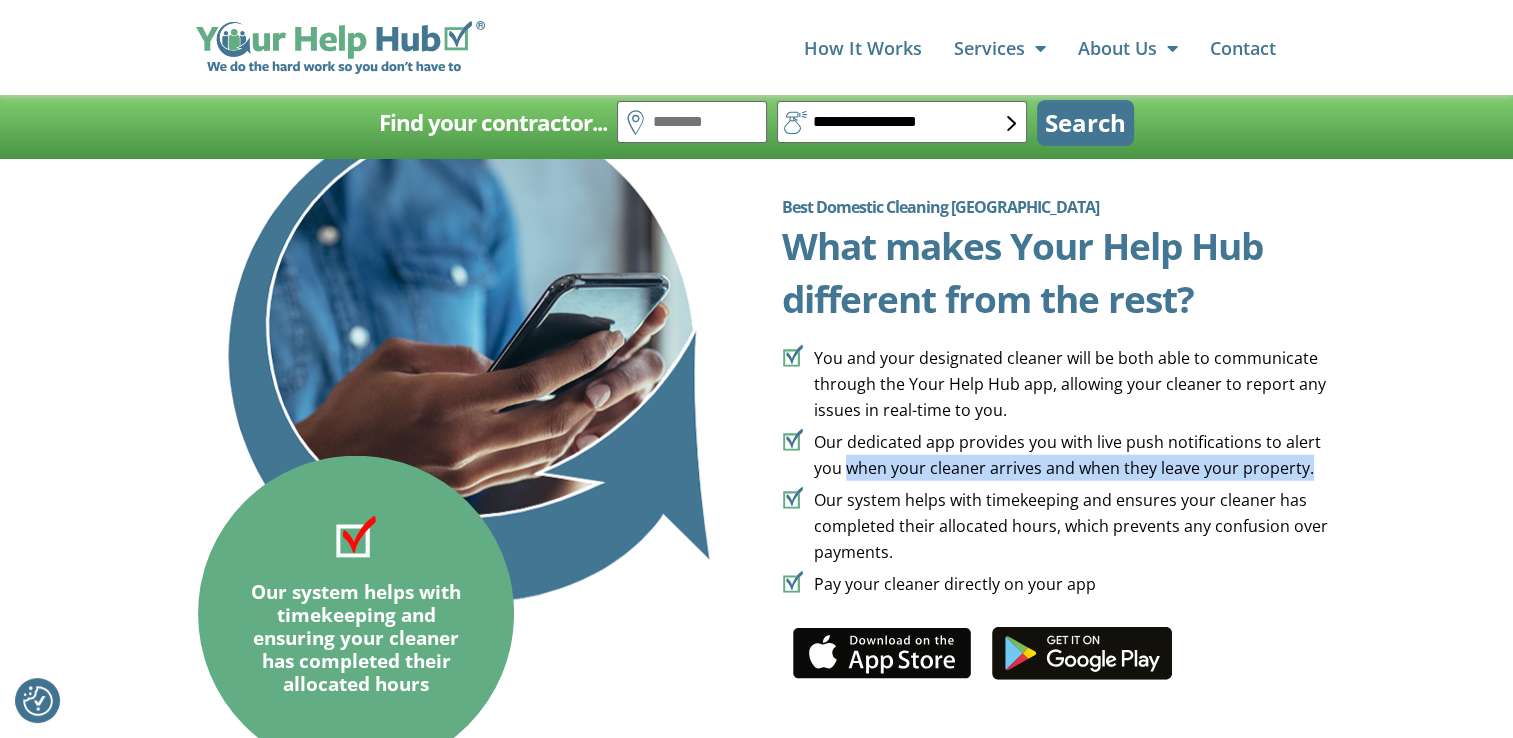 drag, startPoint x: 814, startPoint y: 470, endPoint x: 1292, endPoint y: 477, distance: 478.05124 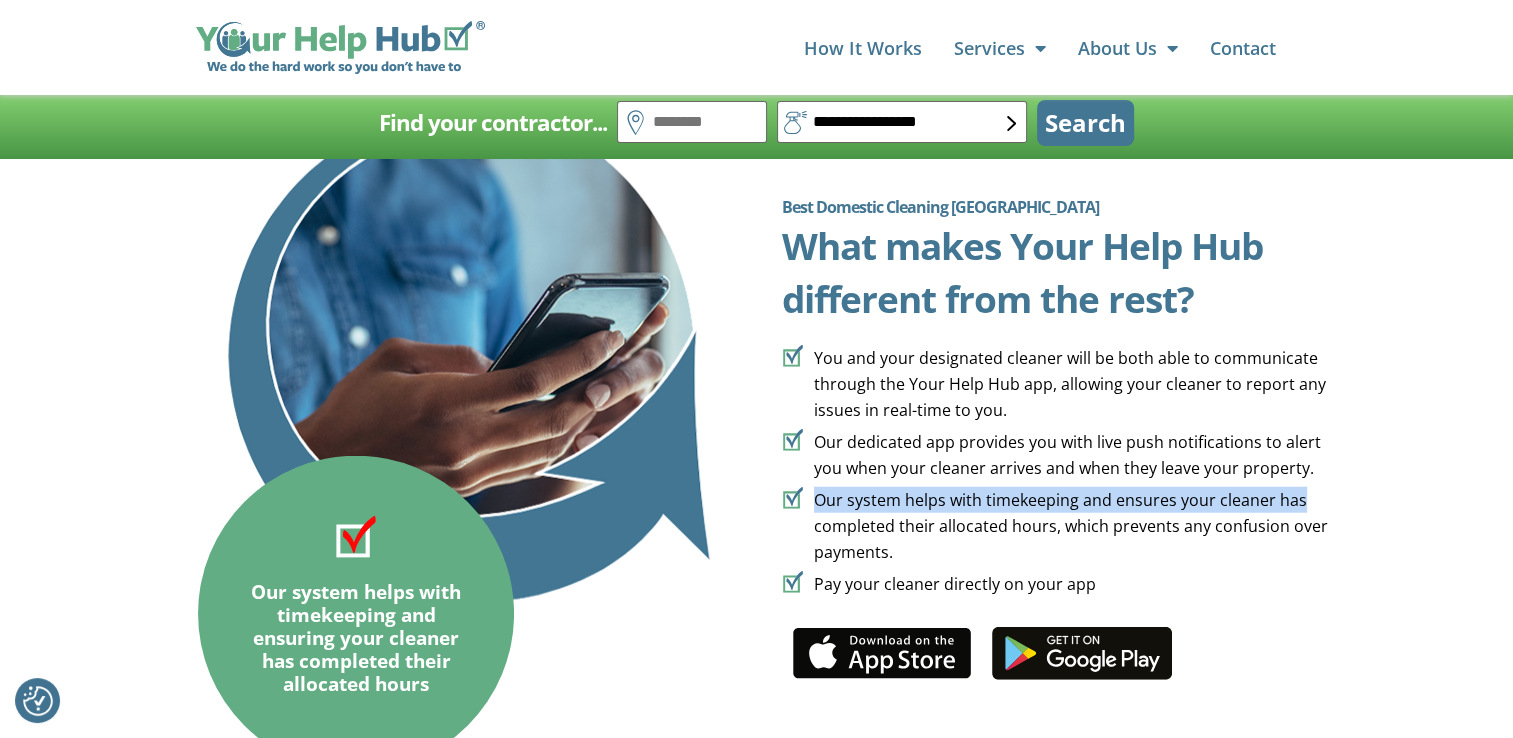 drag, startPoint x: 913, startPoint y: 499, endPoint x: 1323, endPoint y: 503, distance: 410.0195 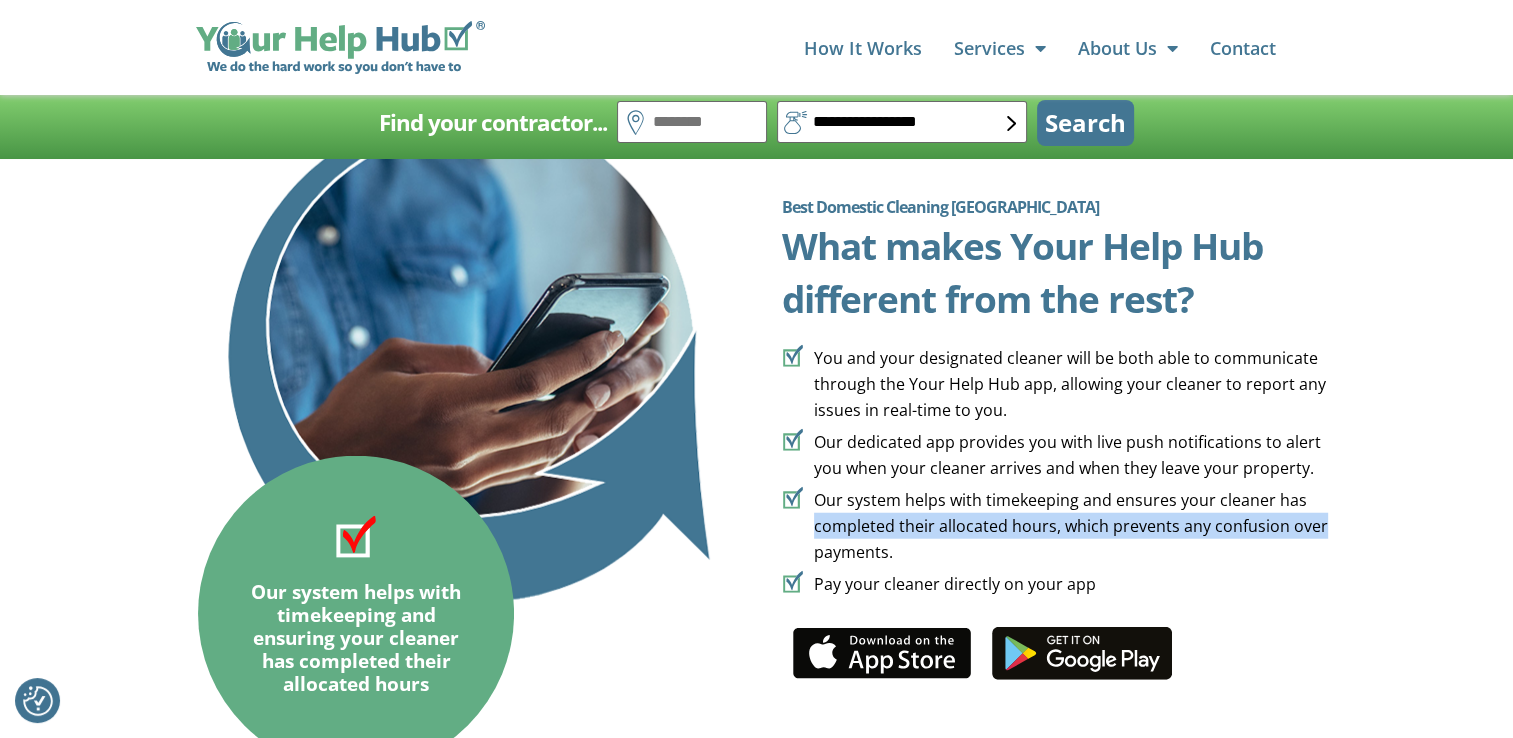 drag, startPoint x: 810, startPoint y: 530, endPoint x: 1316, endPoint y: 532, distance: 506.00397 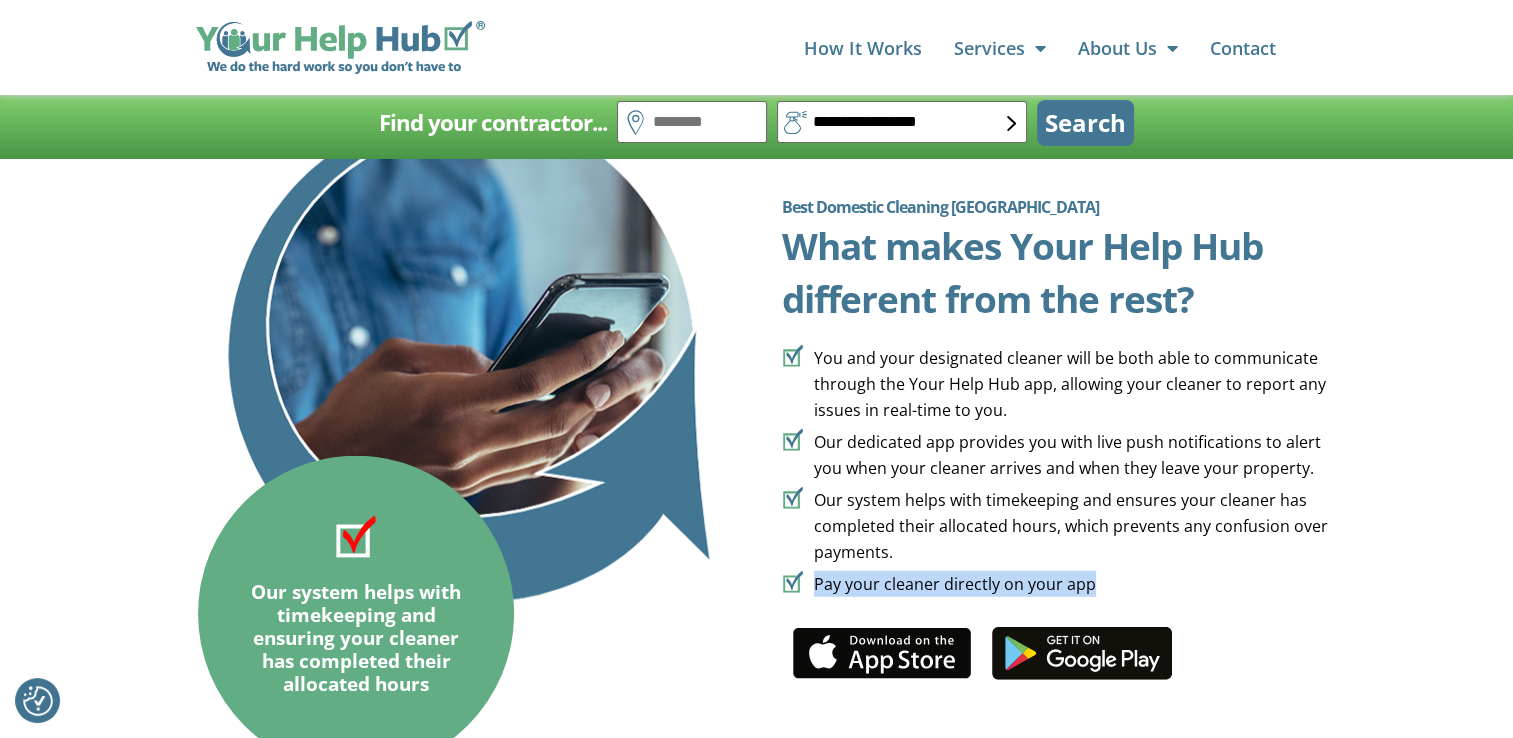 drag, startPoint x: 809, startPoint y: 589, endPoint x: 1163, endPoint y: 598, distance: 354.11438 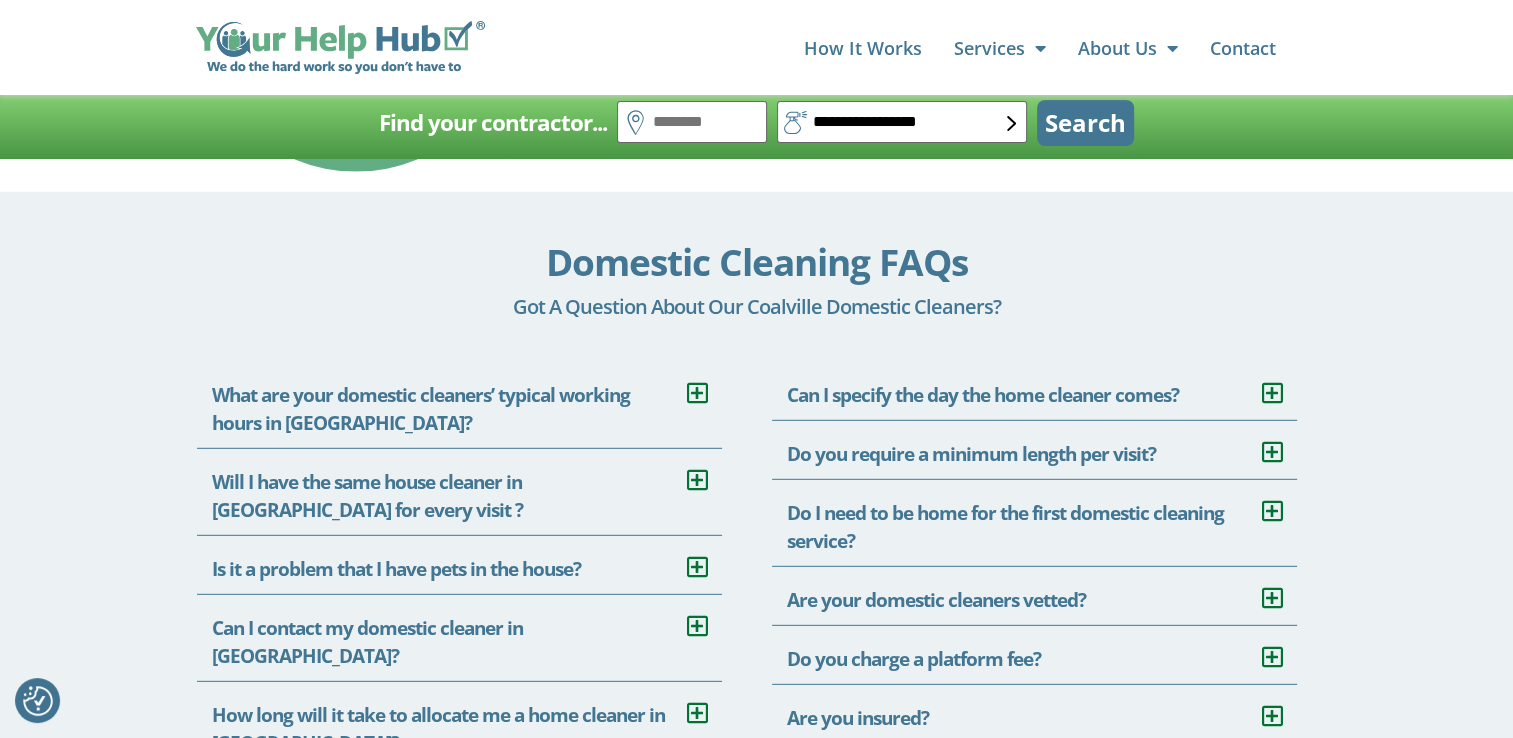 scroll, scrollTop: 5700, scrollLeft: 0, axis: vertical 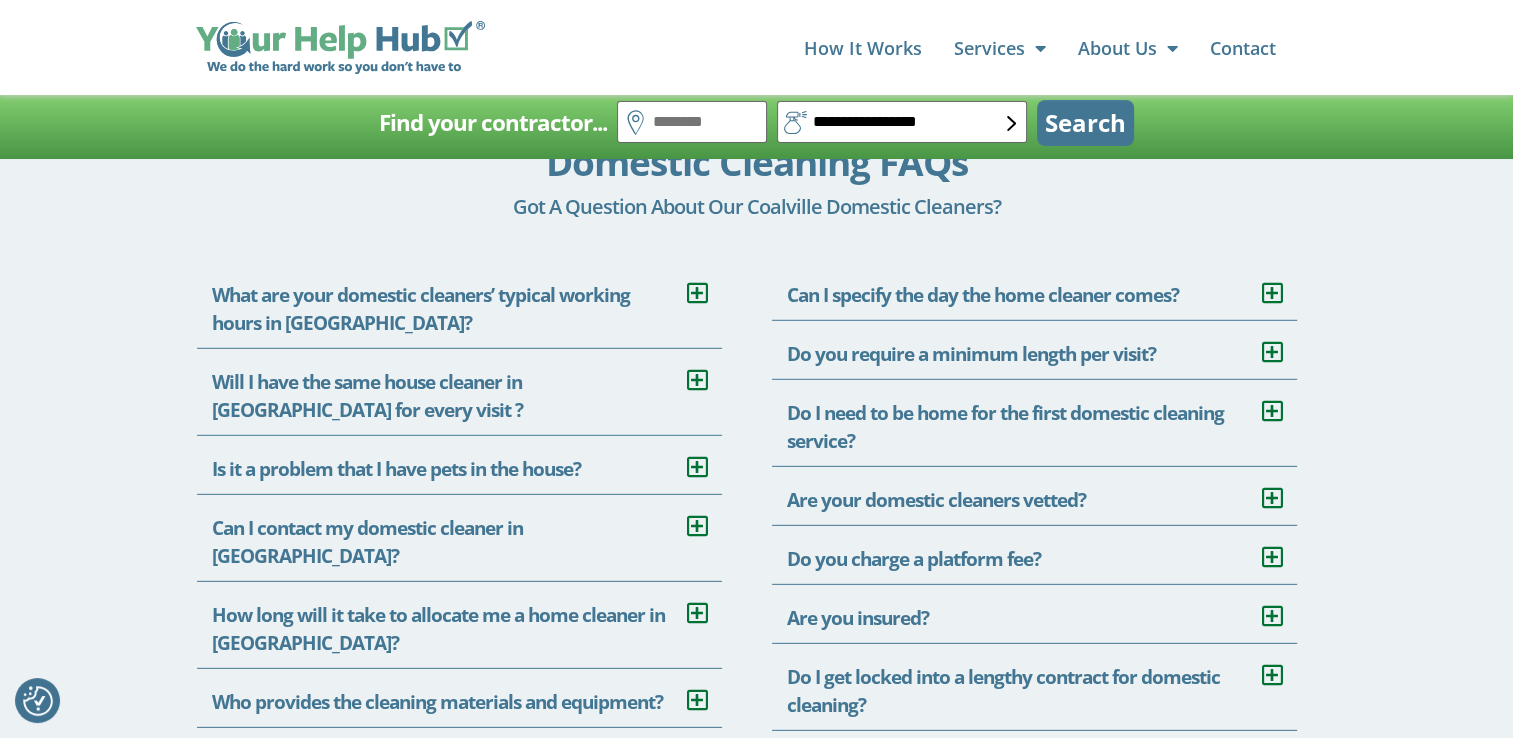 click on "What are your domestic cleaners’ typical working hours in Coalville?" at bounding box center (459, 305) 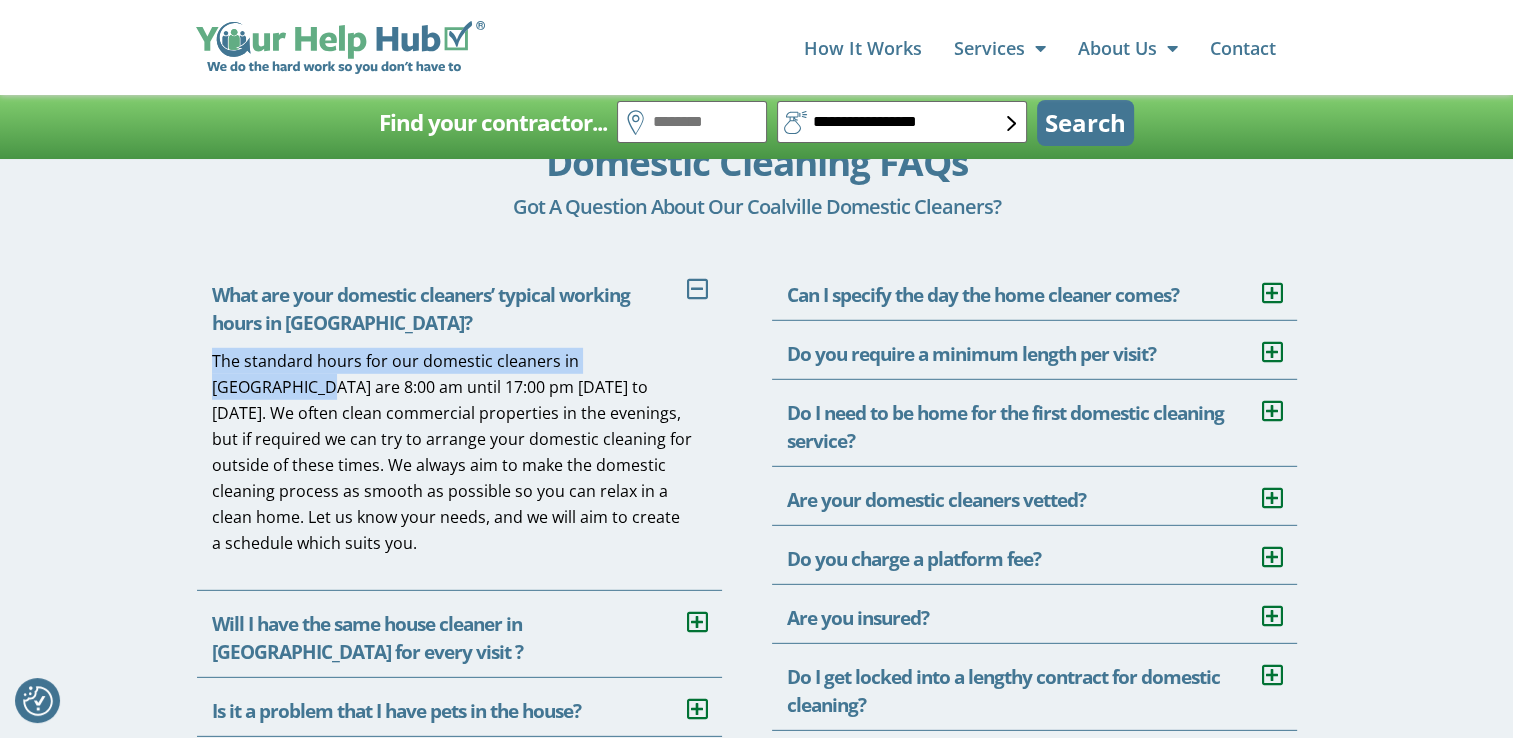 drag, startPoint x: 213, startPoint y: 363, endPoint x: 674, endPoint y: 362, distance: 461.0011 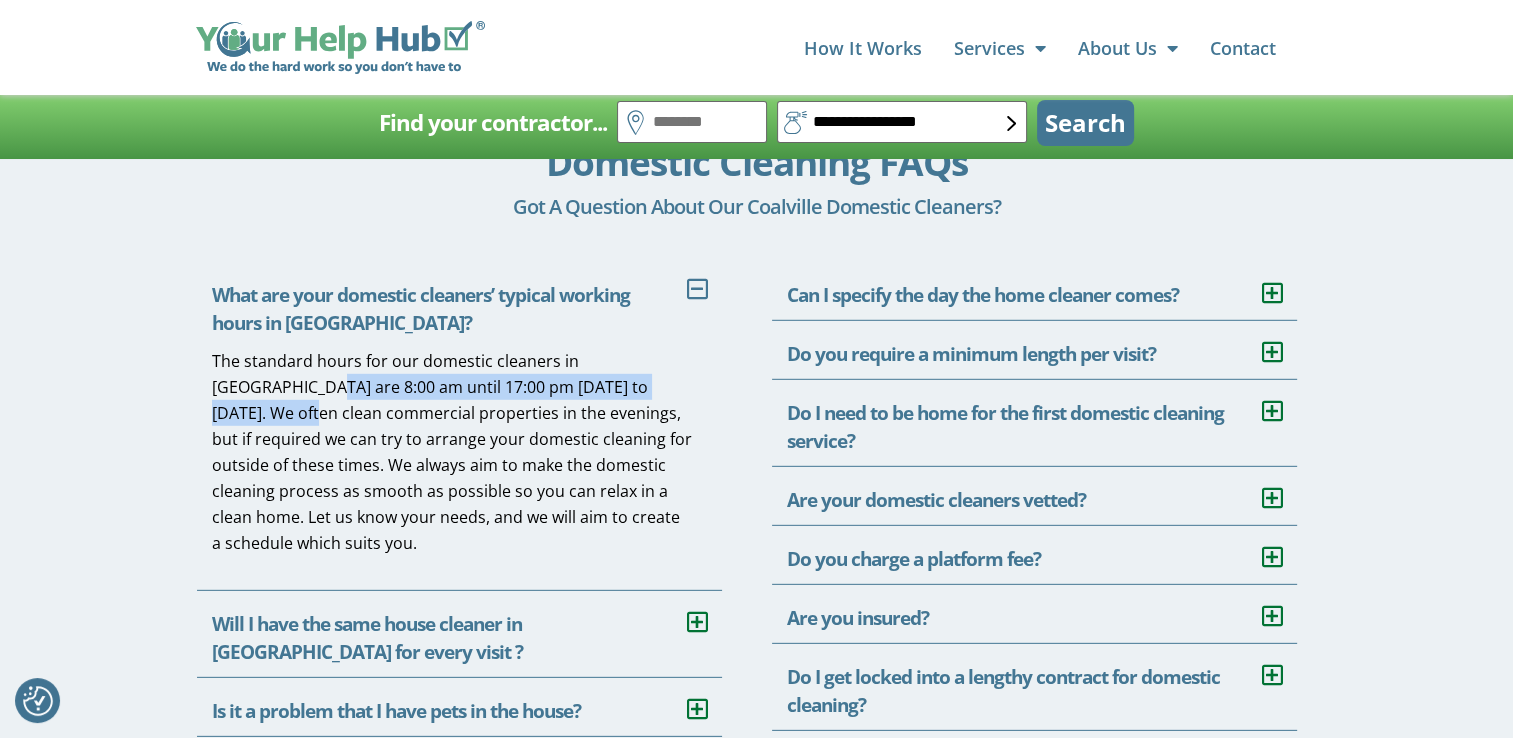 drag, startPoint x: 214, startPoint y: 398, endPoint x: 632, endPoint y: 393, distance: 418.0299 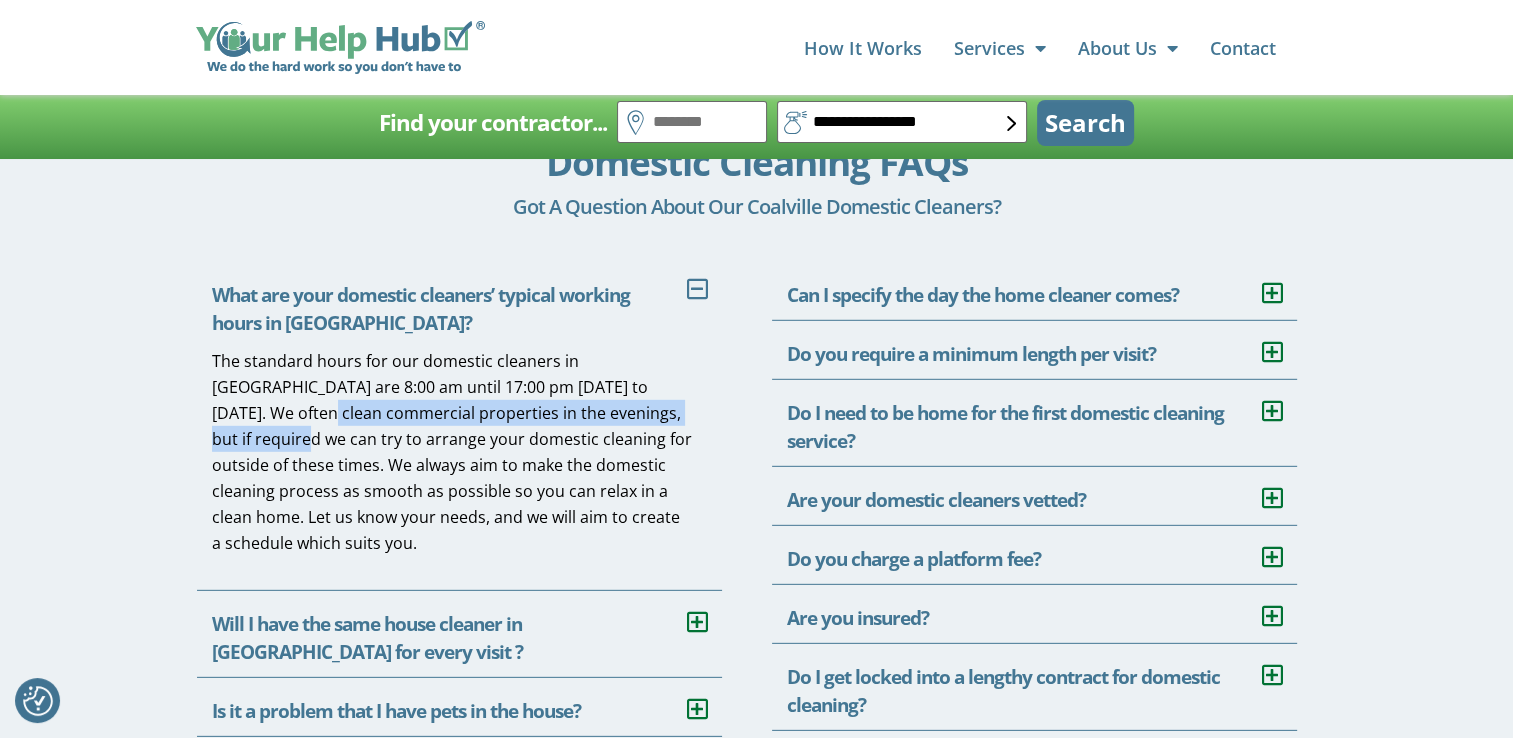 drag, startPoint x: 311, startPoint y: 423, endPoint x: 704, endPoint y: 421, distance: 393.0051 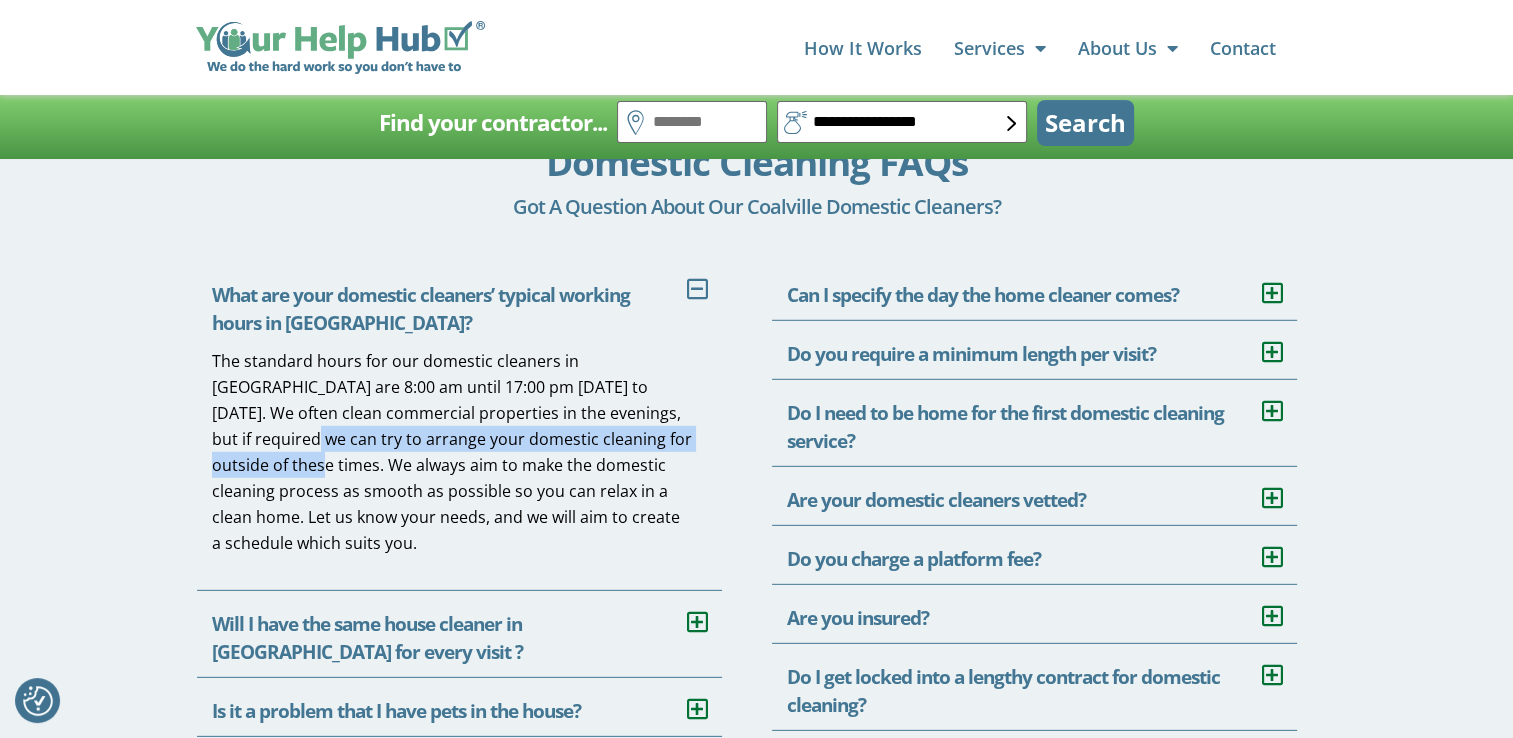 drag, startPoint x: 236, startPoint y: 444, endPoint x: 696, endPoint y: 436, distance: 460.06955 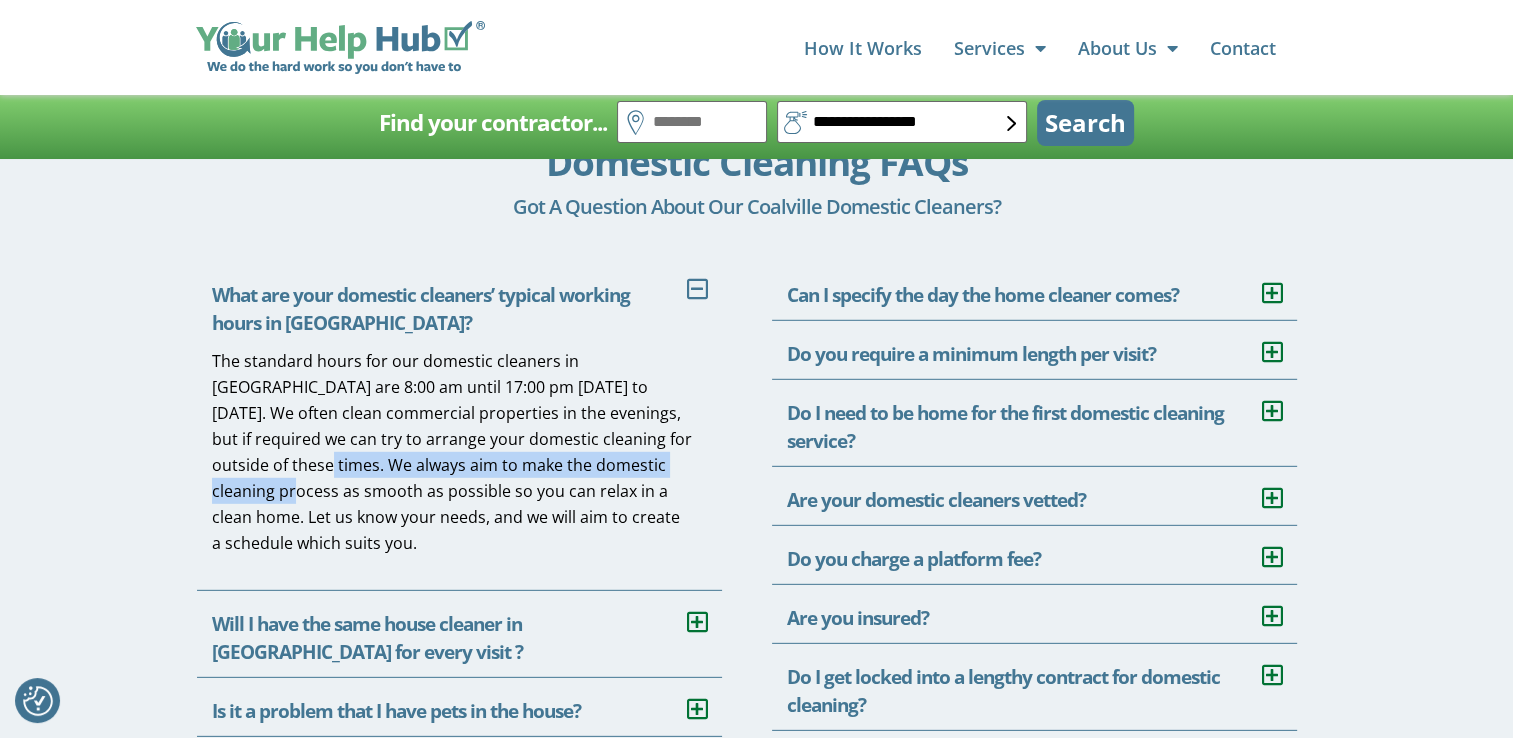 drag, startPoint x: 206, startPoint y: 466, endPoint x: 638, endPoint y: 459, distance: 432.0567 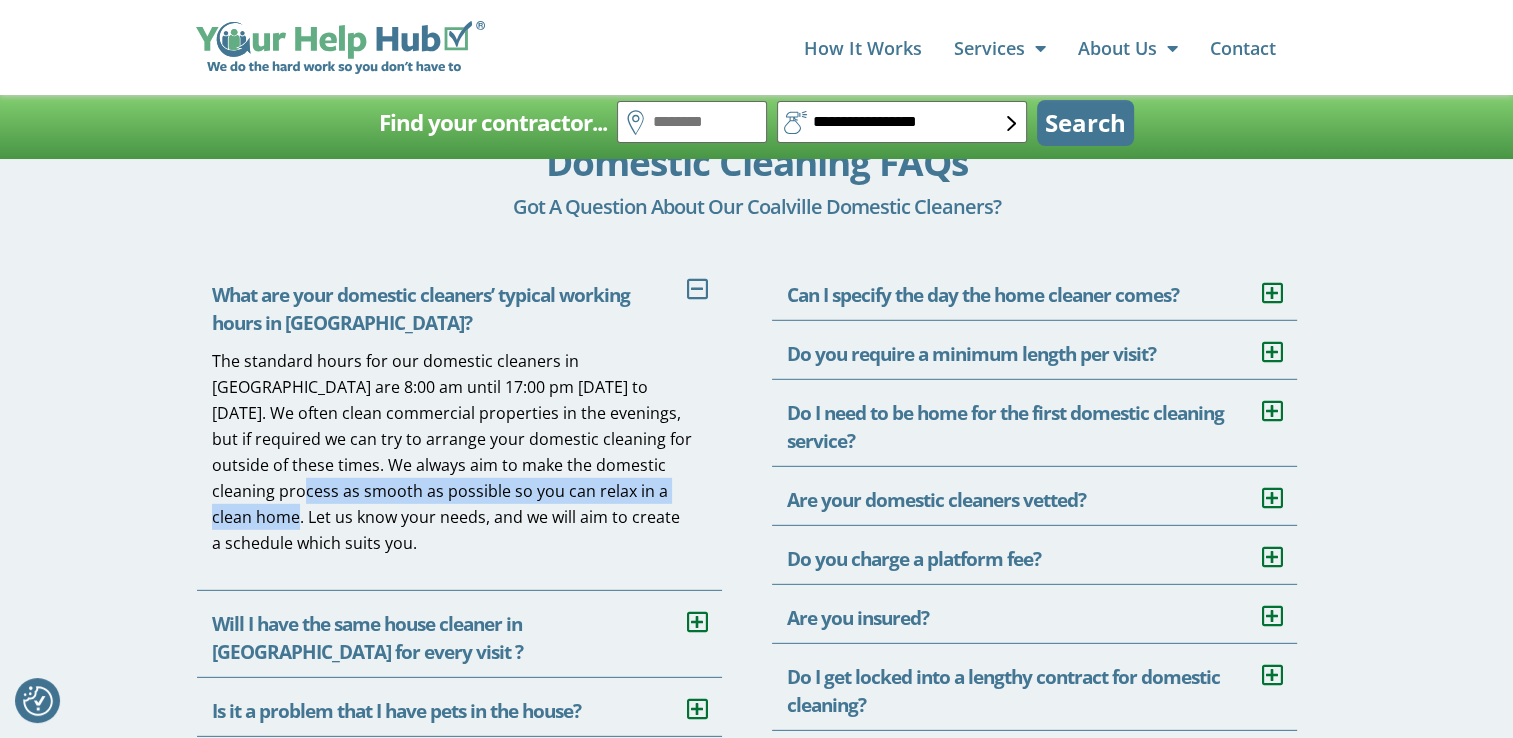 drag, startPoint x: 207, startPoint y: 500, endPoint x: 675, endPoint y: 496, distance: 468.0171 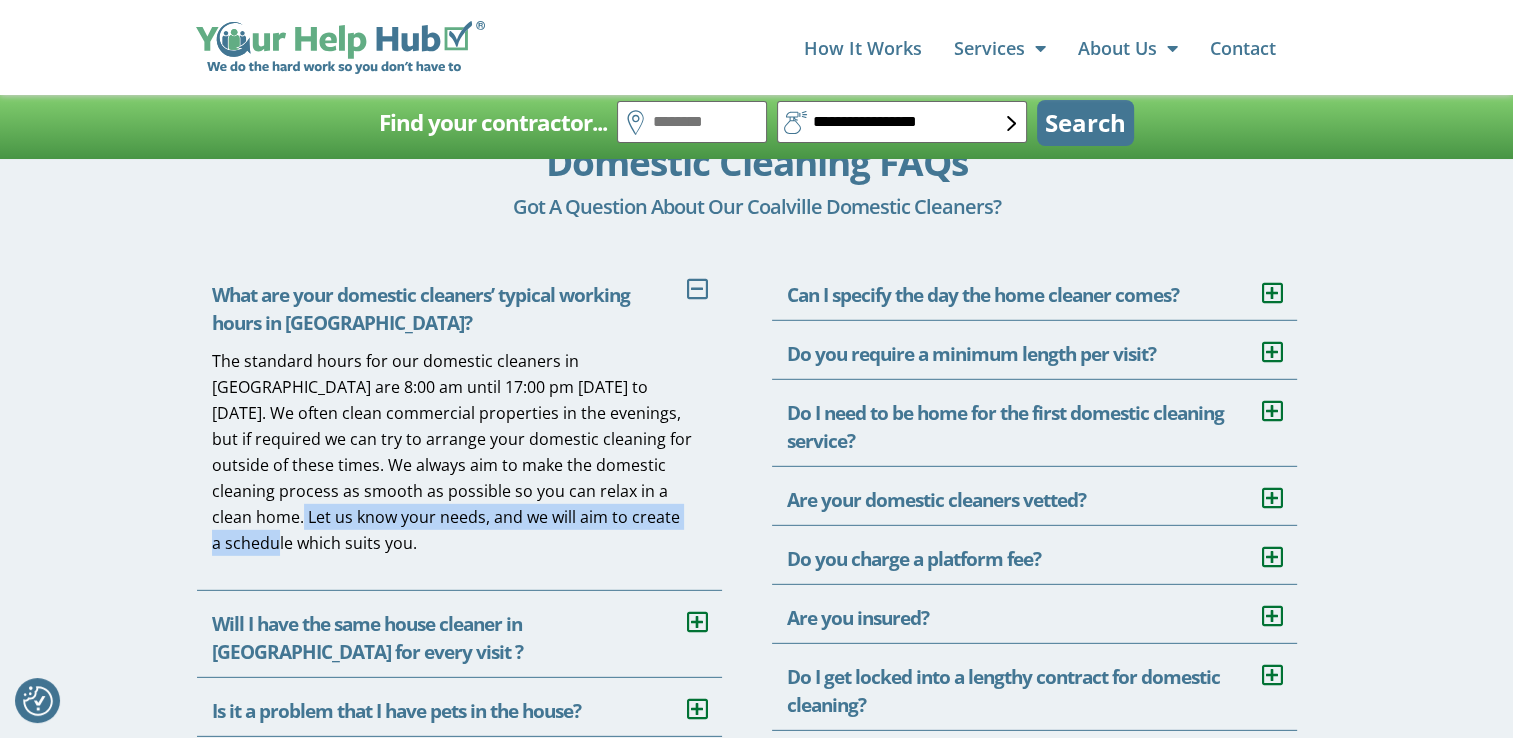 drag, startPoint x: 212, startPoint y: 518, endPoint x: 661, endPoint y: 530, distance: 449.16034 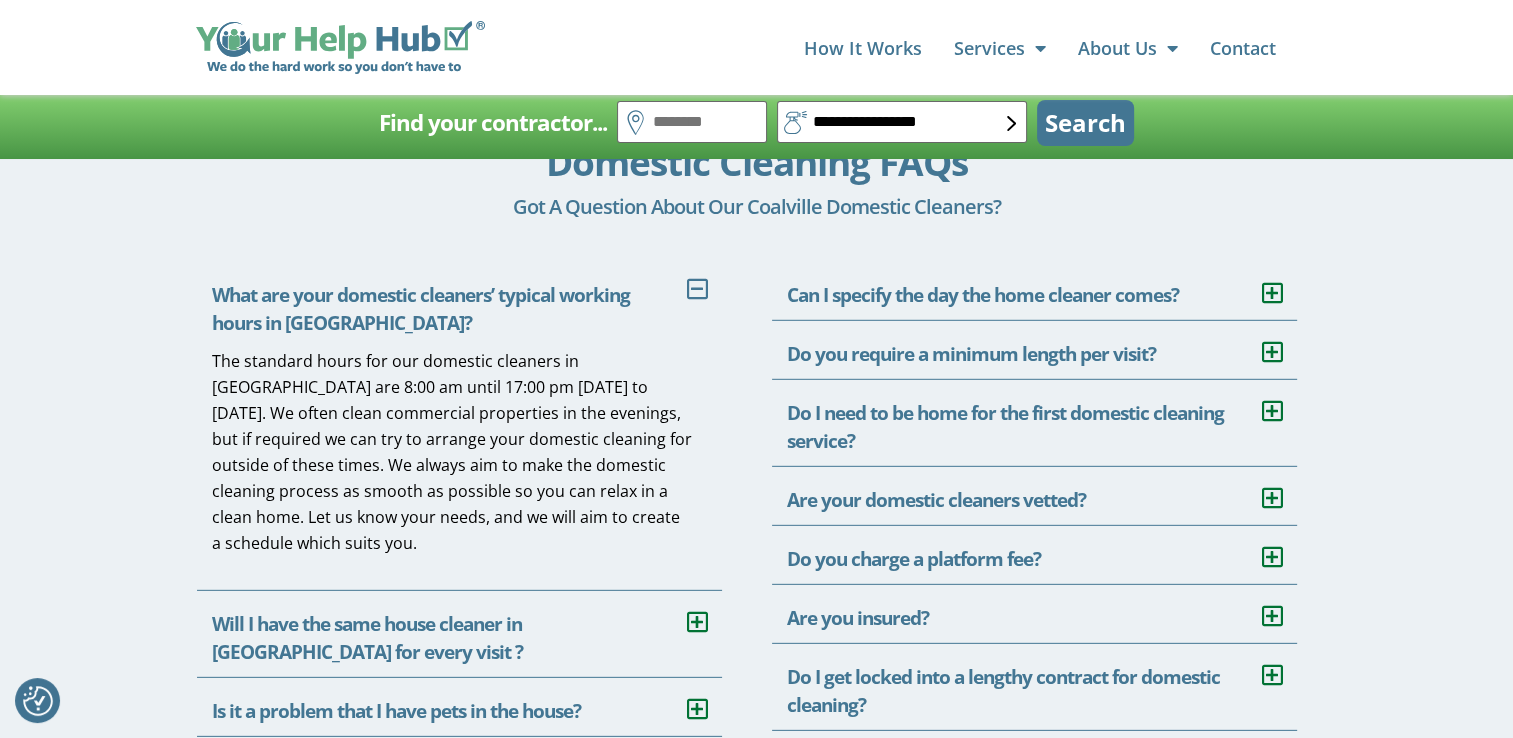 click on "Will I have the same house cleaner in Coalville for every visit ?" at bounding box center (367, 638) 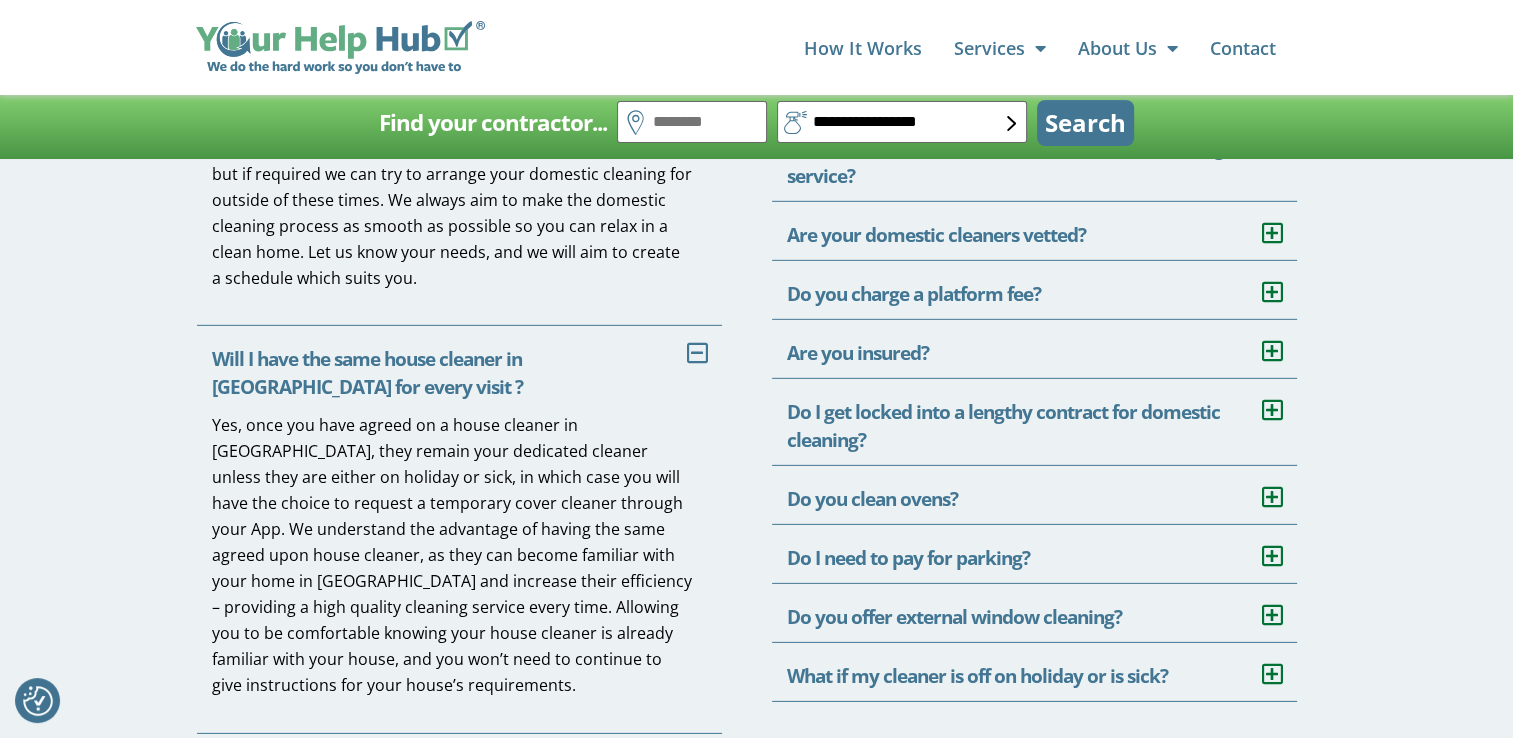 scroll, scrollTop: 6000, scrollLeft: 0, axis: vertical 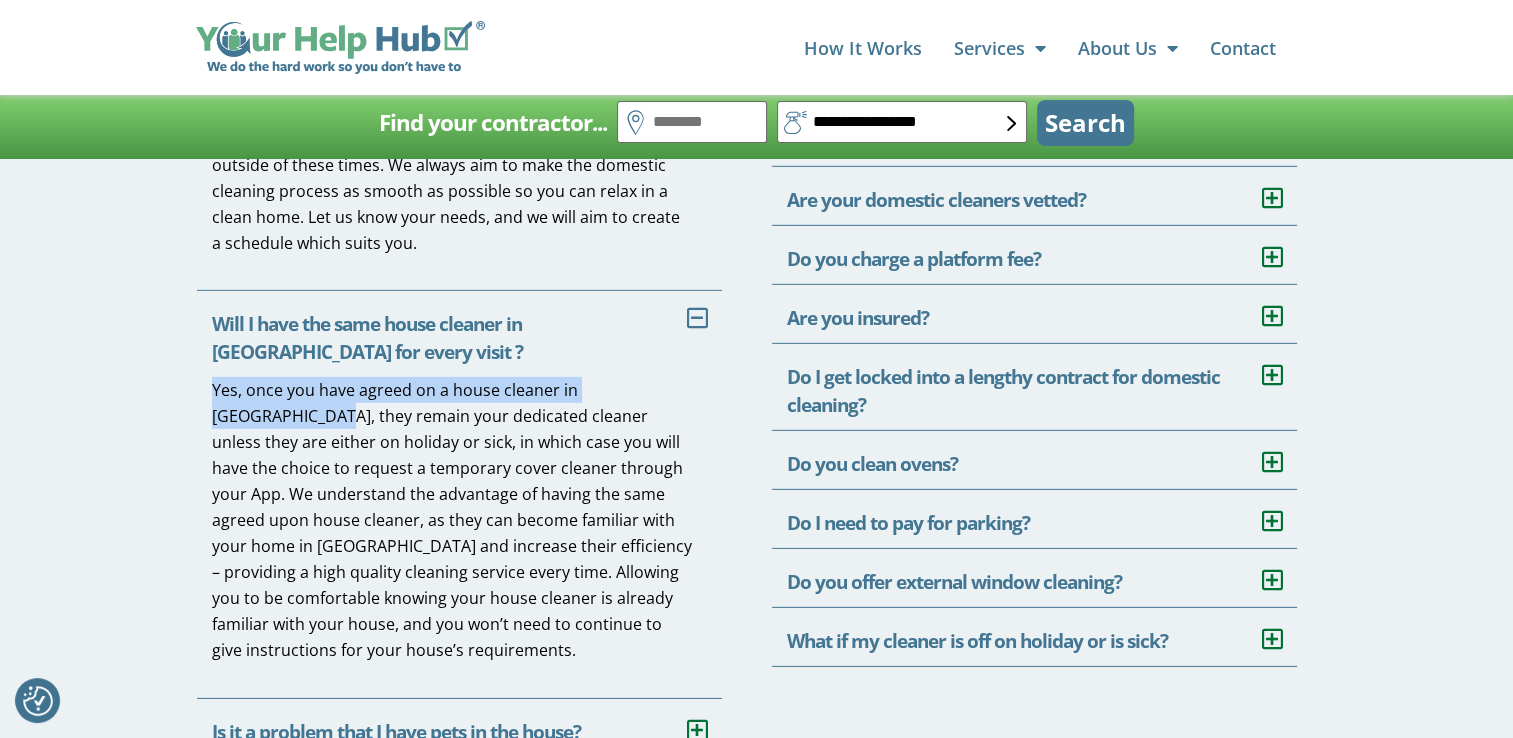 drag, startPoint x: 212, startPoint y: 391, endPoint x: 691, endPoint y: 388, distance: 479.0094 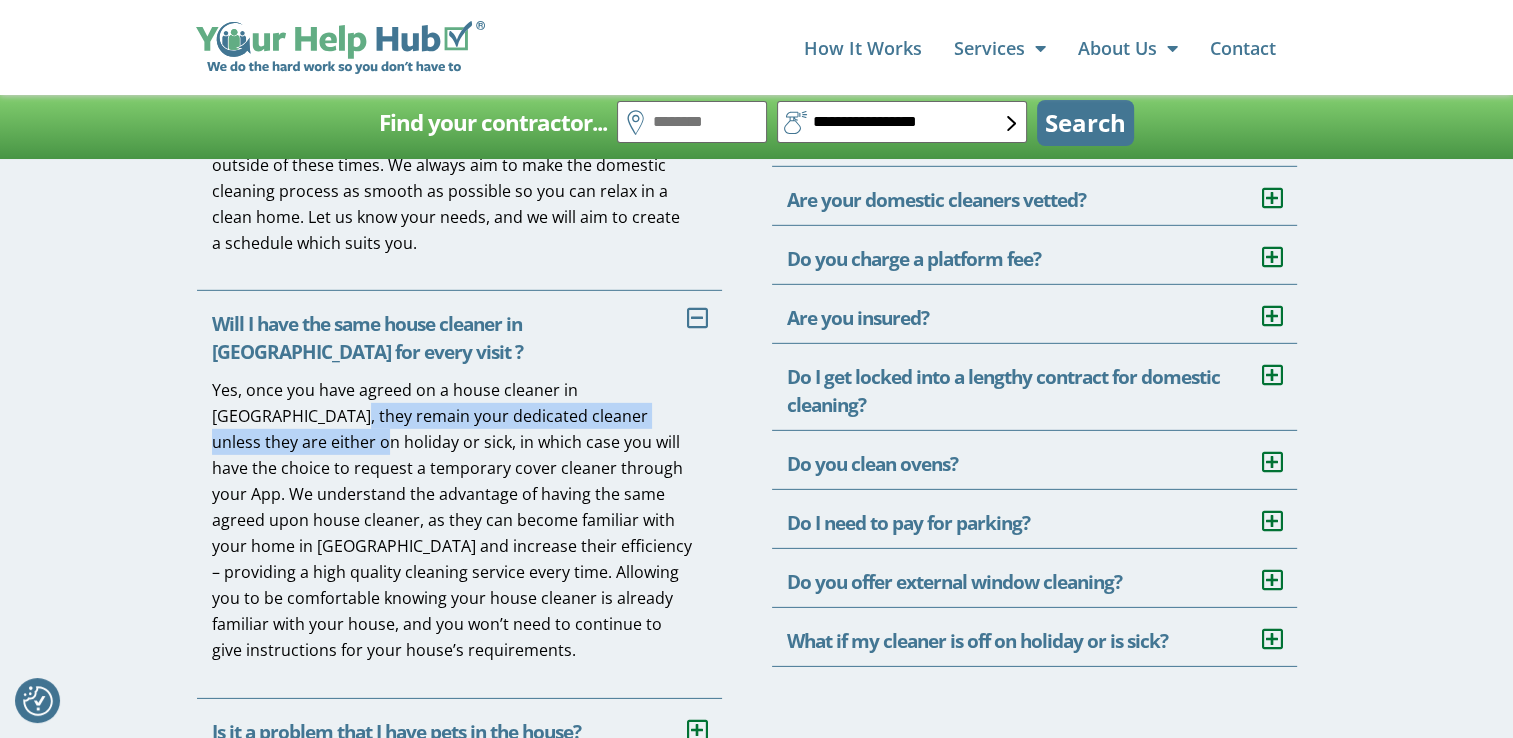 drag, startPoint x: 219, startPoint y: 417, endPoint x: 680, endPoint y: 423, distance: 461.03903 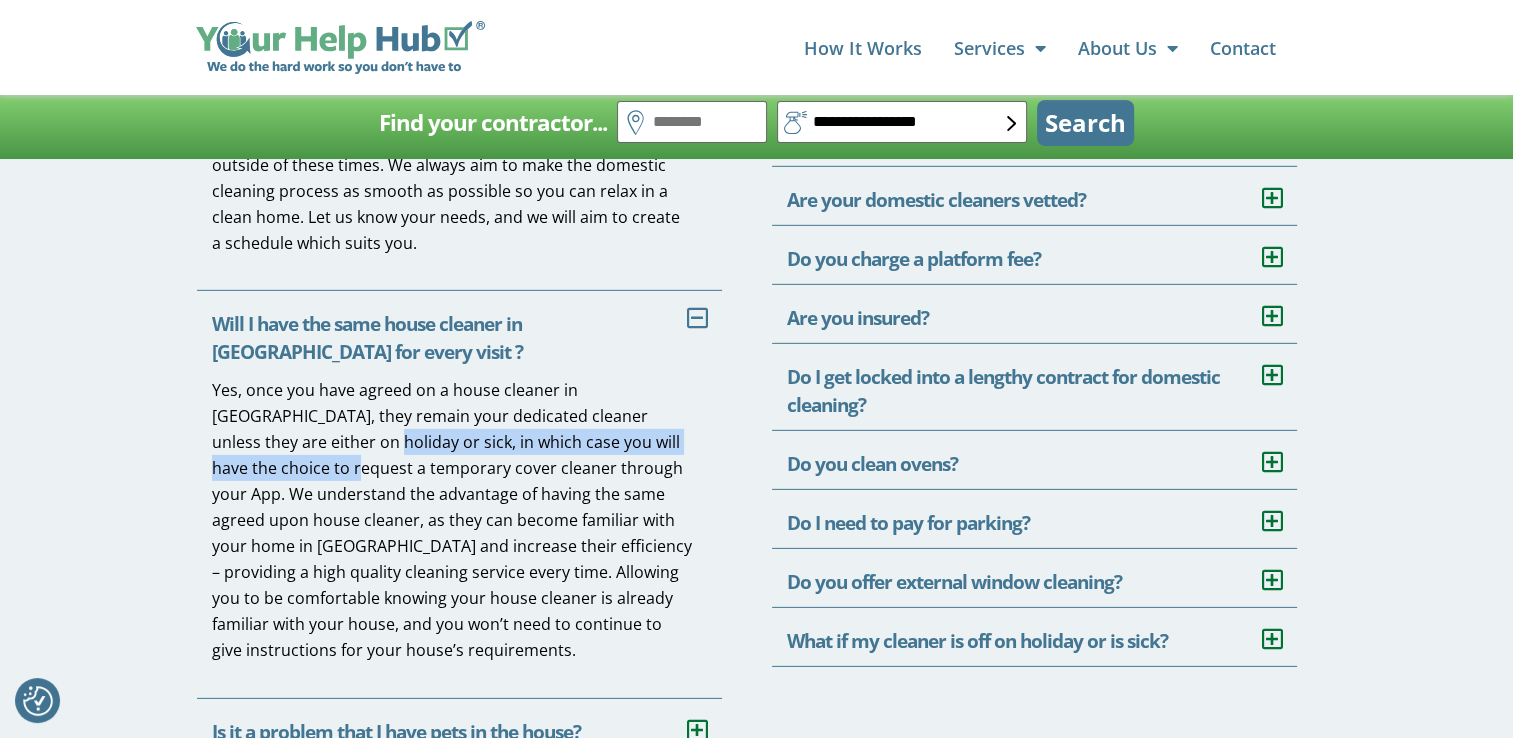 drag, startPoint x: 200, startPoint y: 448, endPoint x: 674, endPoint y: 446, distance: 474.0042 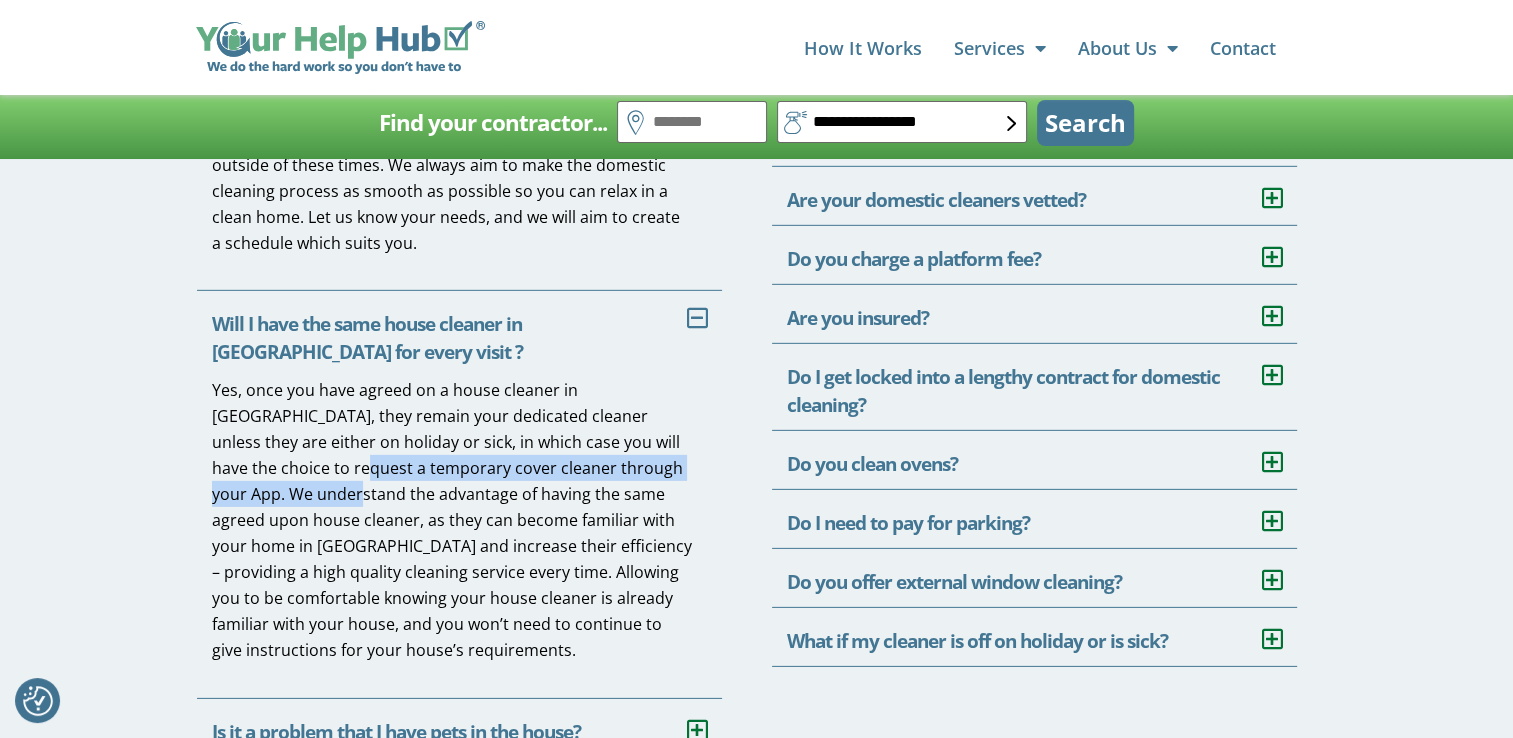 drag, startPoint x: 350, startPoint y: 474, endPoint x: 676, endPoint y: 471, distance: 326.0138 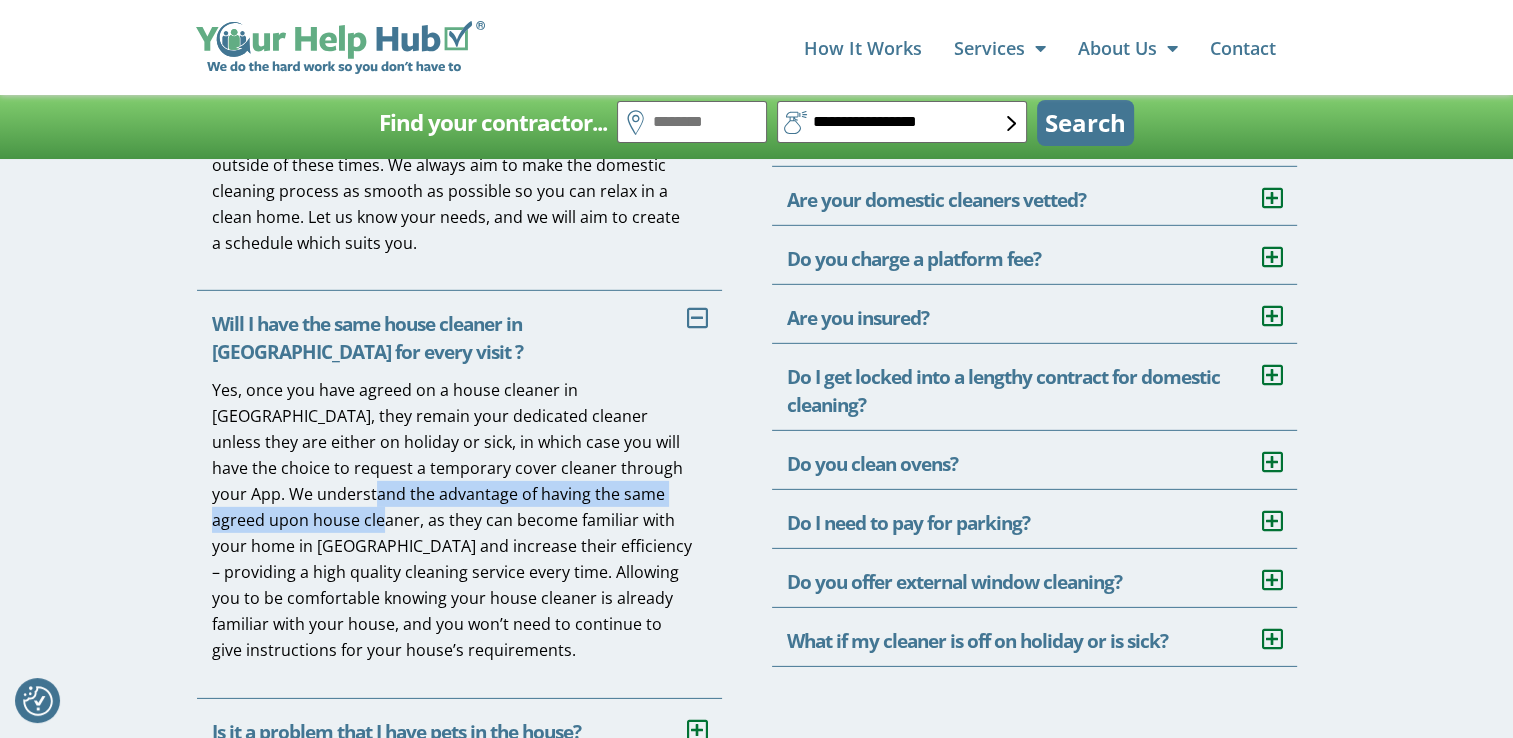 drag, startPoint x: 209, startPoint y: 501, endPoint x: 672, endPoint y: 495, distance: 463.03888 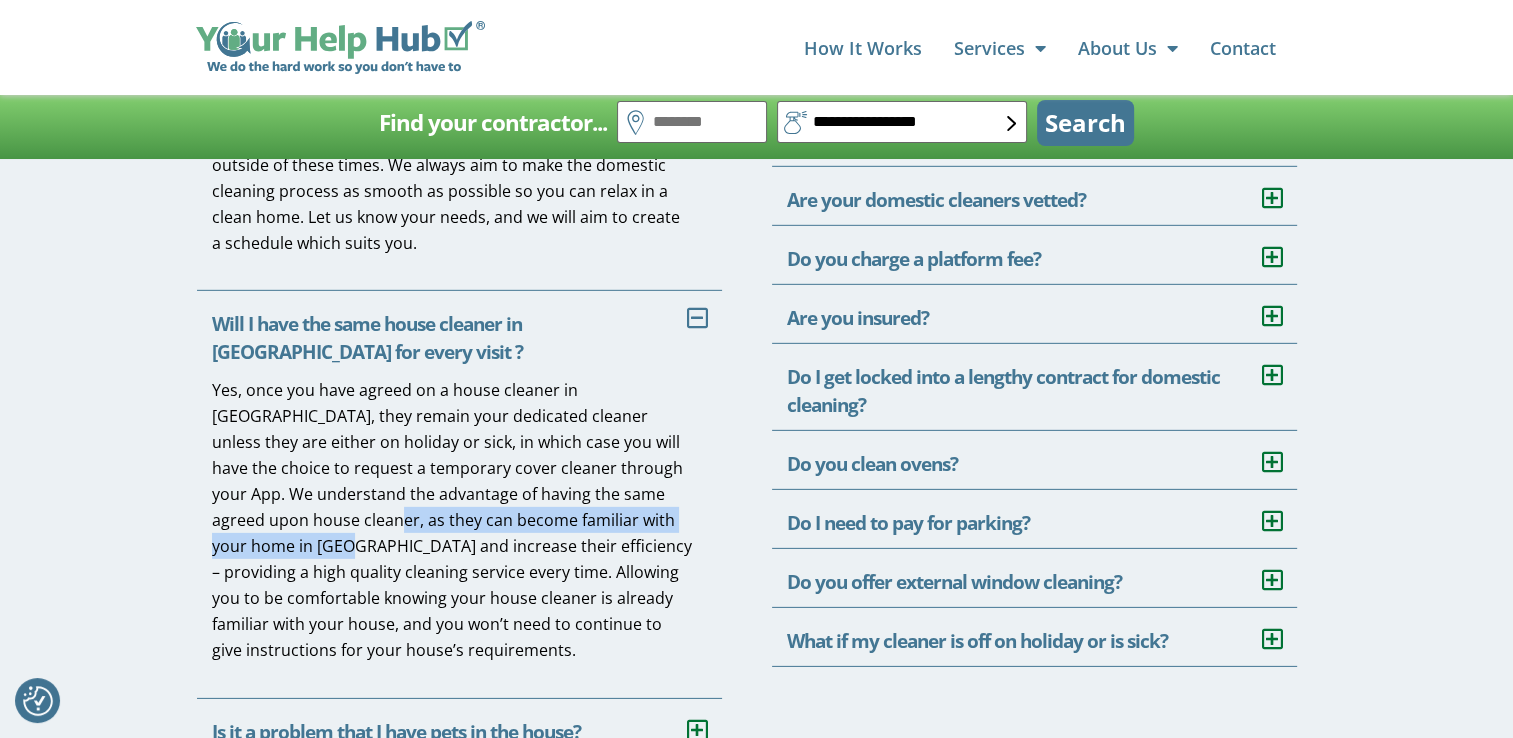 drag, startPoint x: 216, startPoint y: 522, endPoint x: 631, endPoint y: 529, distance: 415.05902 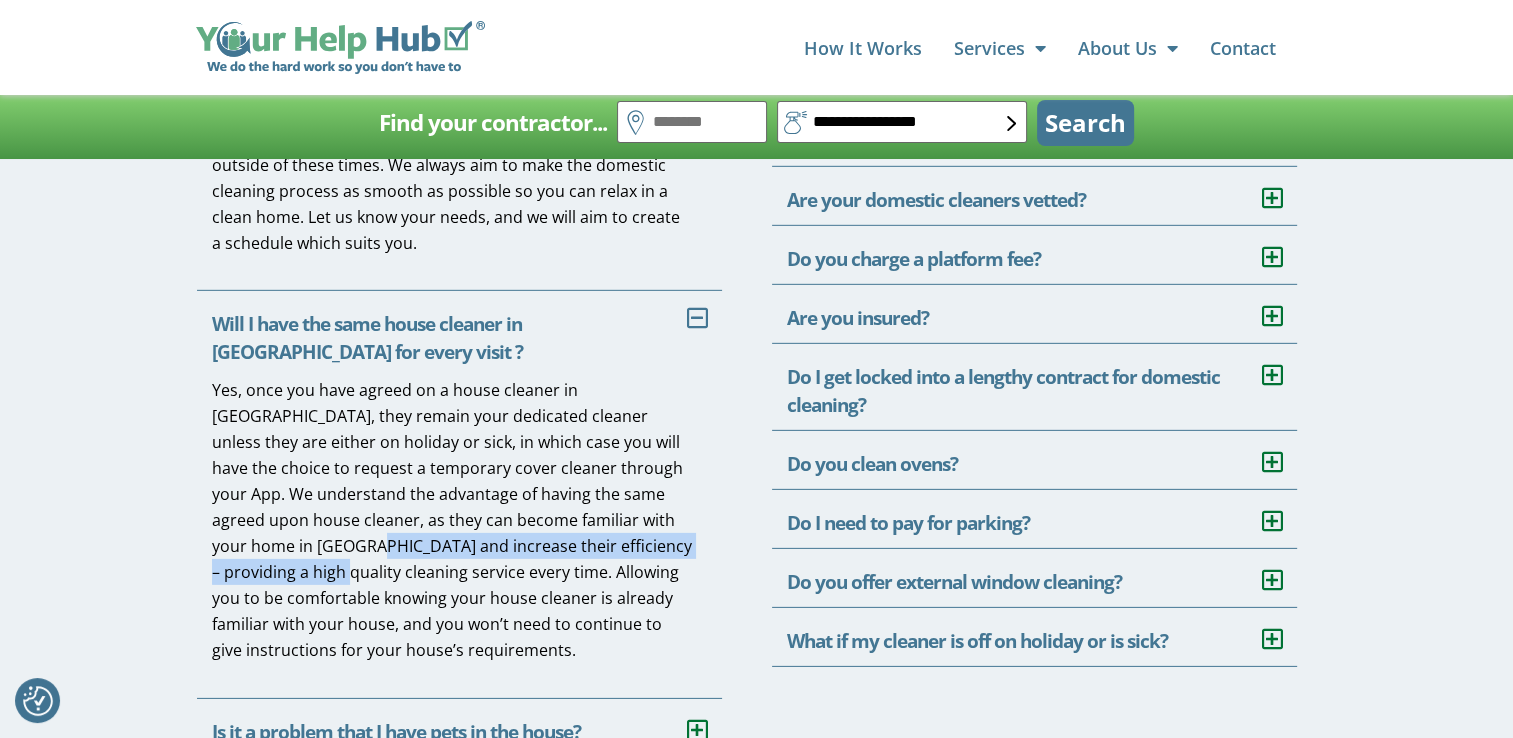 drag, startPoint x: 252, startPoint y: 553, endPoint x: 651, endPoint y: 552, distance: 399.00125 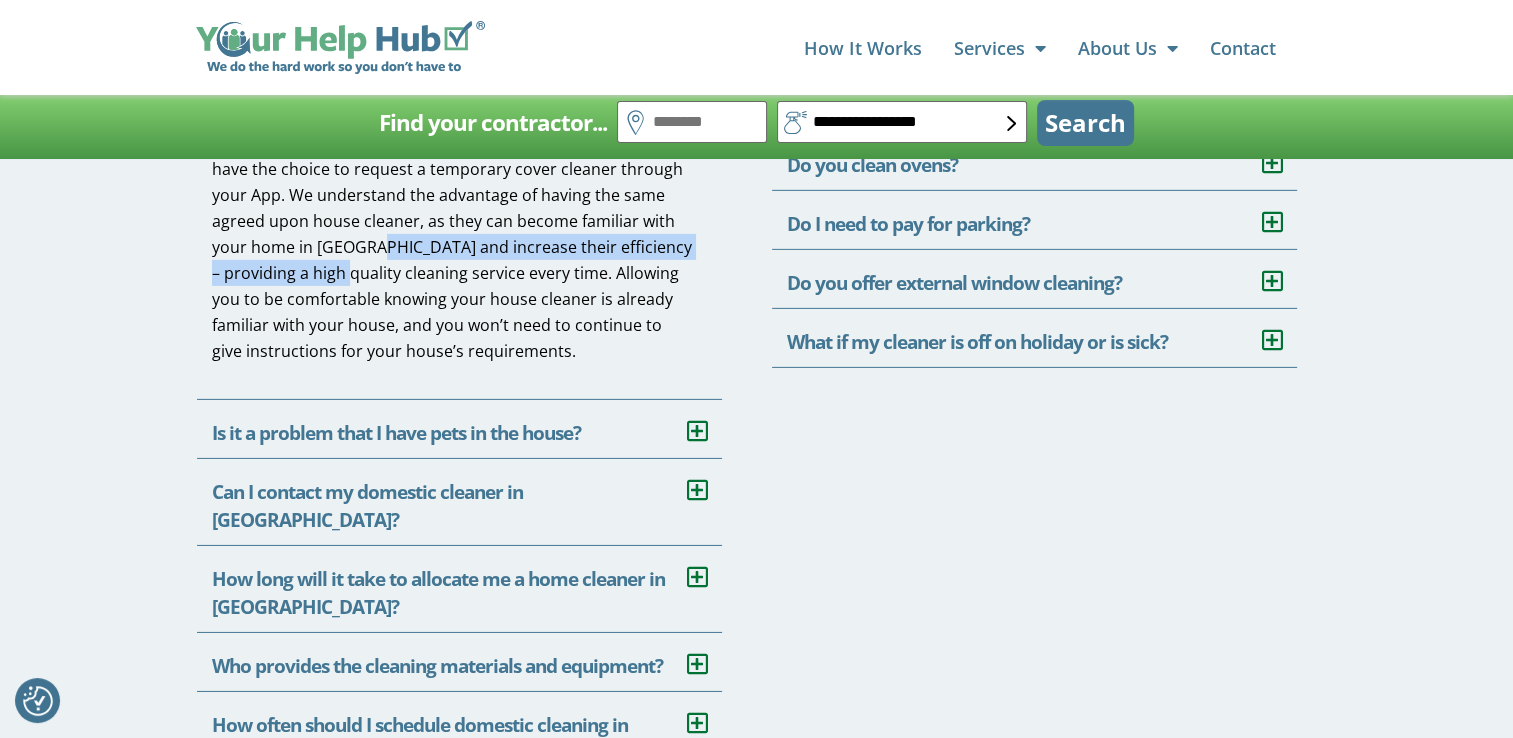 scroll, scrollTop: 6300, scrollLeft: 0, axis: vertical 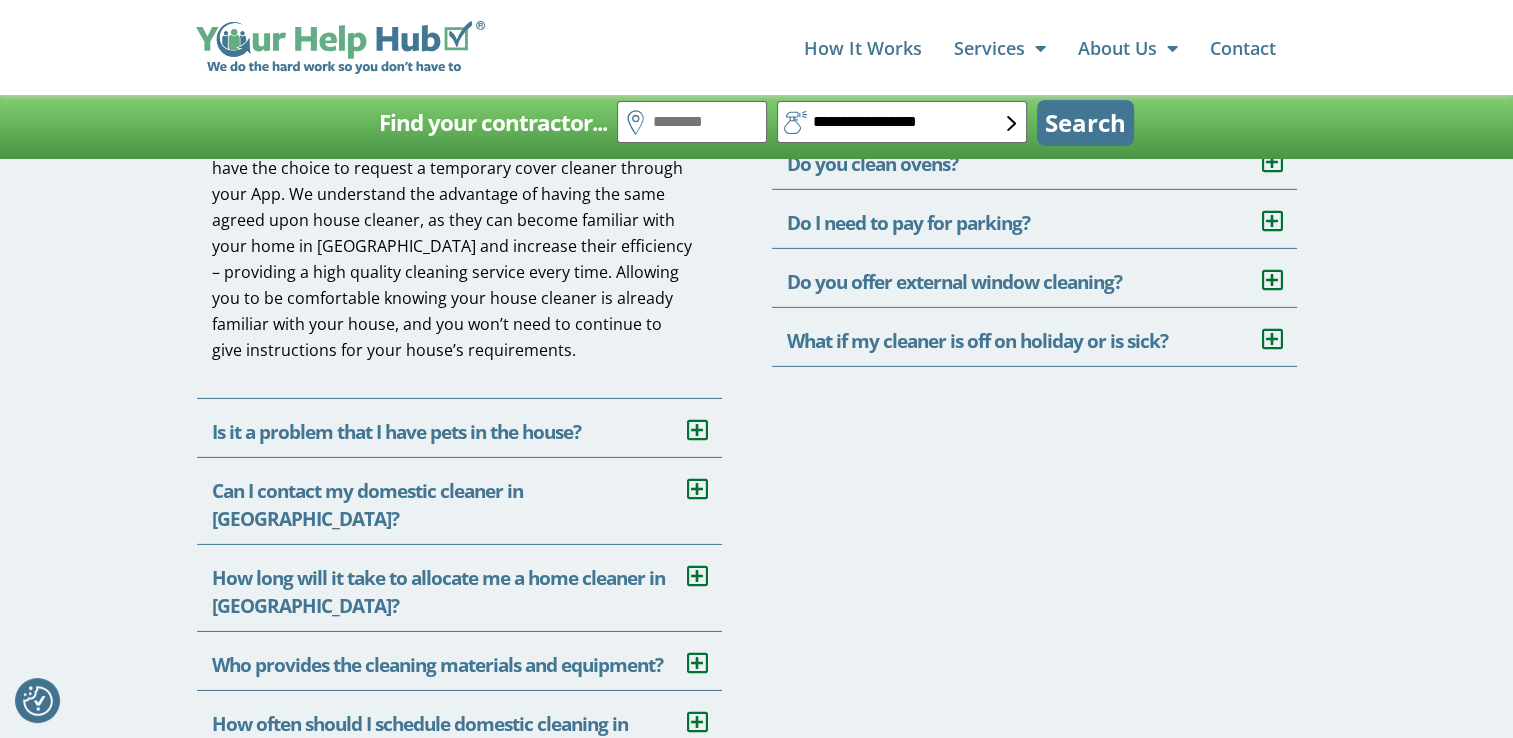 click on "Is it a problem that I have pets in the house?" at bounding box center [396, 432] 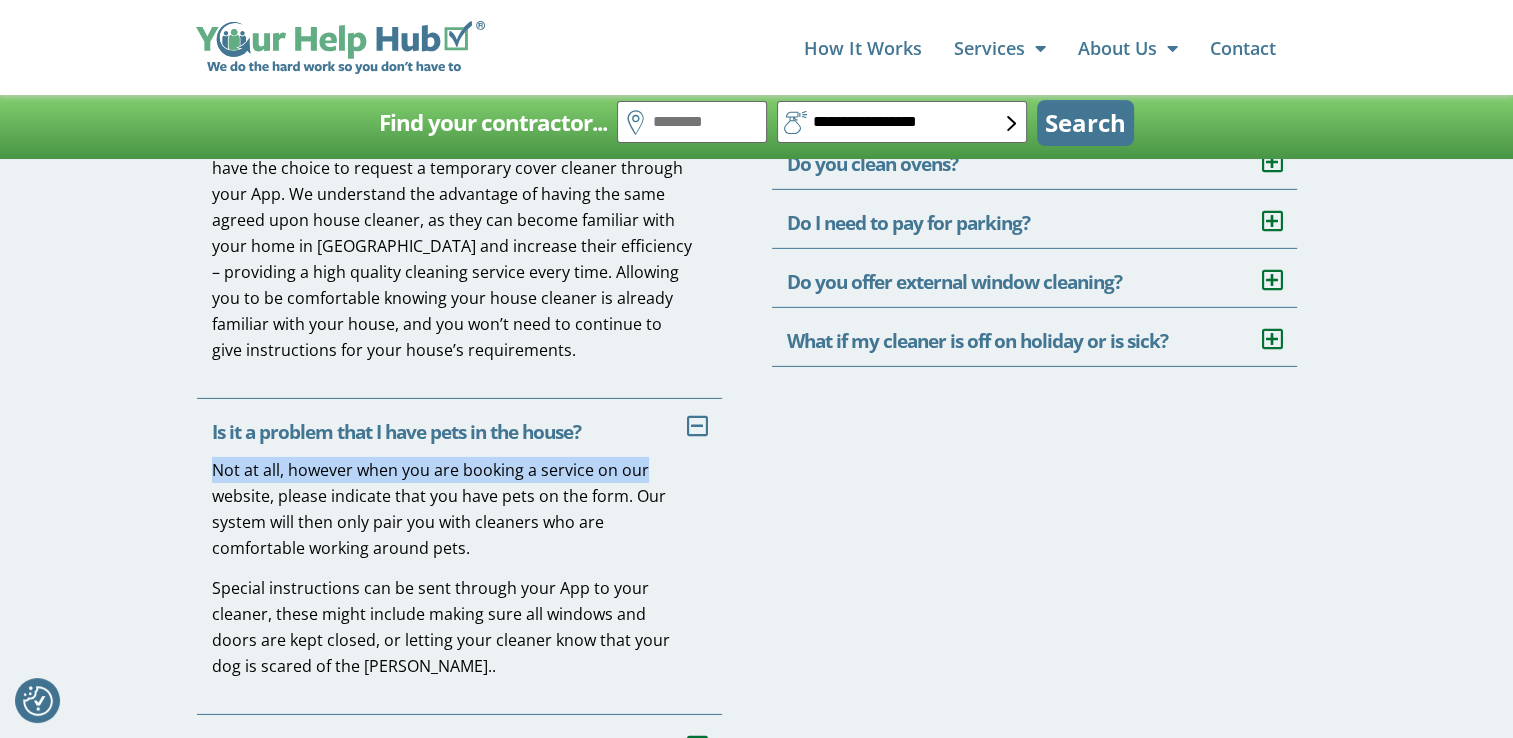 drag, startPoint x: 212, startPoint y: 470, endPoint x: 668, endPoint y: 471, distance: 456.0011 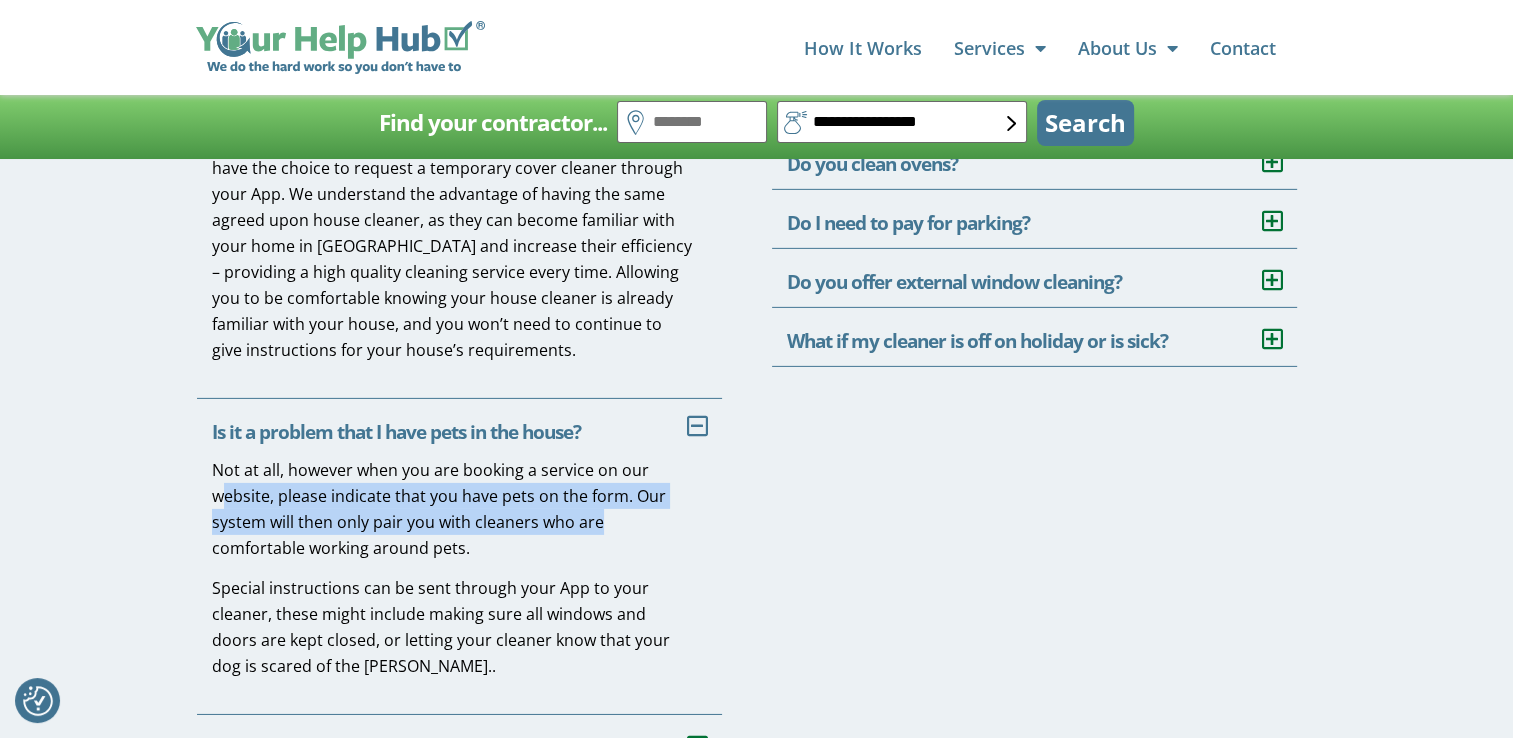 drag, startPoint x: 217, startPoint y: 500, endPoint x: 623, endPoint y: 516, distance: 406.31516 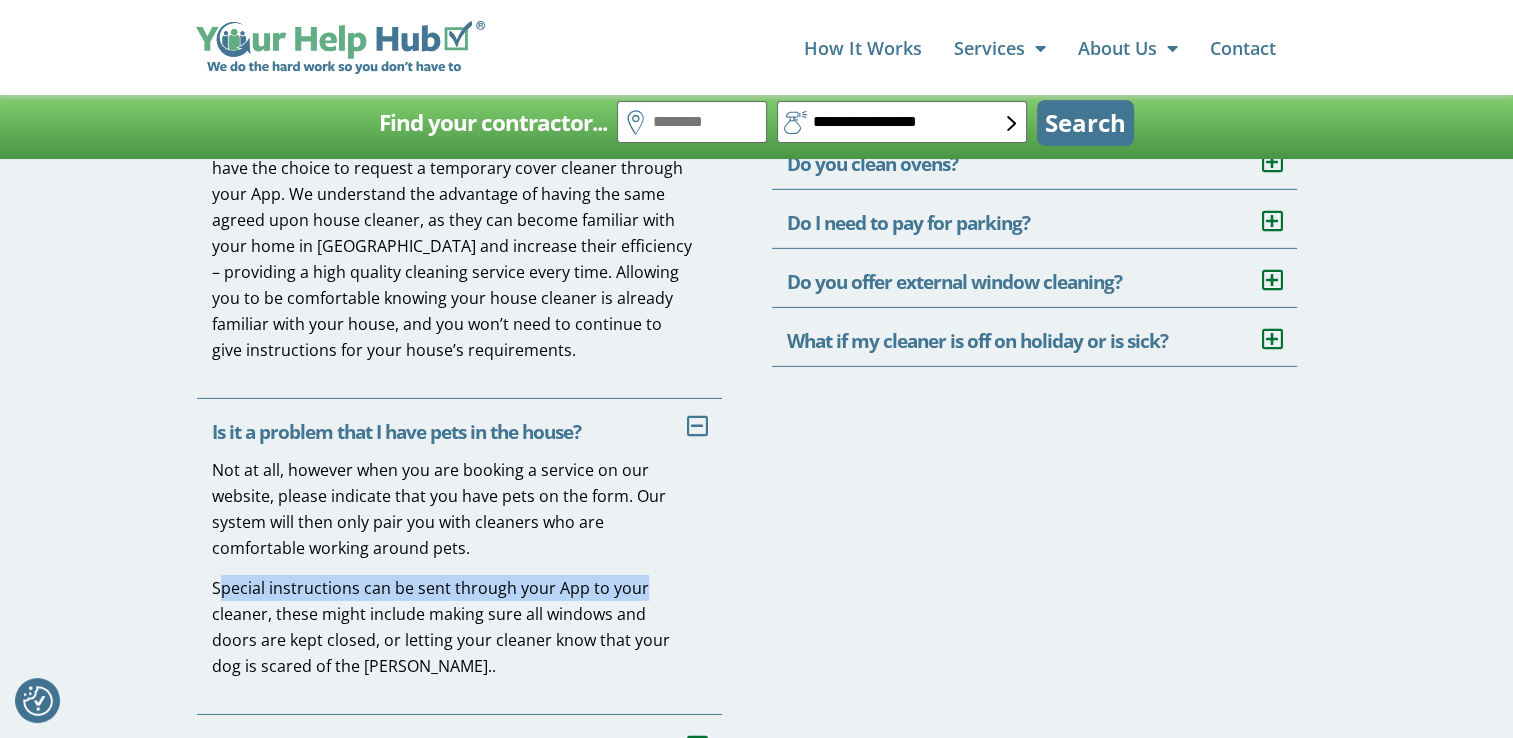drag, startPoint x: 285, startPoint y: 596, endPoint x: 676, endPoint y: 586, distance: 391.12787 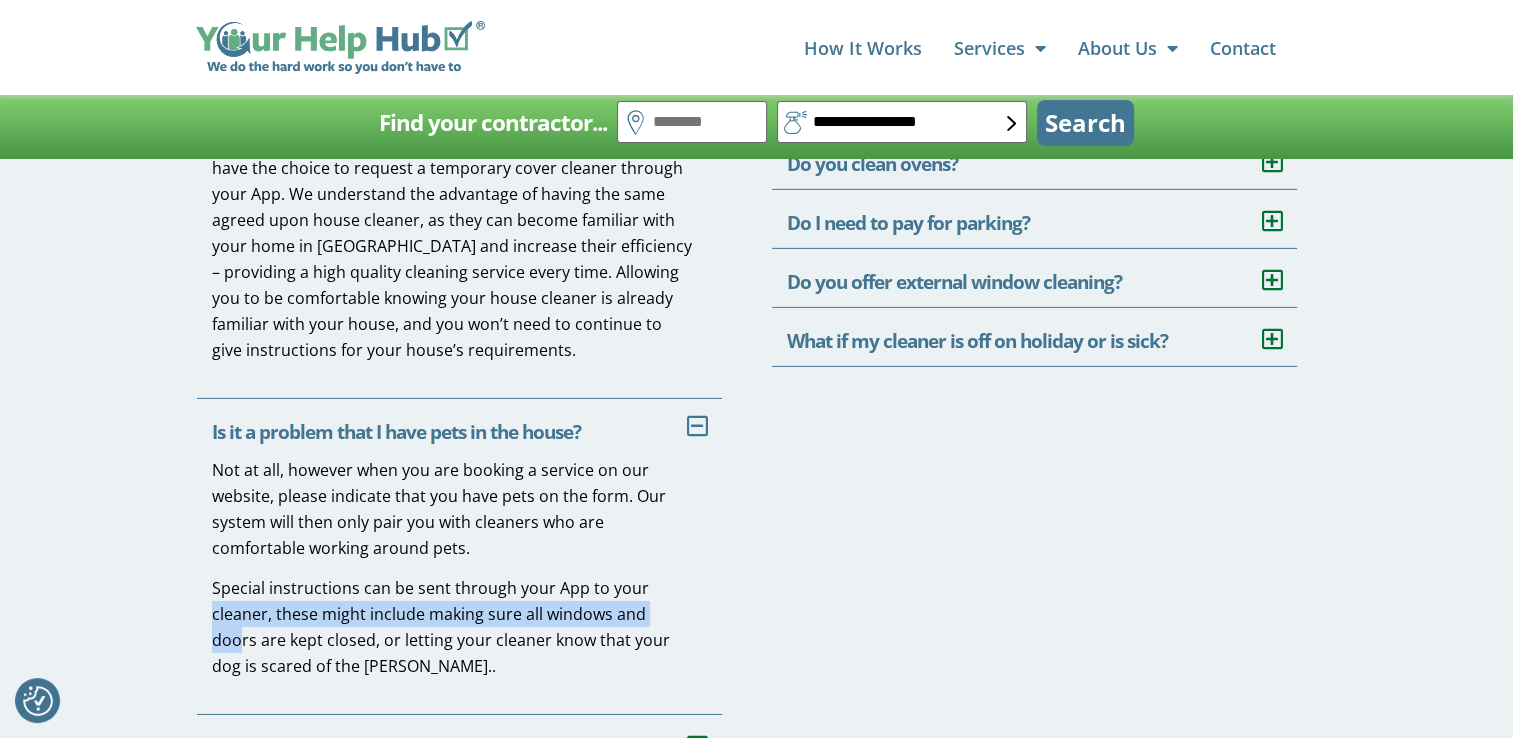 drag, startPoint x: 237, startPoint y: 622, endPoint x: 674, endPoint y: 622, distance: 437 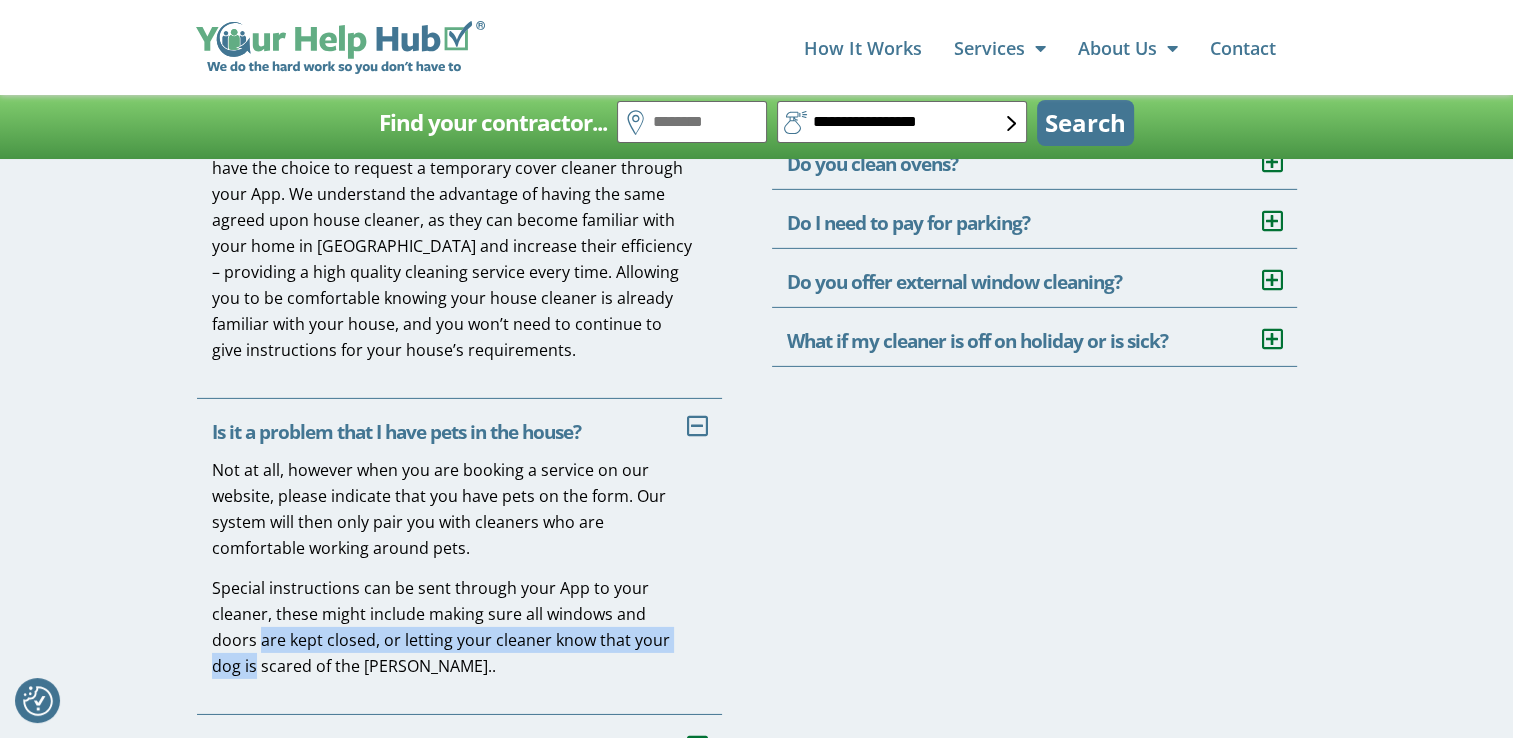 drag, startPoint x: 308, startPoint y: 644, endPoint x: 678, endPoint y: 643, distance: 370.00134 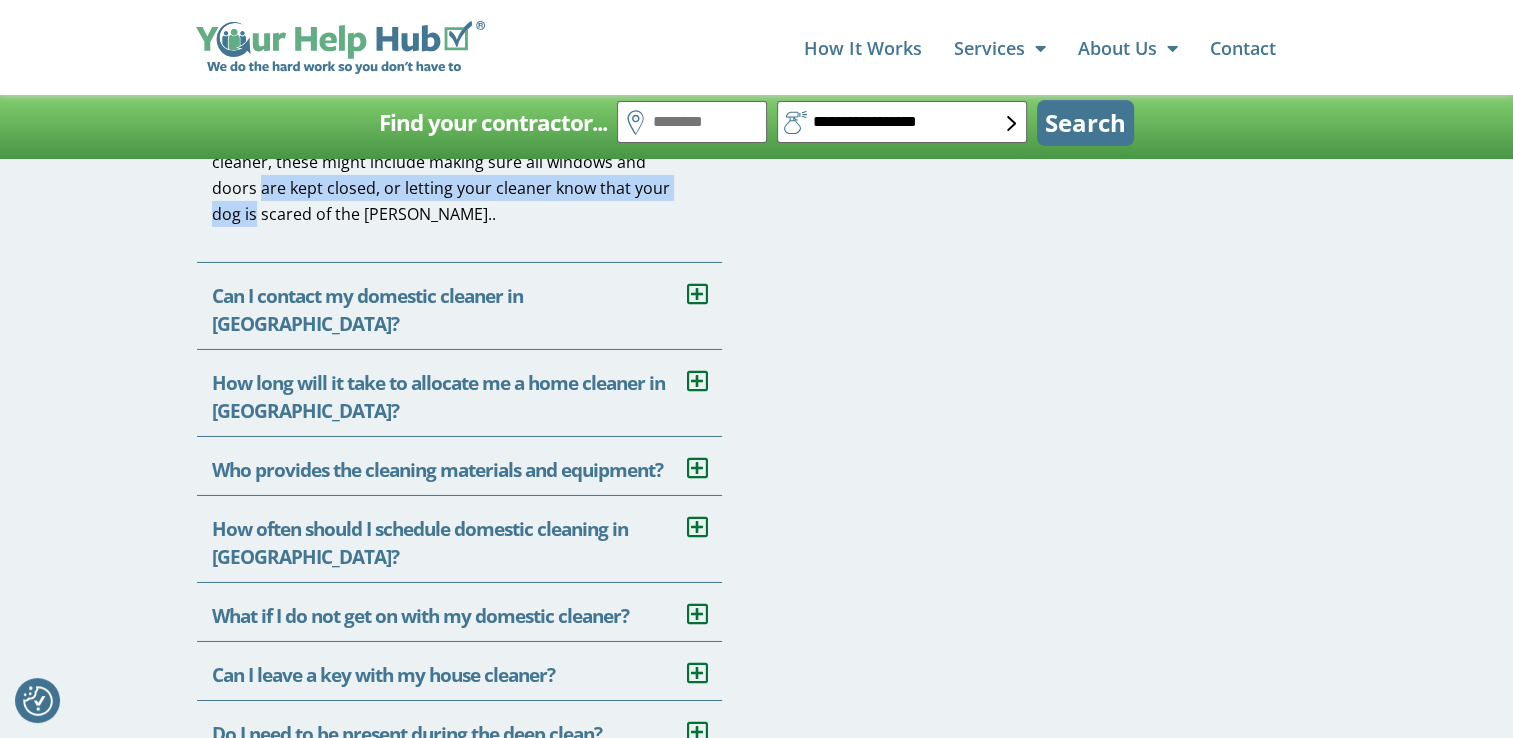 scroll, scrollTop: 6800, scrollLeft: 0, axis: vertical 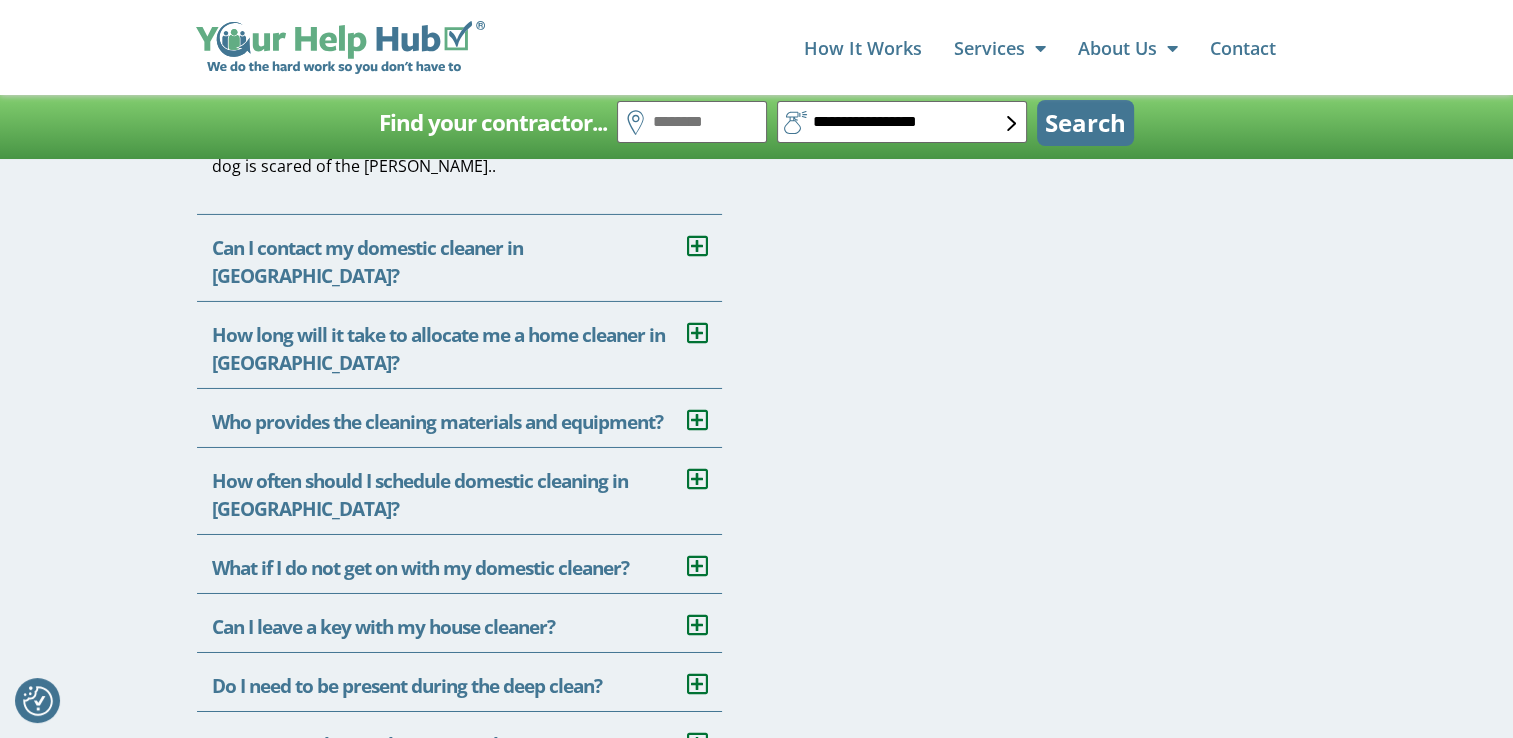 click on "Can I contact my domestic cleaner in Coalville?" at bounding box center [367, 262] 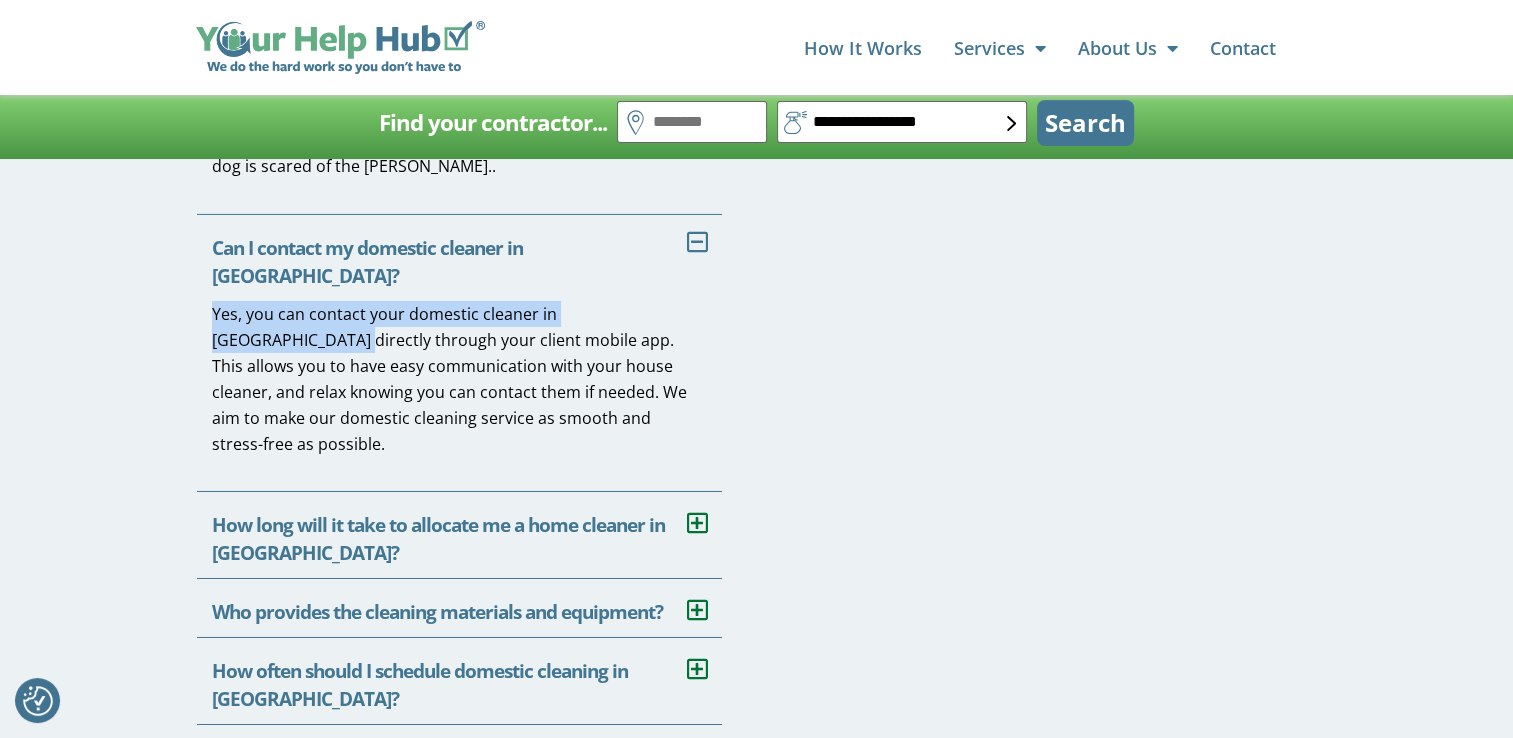 drag, startPoint x: 290, startPoint y: 289, endPoint x: 675, endPoint y: 293, distance: 385.02078 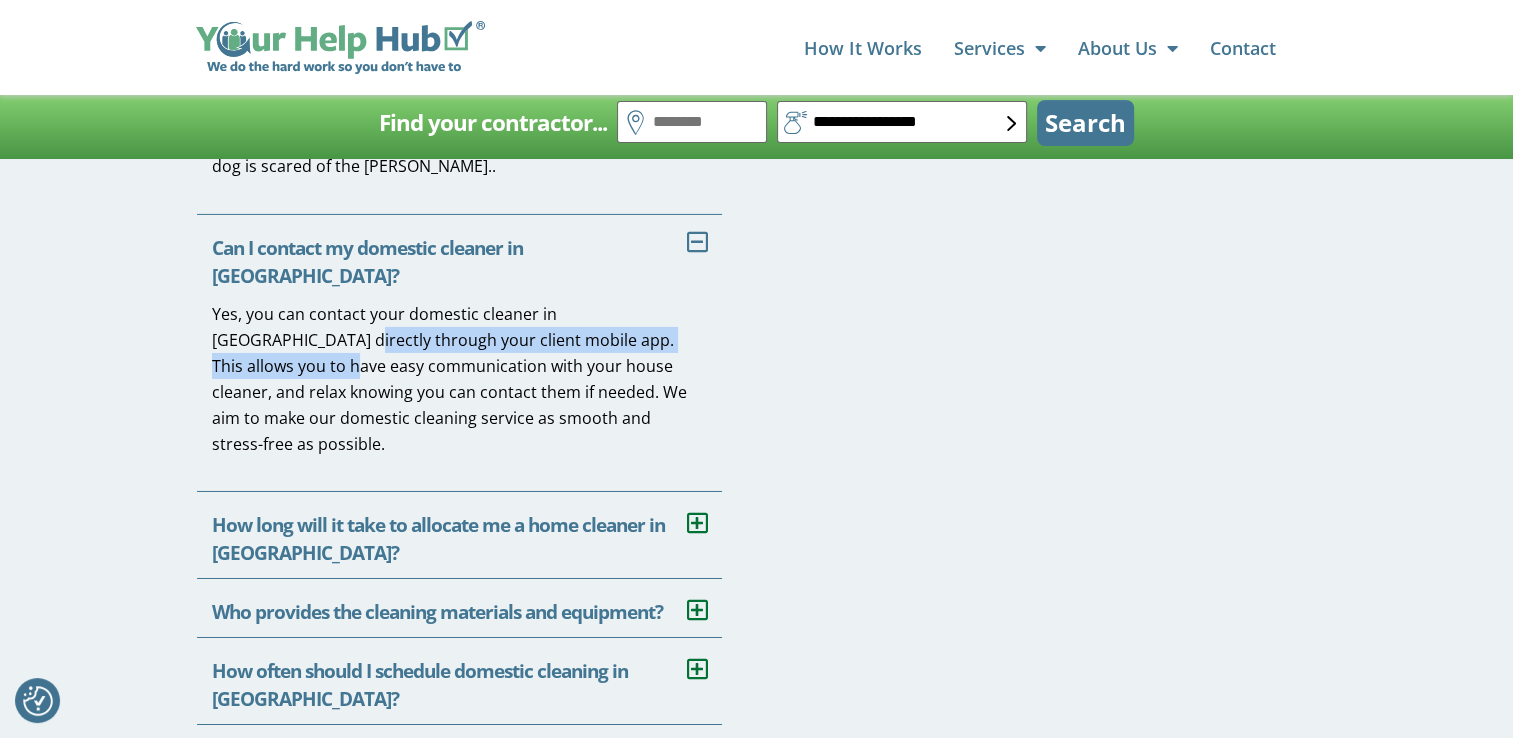 drag, startPoint x: 208, startPoint y: 314, endPoint x: 659, endPoint y: 319, distance: 451.0277 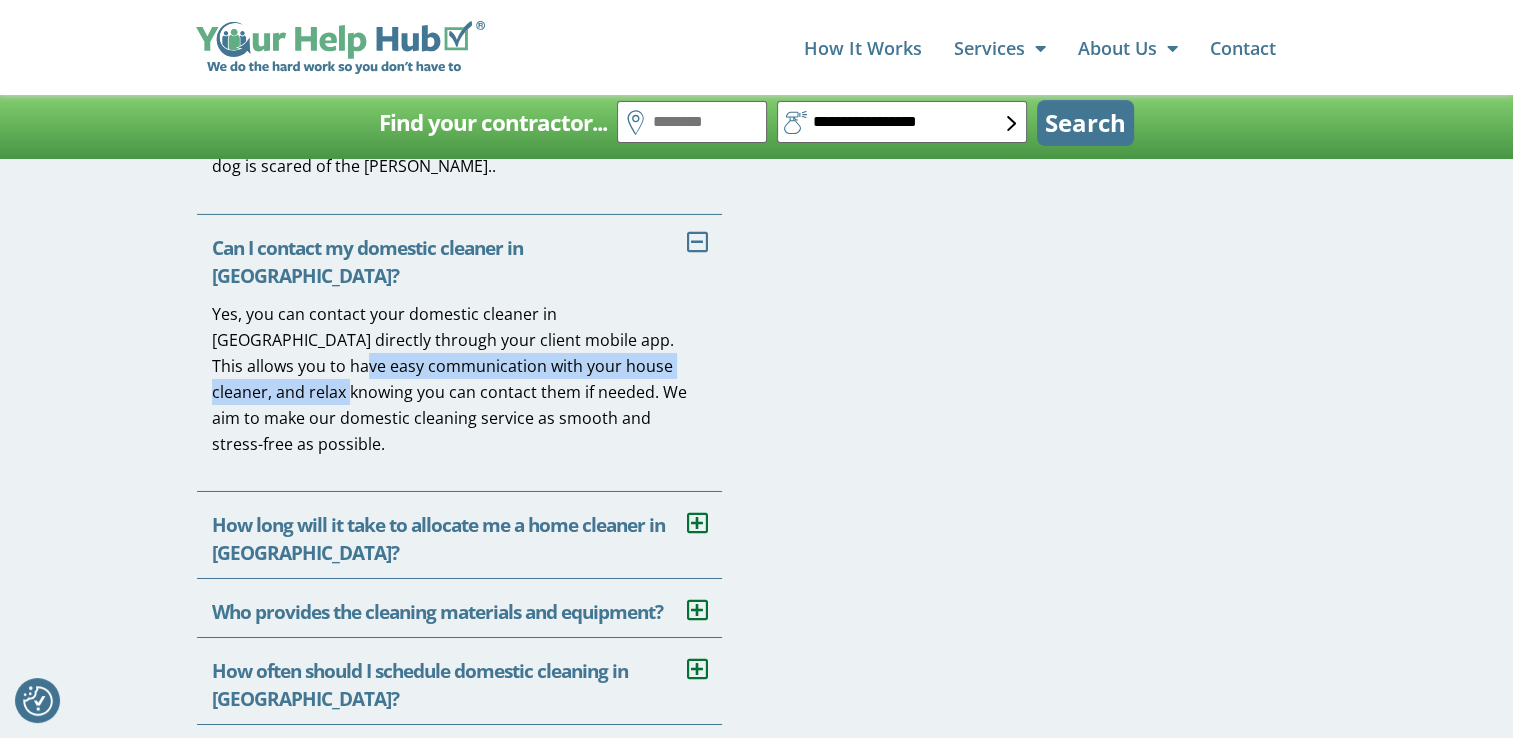 drag, startPoint x: 215, startPoint y: 345, endPoint x: 659, endPoint y: 341, distance: 444.018 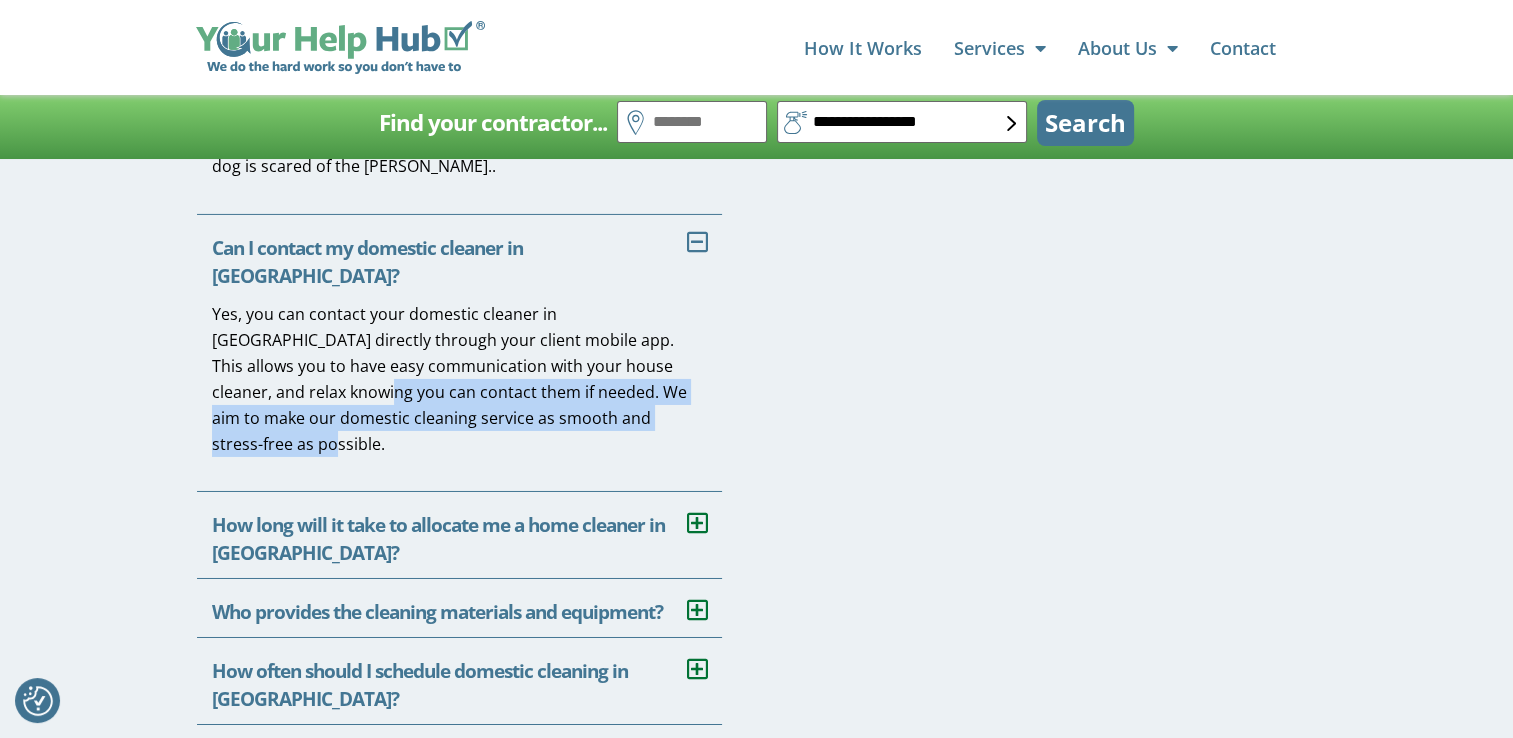 drag, startPoint x: 223, startPoint y: 364, endPoint x: 620, endPoint y: 399, distance: 398.53983 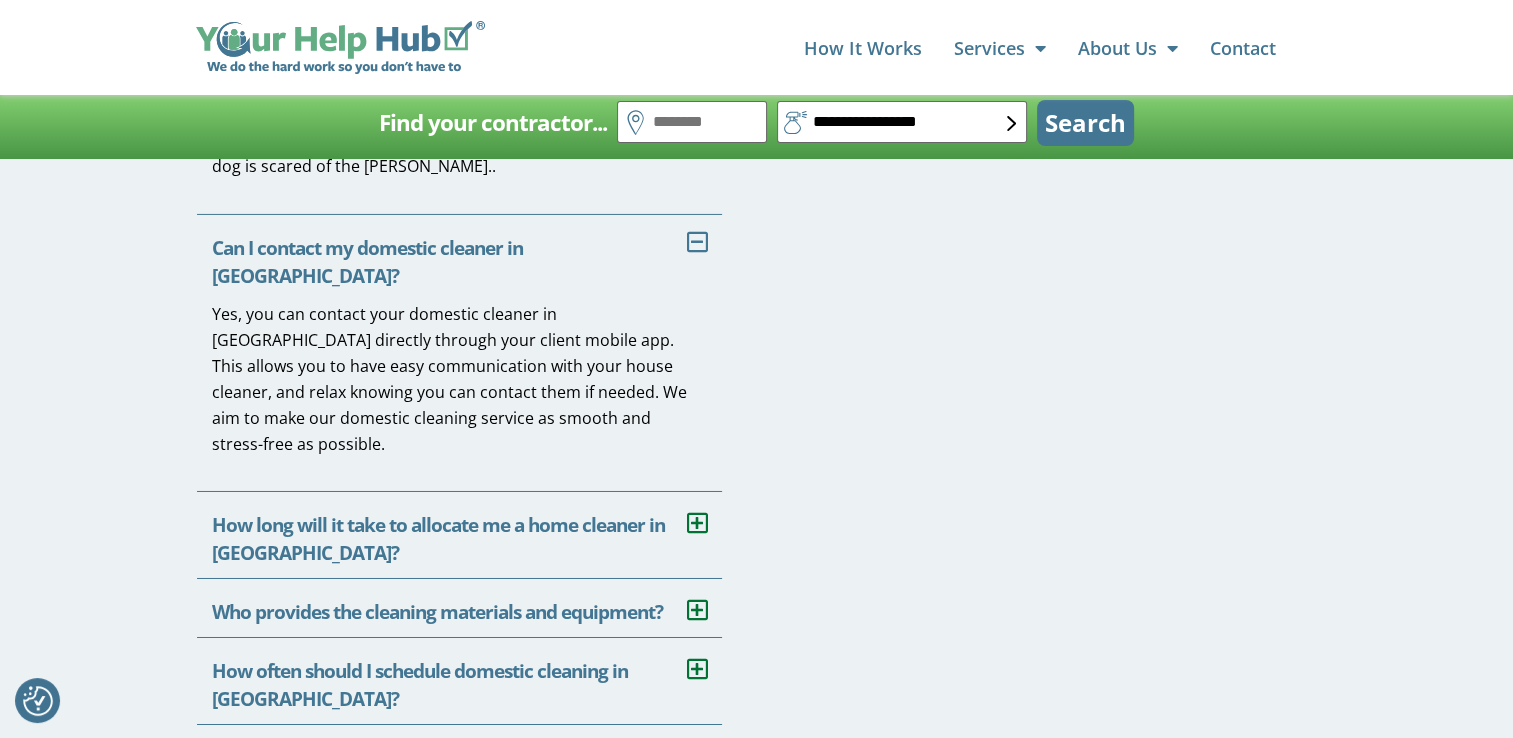 click on "How long will it take to allocate me a home cleaner in Coalville?" at bounding box center (459, 535) 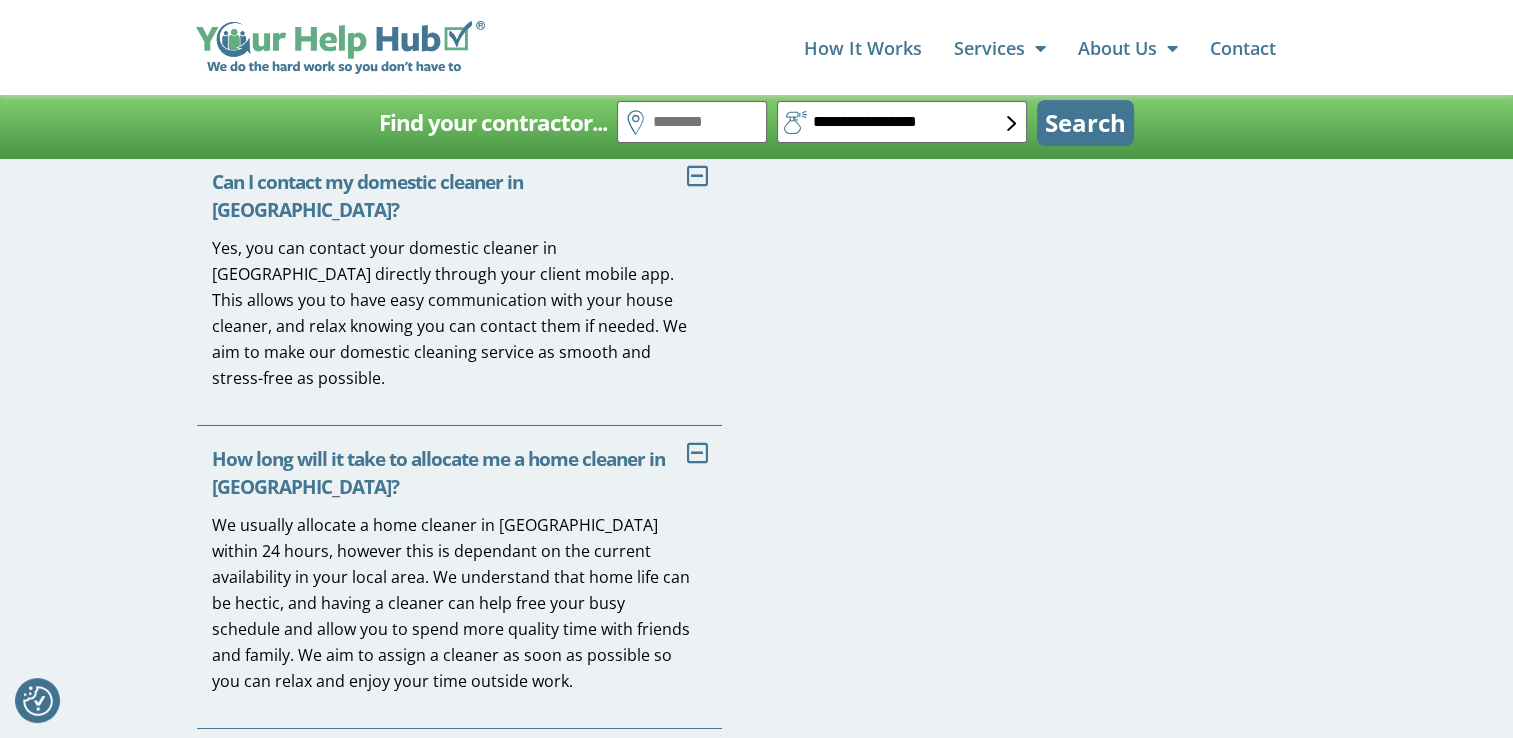 scroll, scrollTop: 6900, scrollLeft: 0, axis: vertical 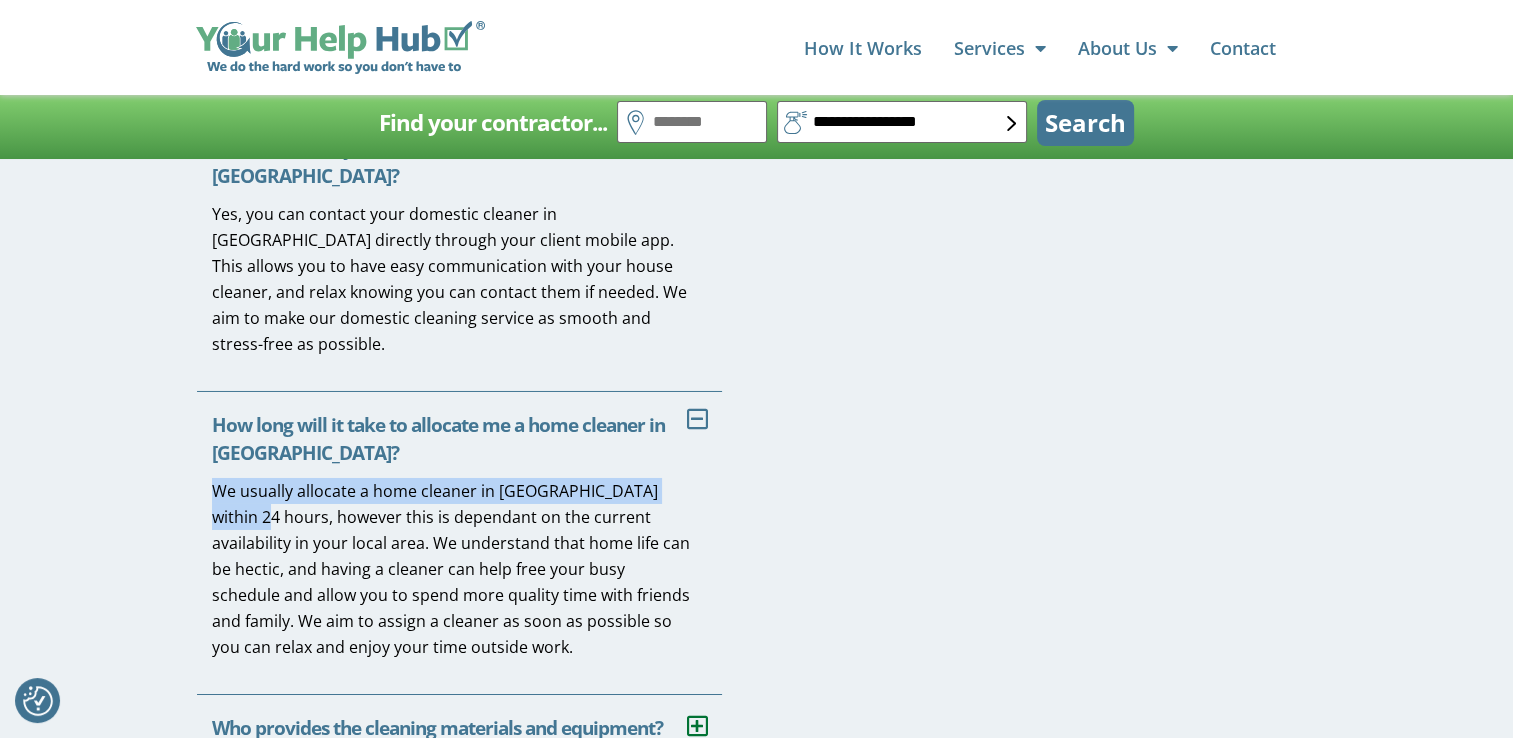 drag, startPoint x: 210, startPoint y: 440, endPoint x: 708, endPoint y: 434, distance: 498.03613 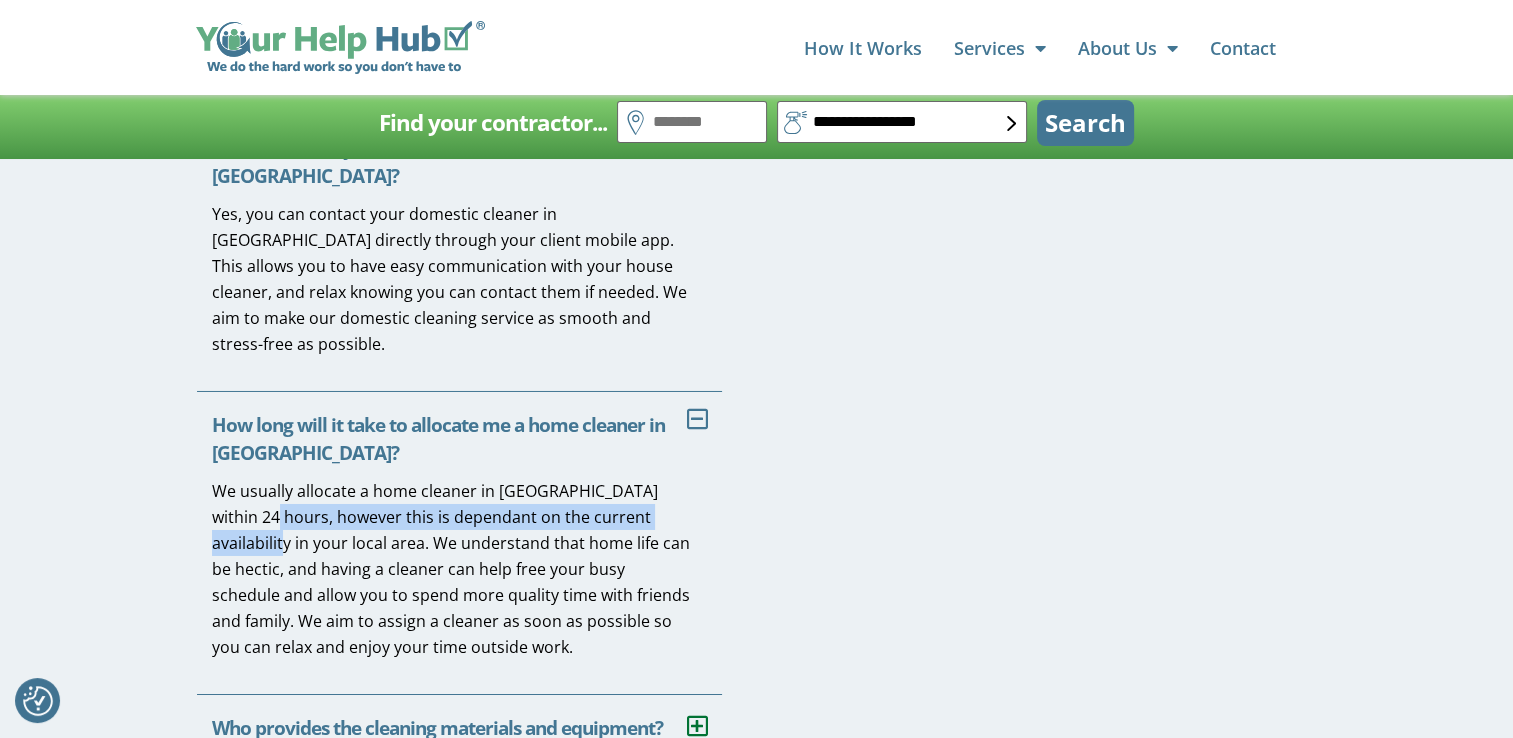 drag, startPoint x: 208, startPoint y: 460, endPoint x: 653, endPoint y: 463, distance: 445.0101 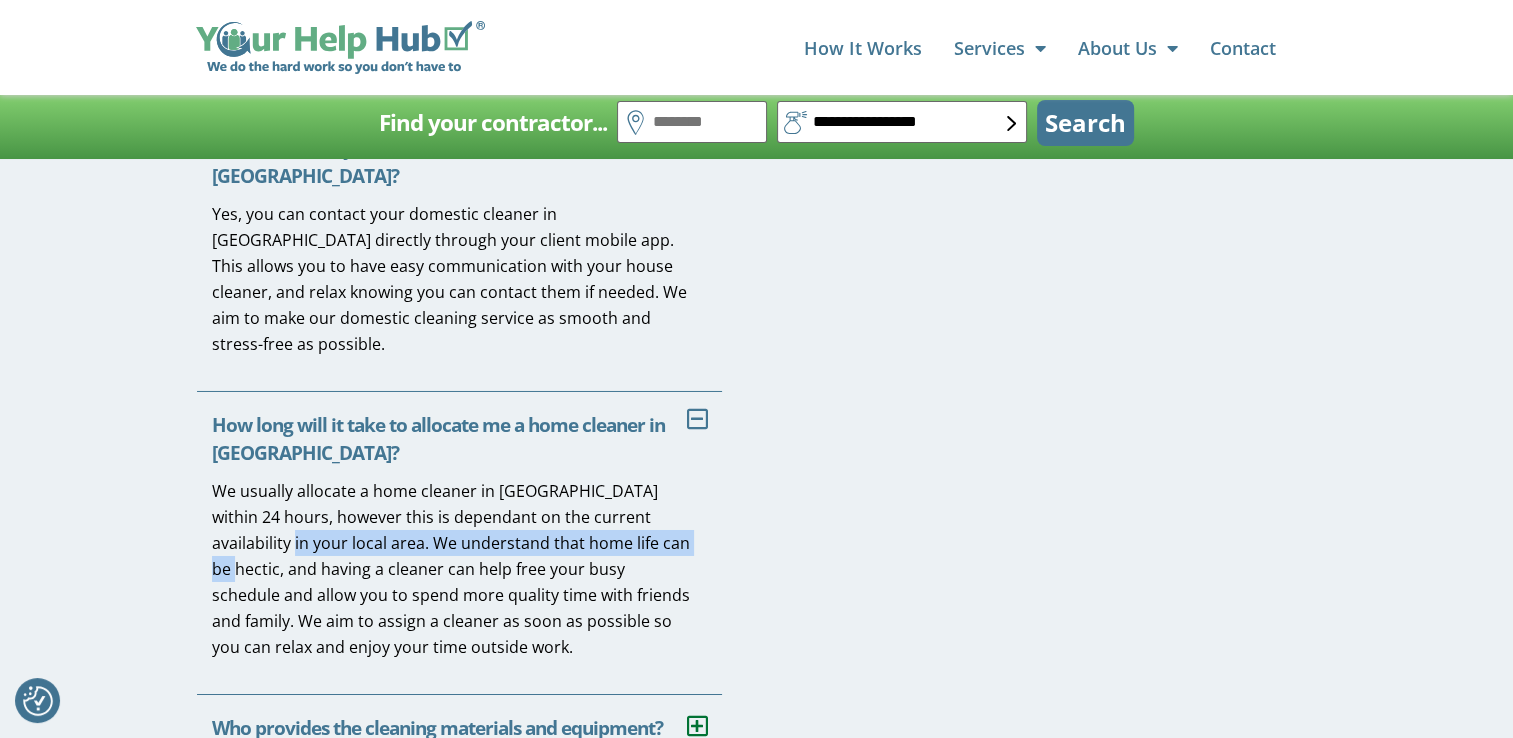 drag, startPoint x: 200, startPoint y: 486, endPoint x: 628, endPoint y: 490, distance: 428.01868 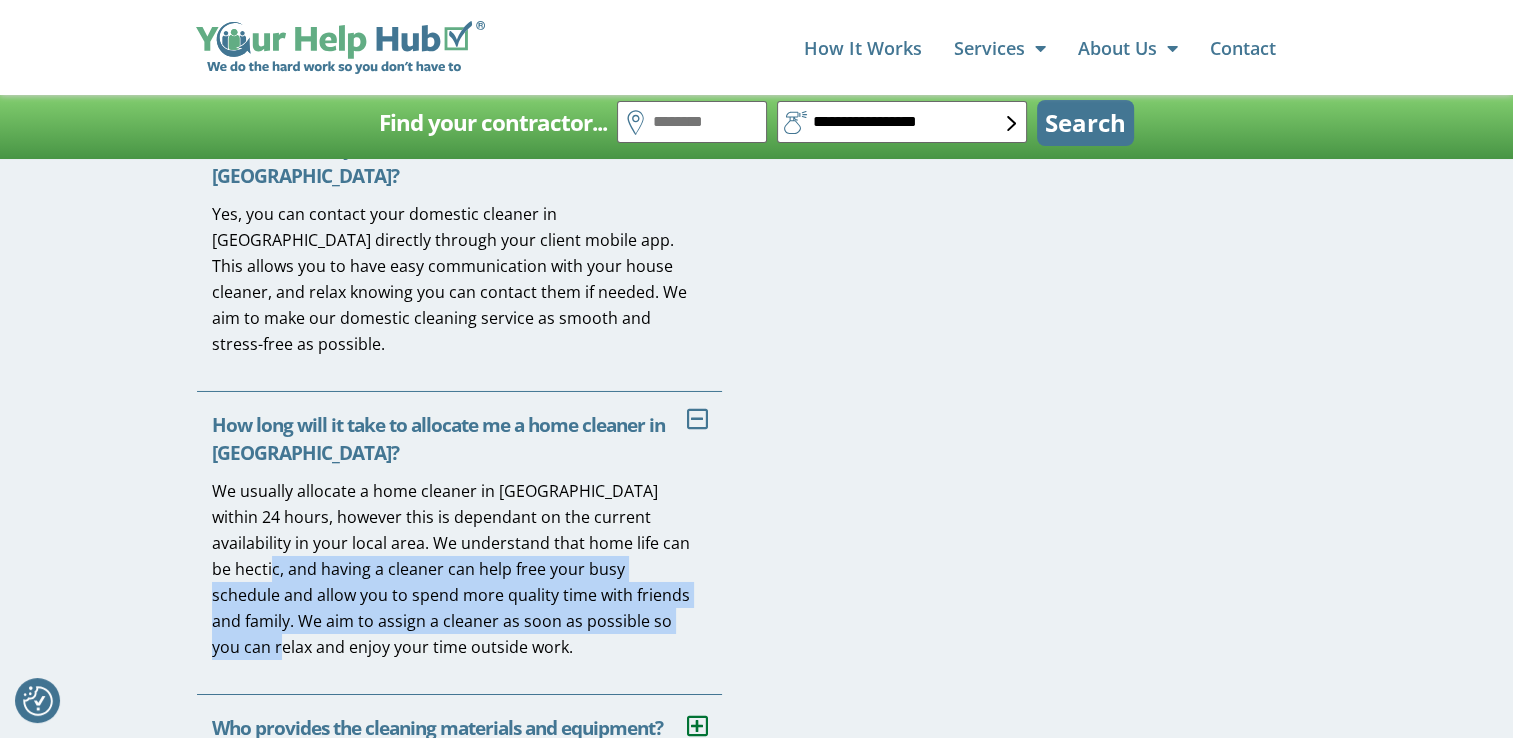 drag, startPoint x: 216, startPoint y: 520, endPoint x: 635, endPoint y: 573, distance: 422.3387 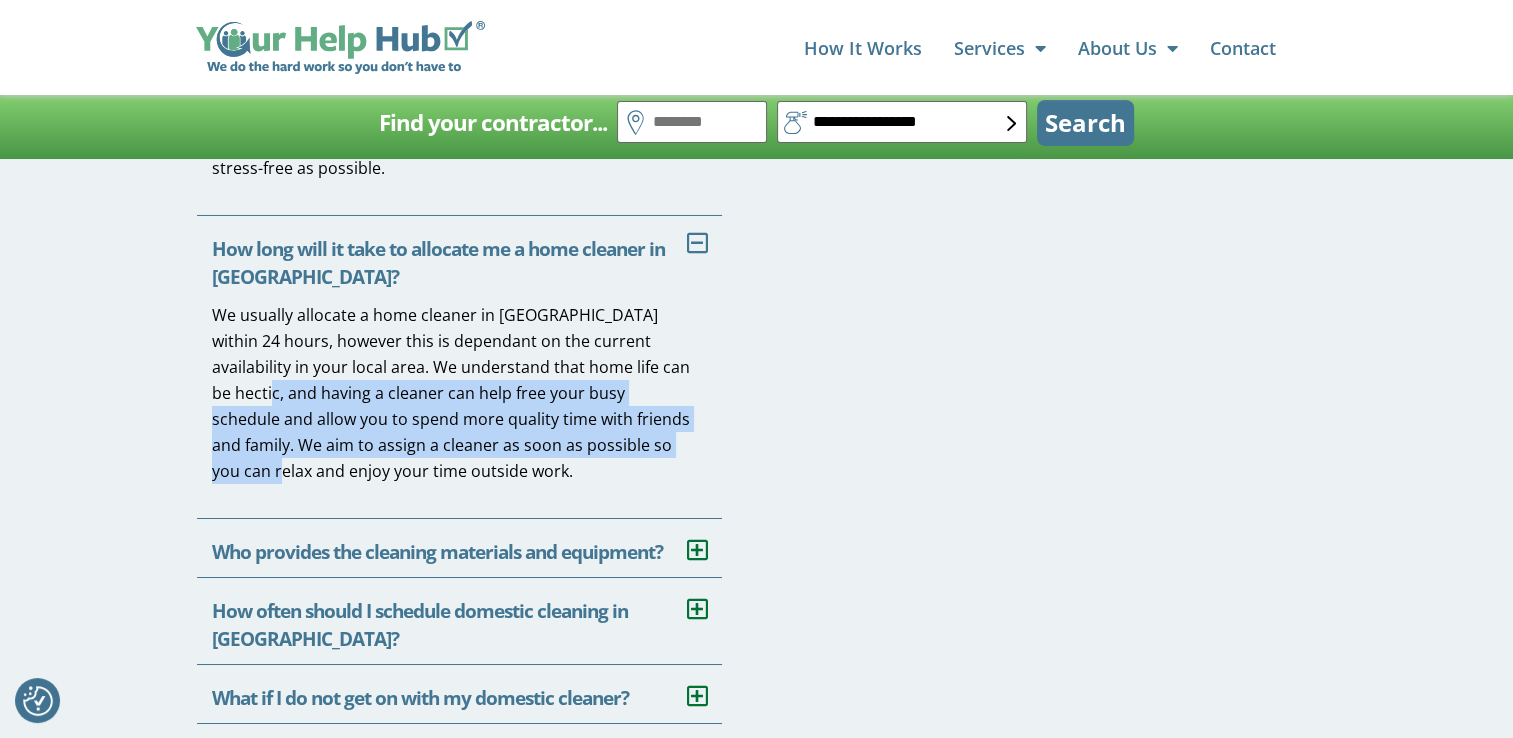 scroll, scrollTop: 7200, scrollLeft: 0, axis: vertical 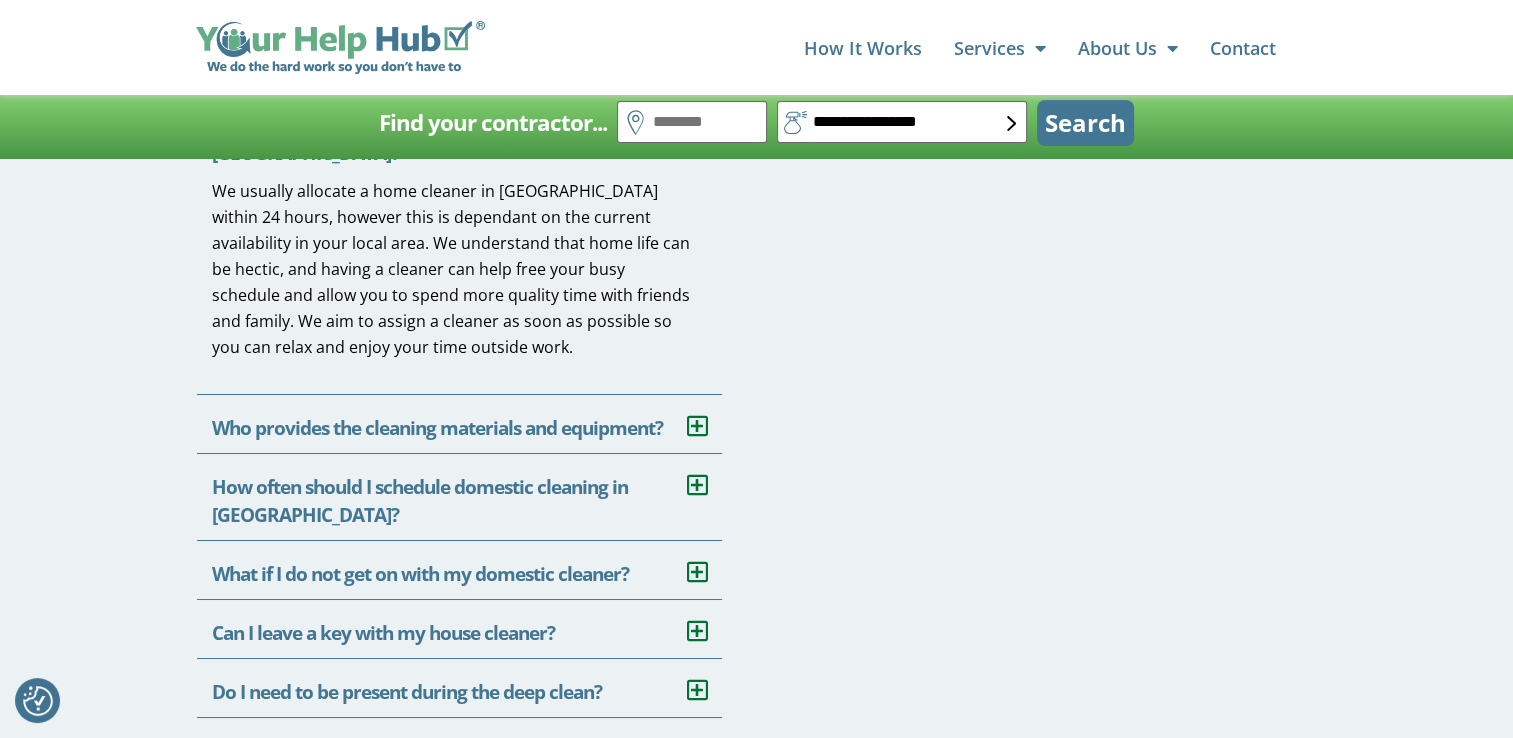 click on "Who provides the cleaning materials and equipment?" at bounding box center (437, 428) 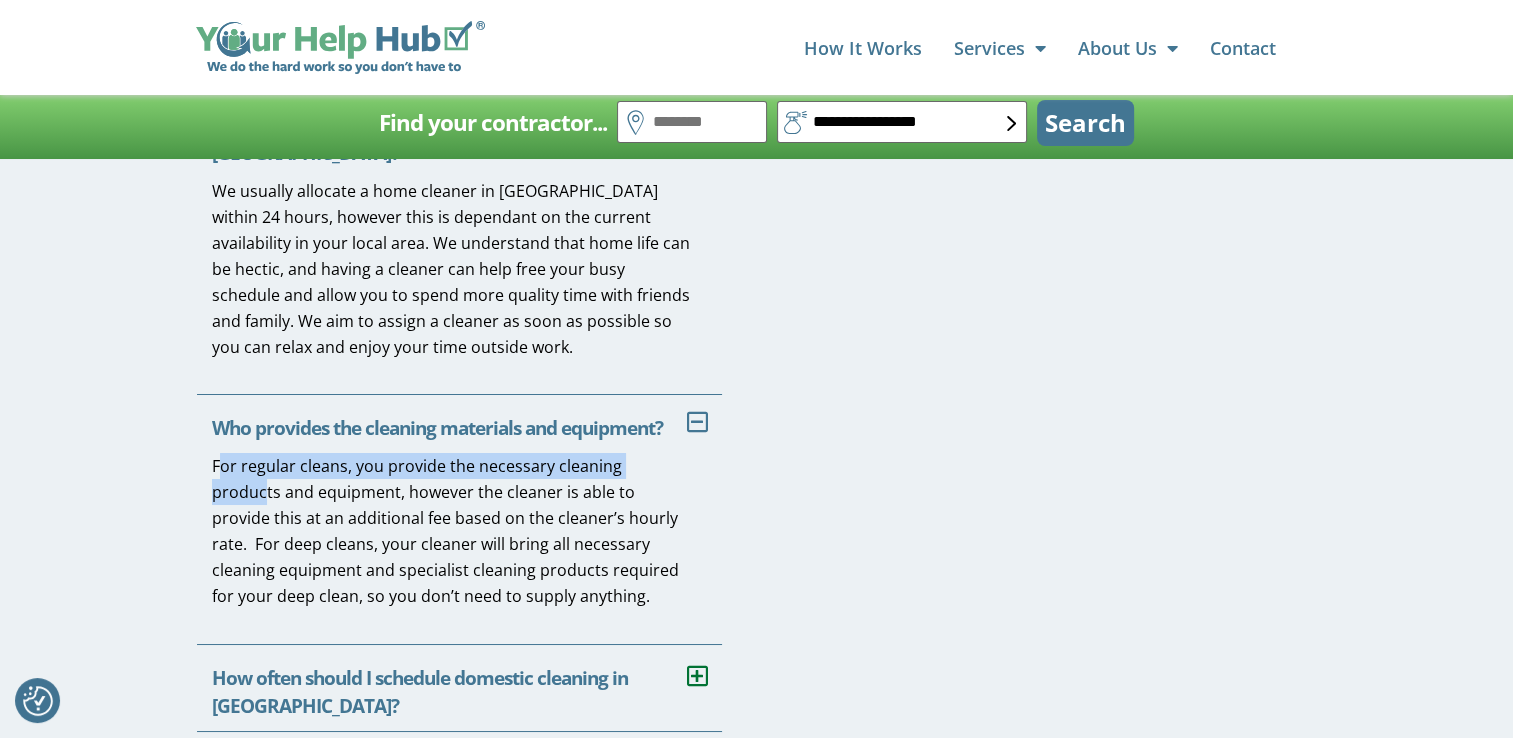 drag, startPoint x: 218, startPoint y: 414, endPoint x: 671, endPoint y: 411, distance: 453.00995 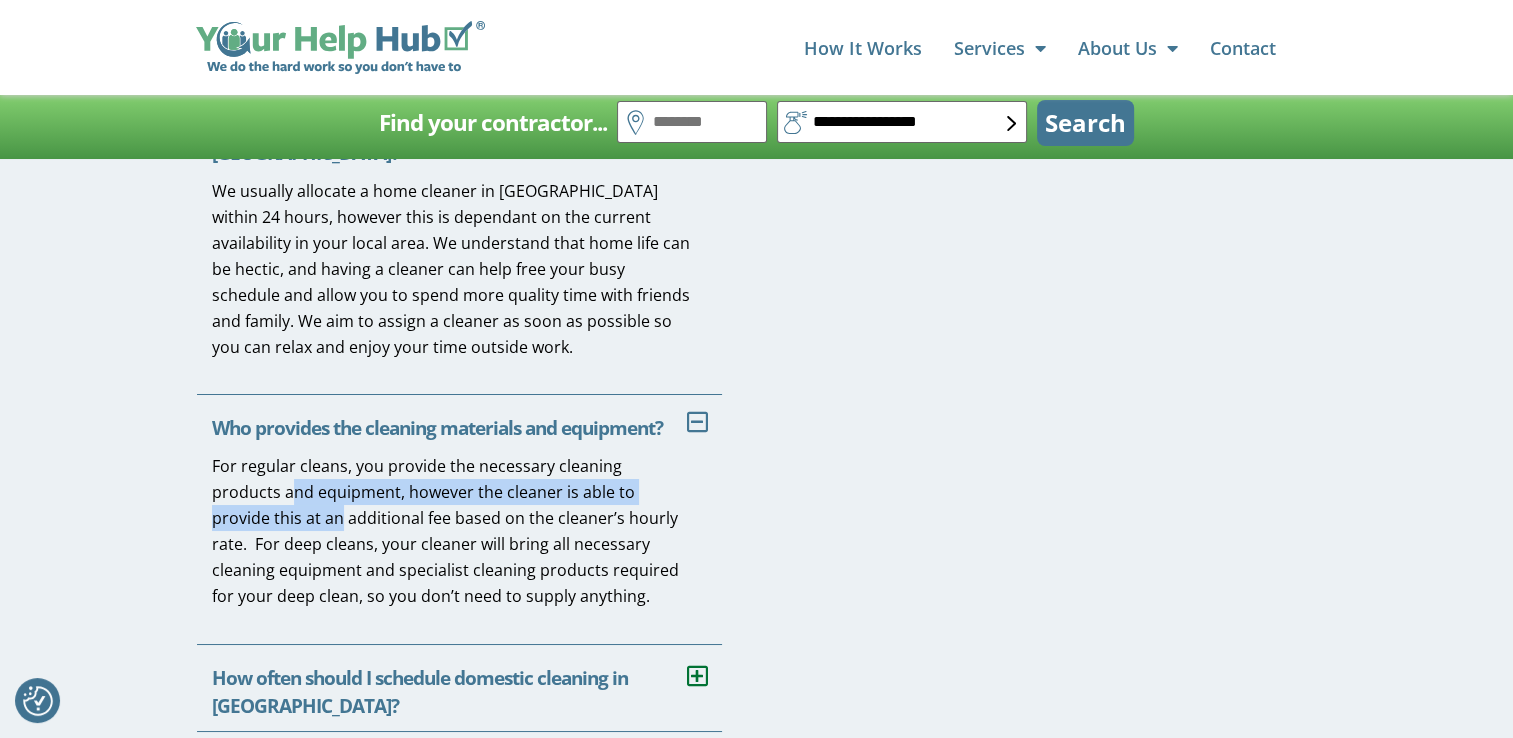 drag, startPoint x: 221, startPoint y: 444, endPoint x: 692, endPoint y: 443, distance: 471.00107 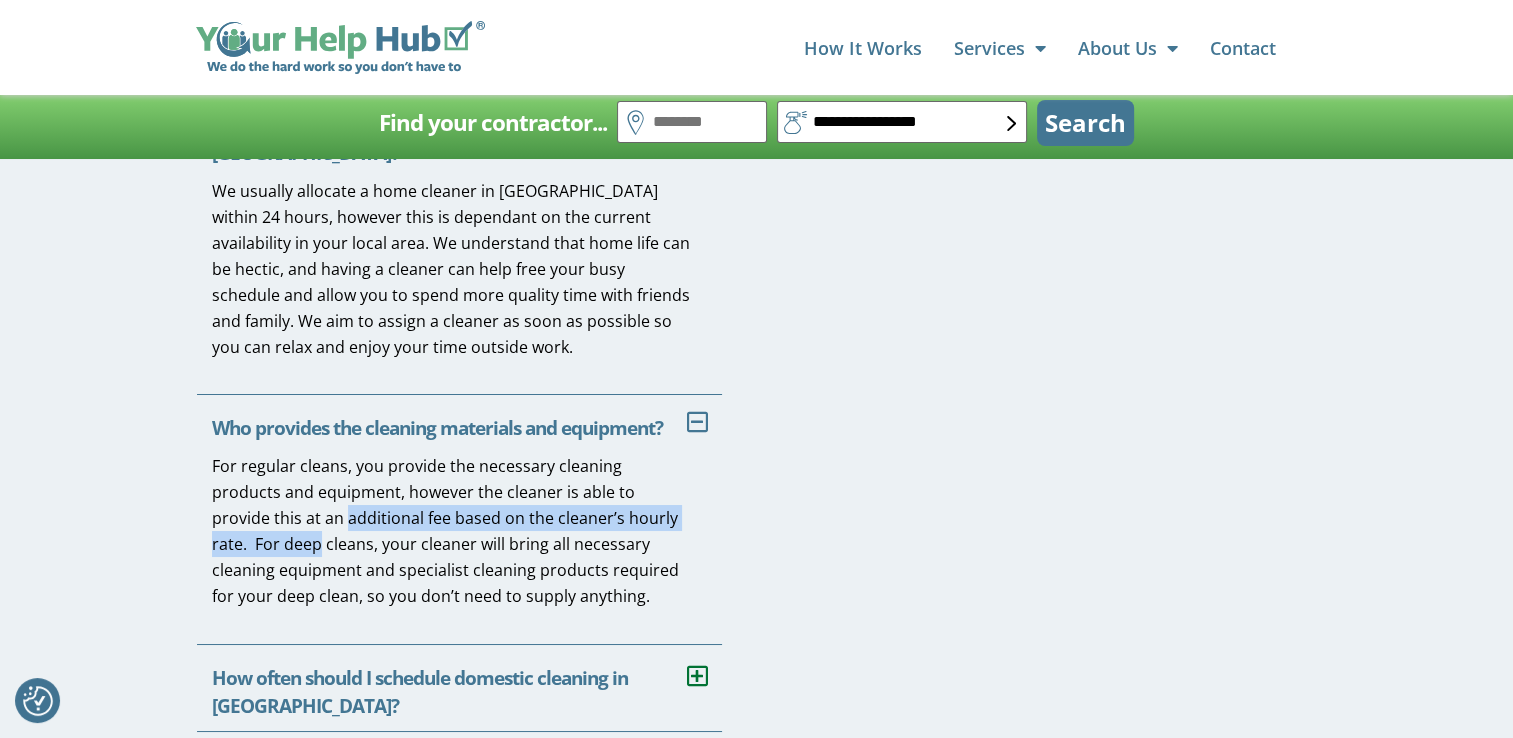 drag, startPoint x: 215, startPoint y: 469, endPoint x: 665, endPoint y: 469, distance: 450 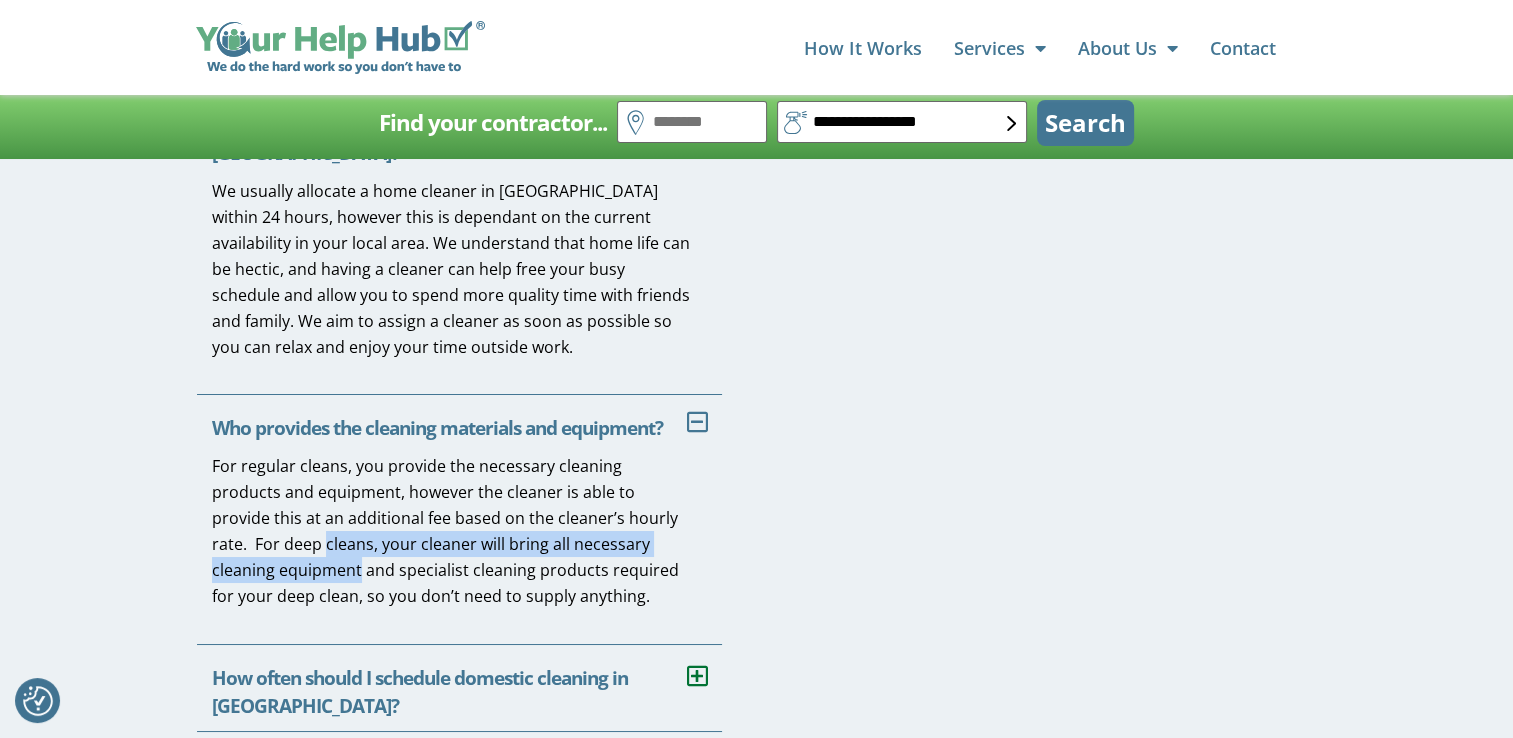 drag, startPoint x: 219, startPoint y: 490, endPoint x: 690, endPoint y: 499, distance: 471.08597 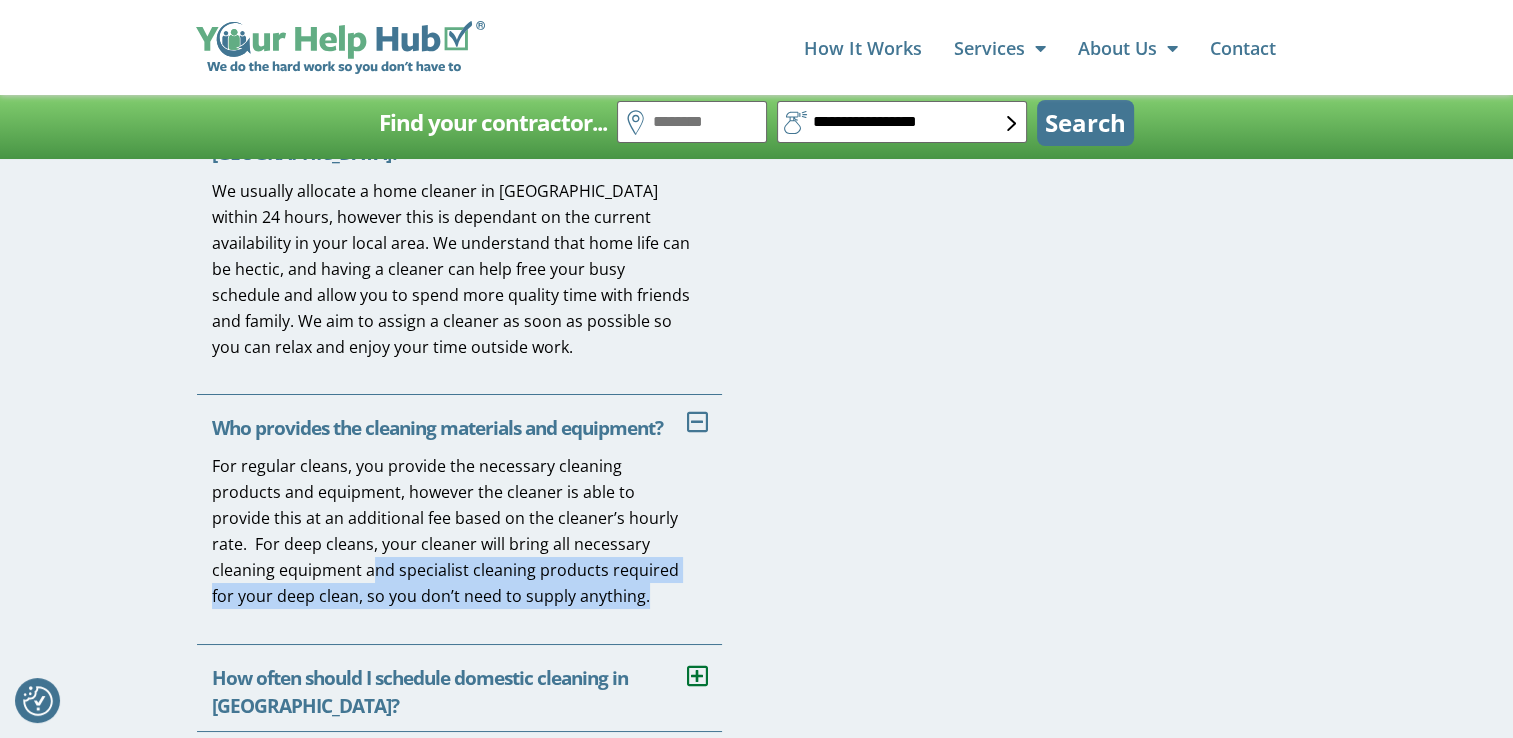 drag, startPoint x: 255, startPoint y: 531, endPoint x: 661, endPoint y: 534, distance: 406.01108 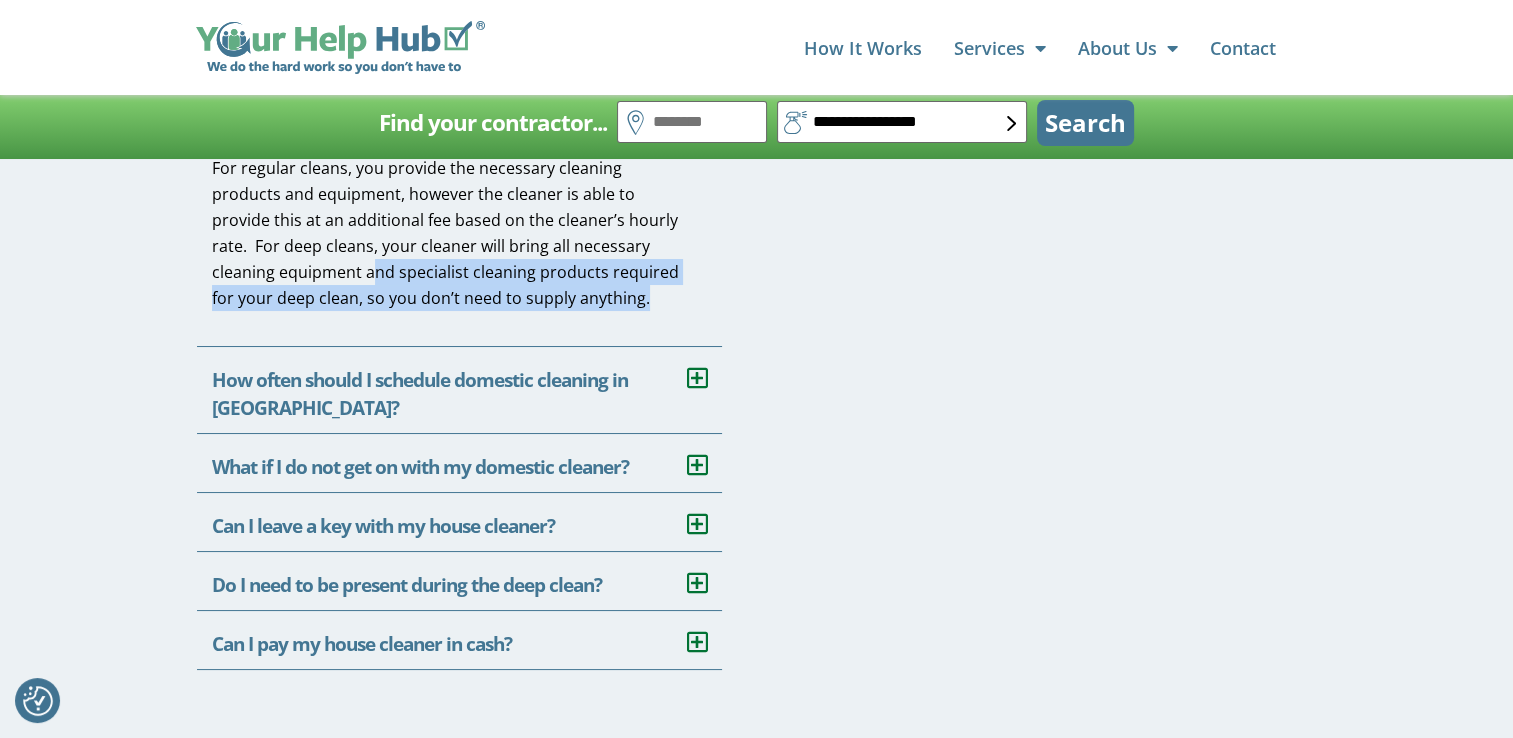 scroll, scrollTop: 7600, scrollLeft: 0, axis: vertical 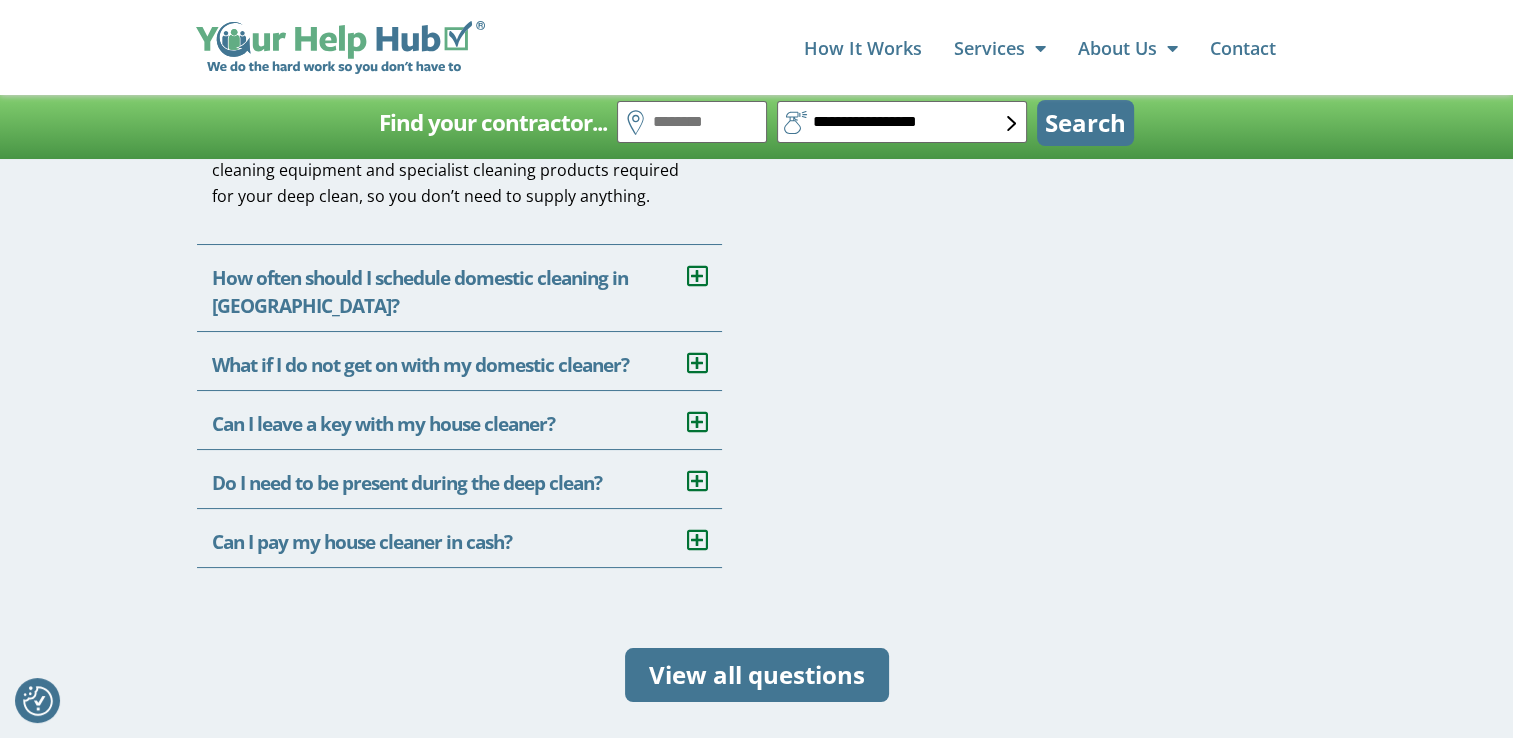 click on "How often should I schedule domestic cleaning in Coalville?" at bounding box center [420, 292] 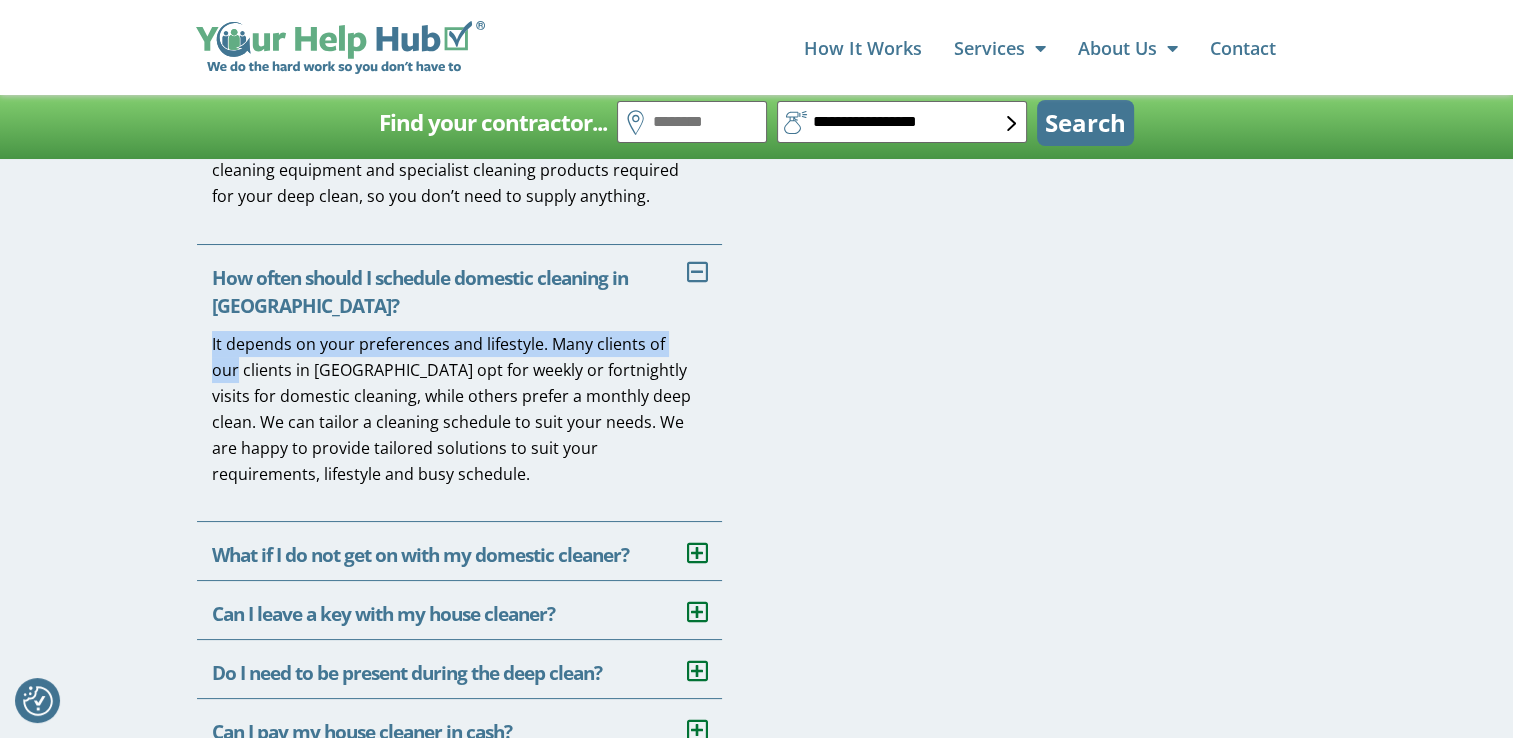 drag, startPoint x: 204, startPoint y: 290, endPoint x: 687, endPoint y: 291, distance: 483.00104 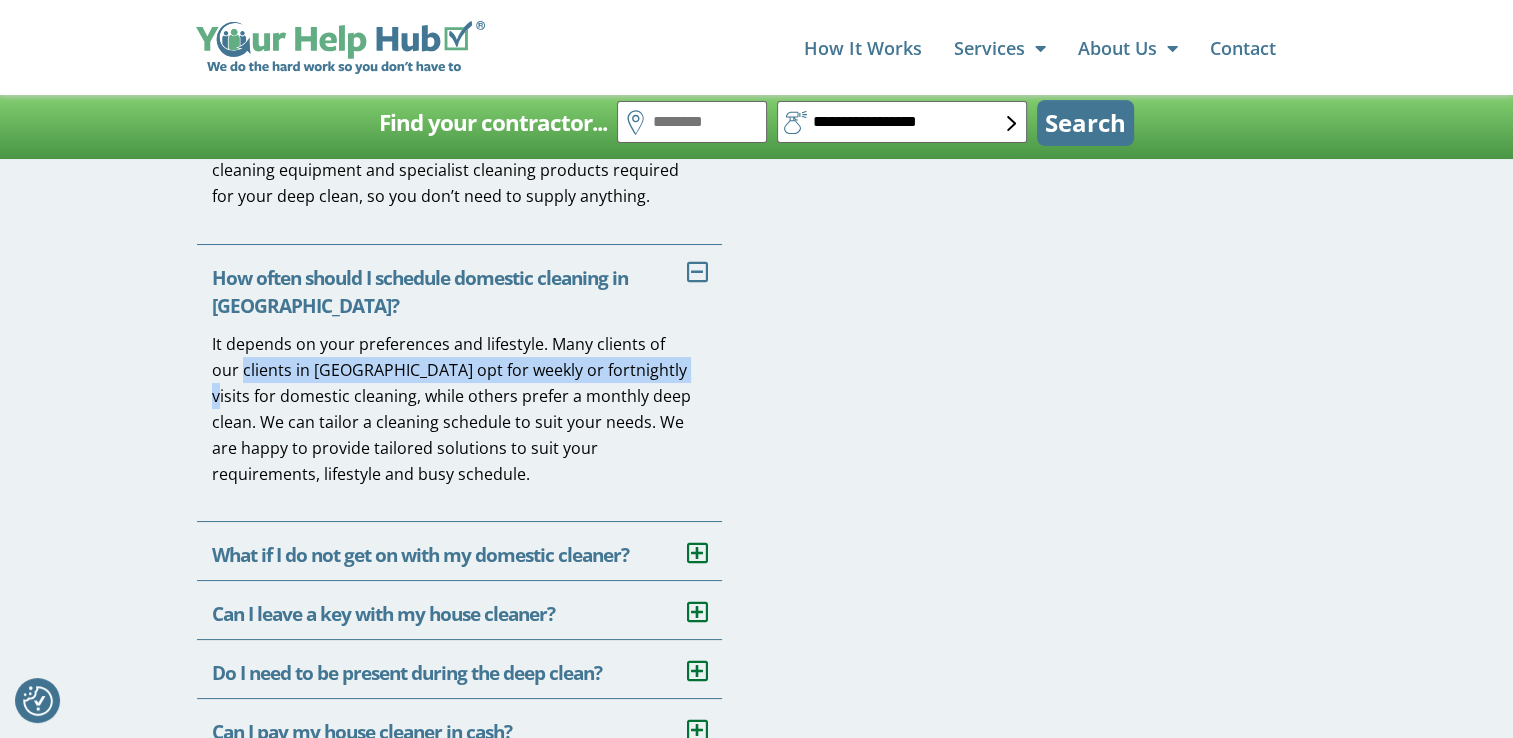 drag, startPoint x: 210, startPoint y: 315, endPoint x: 613, endPoint y: 315, distance: 403 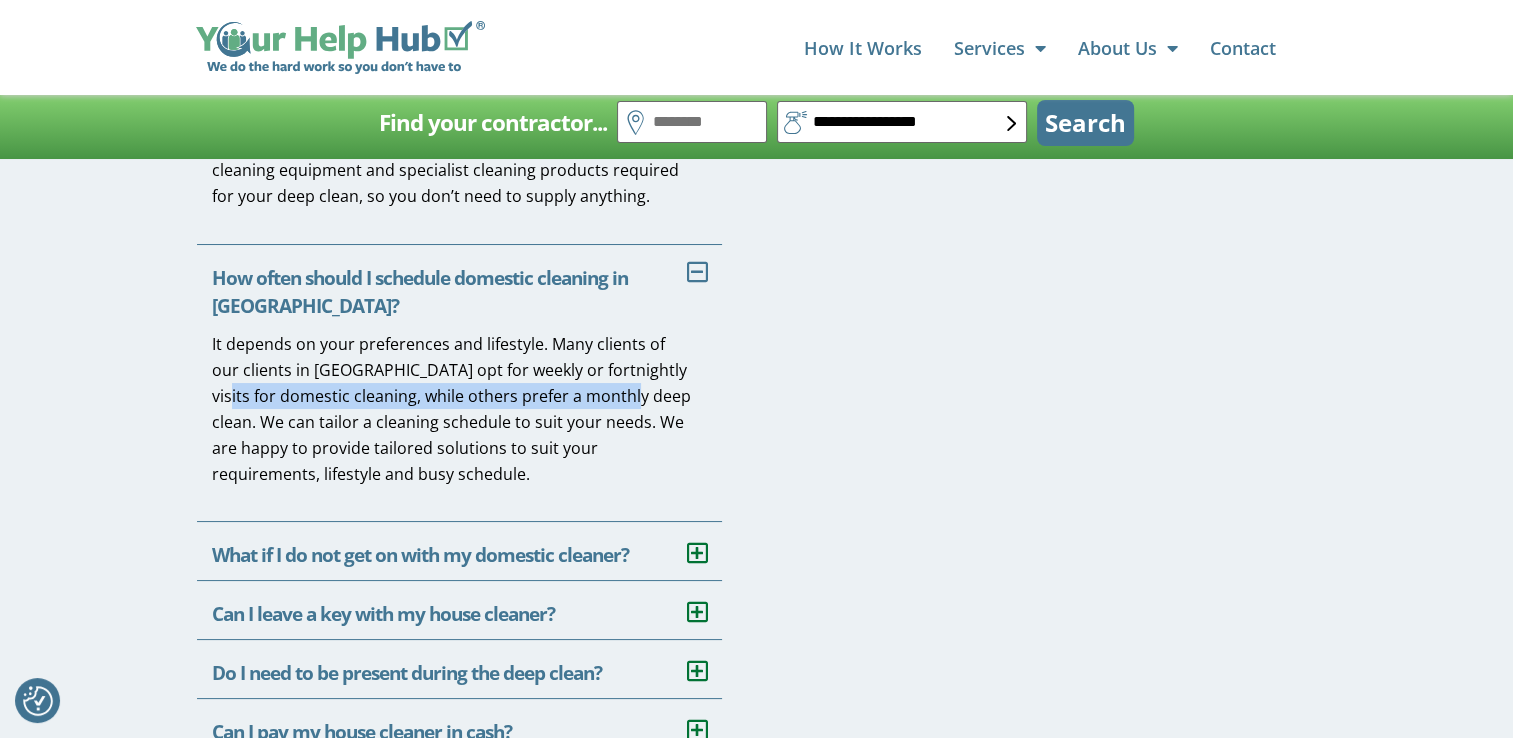 drag, startPoint x: 216, startPoint y: 340, endPoint x: 630, endPoint y: 337, distance: 414.01086 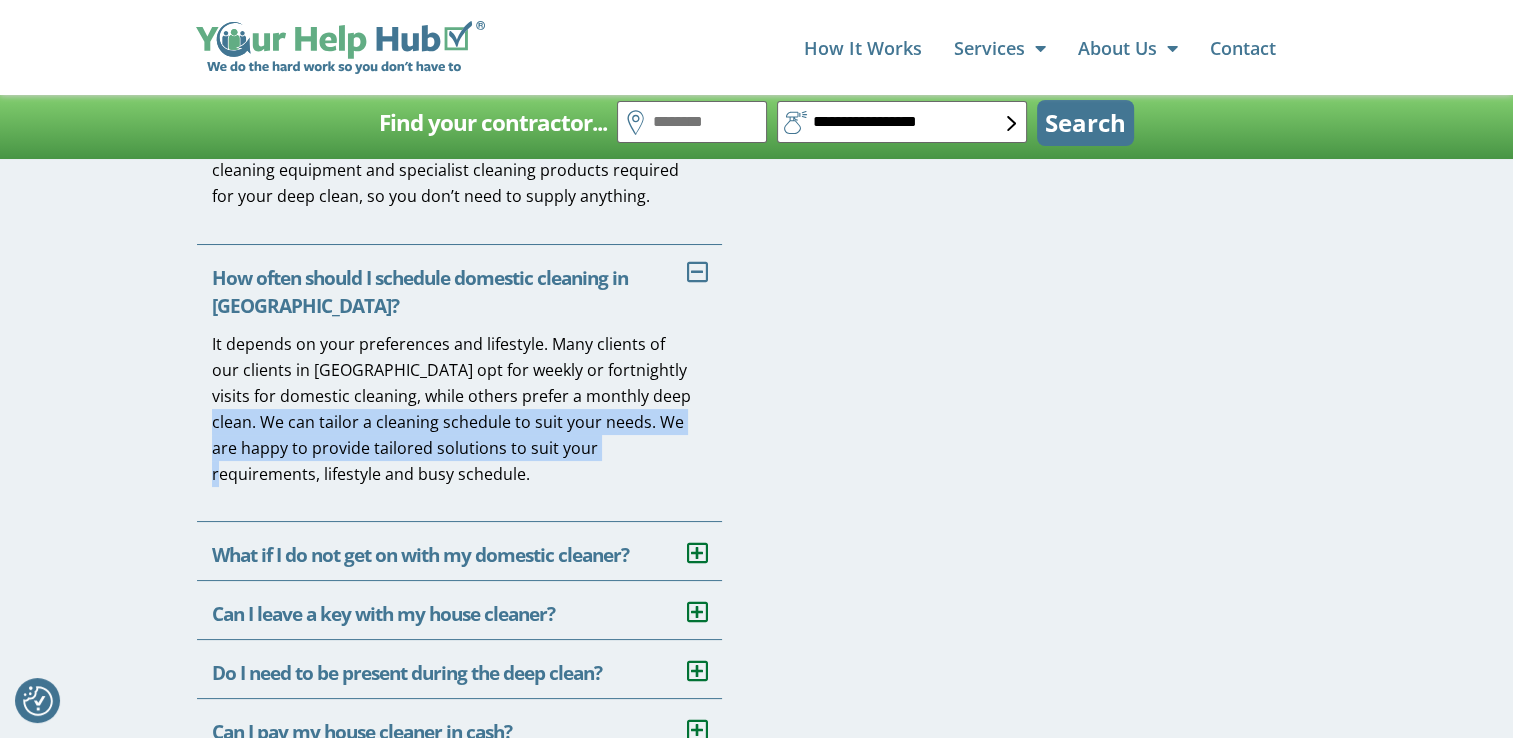 drag, startPoint x: 216, startPoint y: 370, endPoint x: 646, endPoint y: 406, distance: 431.50433 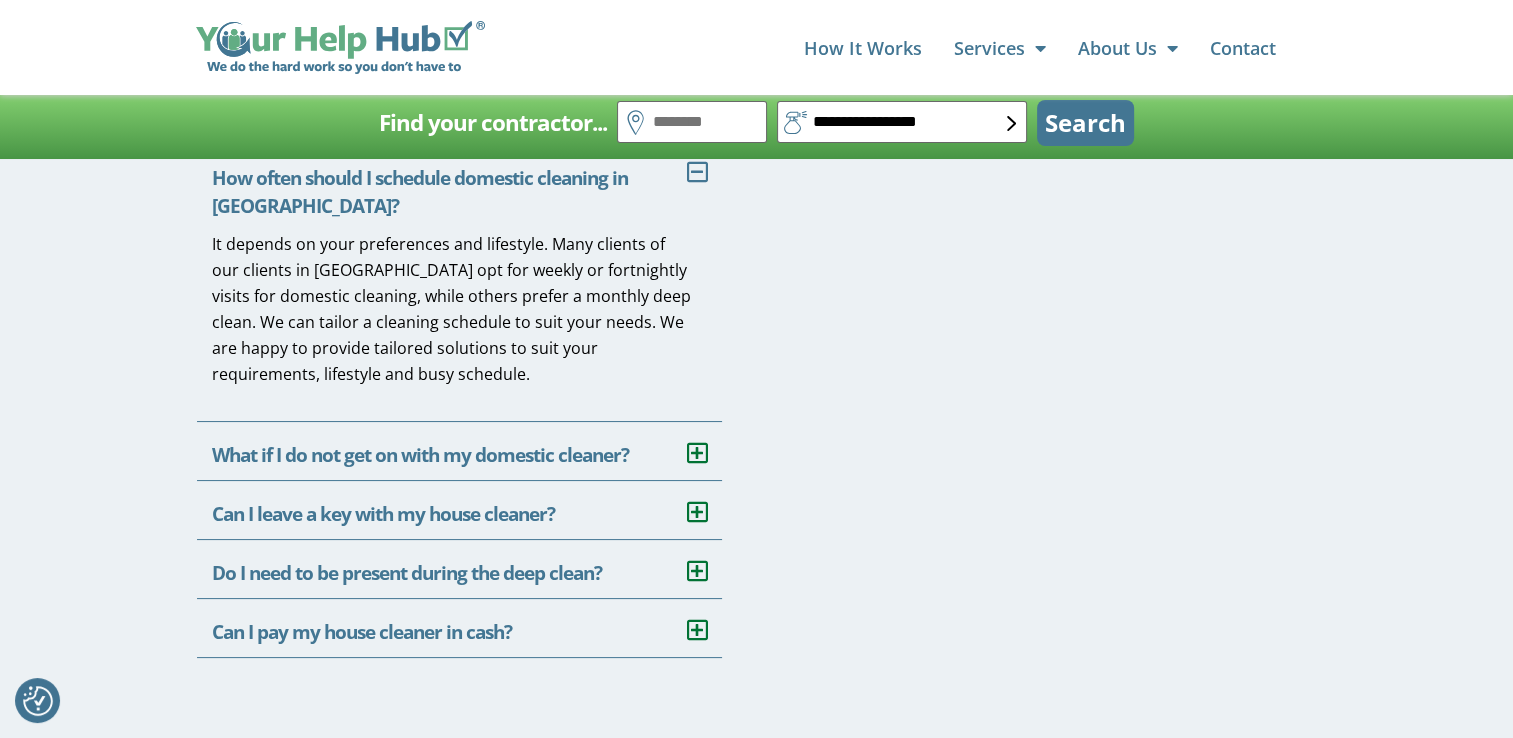 click on "What if I do not get on with my domestic cleaner?" at bounding box center (420, 455) 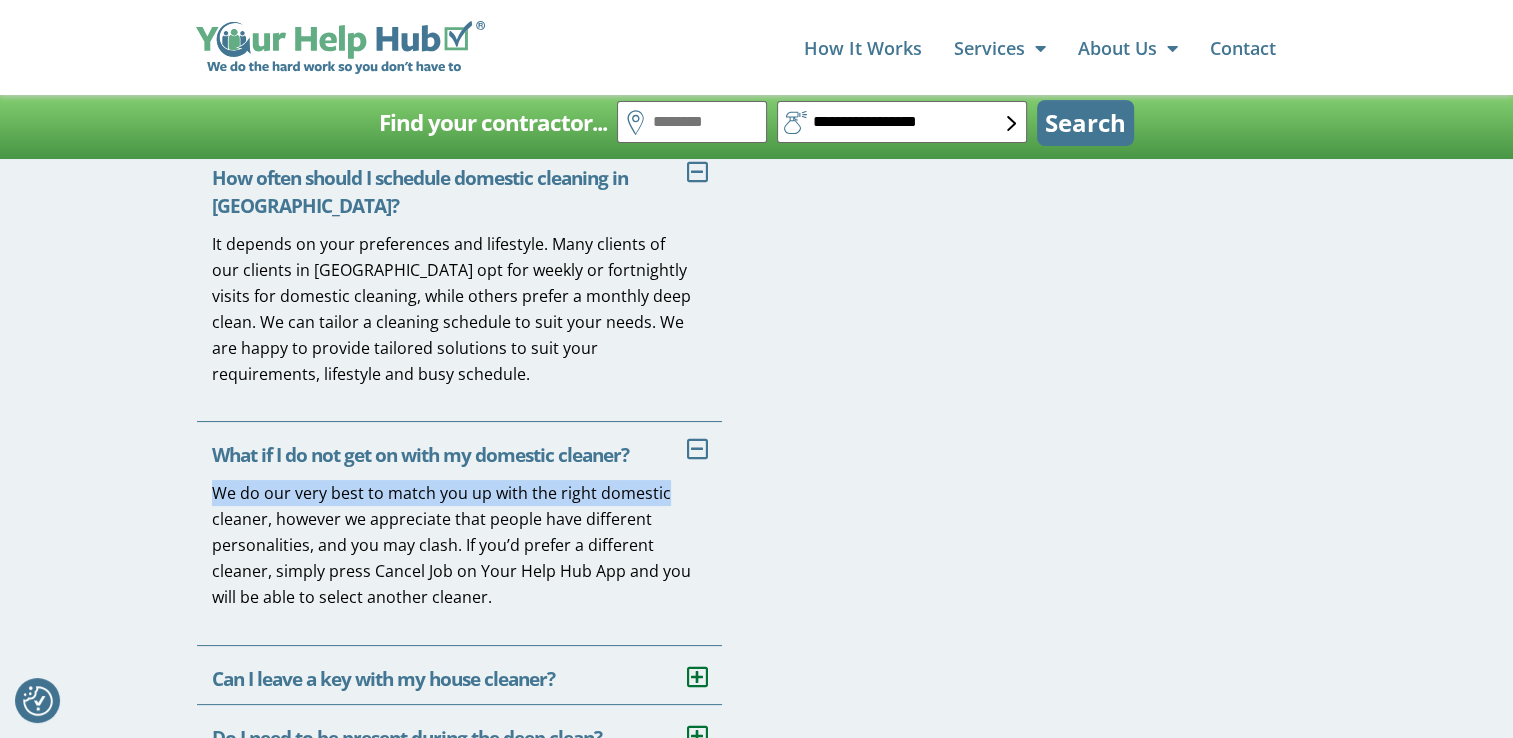 drag, startPoint x: 218, startPoint y: 437, endPoint x: 665, endPoint y: 445, distance: 447.0716 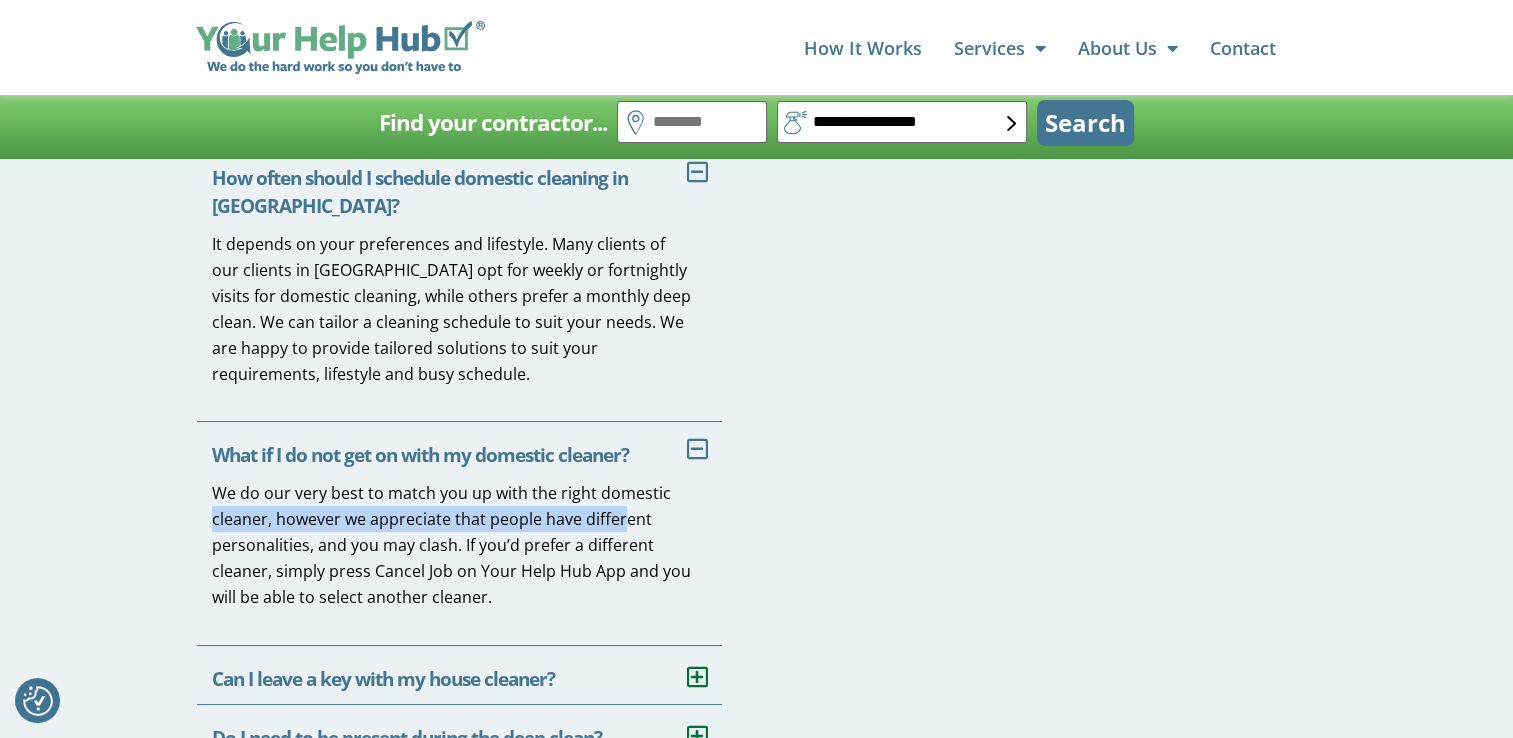 drag, startPoint x: 304, startPoint y: 470, endPoint x: 619, endPoint y: 466, distance: 315.0254 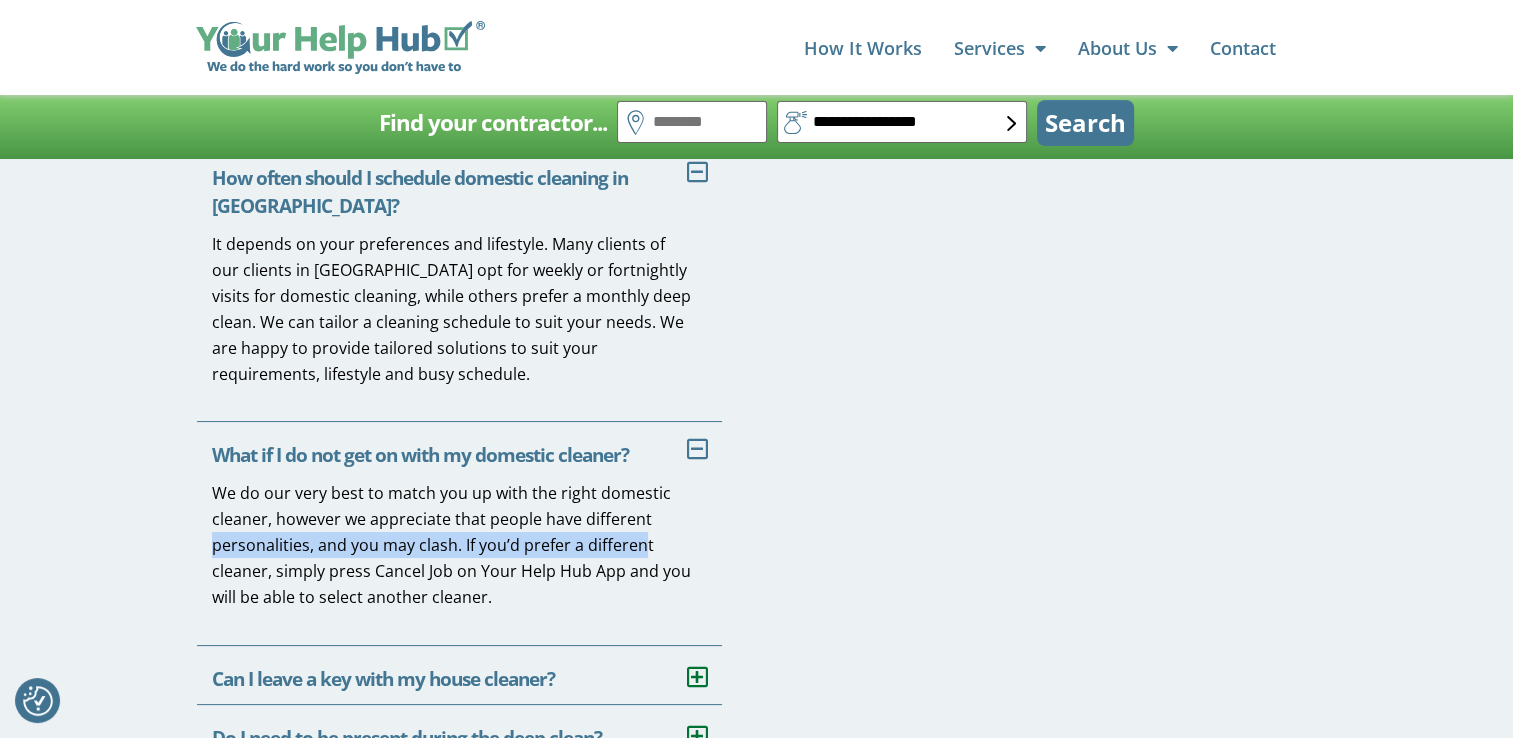 drag, startPoint x: 345, startPoint y: 494, endPoint x: 640, endPoint y: 494, distance: 295 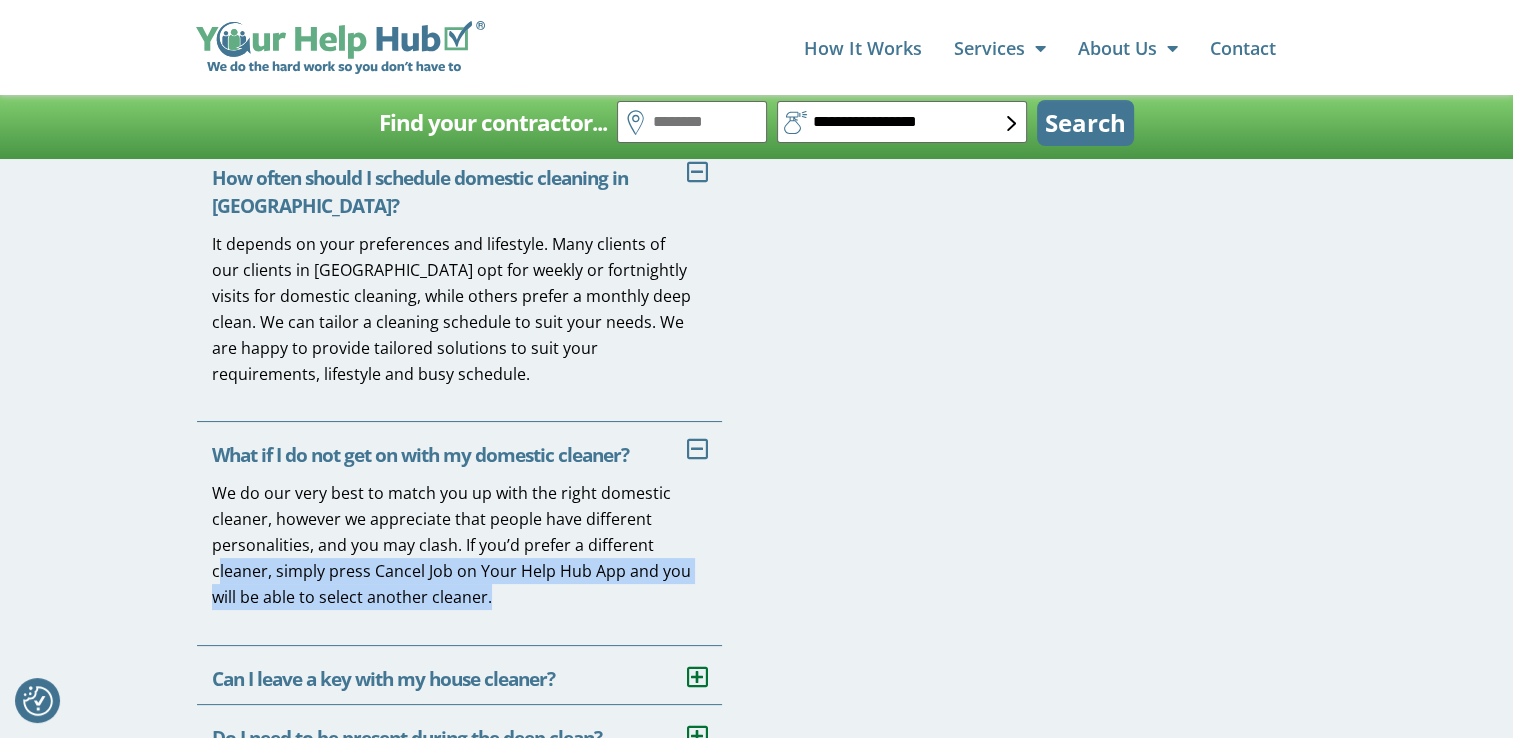 drag, startPoint x: 255, startPoint y: 524, endPoint x: 660, endPoint y: 538, distance: 405.2419 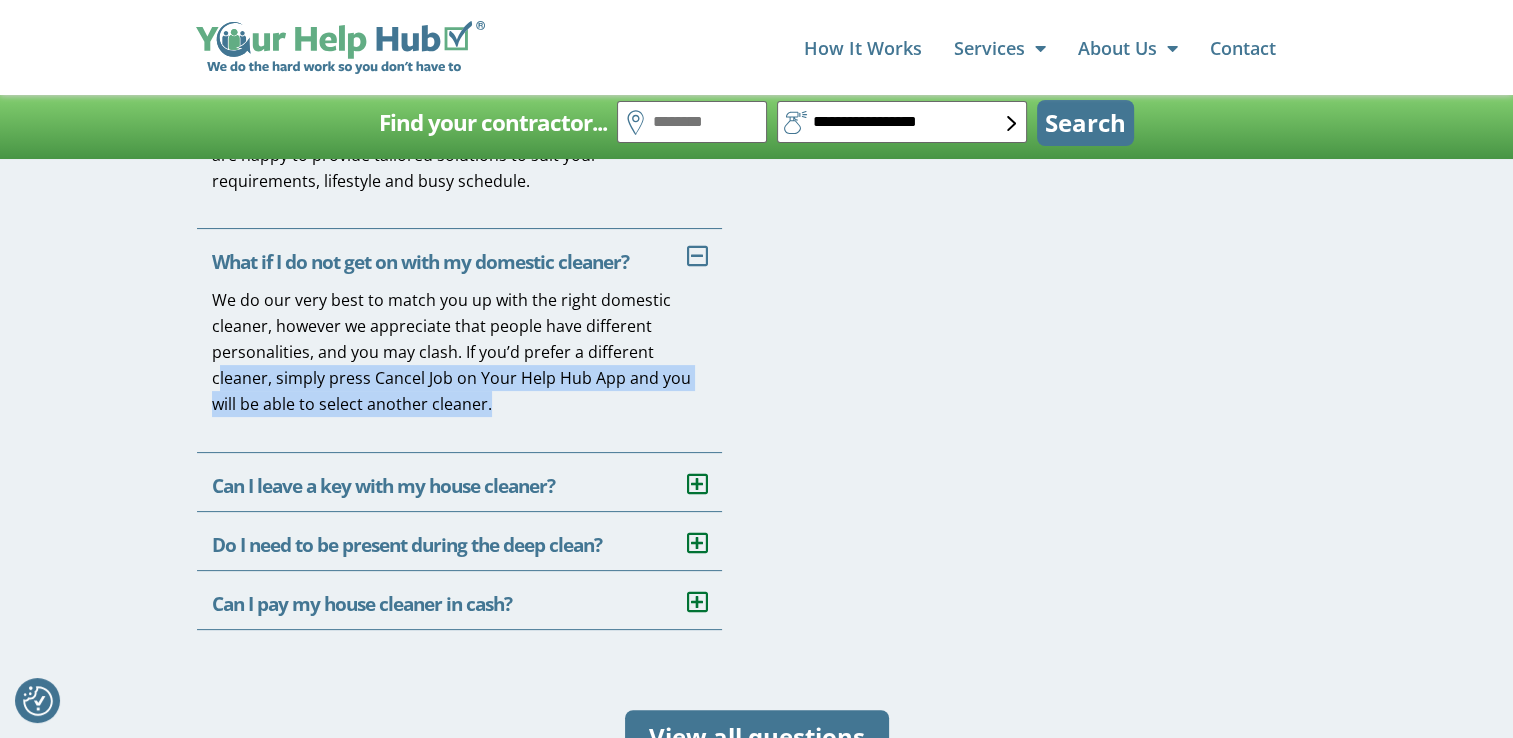 scroll, scrollTop: 8000, scrollLeft: 0, axis: vertical 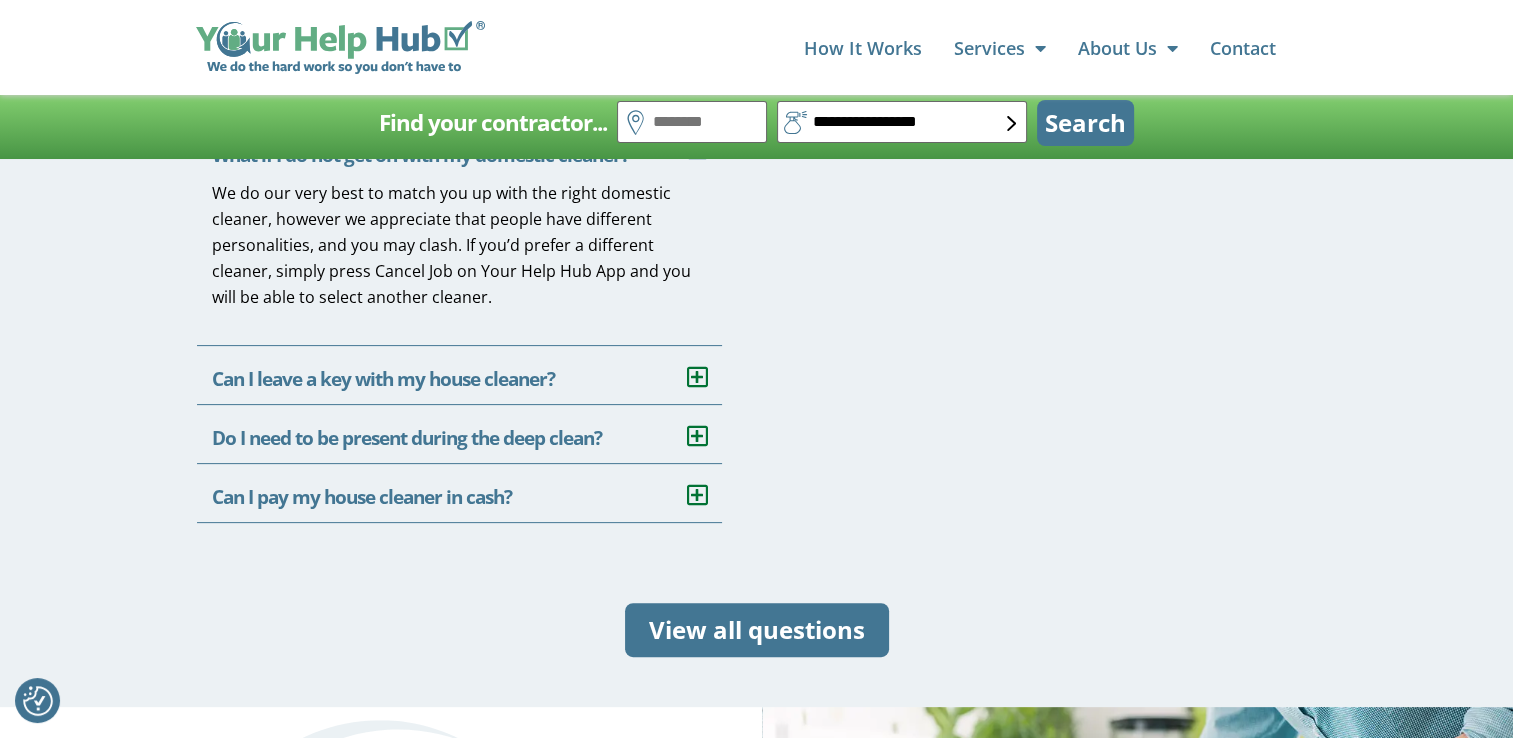 click on "Can I leave a key with my house cleaner?" at bounding box center [459, 375] 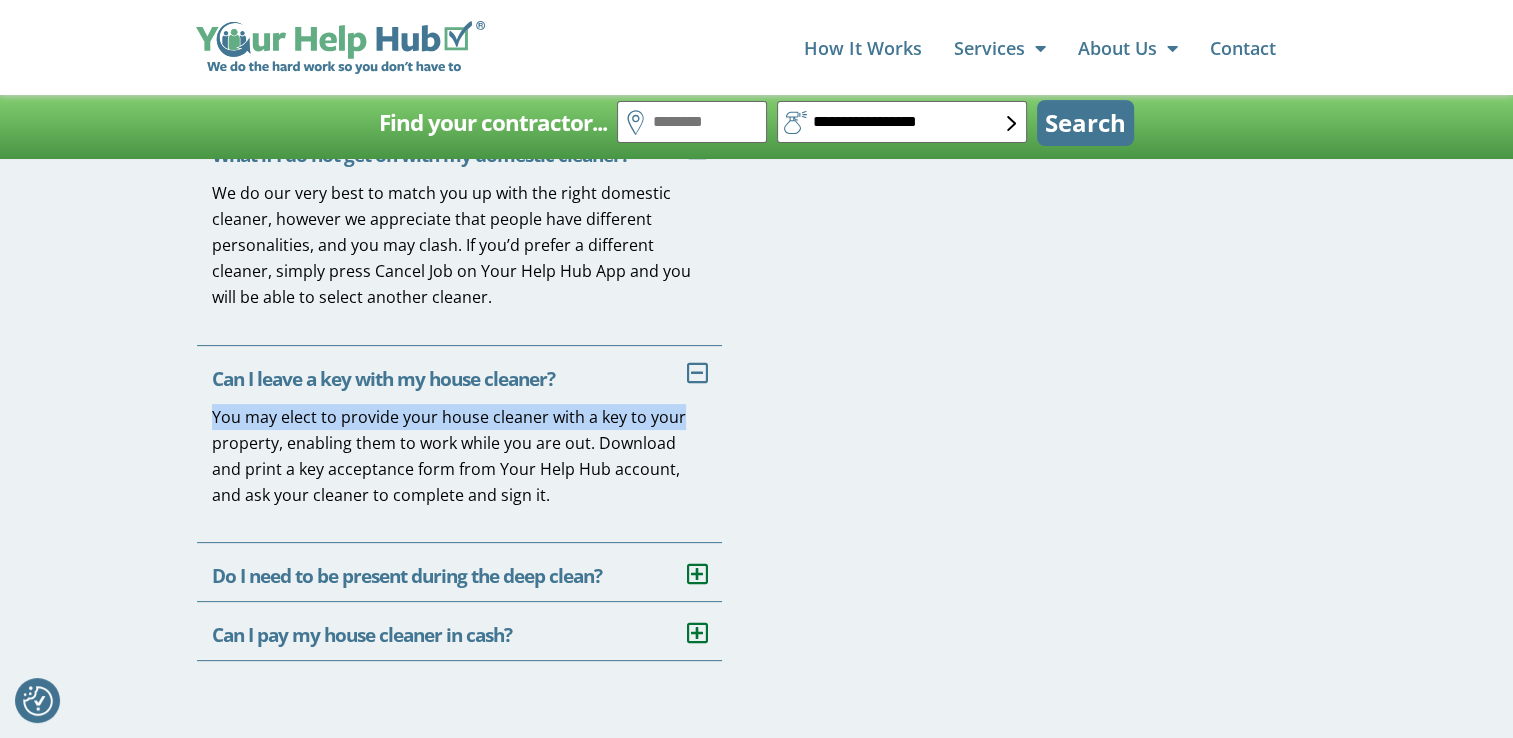 drag, startPoint x: 207, startPoint y: 362, endPoint x: 677, endPoint y: 362, distance: 470 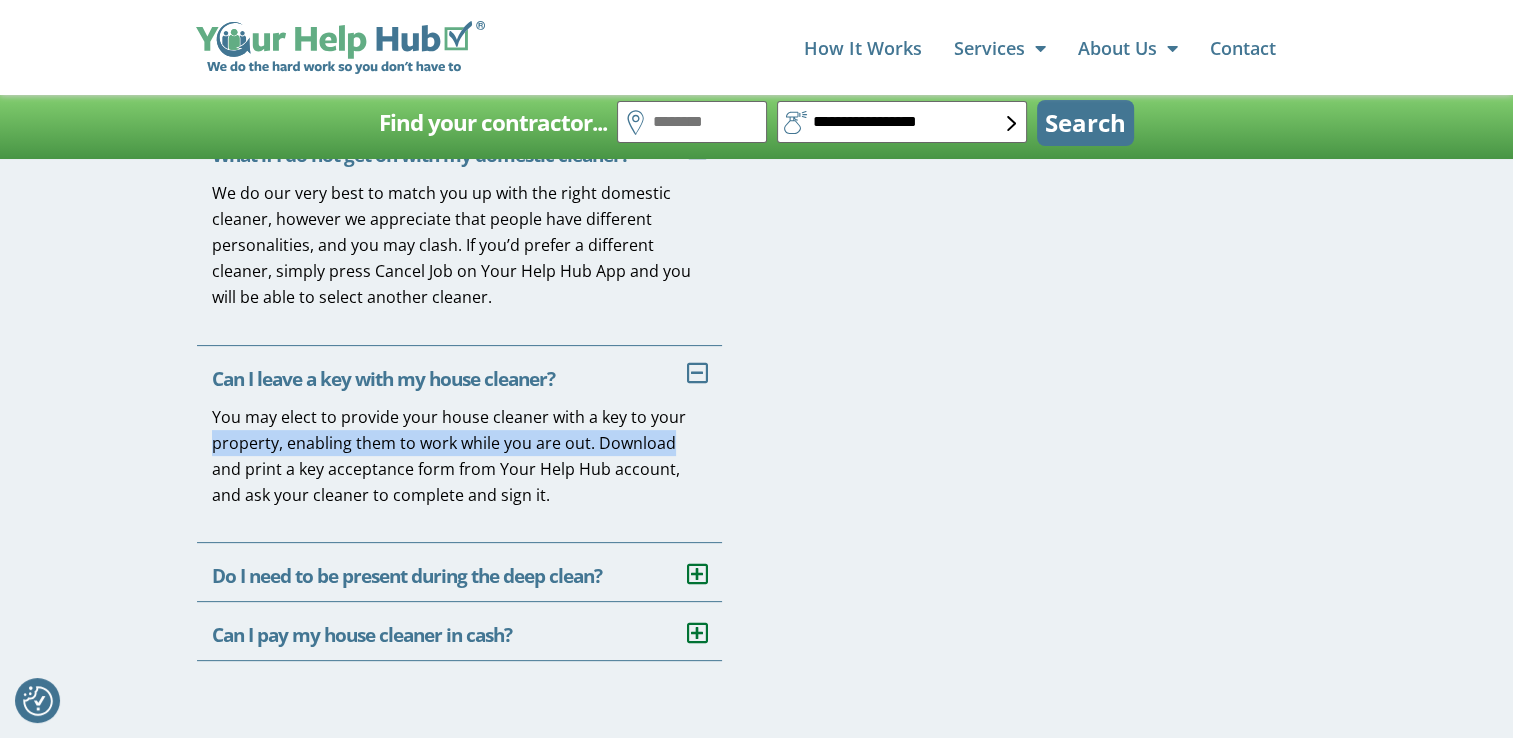 drag, startPoint x: 211, startPoint y: 388, endPoint x: 687, endPoint y: 386, distance: 476.0042 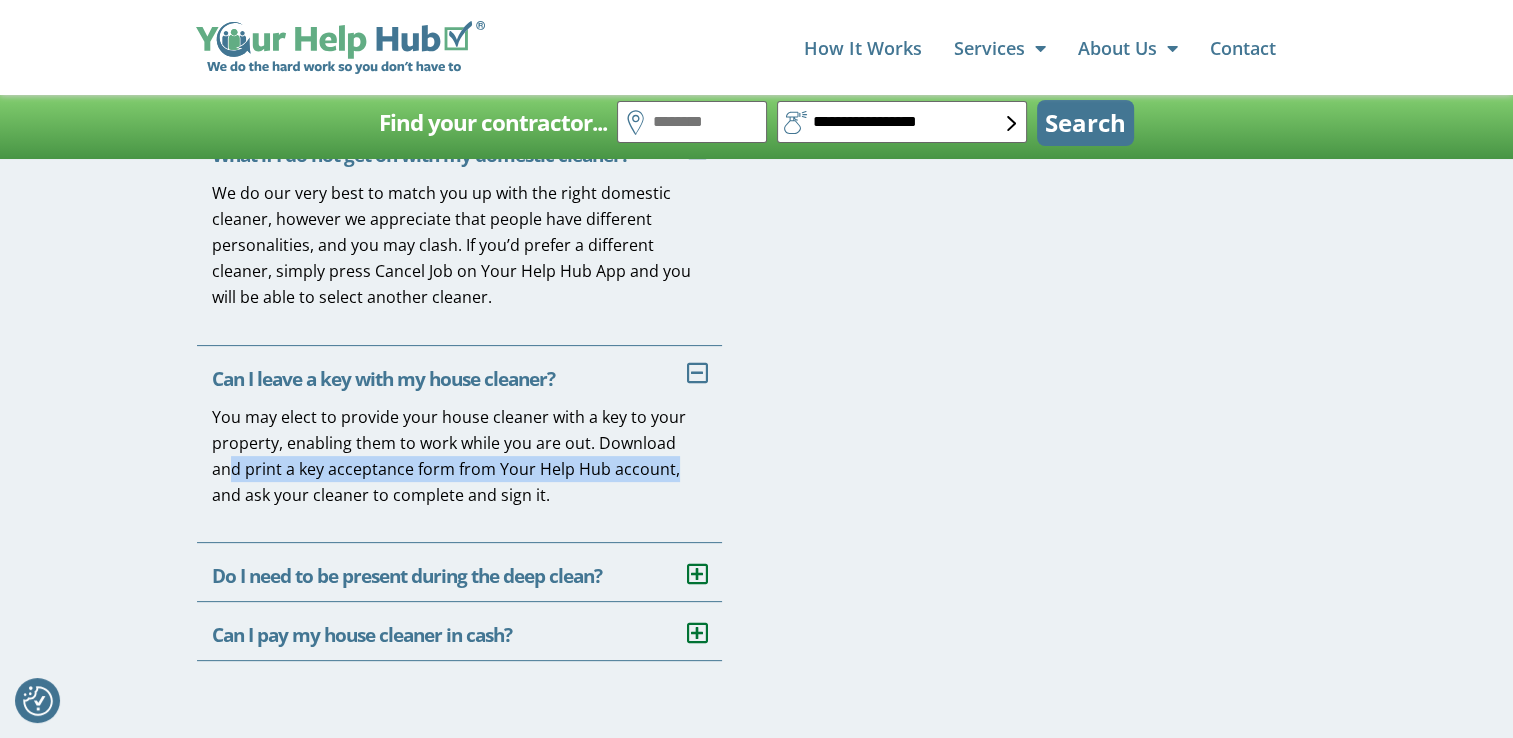 drag, startPoint x: 228, startPoint y: 411, endPoint x: 677, endPoint y: 410, distance: 449.0011 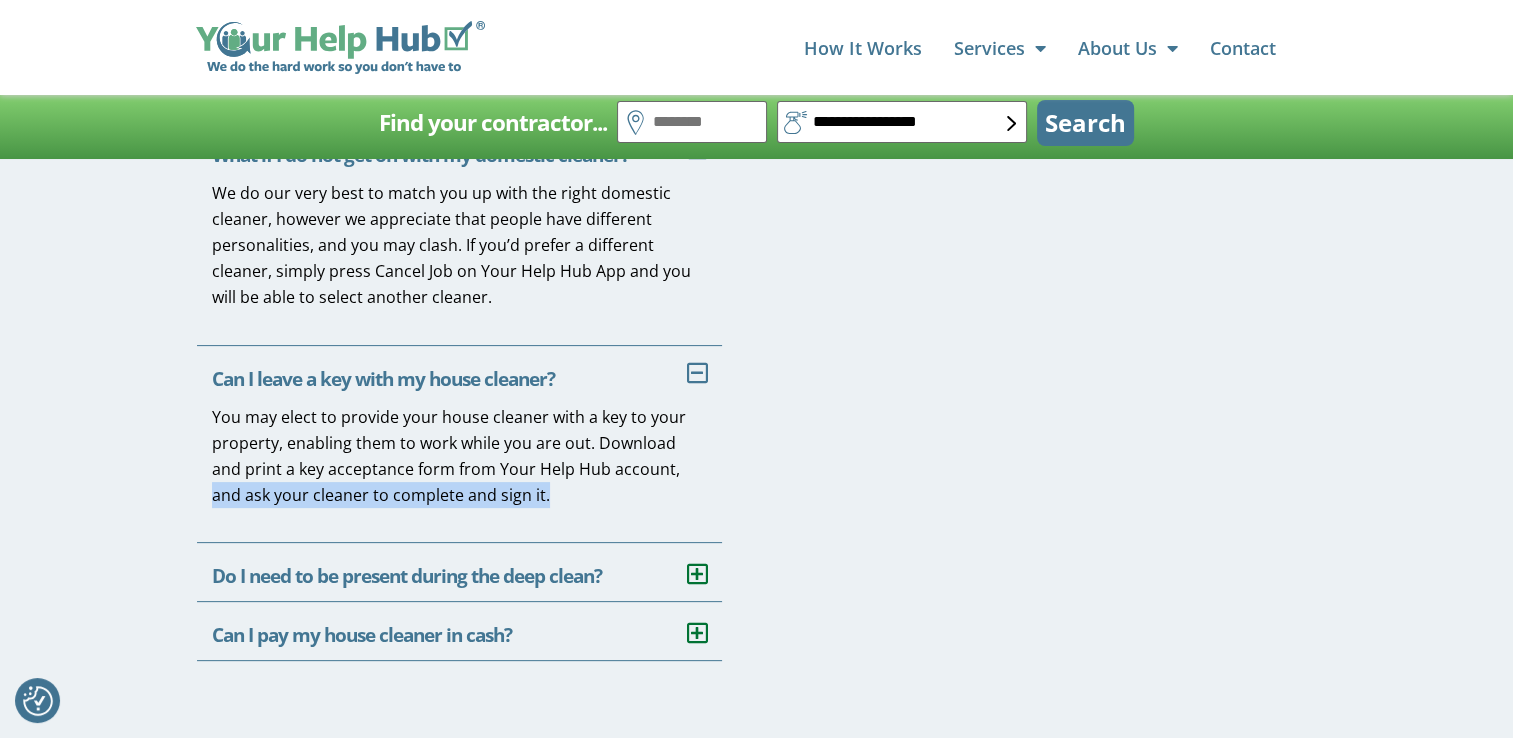 drag, startPoint x: 212, startPoint y: 441, endPoint x: 569, endPoint y: 442, distance: 357.0014 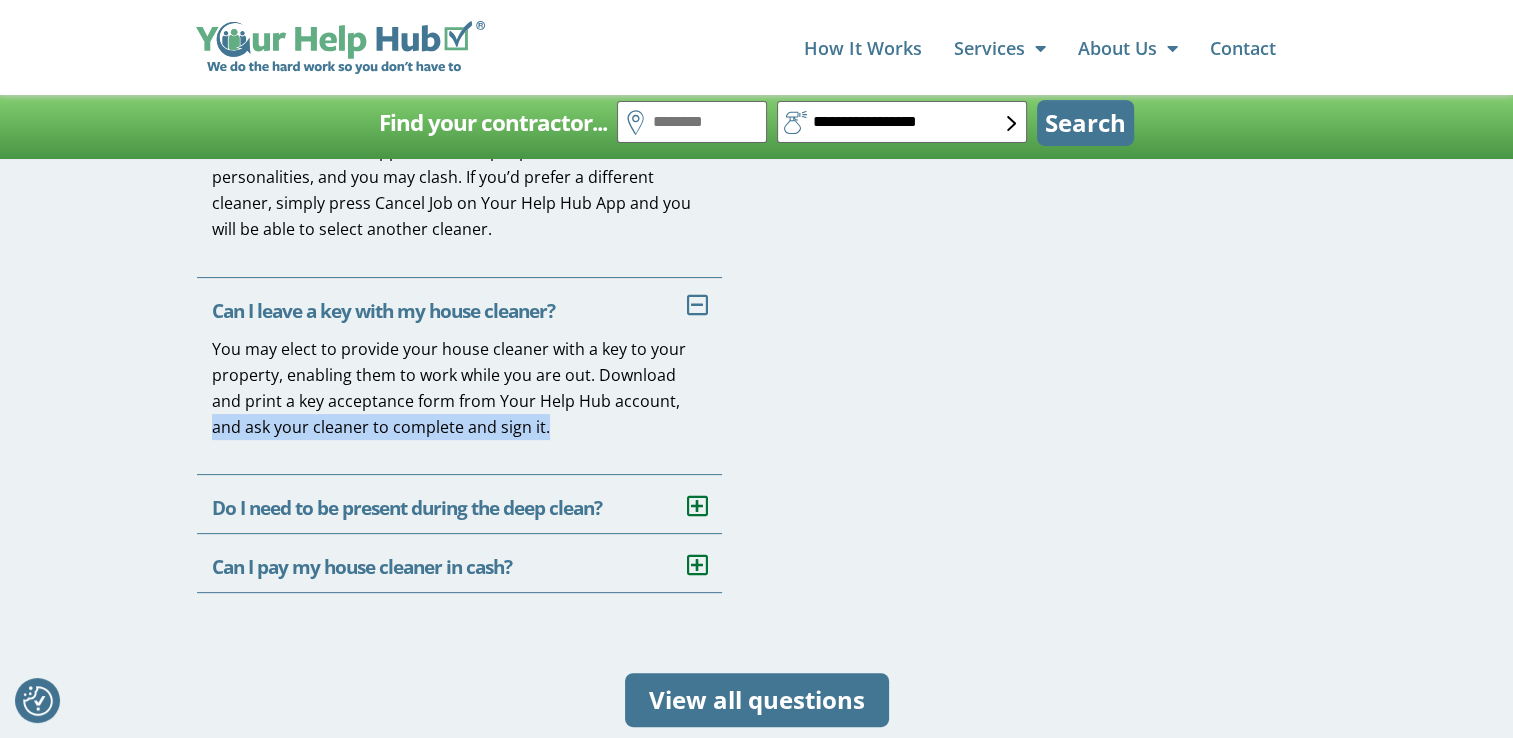 scroll, scrollTop: 8200, scrollLeft: 0, axis: vertical 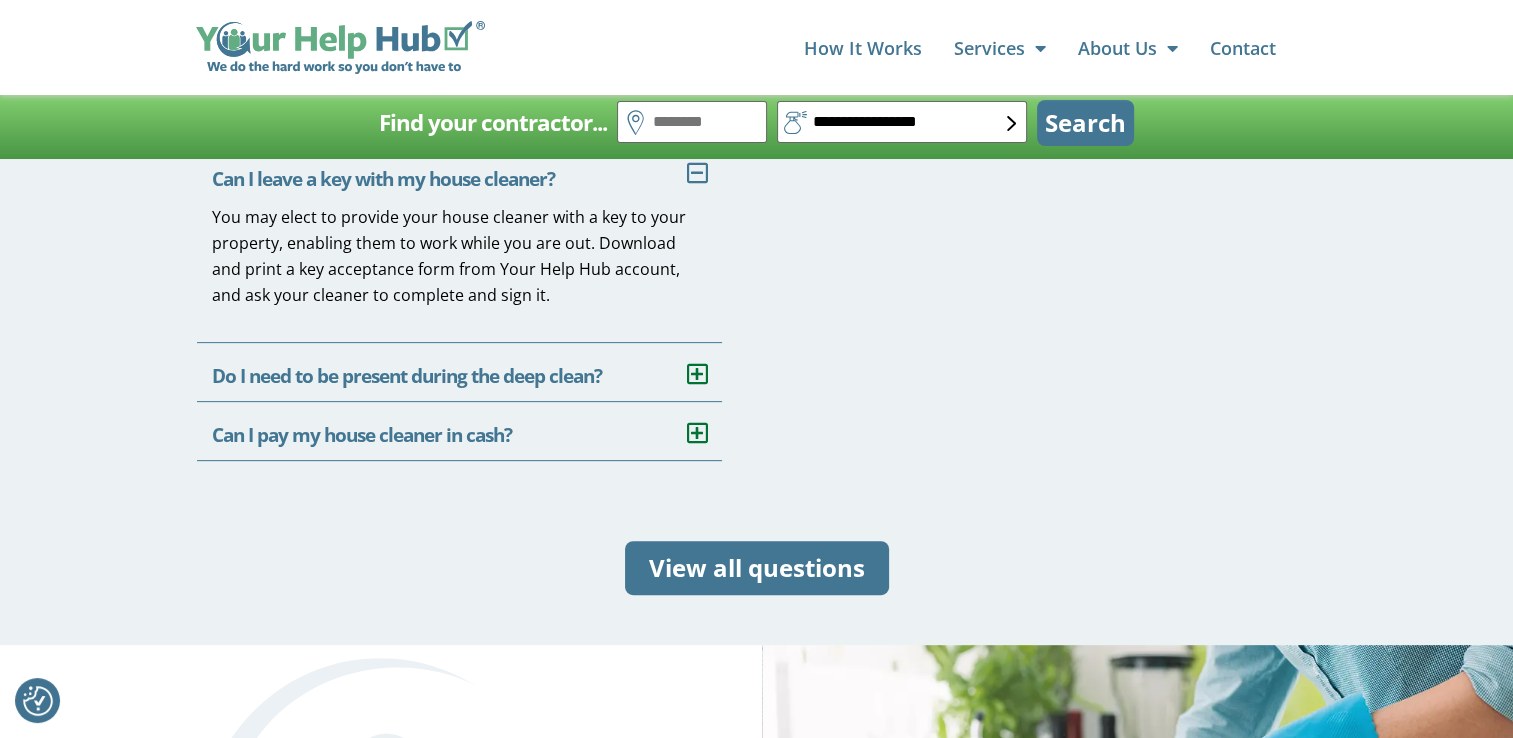 click on "Do I need to be present during the deep clean?" at bounding box center (407, 376) 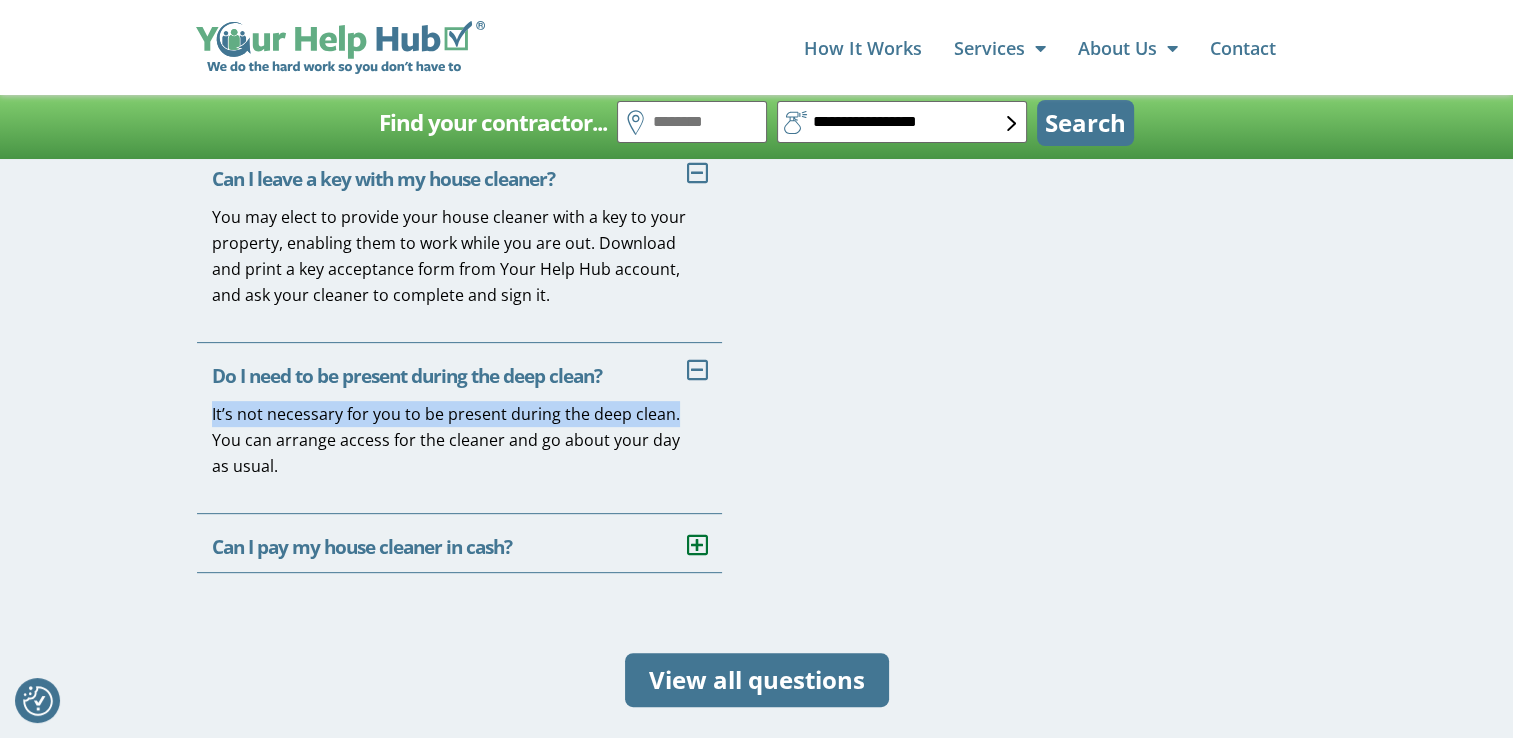 drag, startPoint x: 213, startPoint y: 356, endPoint x: 689, endPoint y: 369, distance: 476.1775 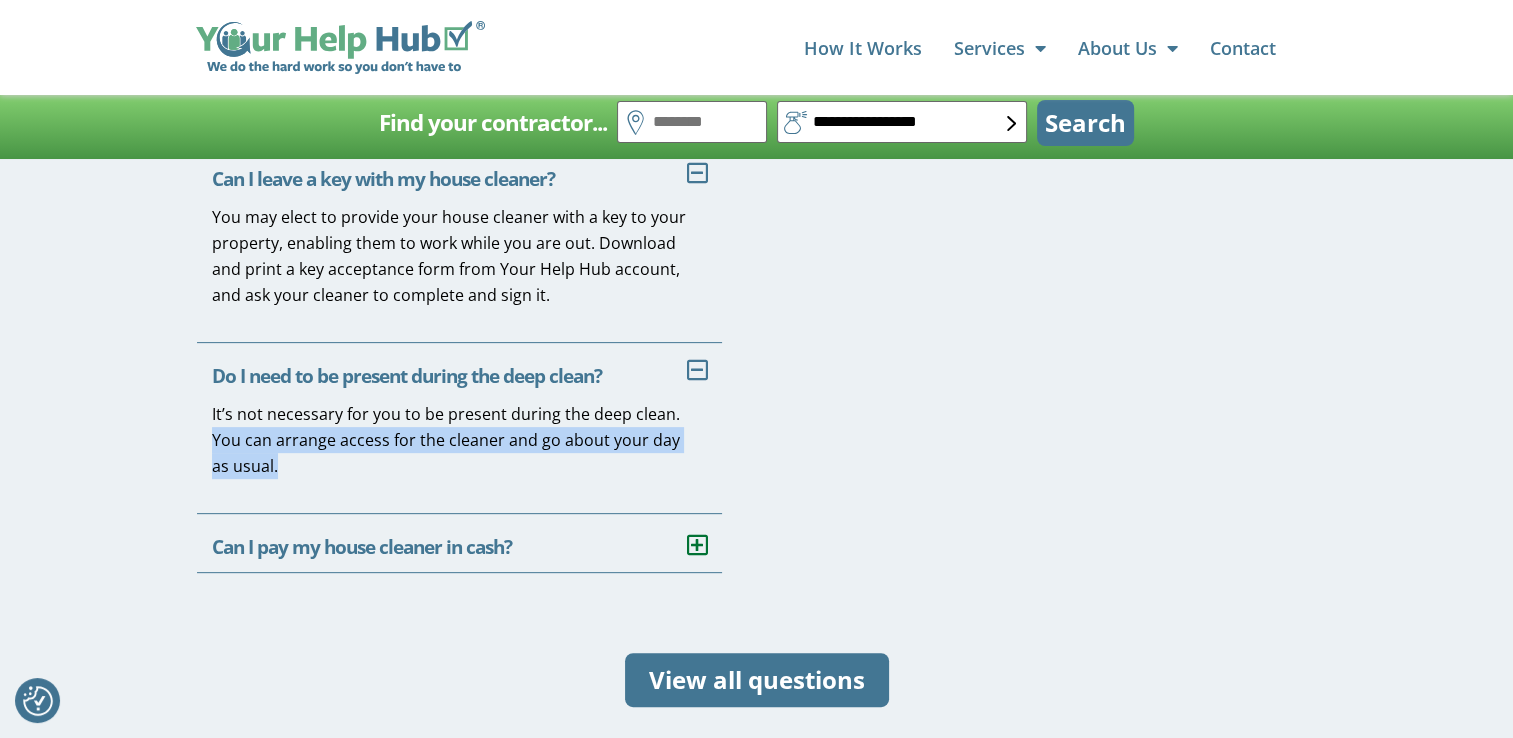 drag, startPoint x: 221, startPoint y: 383, endPoint x: 648, endPoint y: 406, distance: 427.619 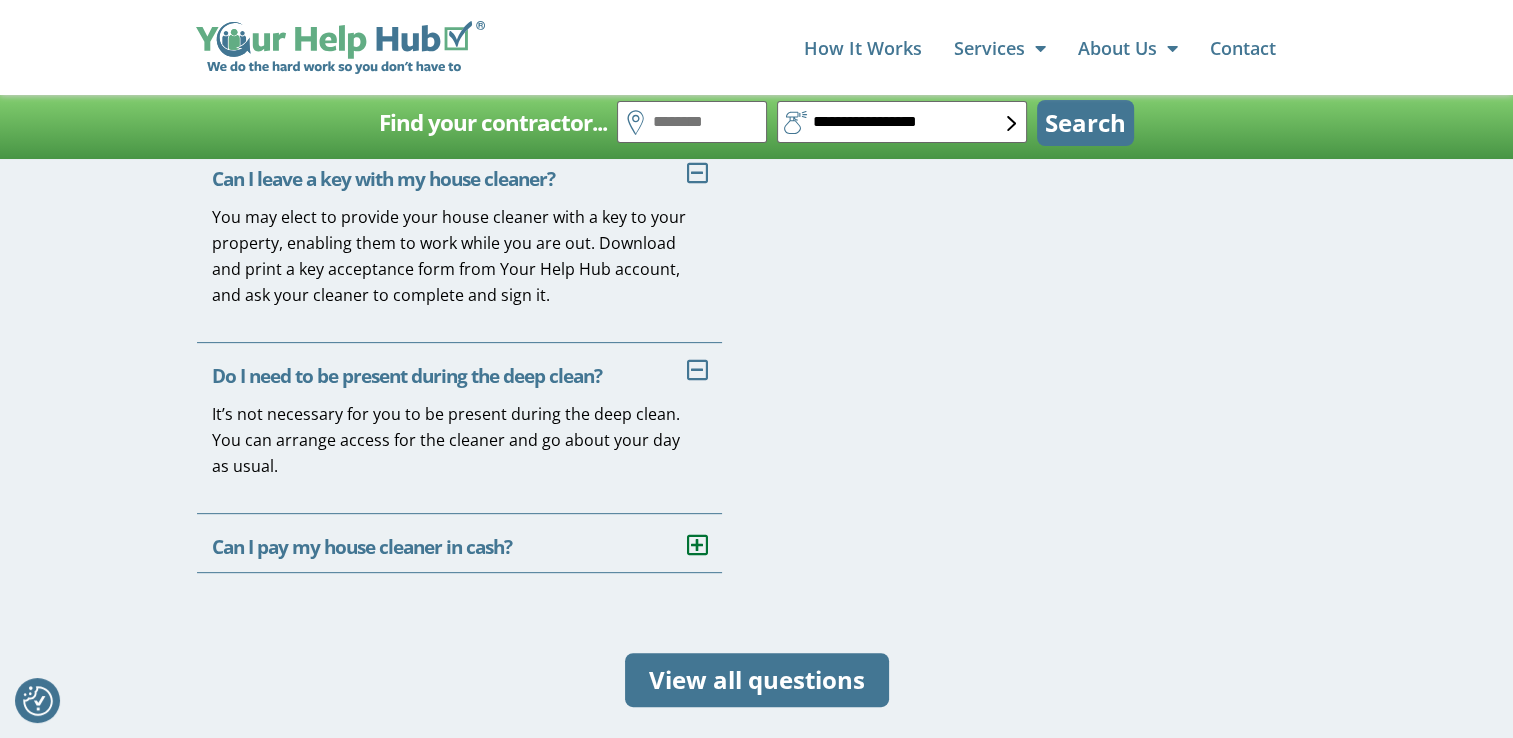 click on "Can I pay my house cleaner in cash?" at bounding box center (362, 547) 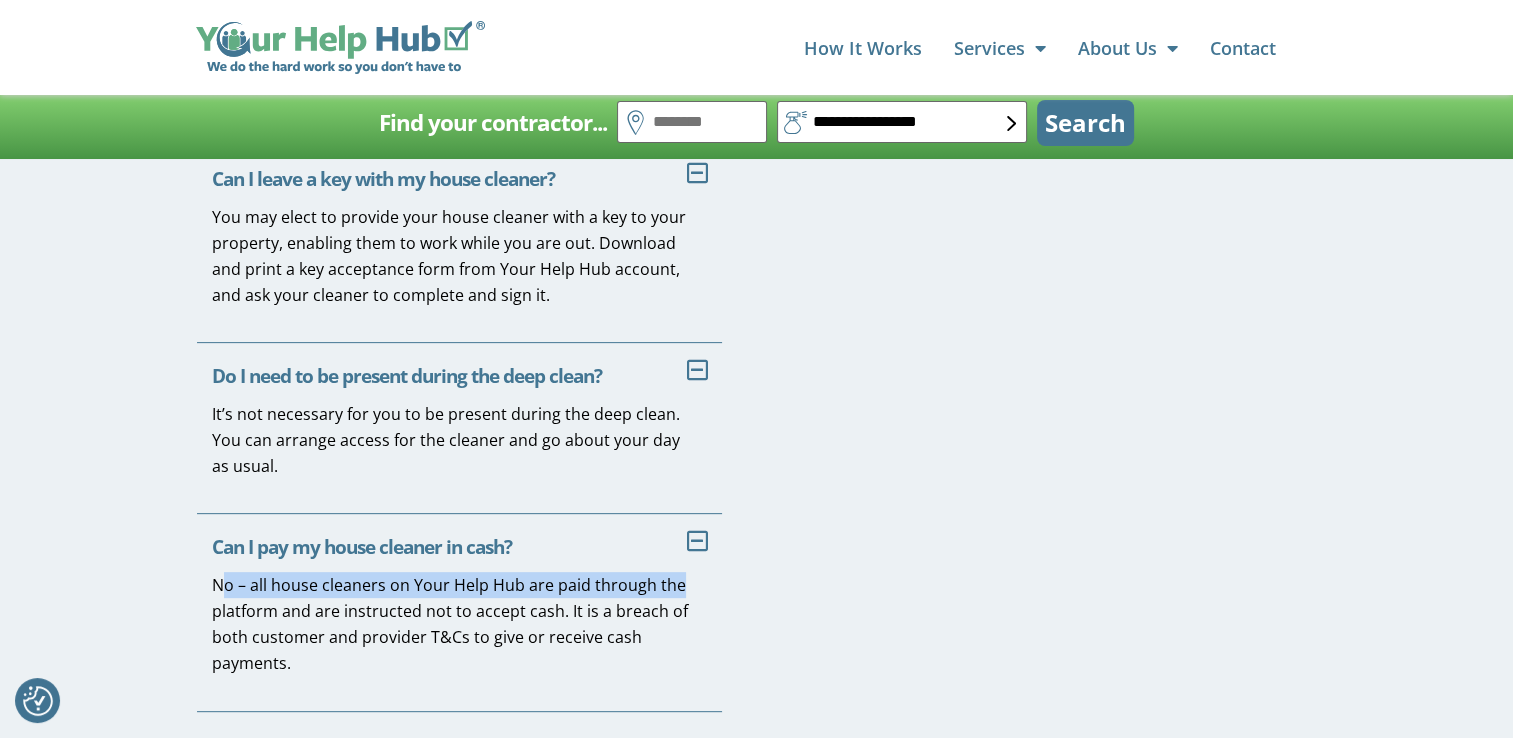 drag, startPoint x: 217, startPoint y: 527, endPoint x: 675, endPoint y: 520, distance: 458.0535 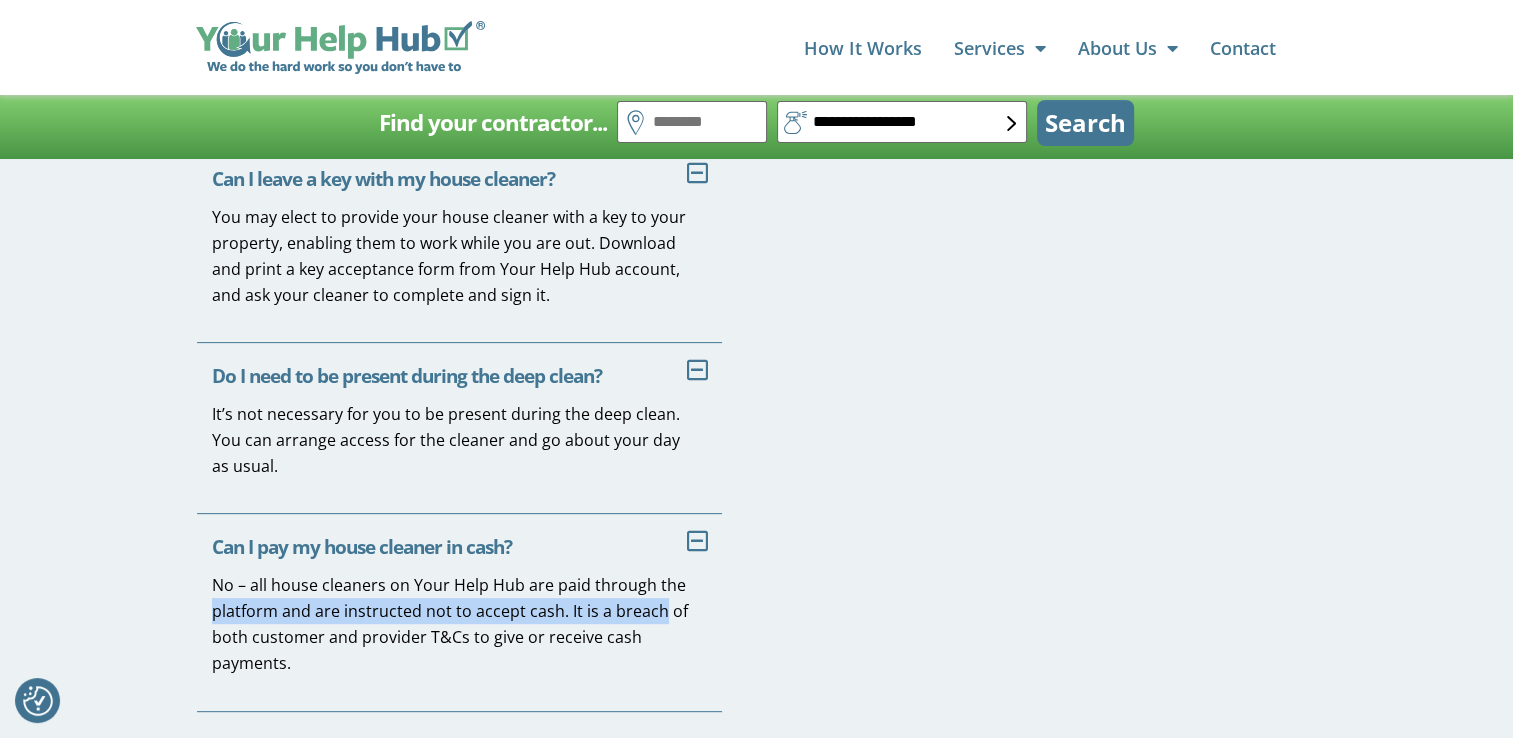drag, startPoint x: 284, startPoint y: 570, endPoint x: 656, endPoint y: 555, distance: 372.3023 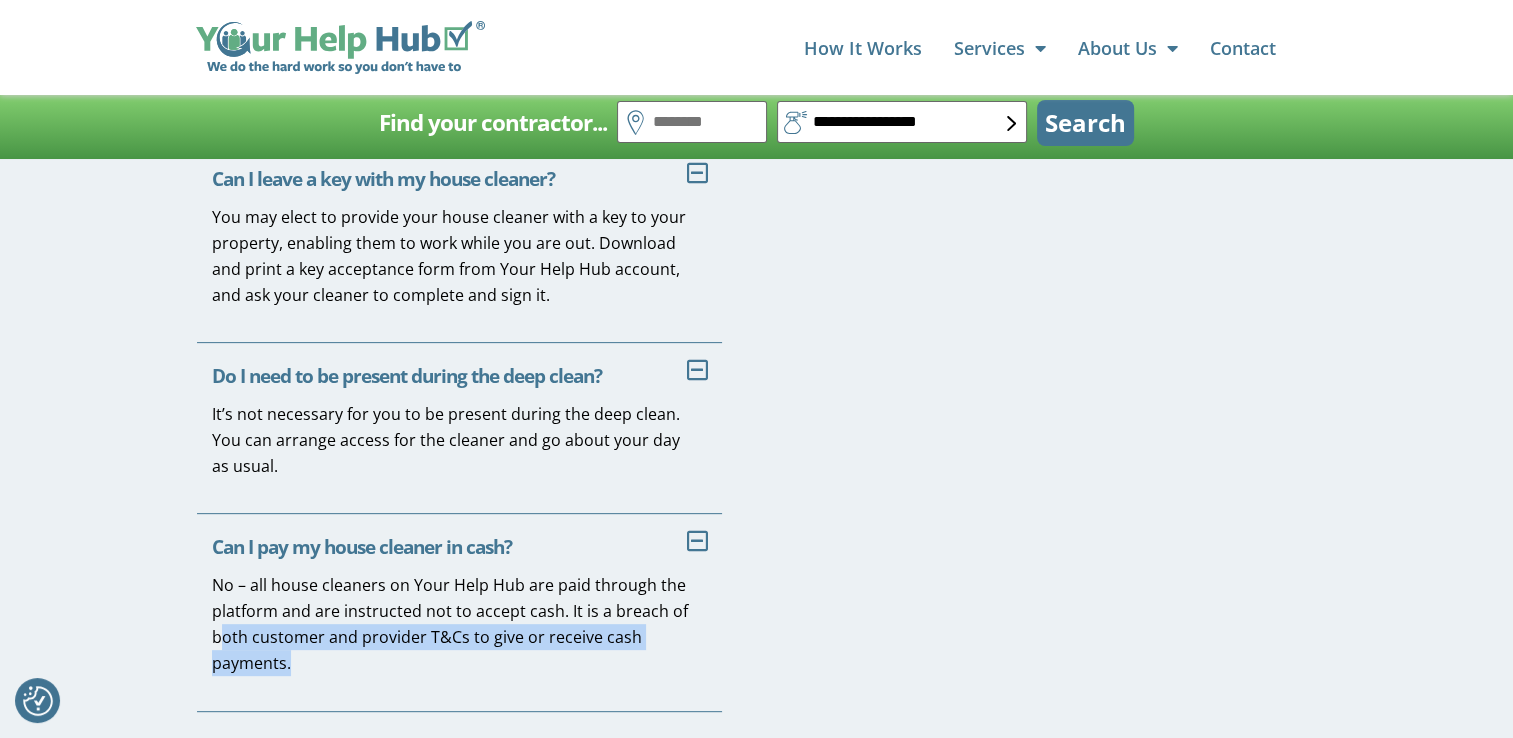 drag, startPoint x: 219, startPoint y: 585, endPoint x: 620, endPoint y: 604, distance: 401.44986 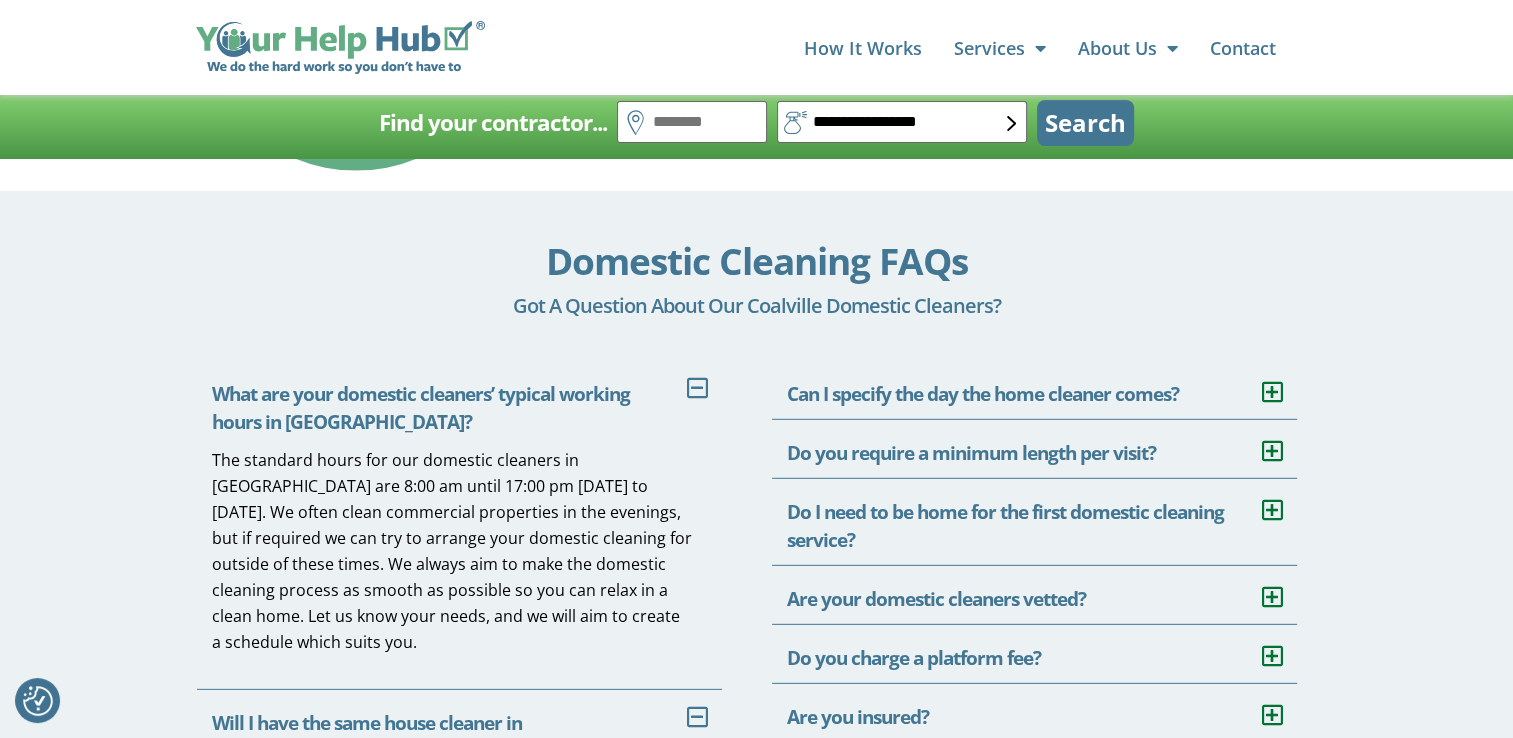 scroll, scrollTop: 5600, scrollLeft: 0, axis: vertical 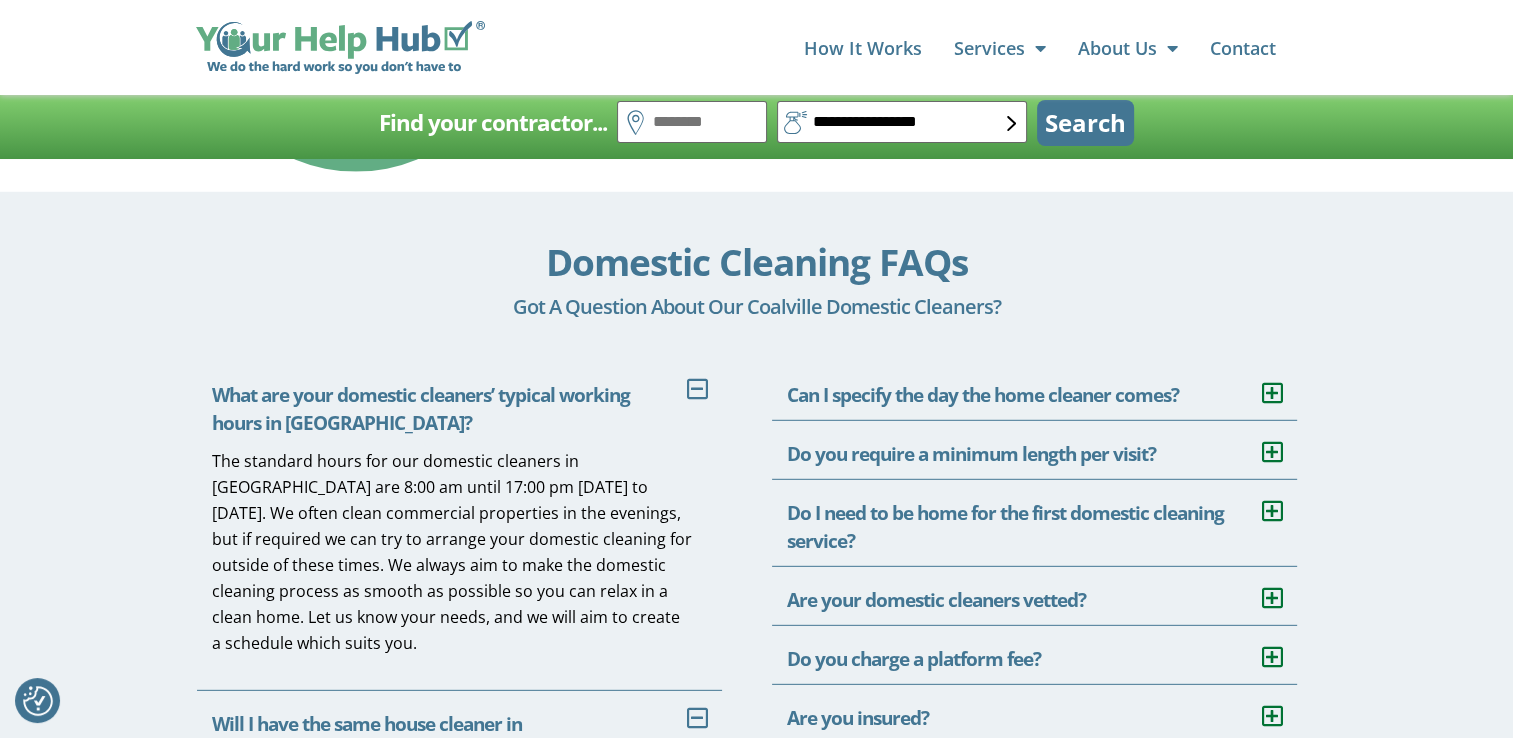 click on "Can I specify the day the home cleaner comes?" at bounding box center (983, 395) 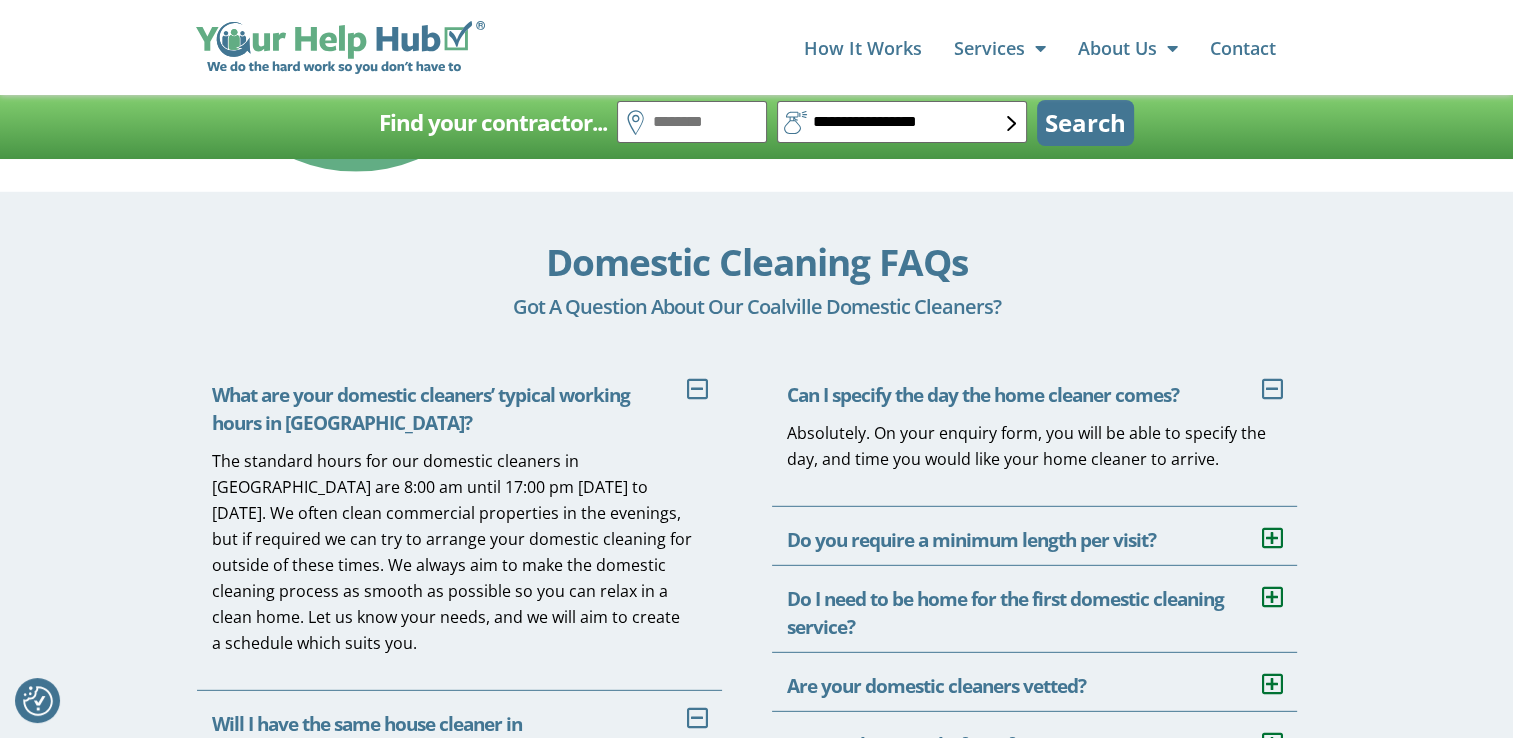 click at bounding box center [693, 389] 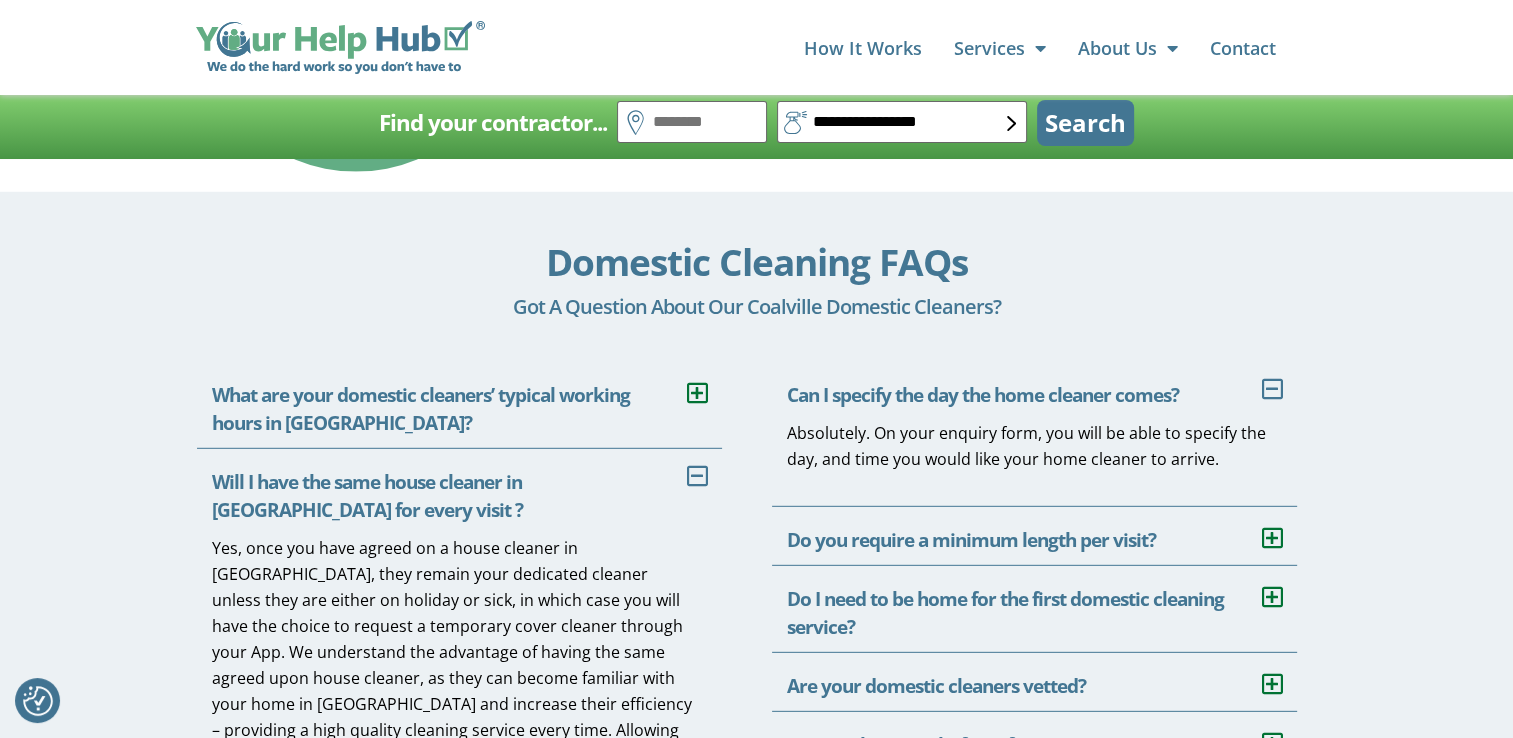 click at bounding box center [693, 476] 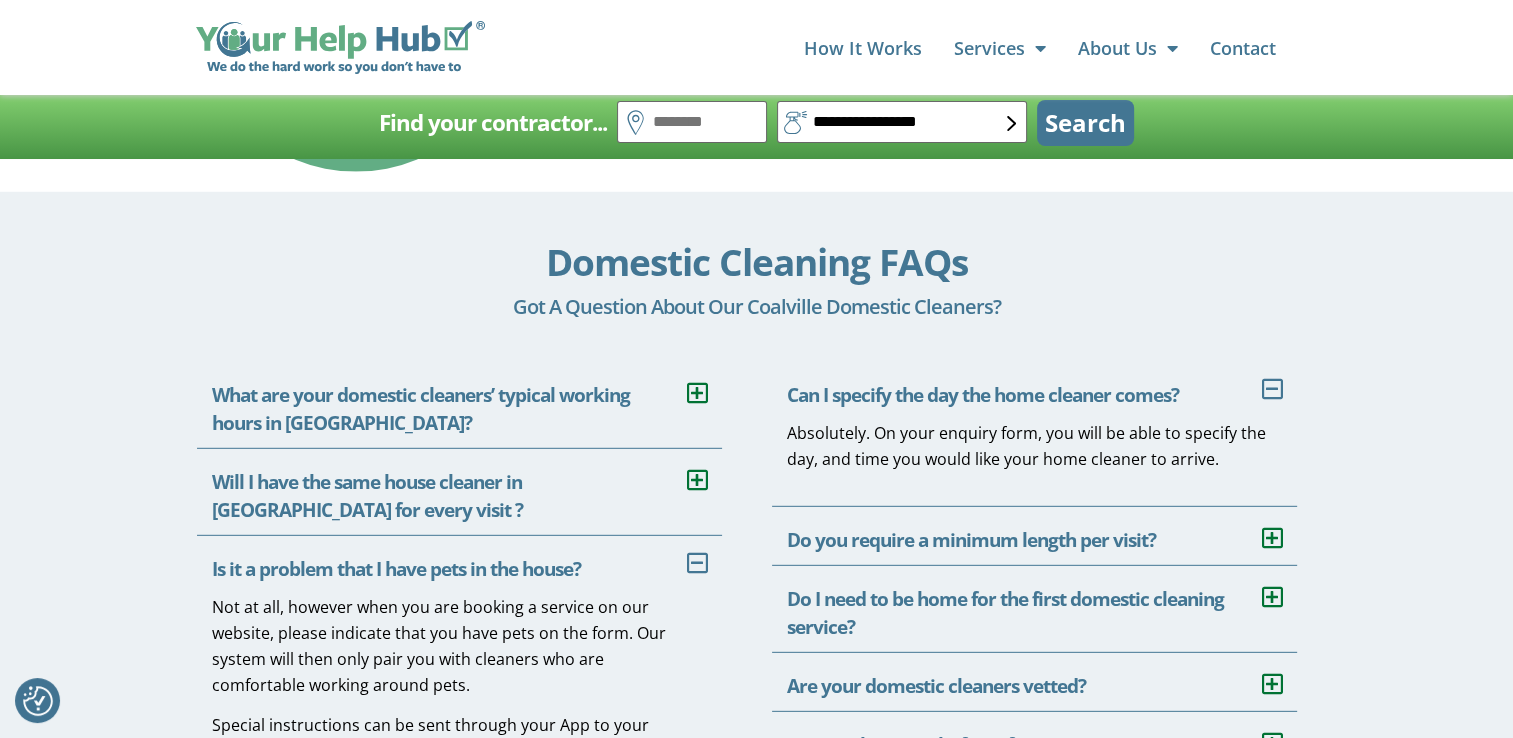 click at bounding box center [693, 563] 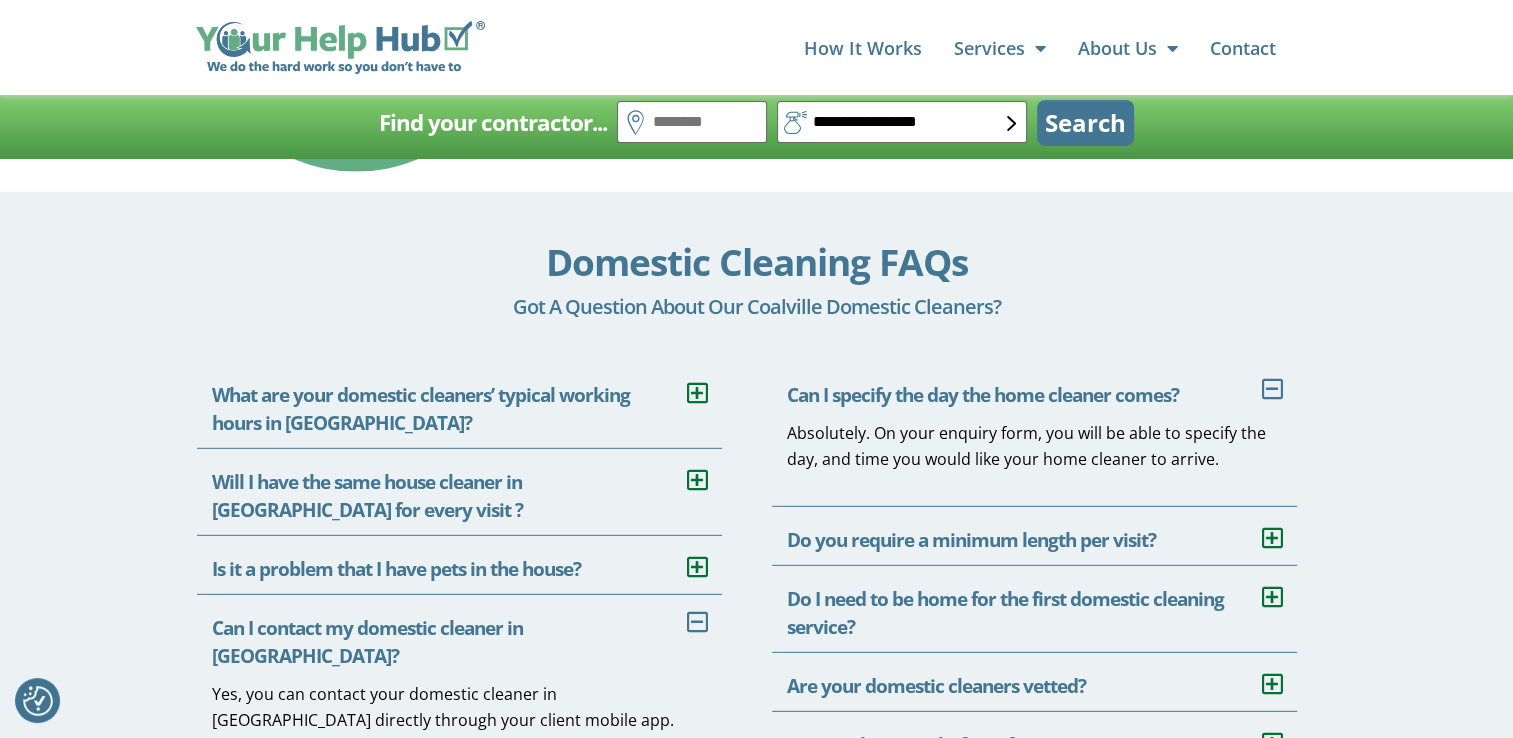 click on "Can I contact my domestic cleaner in Coalville?" at bounding box center [459, 638] 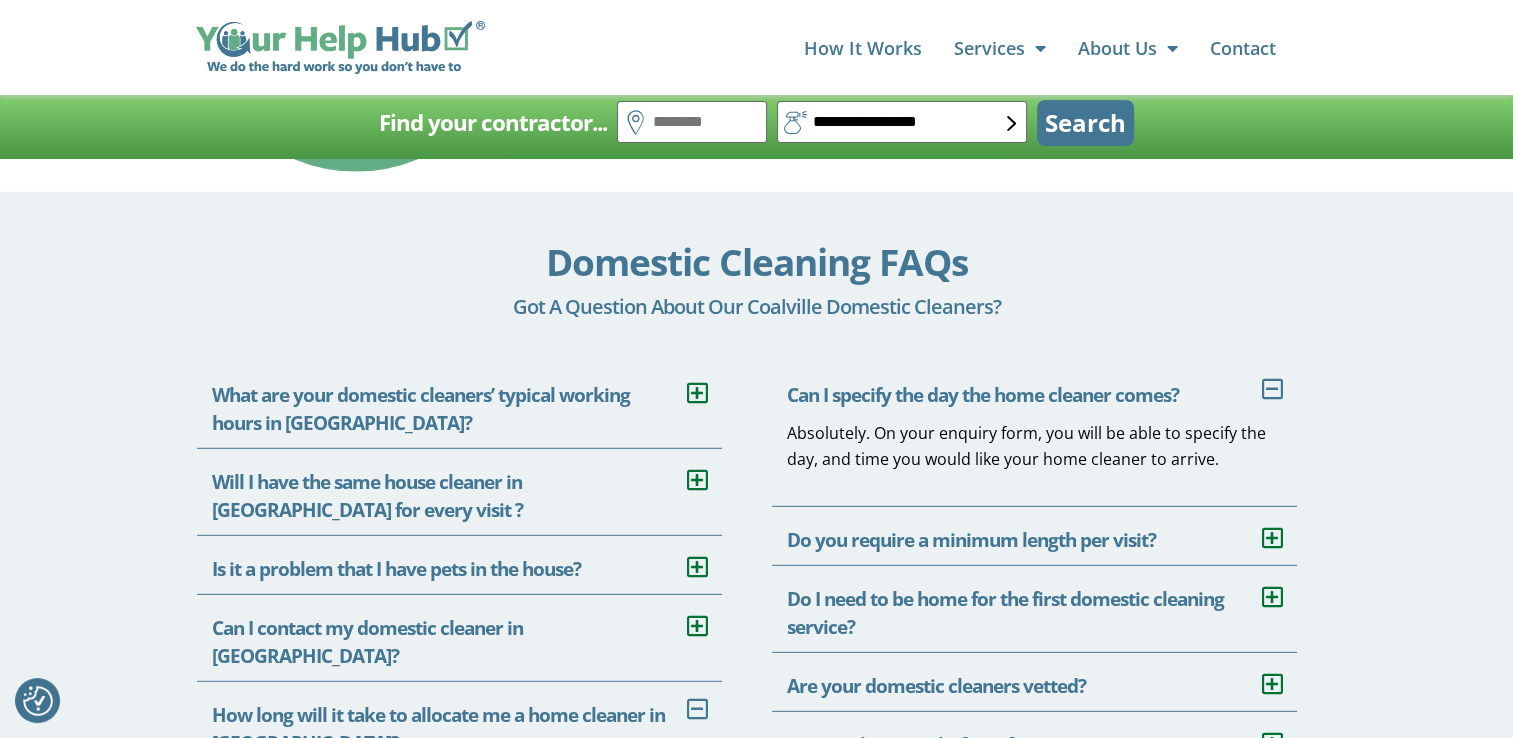 click at bounding box center [693, 709] 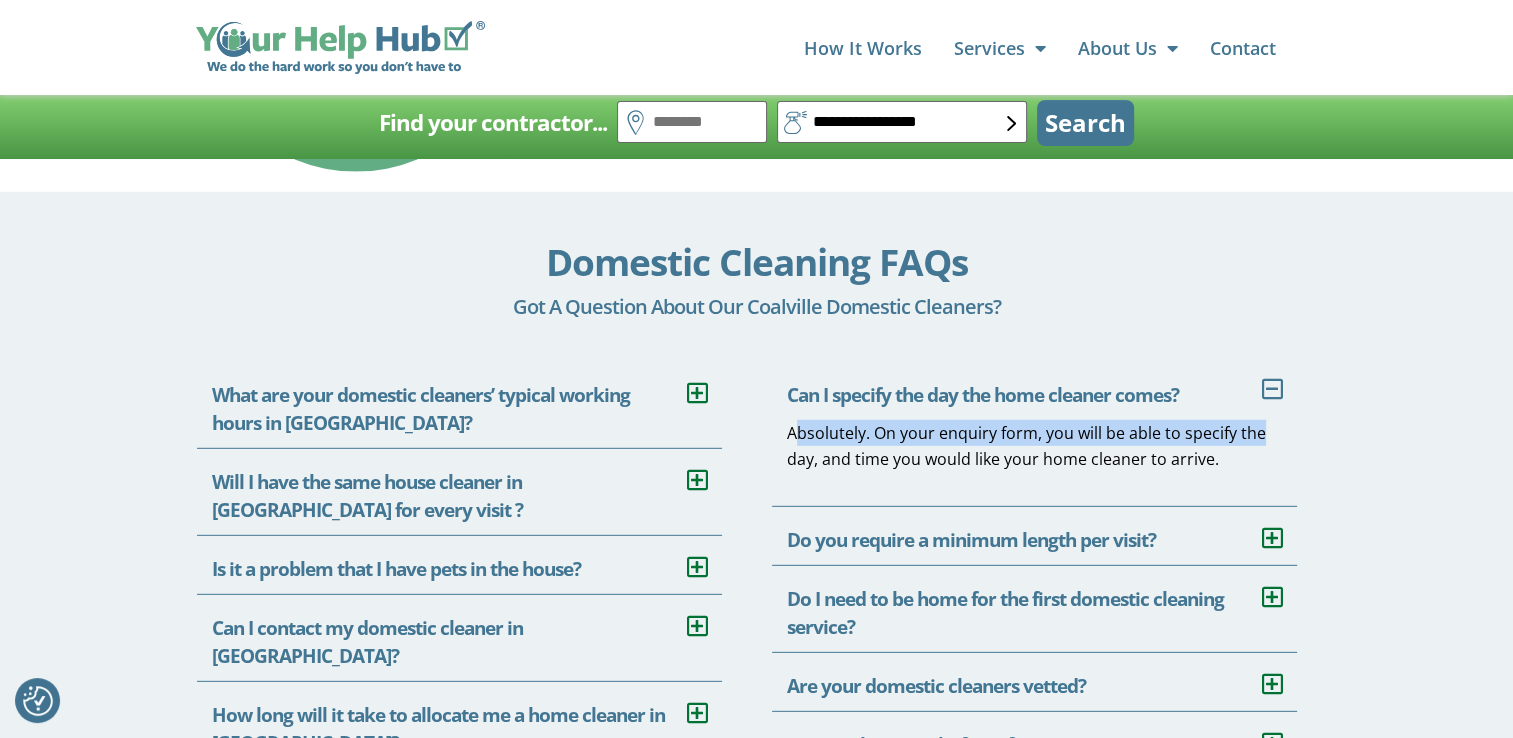 drag, startPoint x: 792, startPoint y: 436, endPoint x: 1271, endPoint y: 430, distance: 479.03757 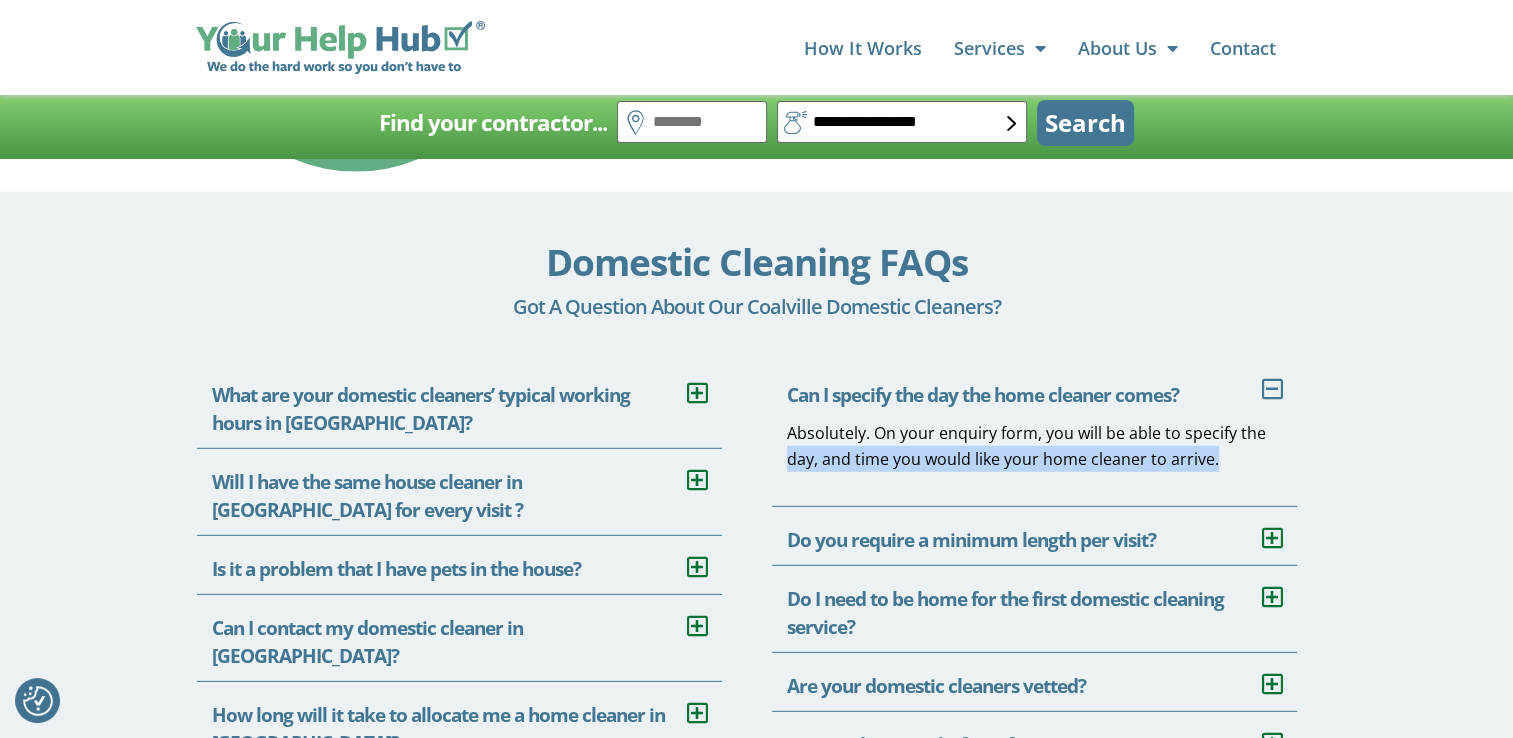 drag, startPoint x: 784, startPoint y: 465, endPoint x: 1276, endPoint y: 454, distance: 492.12296 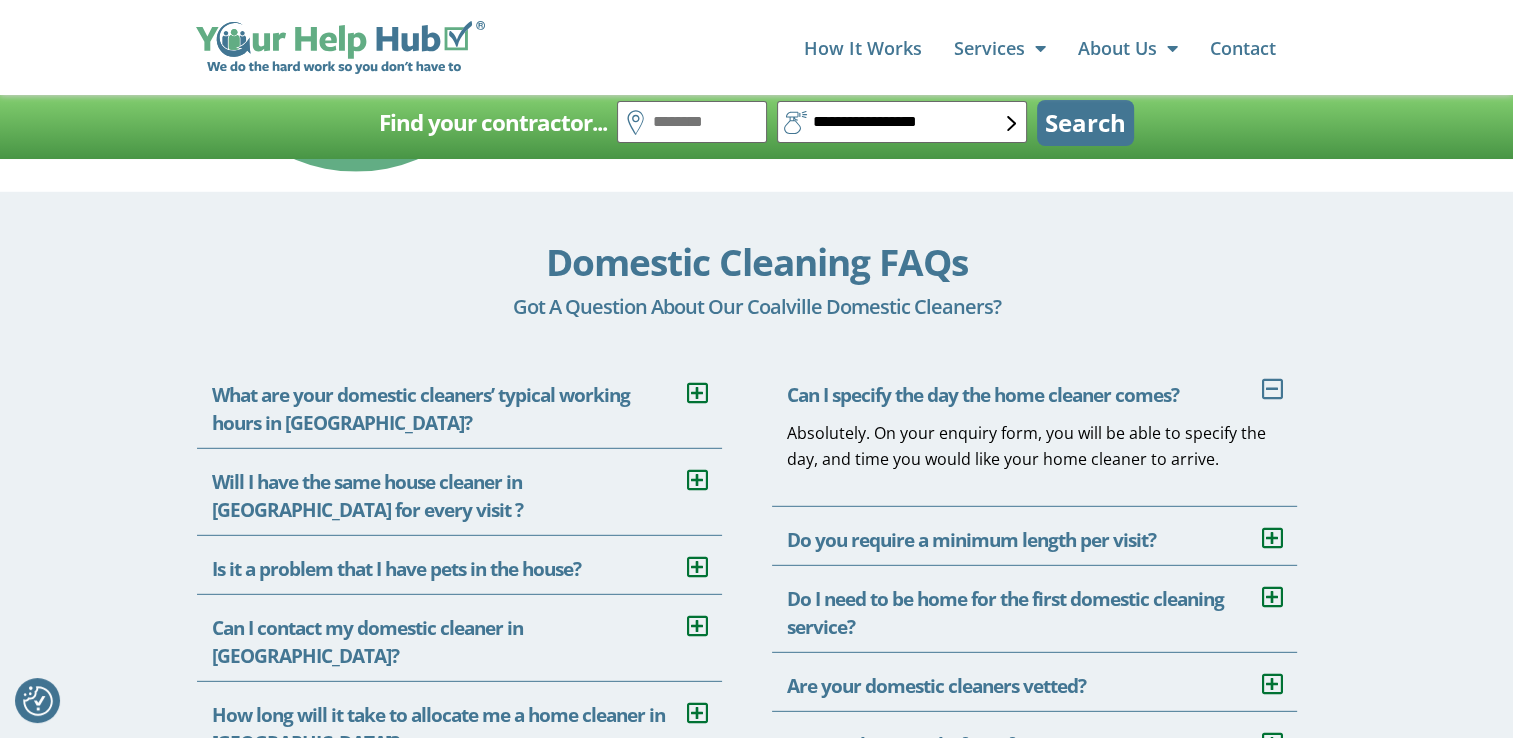 drag, startPoint x: 1276, startPoint y: 454, endPoint x: 1273, endPoint y: 394, distance: 60.074955 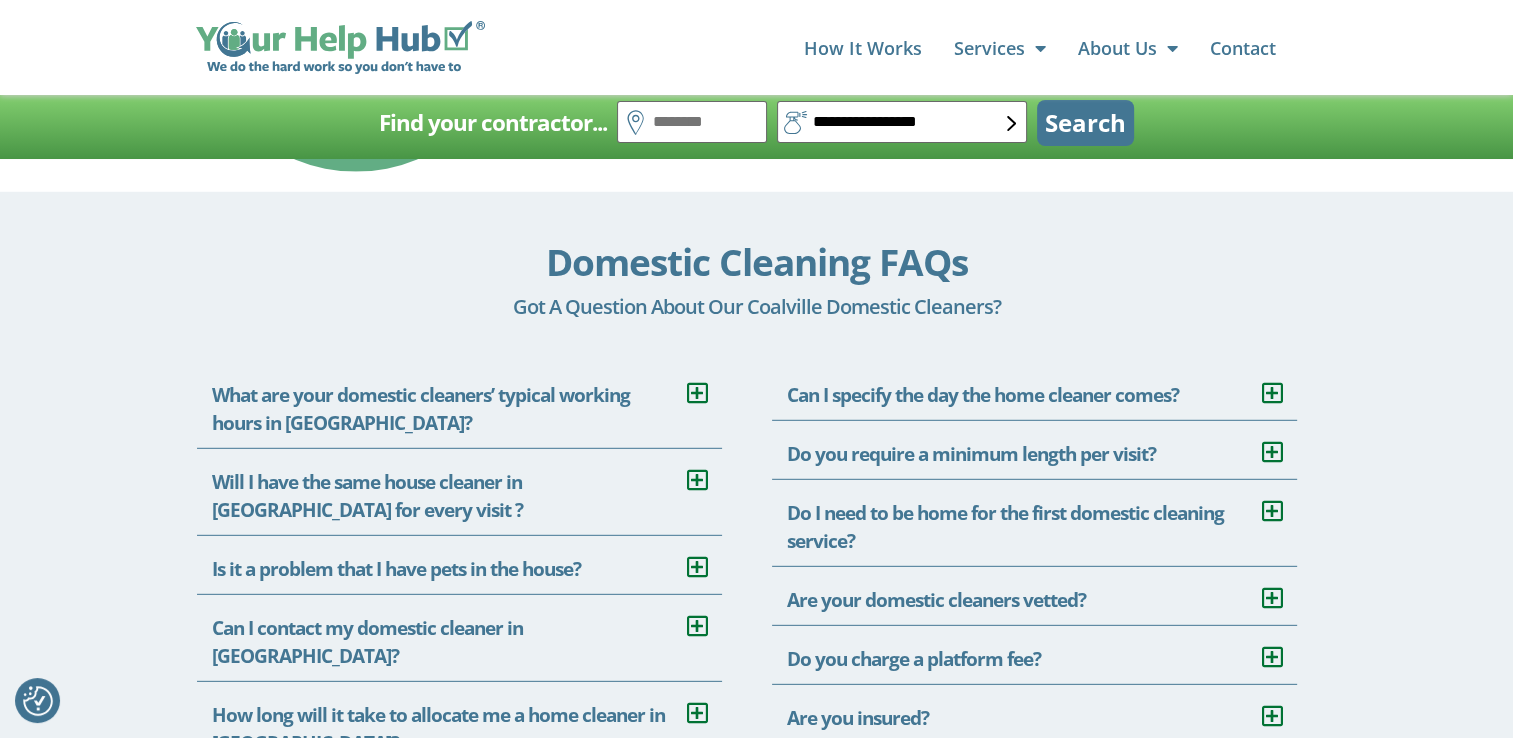 click at bounding box center [1272, 452] 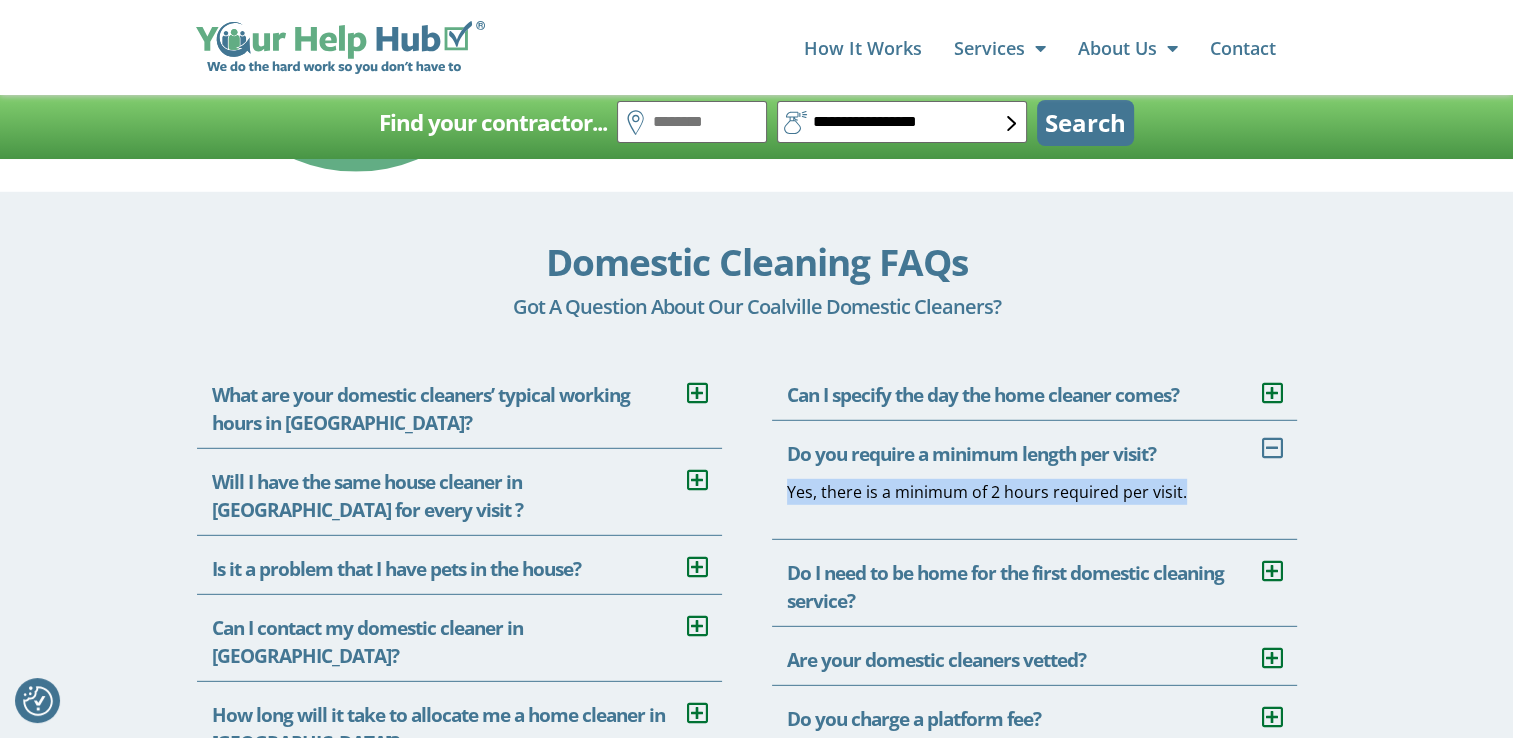 drag, startPoint x: 792, startPoint y: 495, endPoint x: 1230, endPoint y: 497, distance: 438.00458 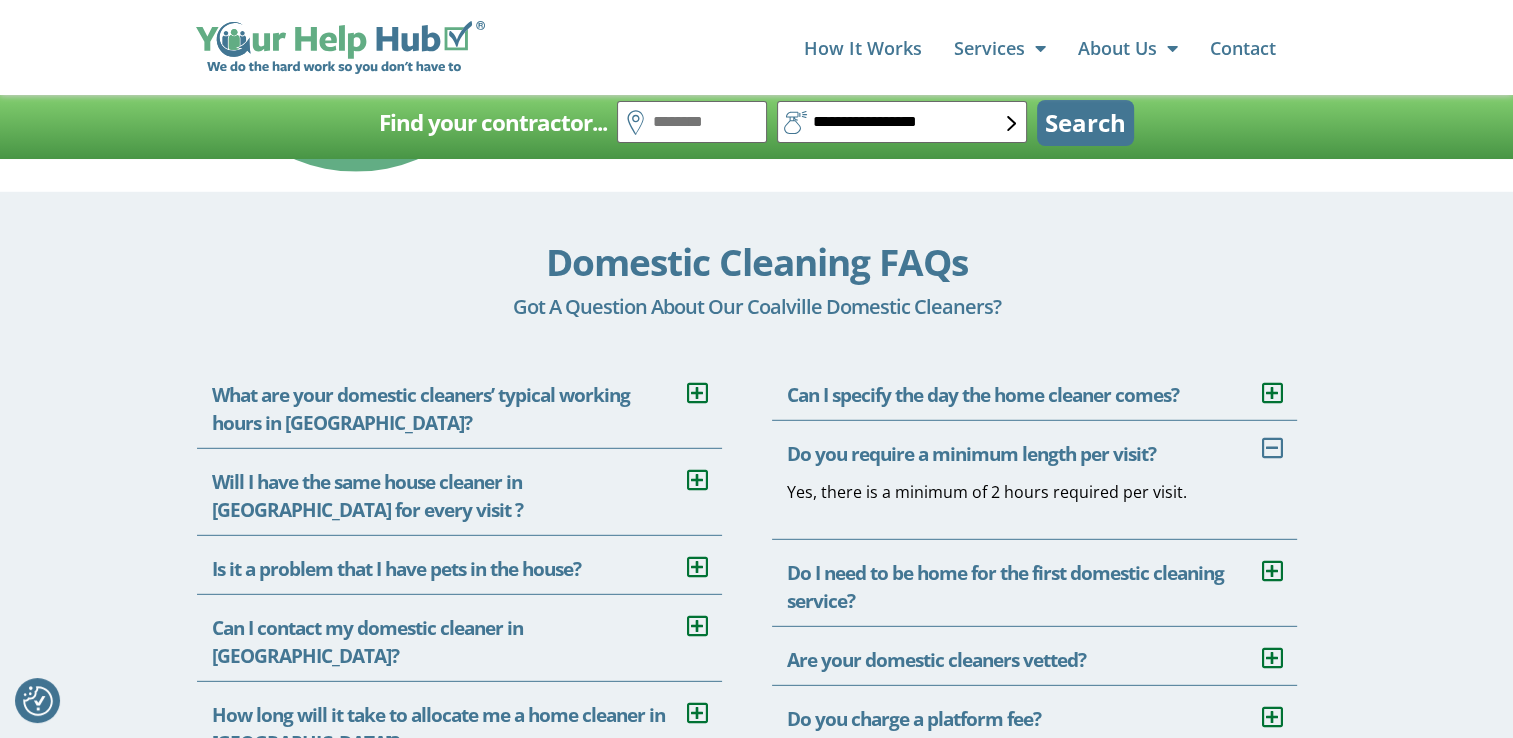 drag, startPoint x: 1230, startPoint y: 497, endPoint x: 1171, endPoint y: 462, distance: 68.60029 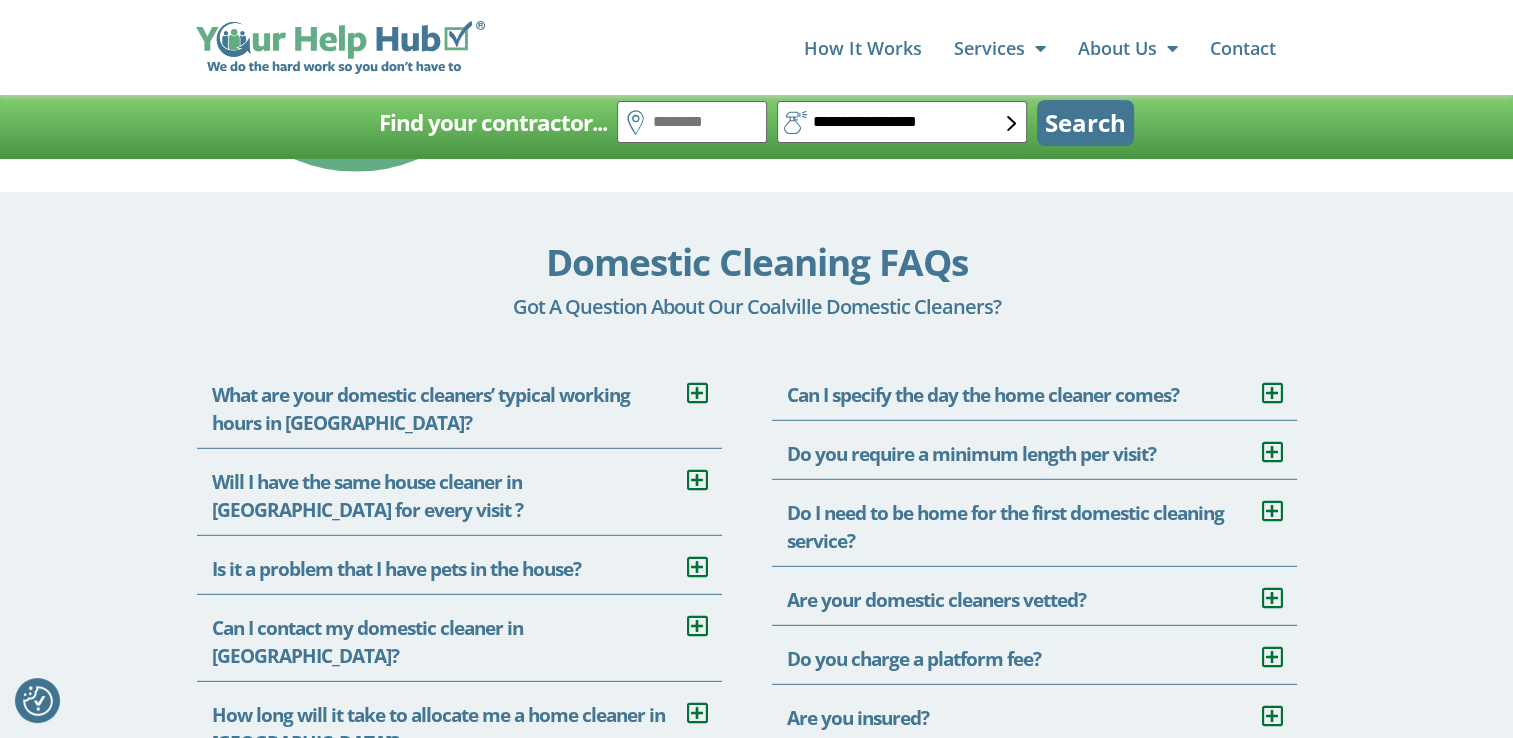 click on "Do I need to be home for the first domestic cleaning service?" at bounding box center (1005, 527) 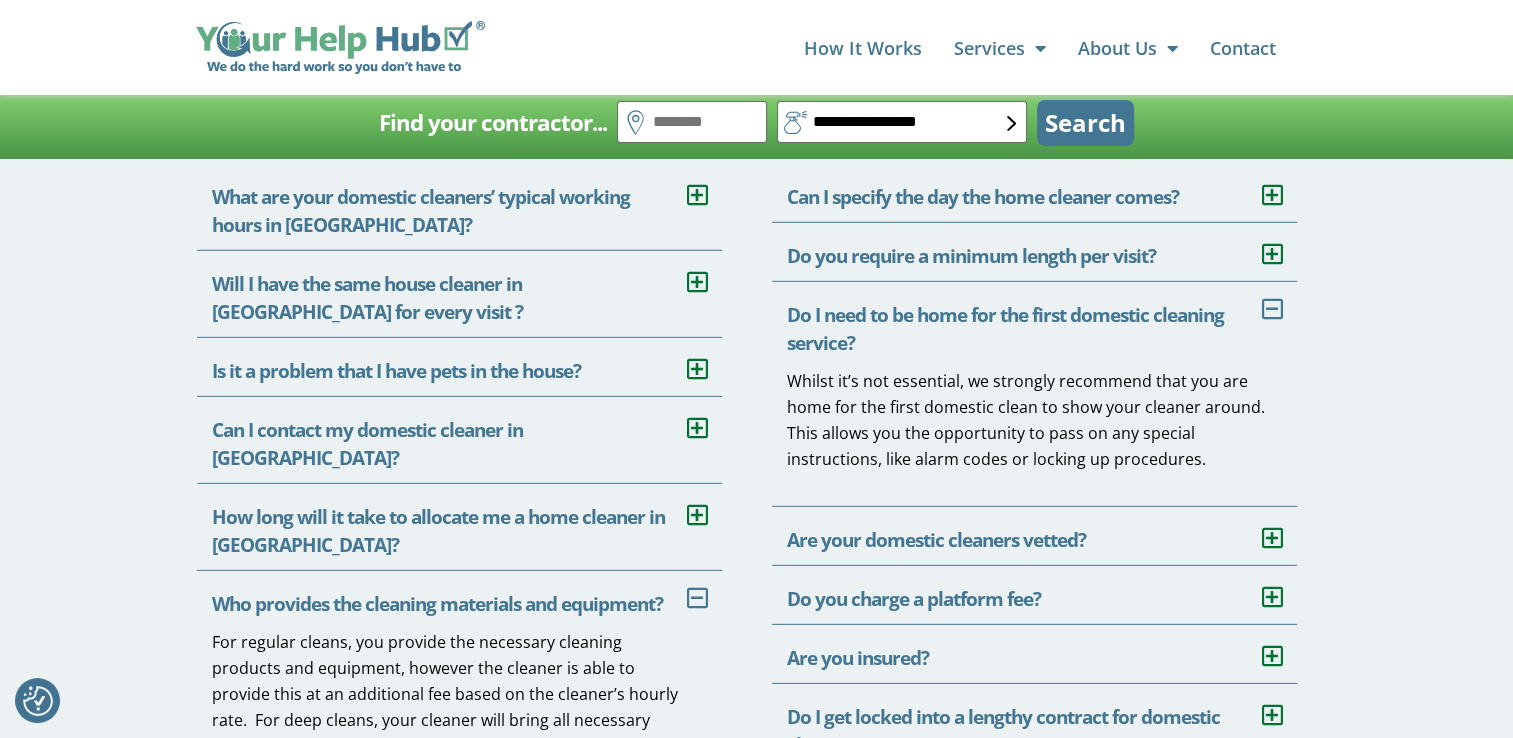 scroll, scrollTop: 5800, scrollLeft: 0, axis: vertical 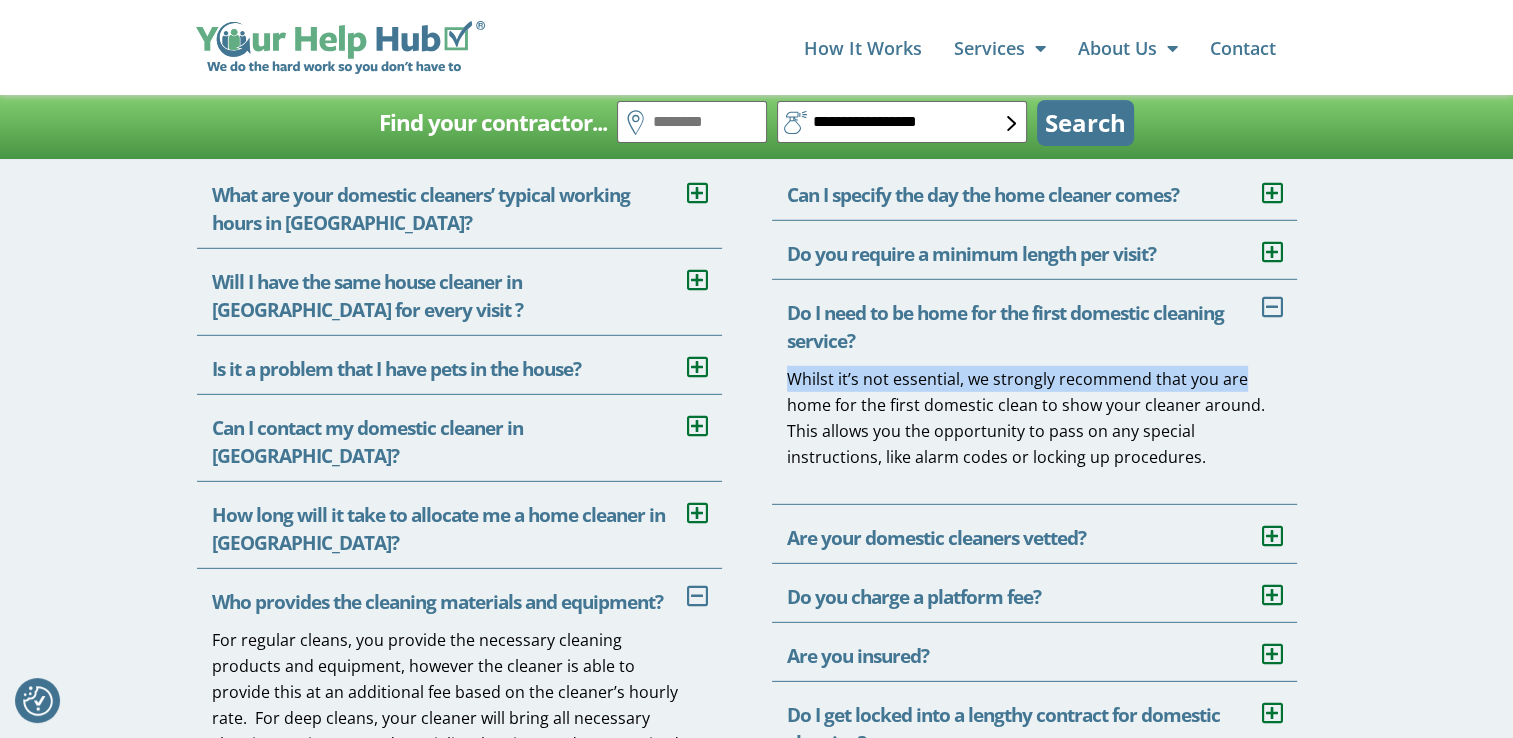 drag, startPoint x: 792, startPoint y: 381, endPoint x: 1243, endPoint y: 383, distance: 451.00443 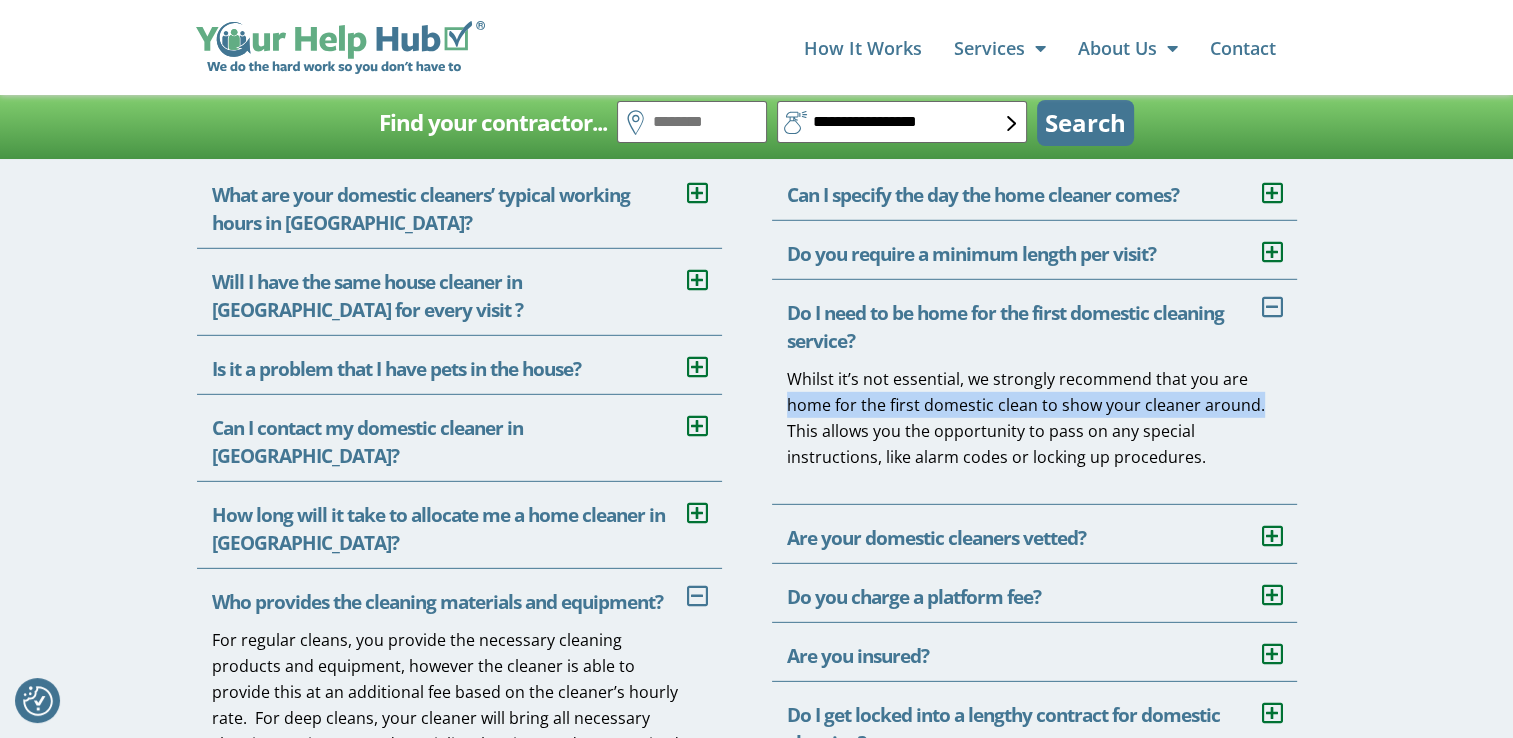 drag, startPoint x: 812, startPoint y: 410, endPoint x: 1270, endPoint y: 413, distance: 458.00983 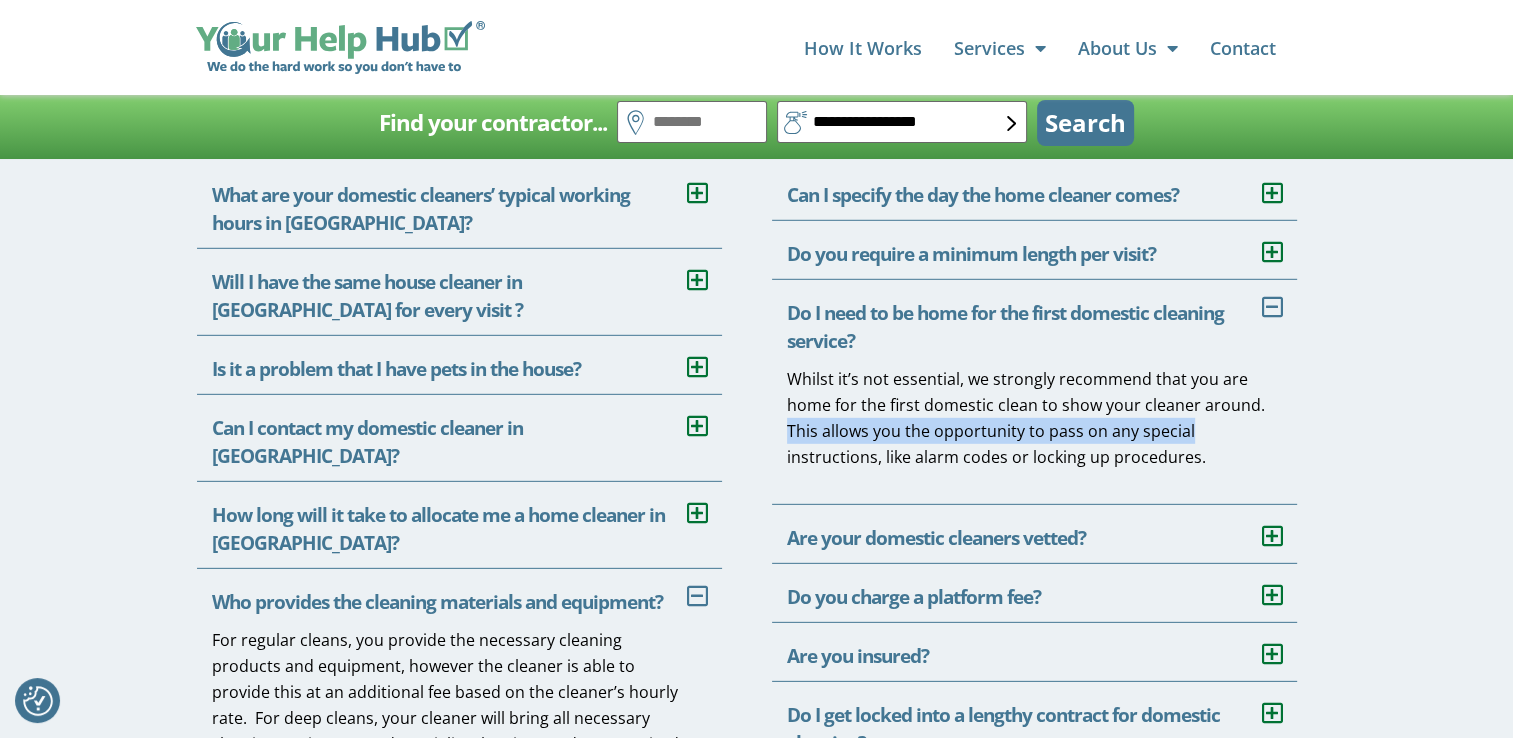drag, startPoint x: 812, startPoint y: 436, endPoint x: 1210, endPoint y: 438, distance: 398.00504 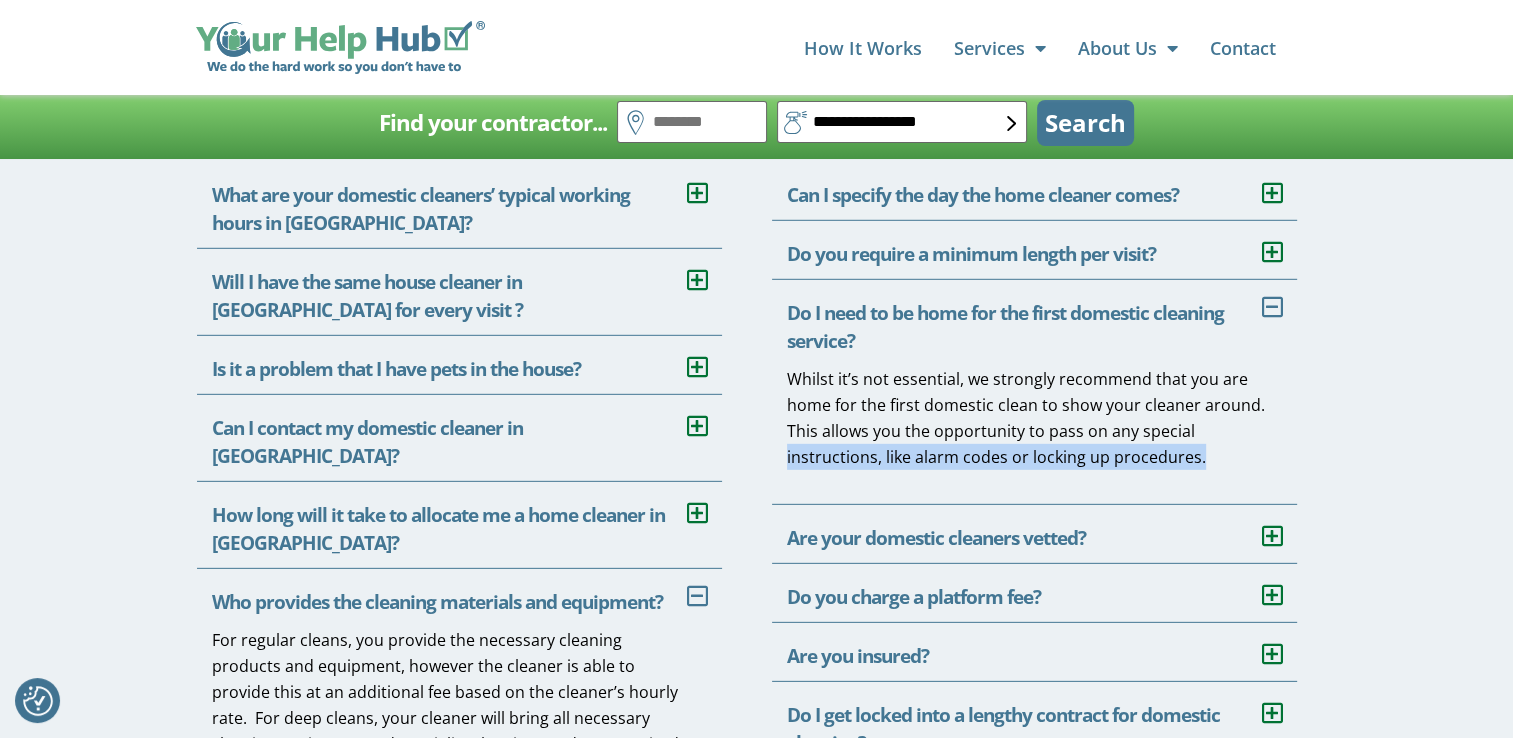 drag, startPoint x: 784, startPoint y: 457, endPoint x: 1212, endPoint y: 455, distance: 428.00467 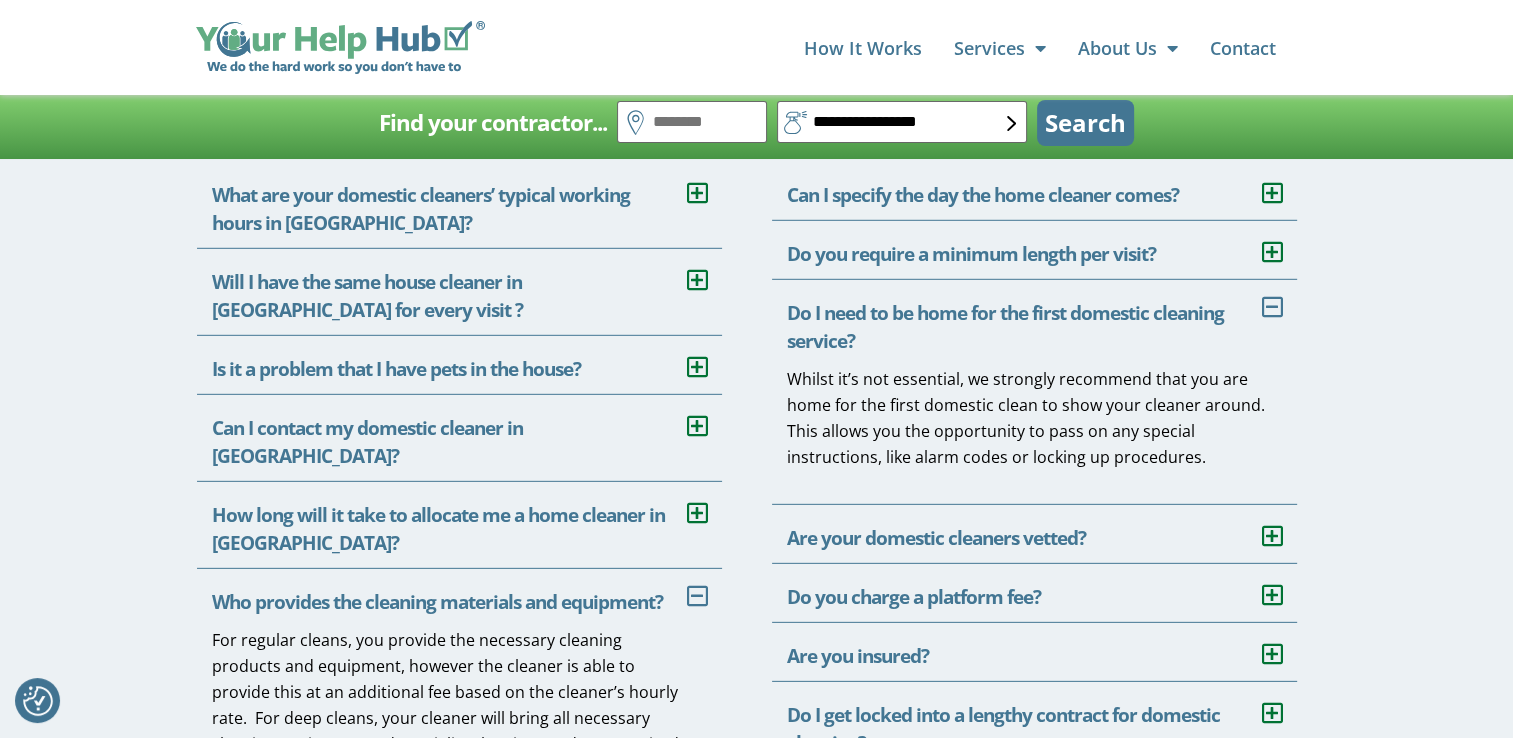 drag, startPoint x: 1212, startPoint y: 455, endPoint x: 1144, endPoint y: 316, distance: 154.74171 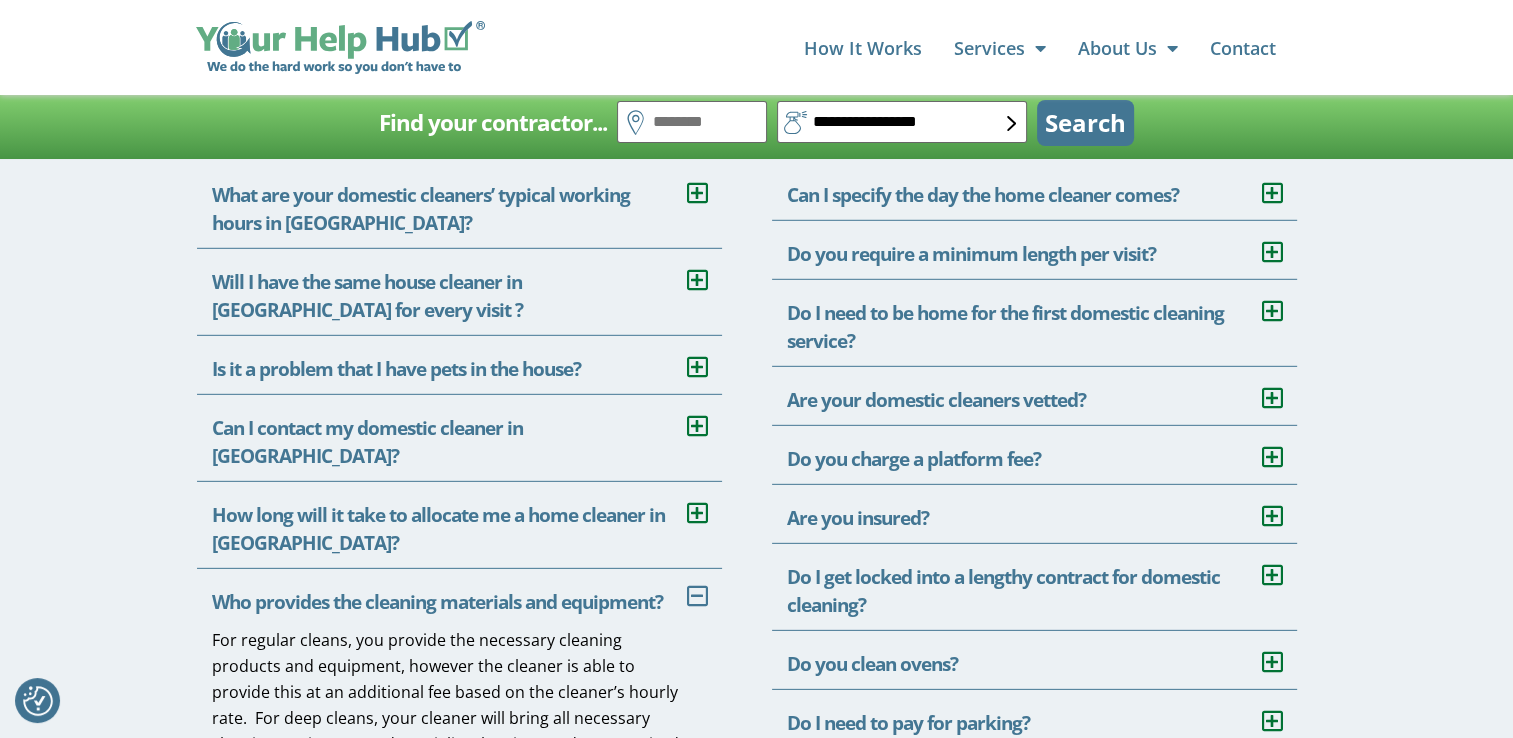 click on "Are your domestic cleaners vetted?" at bounding box center (1034, 396) 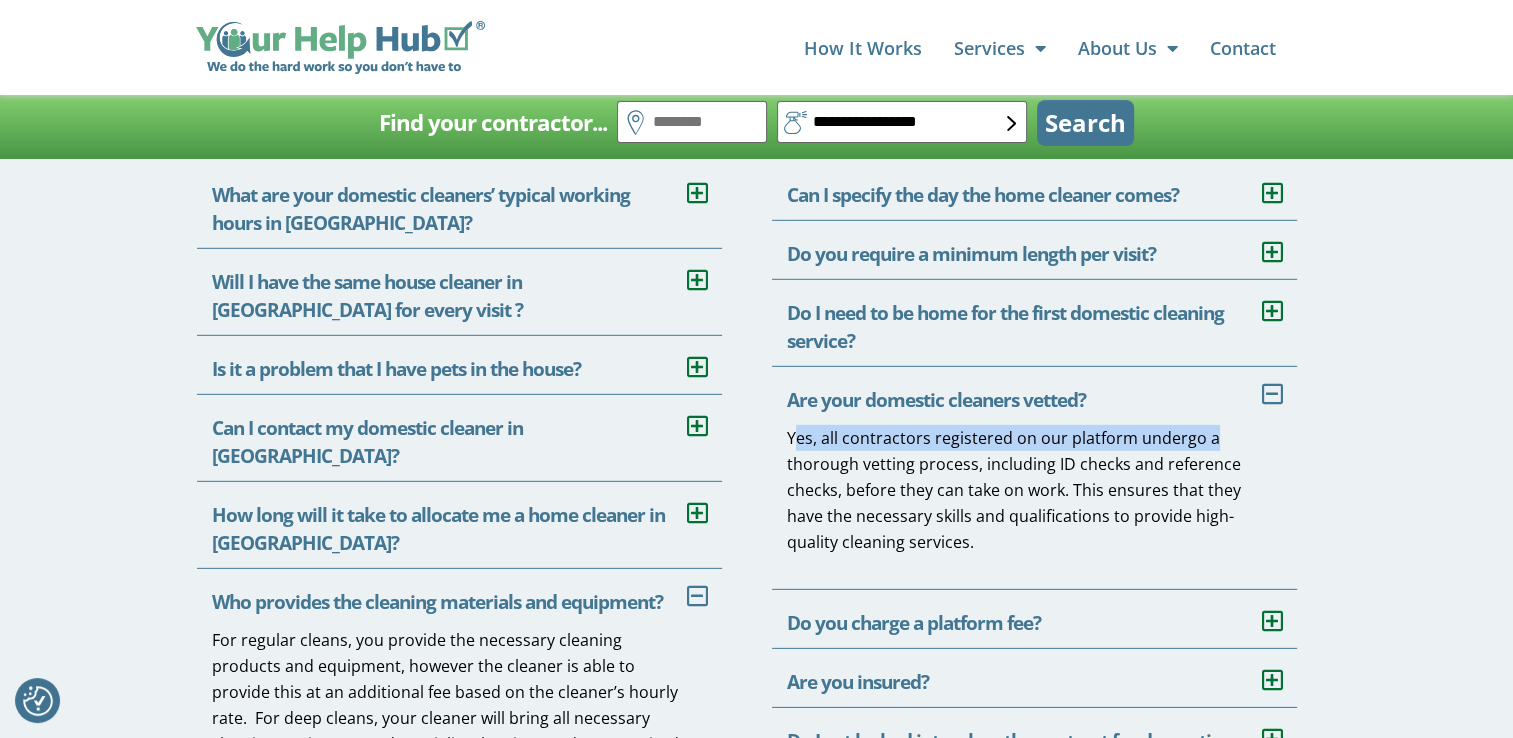 drag, startPoint x: 792, startPoint y: 439, endPoint x: 1222, endPoint y: 441, distance: 430.00464 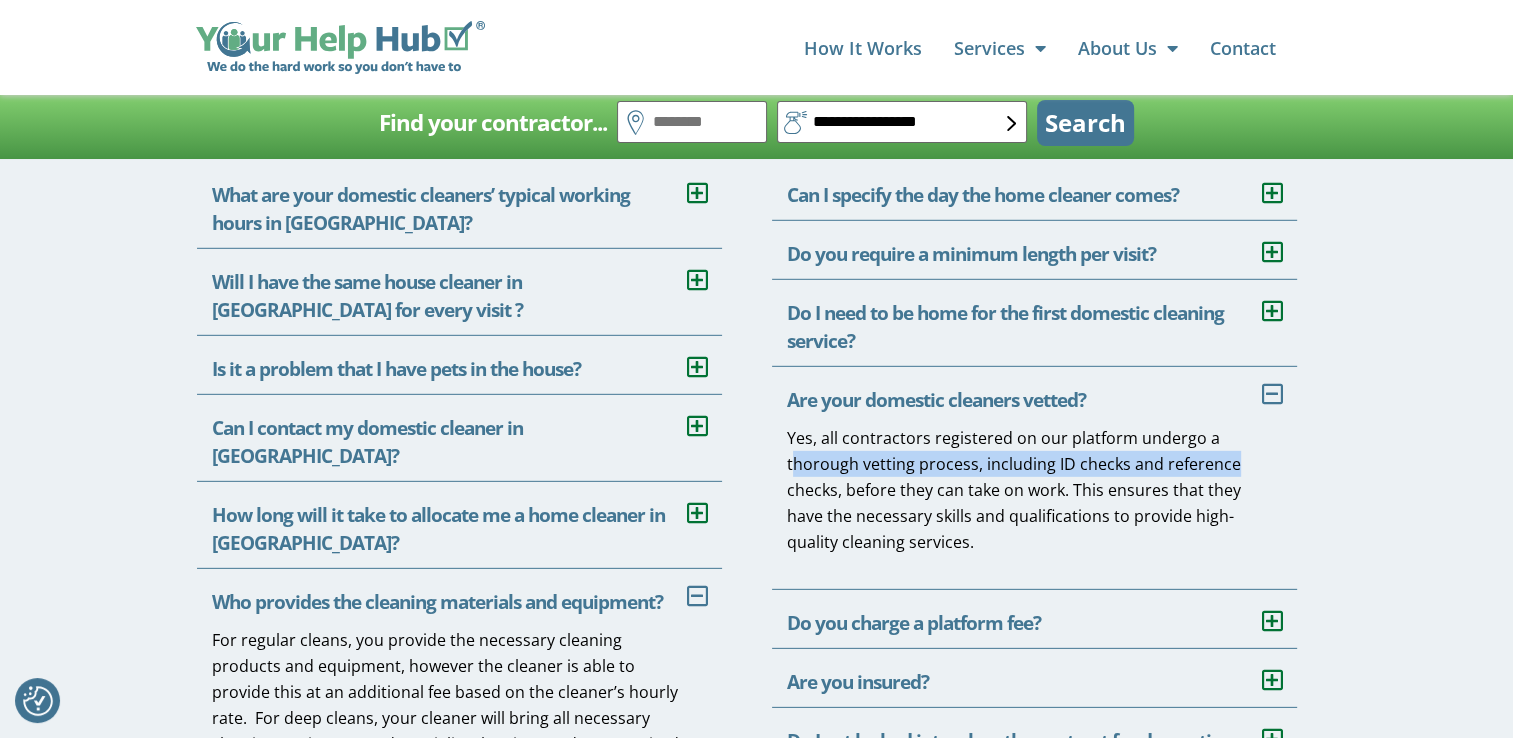 drag, startPoint x: 796, startPoint y: 466, endPoint x: 1287, endPoint y: 471, distance: 491.02545 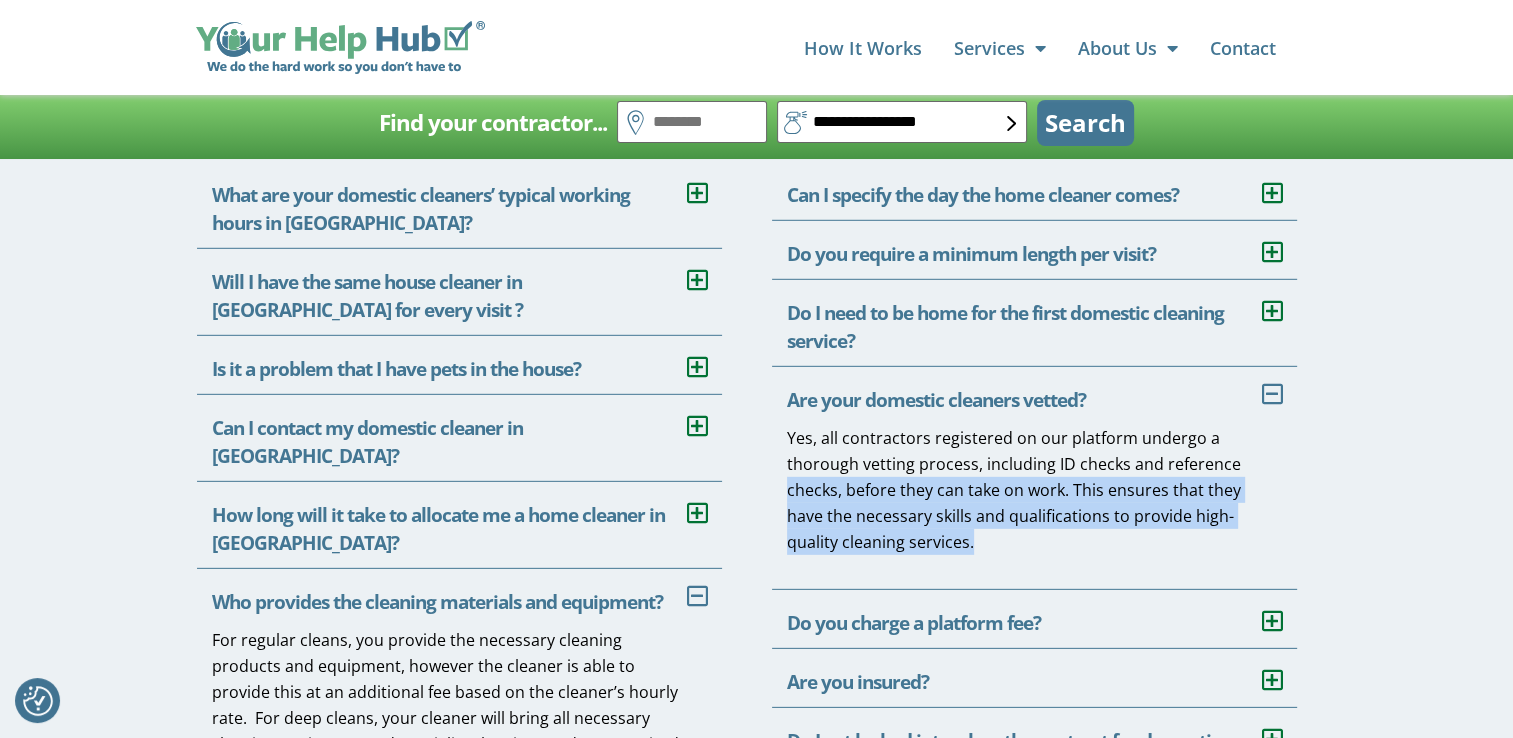 drag, startPoint x: 794, startPoint y: 495, endPoint x: 1099, endPoint y: 560, distance: 311.84933 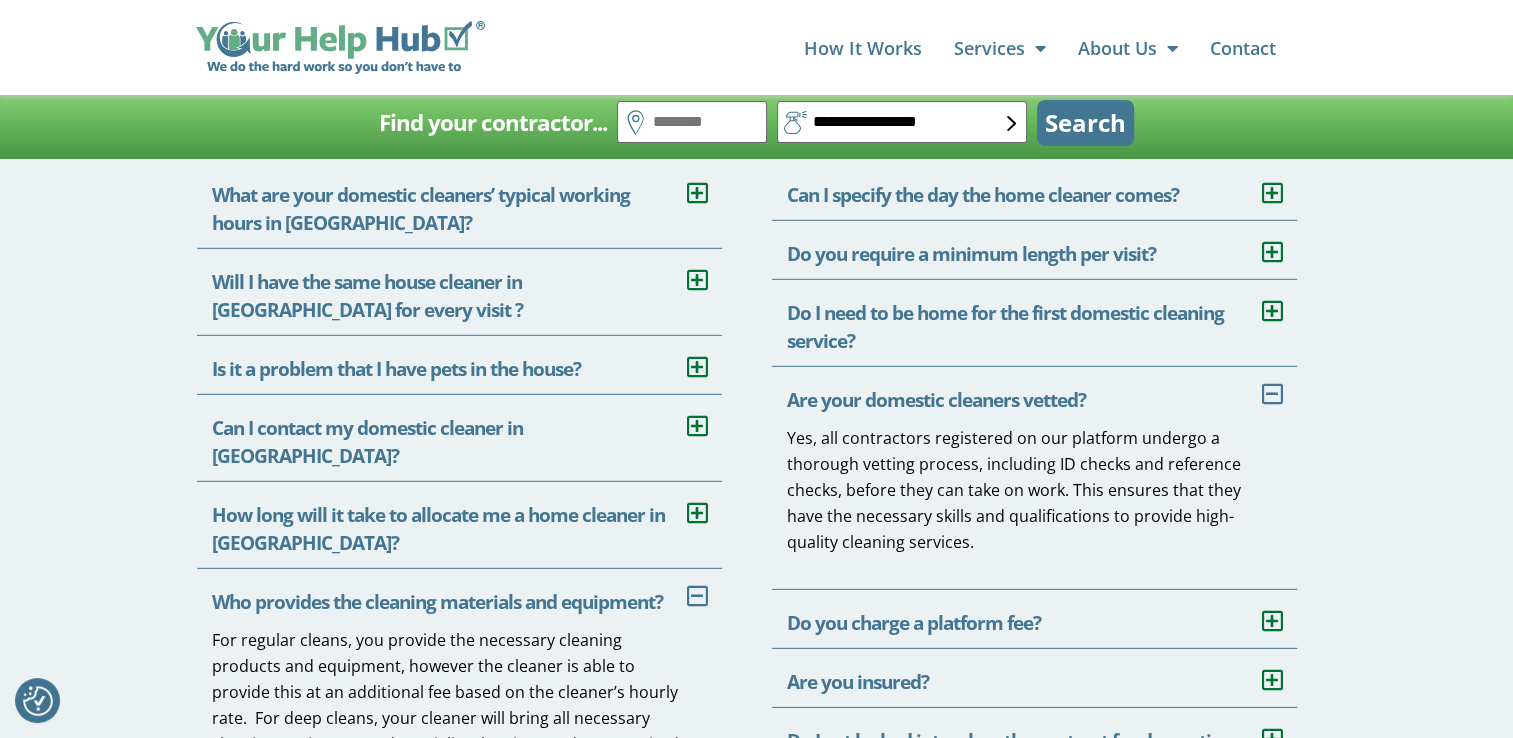 drag, startPoint x: 1099, startPoint y: 560, endPoint x: 984, endPoint y: 395, distance: 201.12186 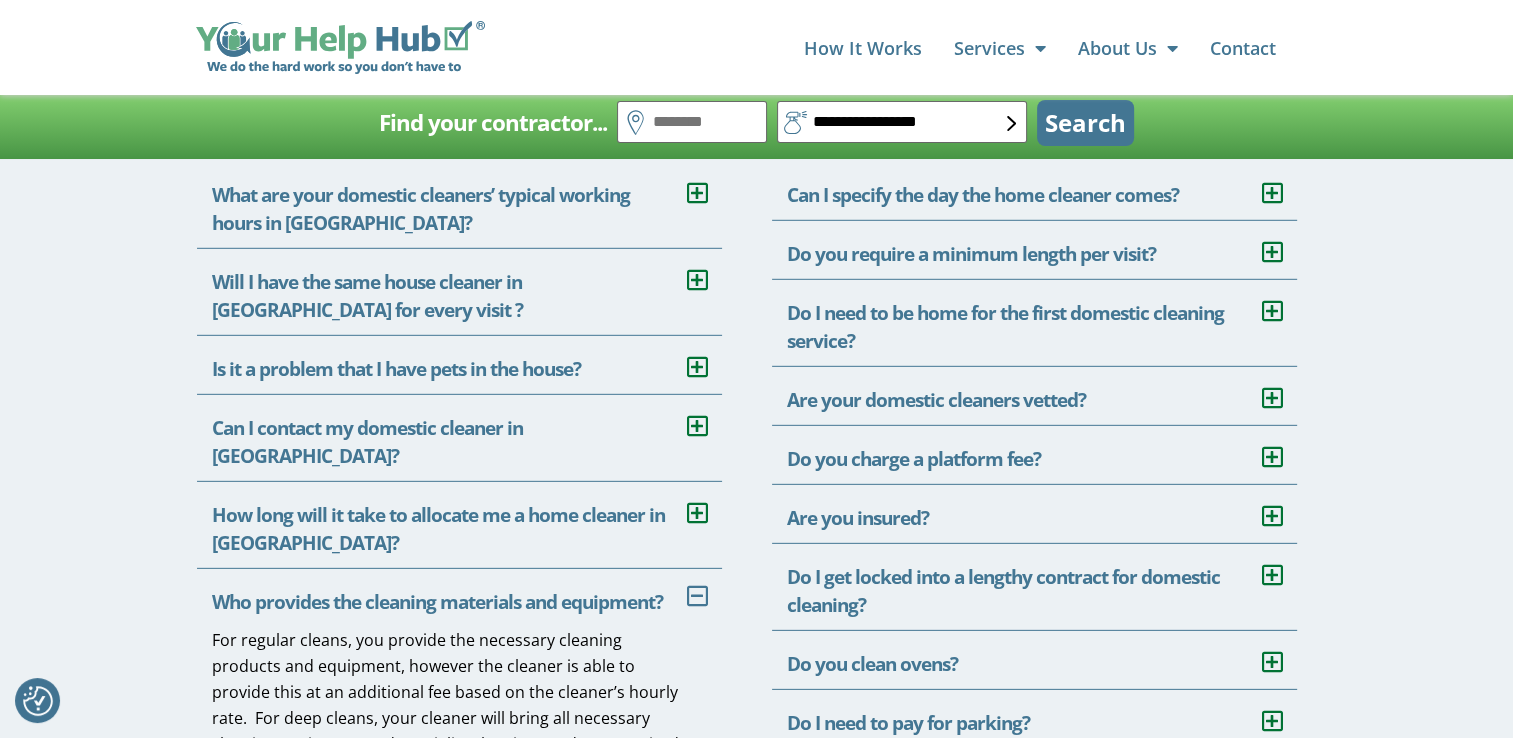 click on "Do you charge a platform fee?" at bounding box center [914, 459] 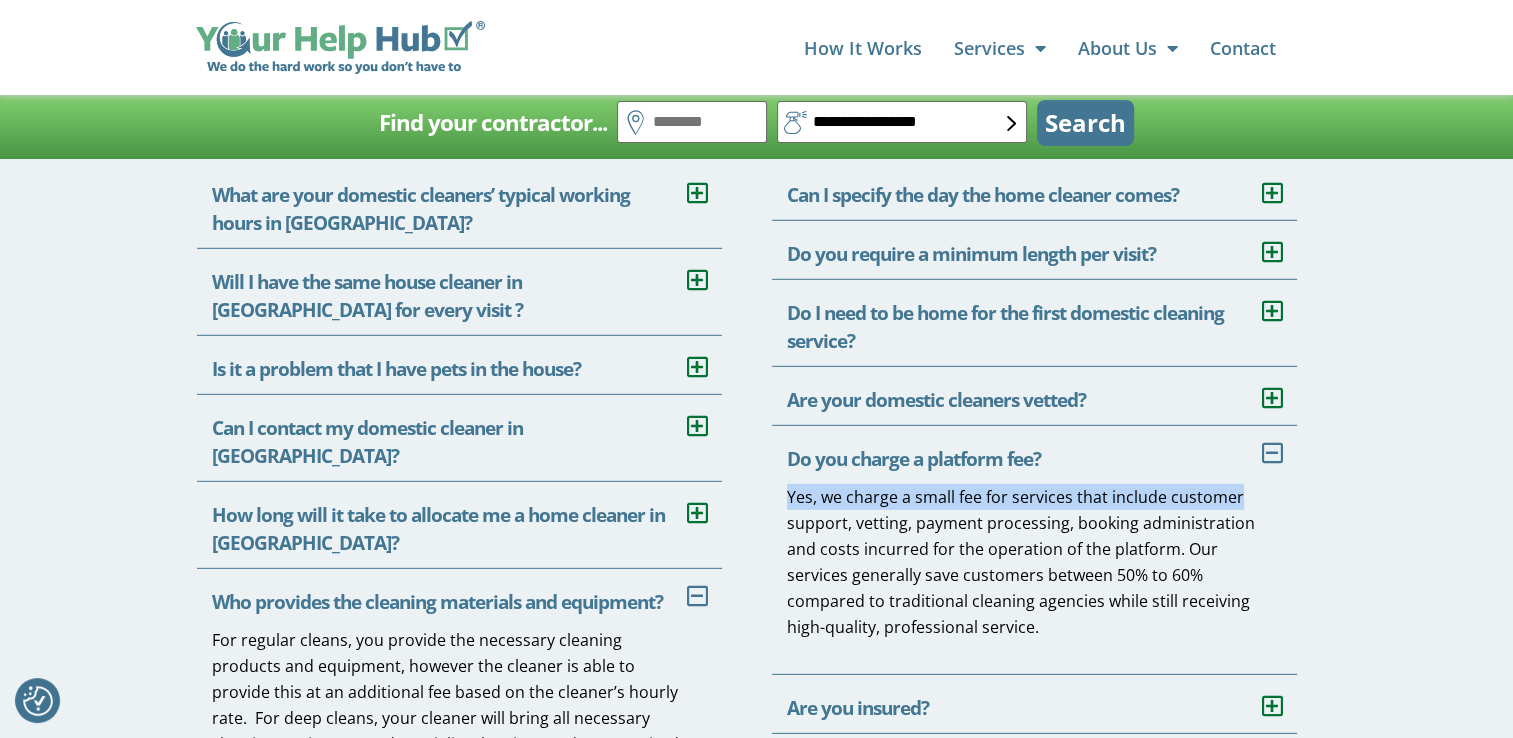 drag, startPoint x: 788, startPoint y: 504, endPoint x: 1243, endPoint y: 500, distance: 455.01758 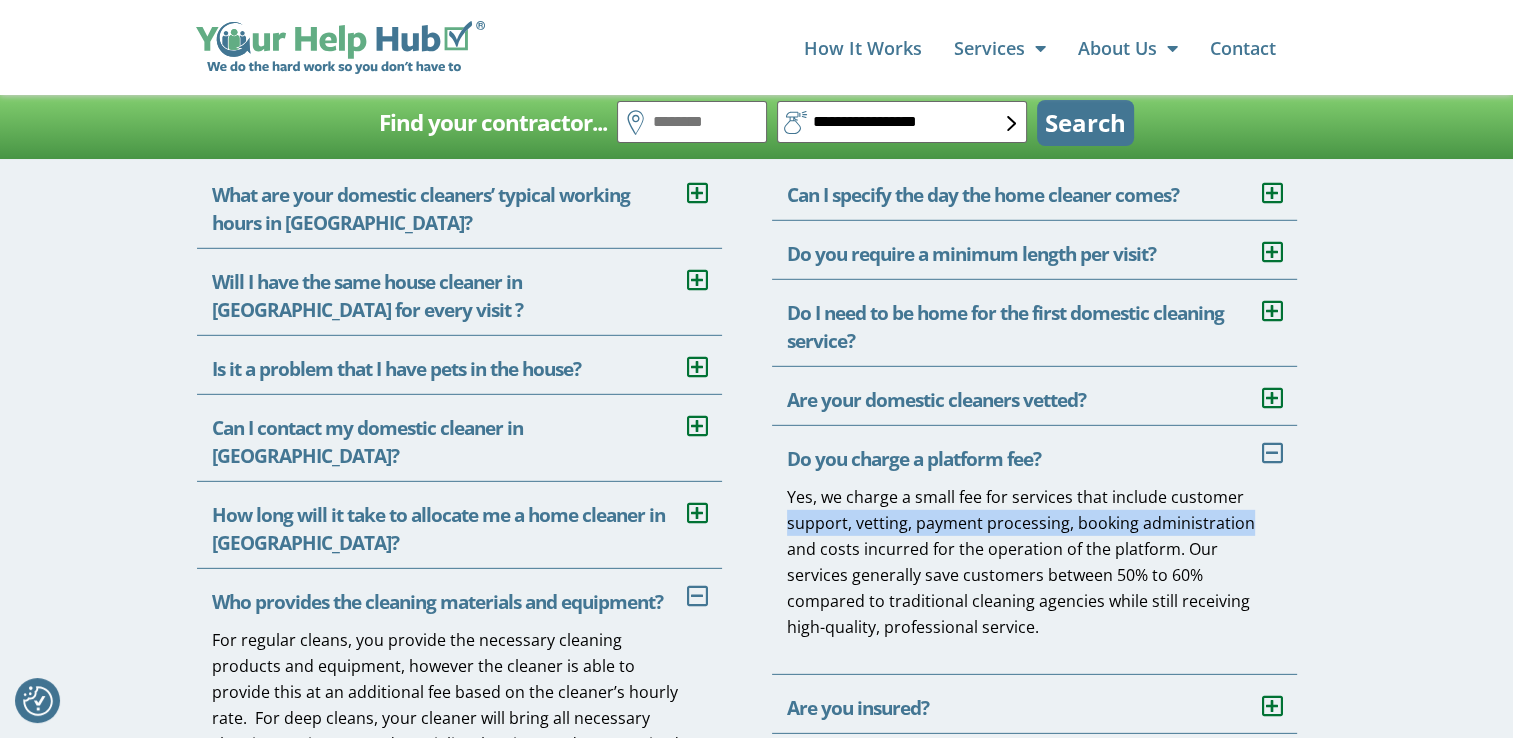 drag, startPoint x: 787, startPoint y: 524, endPoint x: 1246, endPoint y: 531, distance: 459.05338 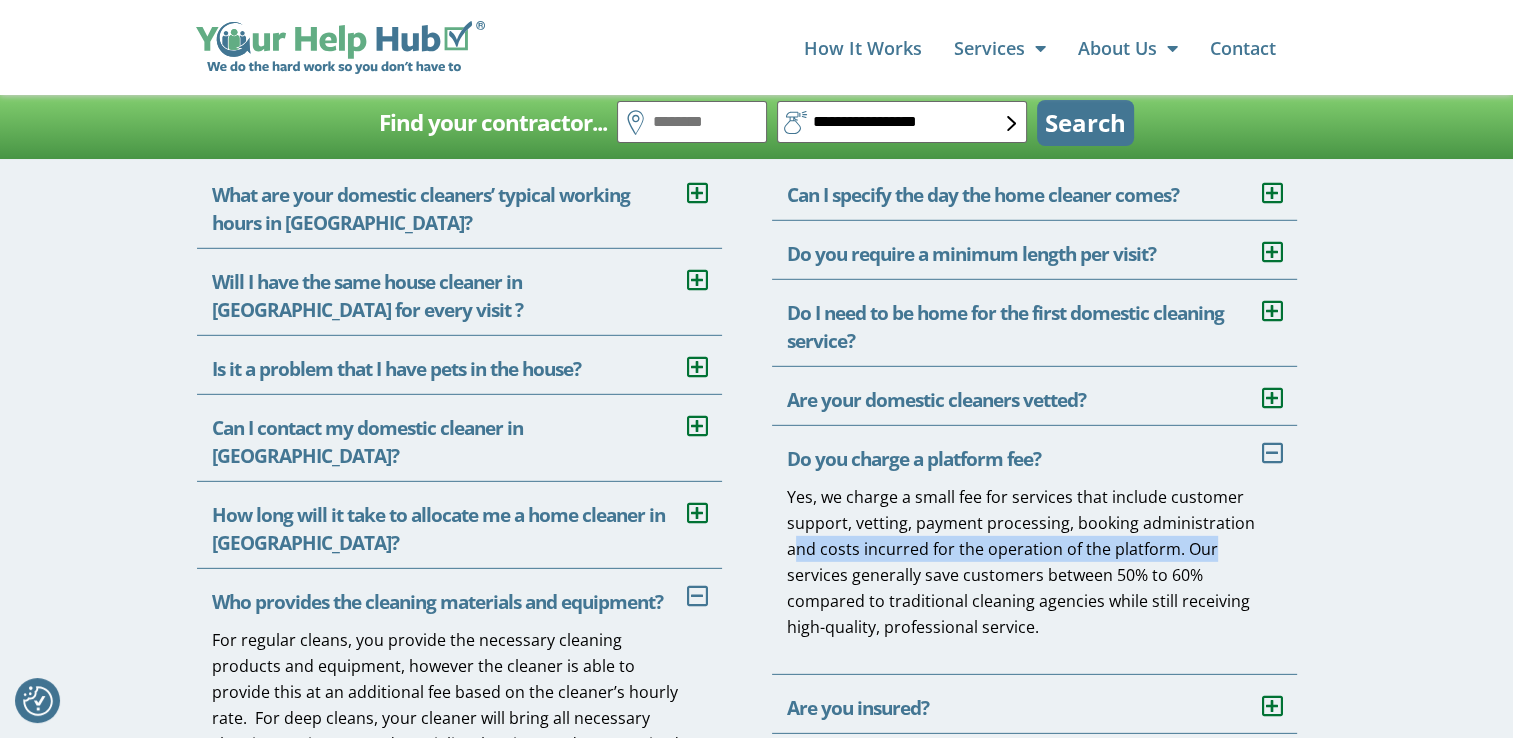 drag, startPoint x: 793, startPoint y: 551, endPoint x: 1270, endPoint y: 545, distance: 477.03772 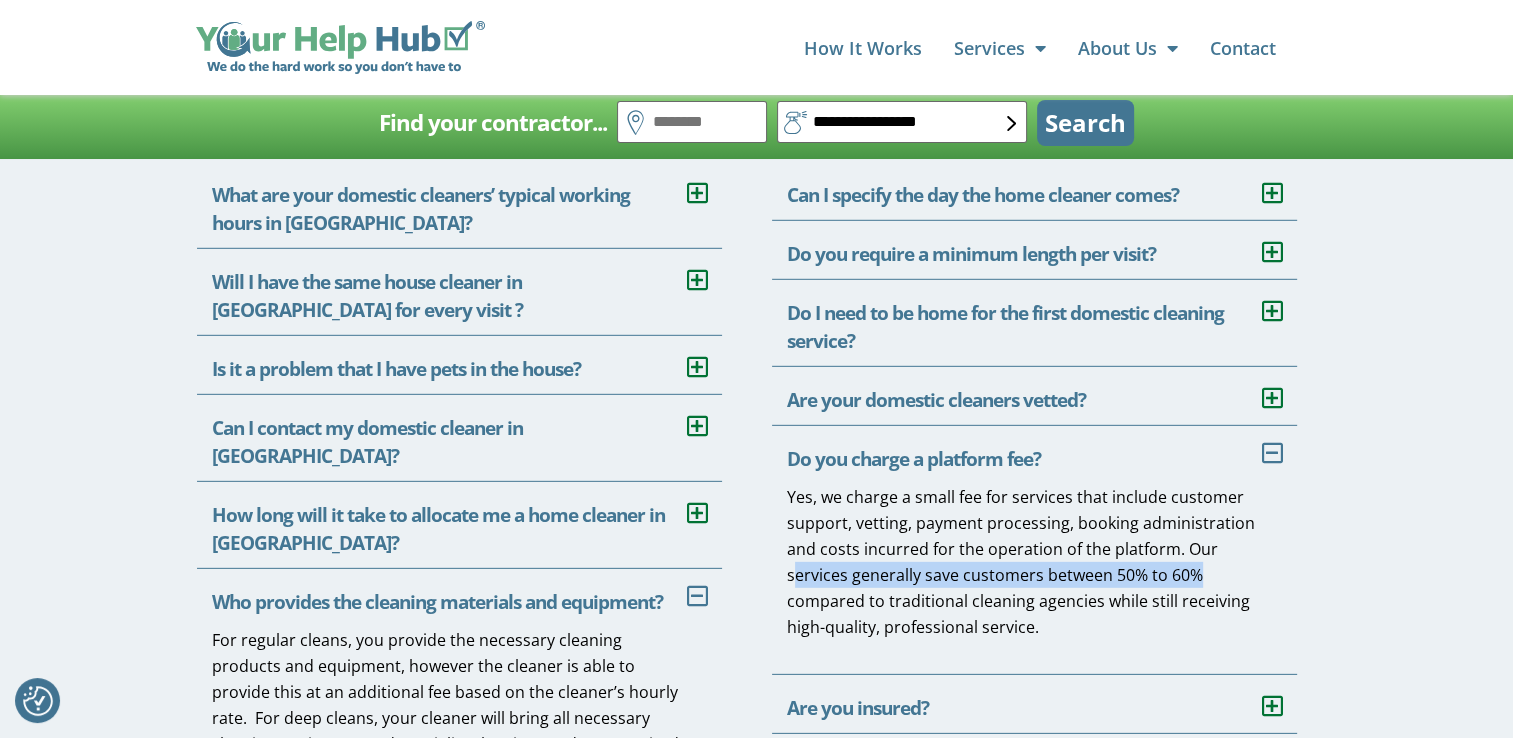 drag, startPoint x: 864, startPoint y: 580, endPoint x: 1227, endPoint y: 580, distance: 363 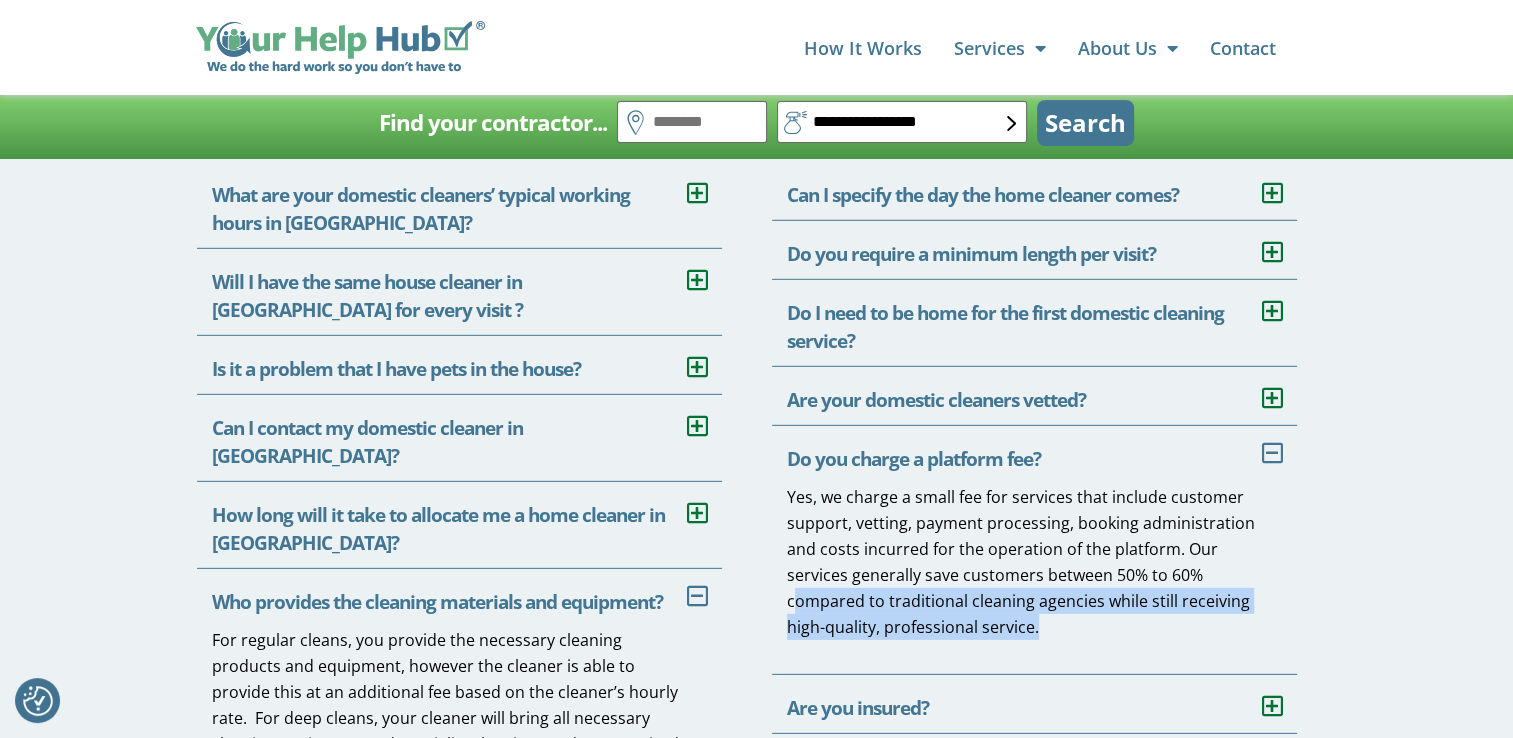 drag, startPoint x: 792, startPoint y: 605, endPoint x: 1238, endPoint y: 616, distance: 446.13562 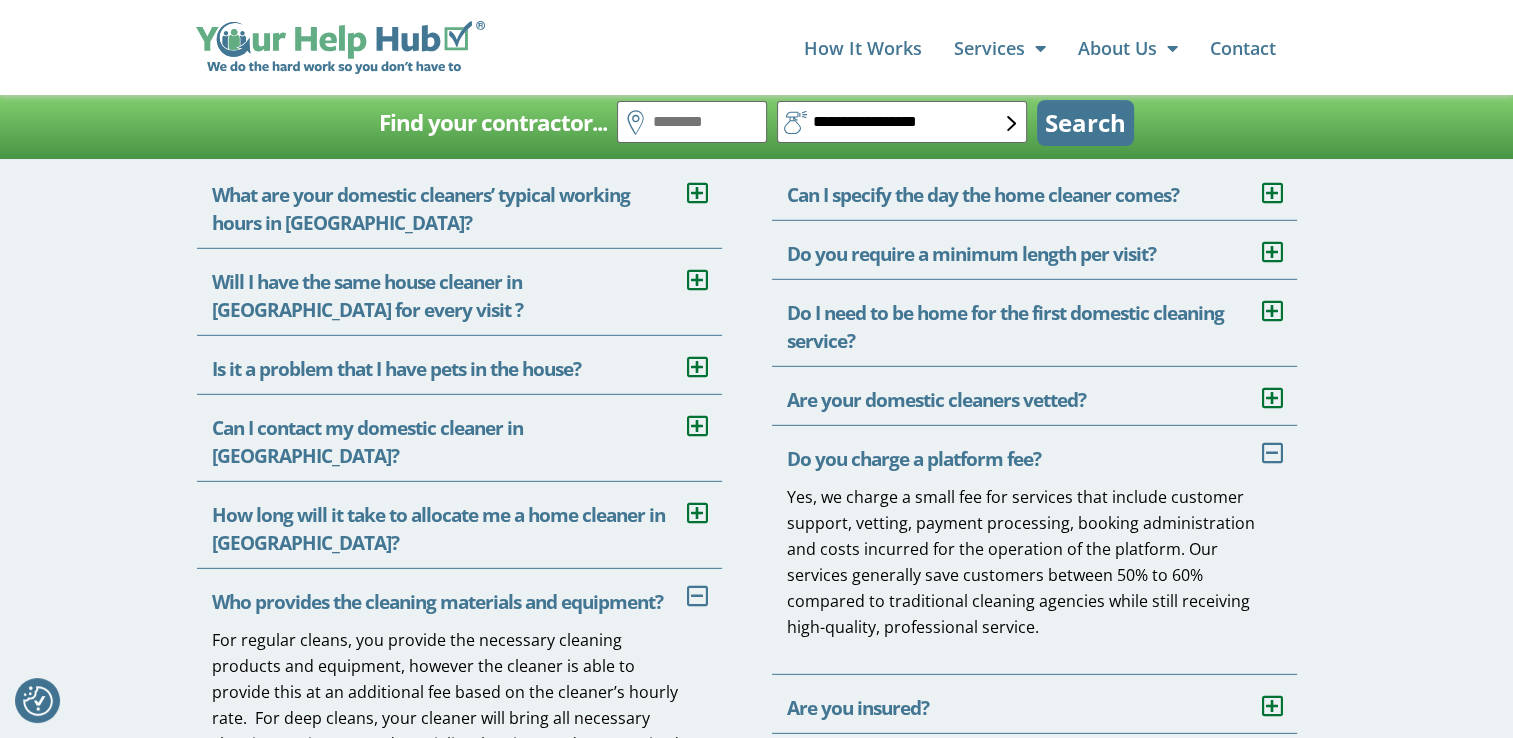 click on "Do you charge a platform fee?" at bounding box center (1034, 455) 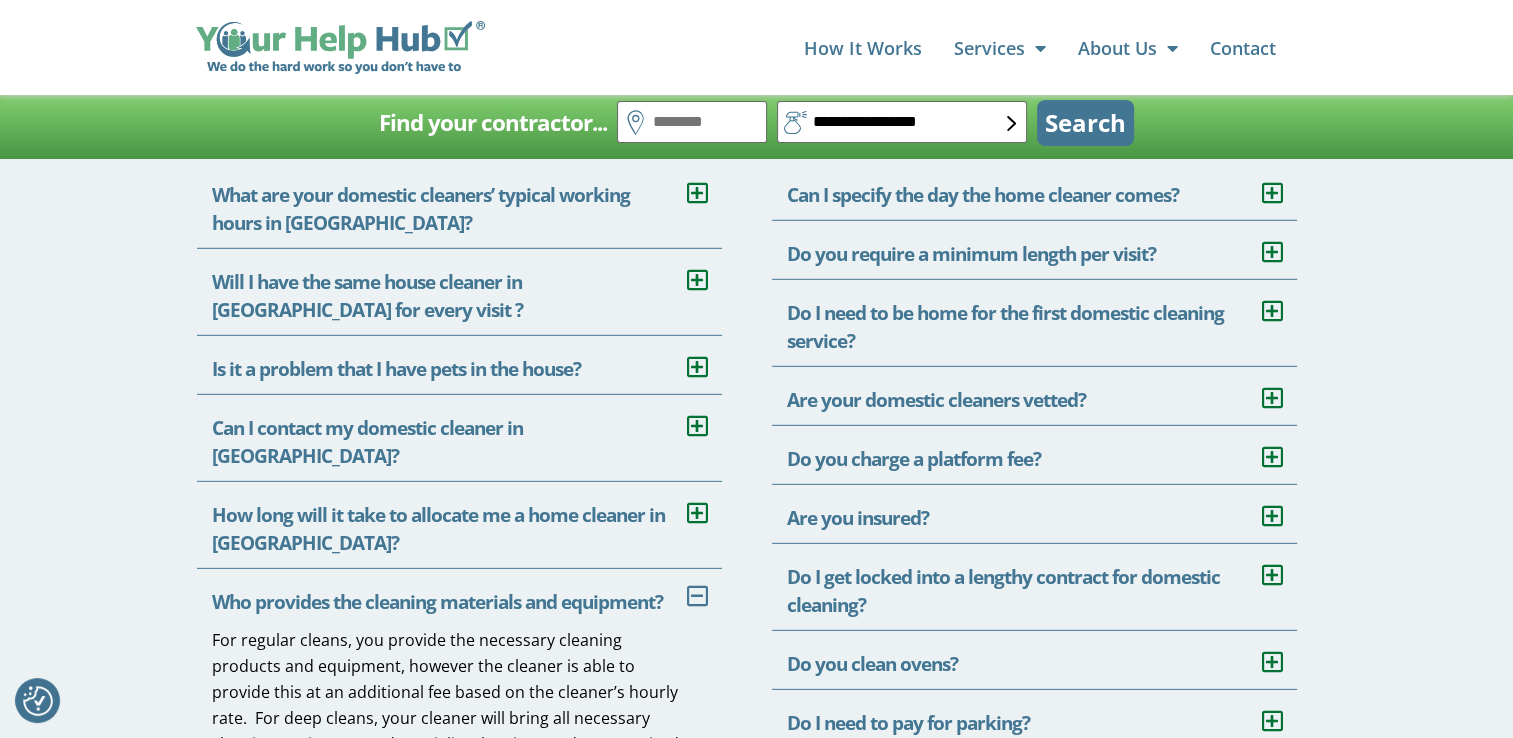 click on "Are you insured?" at bounding box center [1034, 514] 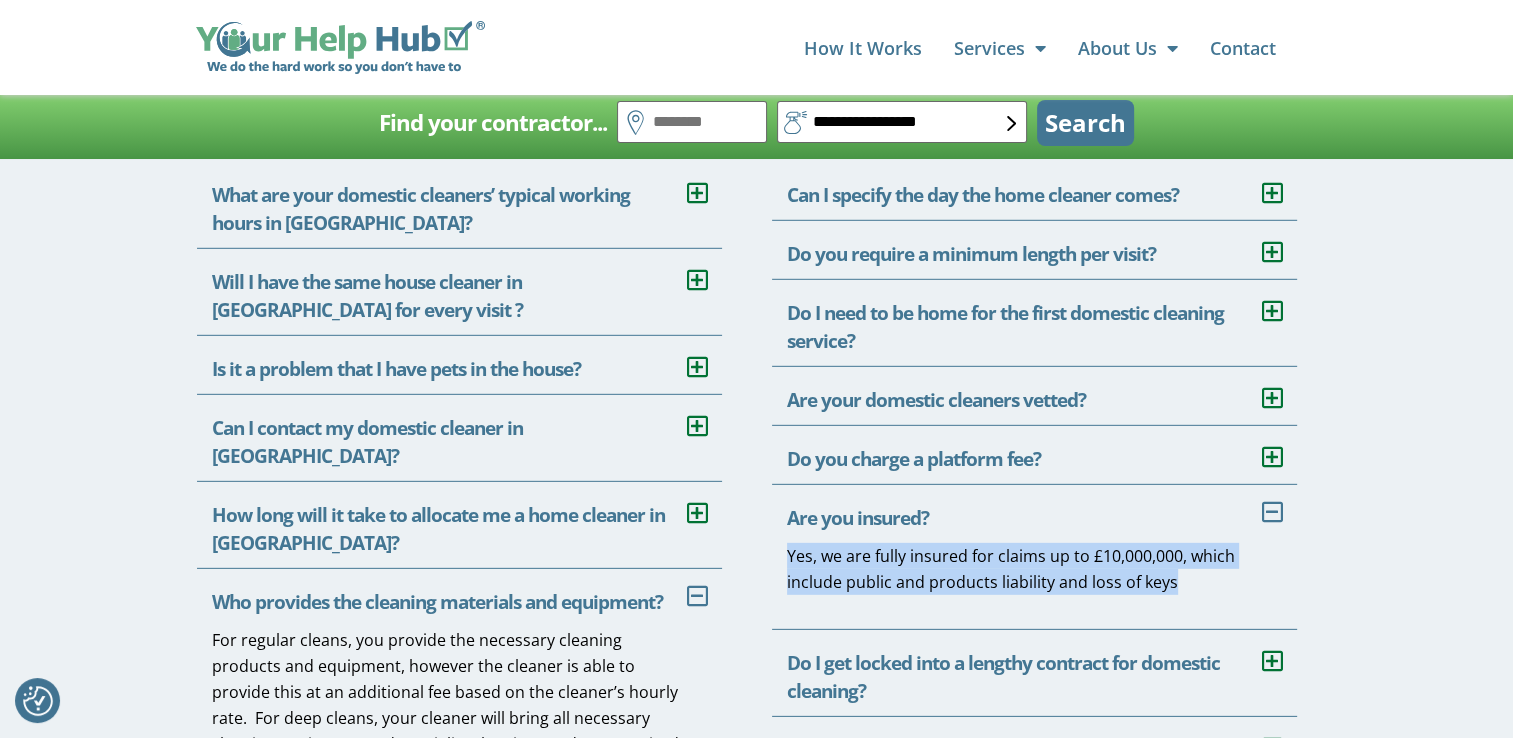 drag, startPoint x: 824, startPoint y: 554, endPoint x: 1246, endPoint y: 582, distance: 422.9279 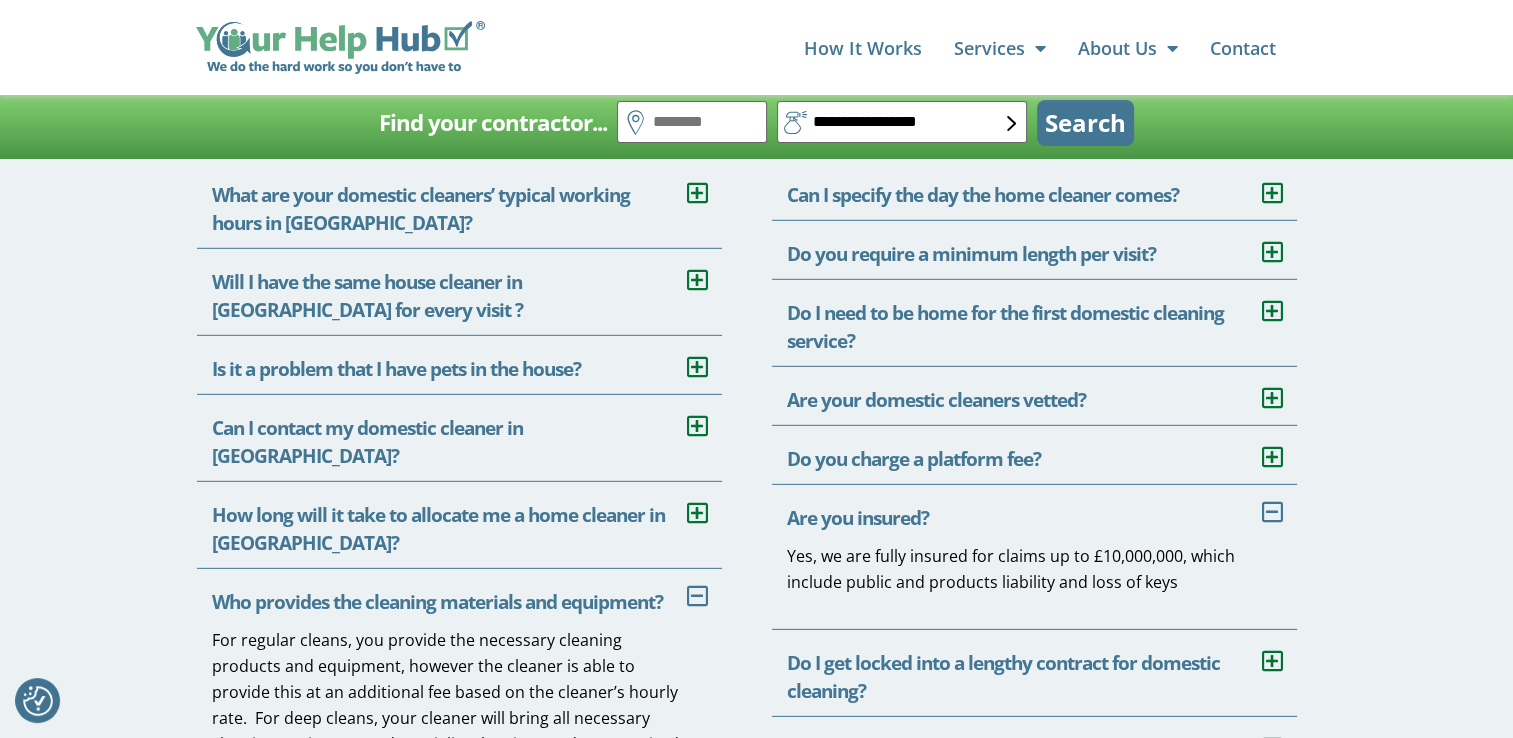click on "Are you insured?" at bounding box center (1034, 514) 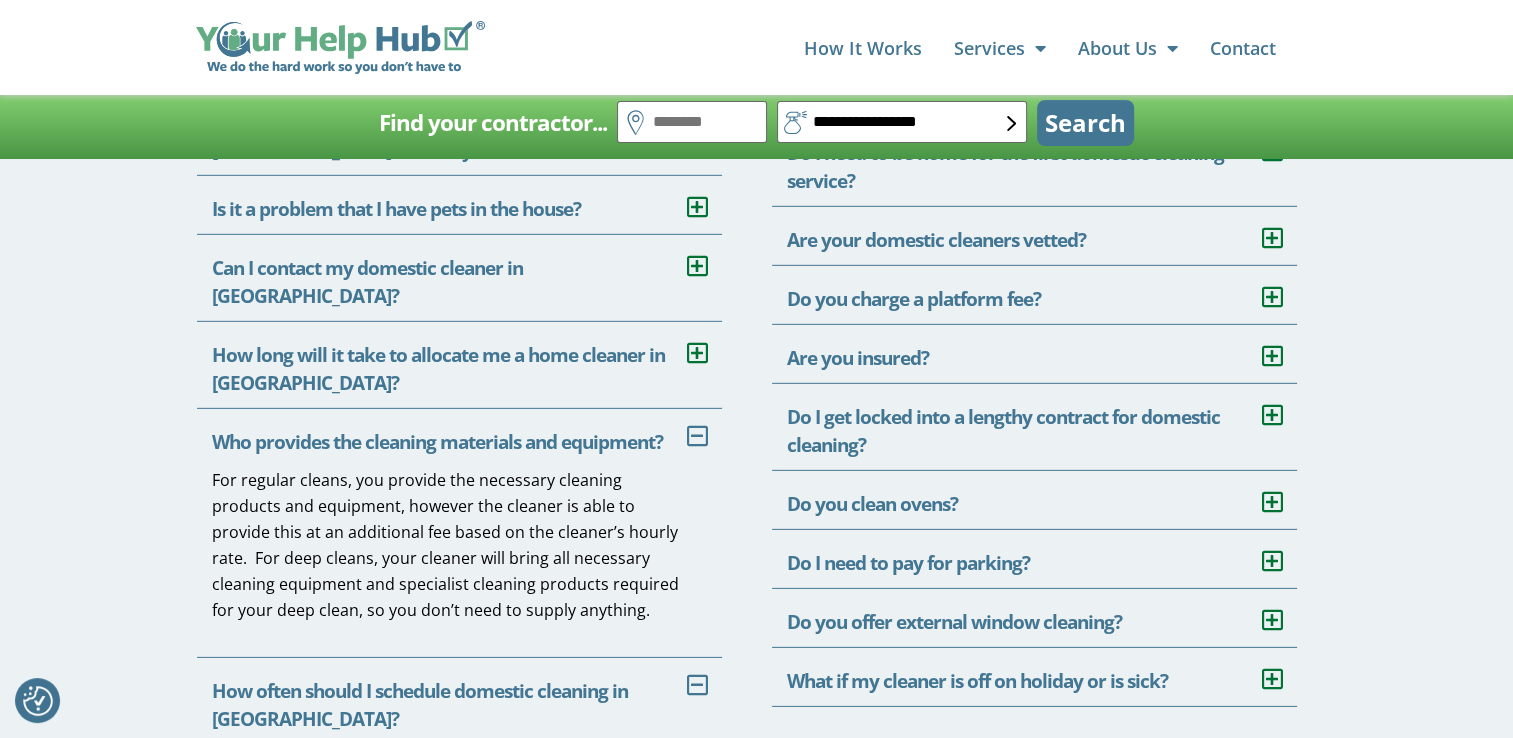 scroll, scrollTop: 6100, scrollLeft: 0, axis: vertical 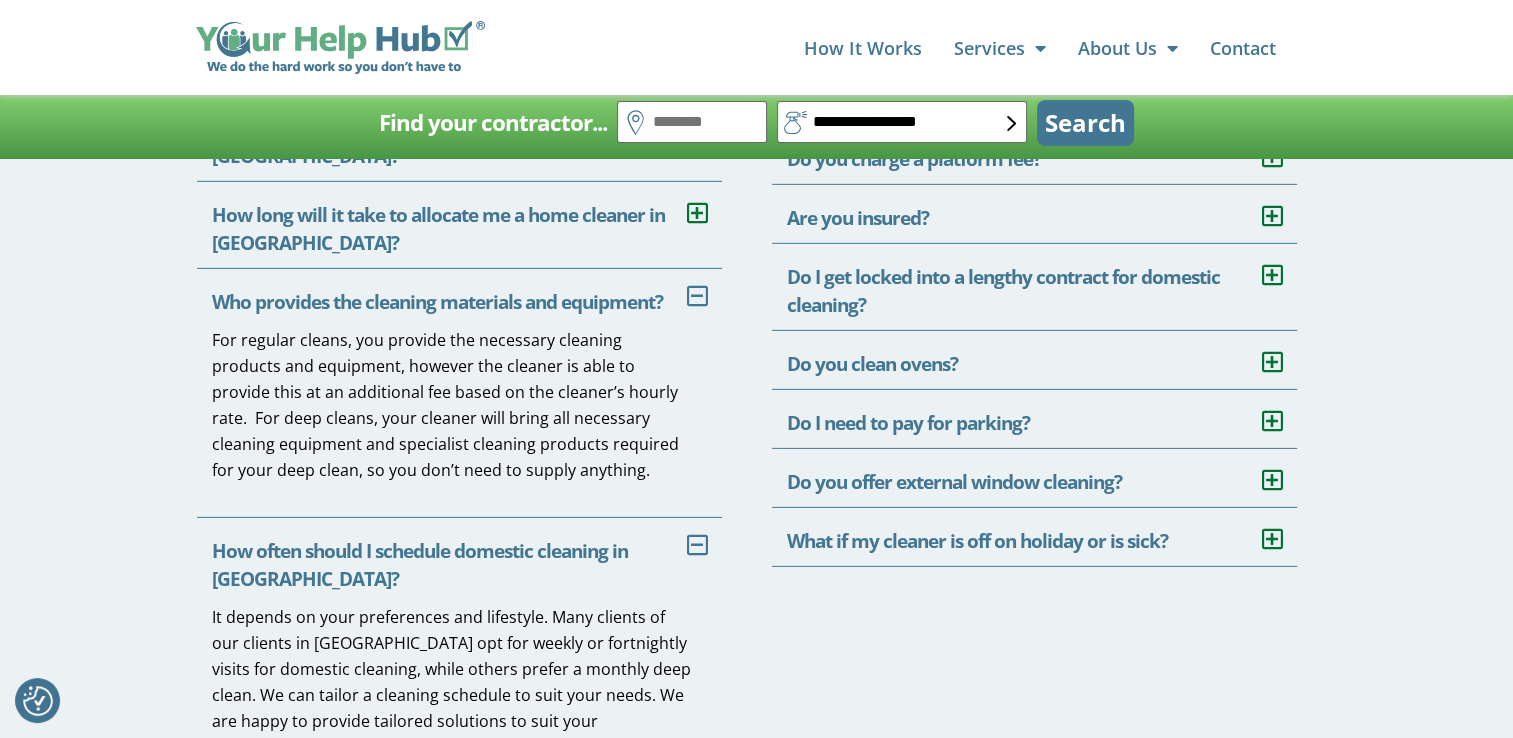 click on "Do I get locked into a lengthy contract for domestic cleaning?" at bounding box center (1003, 291) 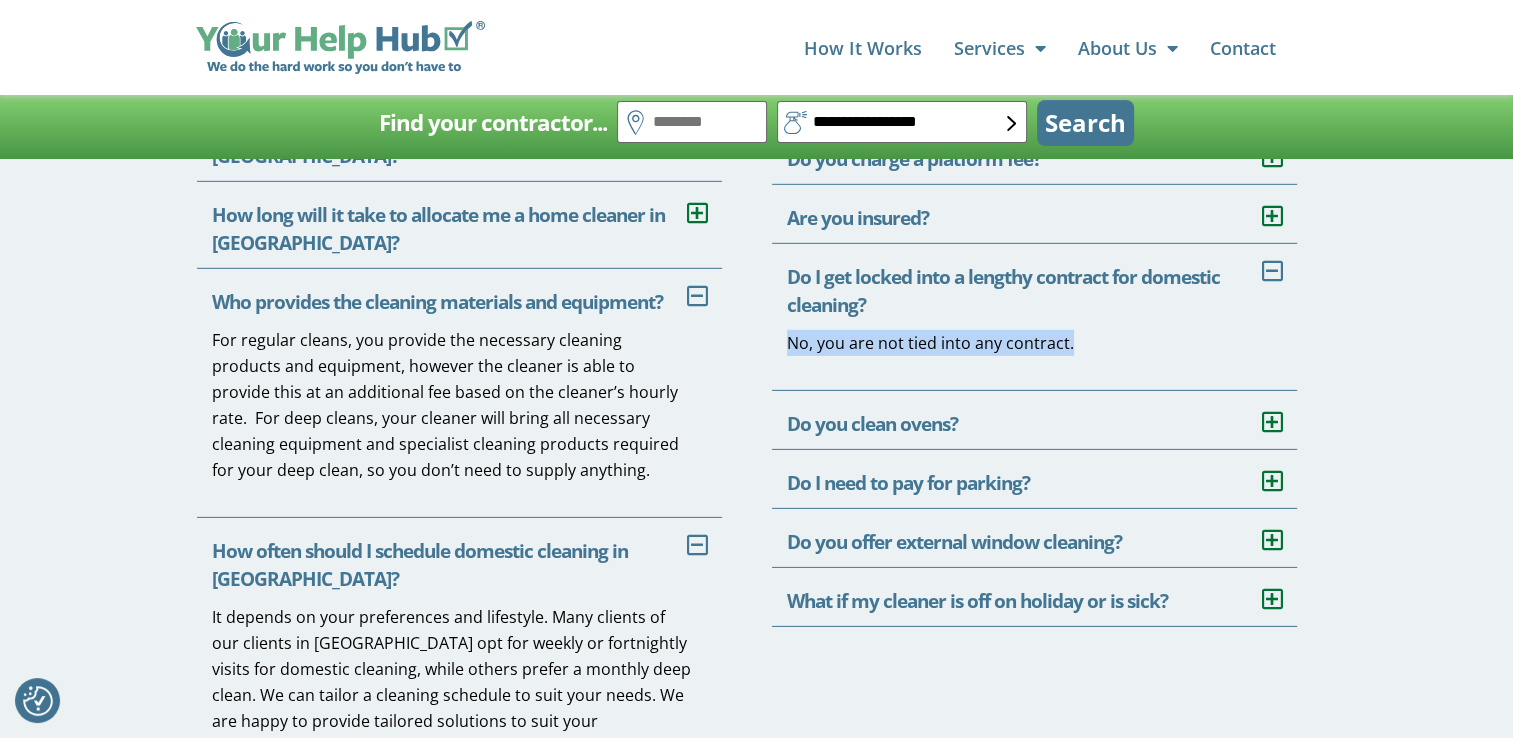 drag, startPoint x: 781, startPoint y: 342, endPoint x: 1129, endPoint y: 353, distance: 348.1738 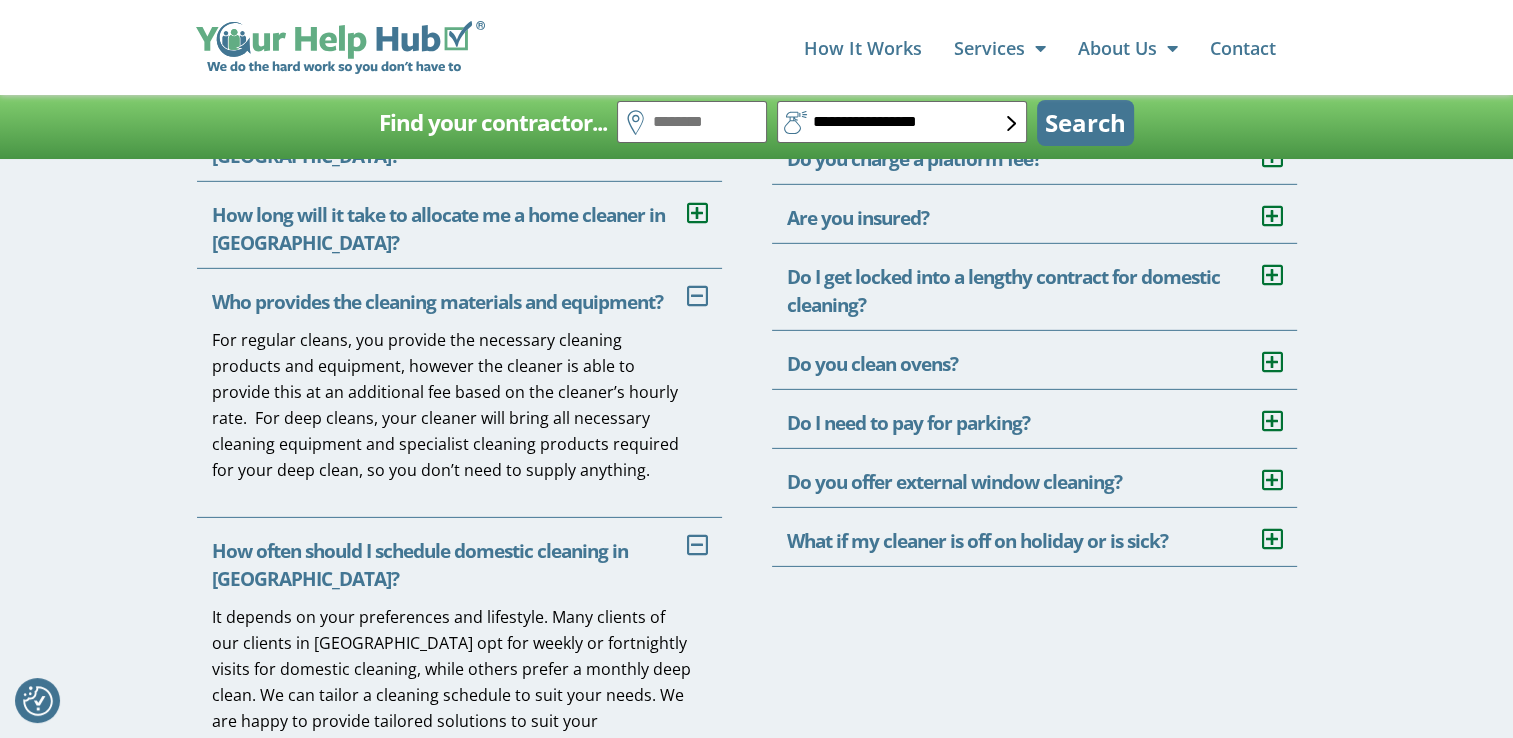 click on "Do you clean ovens?" at bounding box center [872, 364] 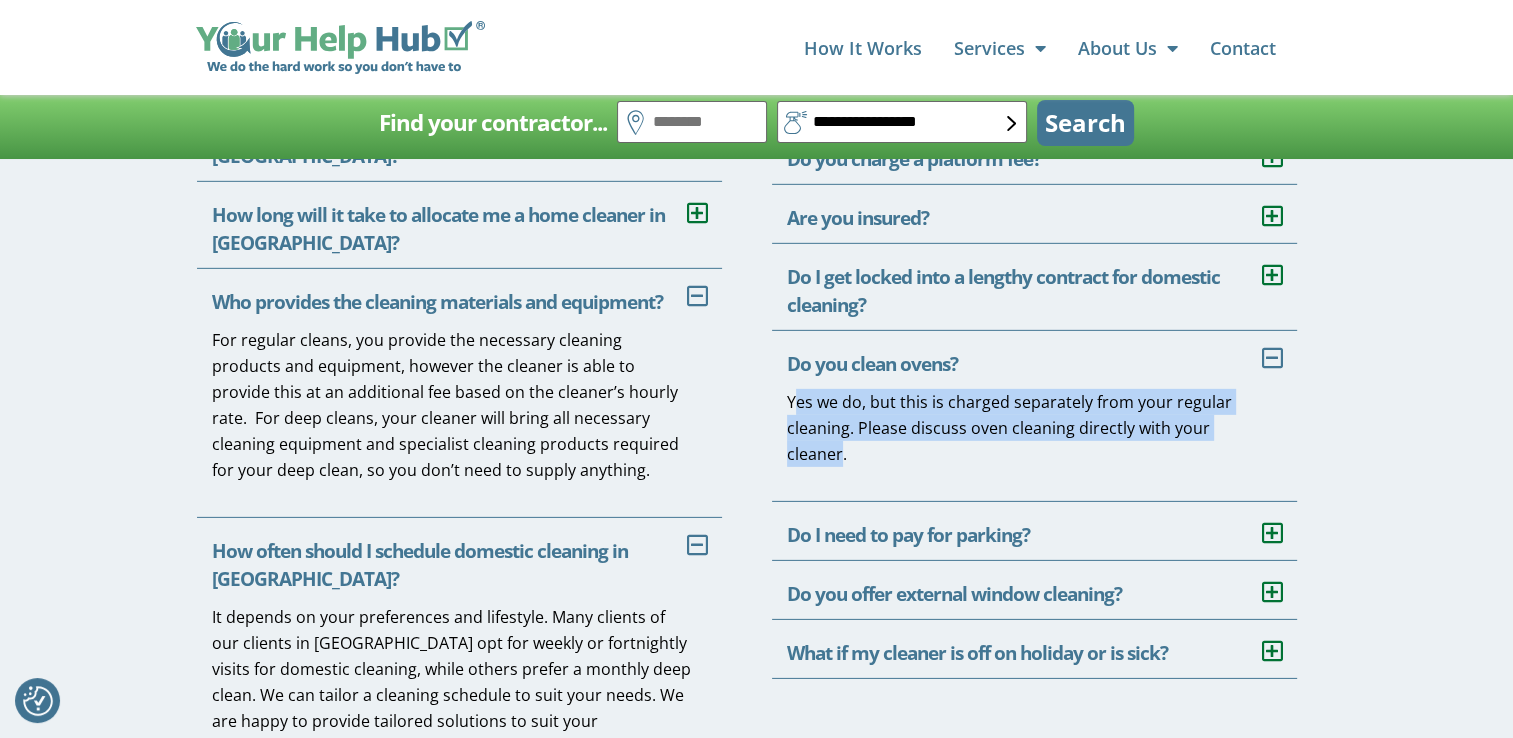 drag, startPoint x: 796, startPoint y: 402, endPoint x: 1260, endPoint y: 425, distance: 464.5697 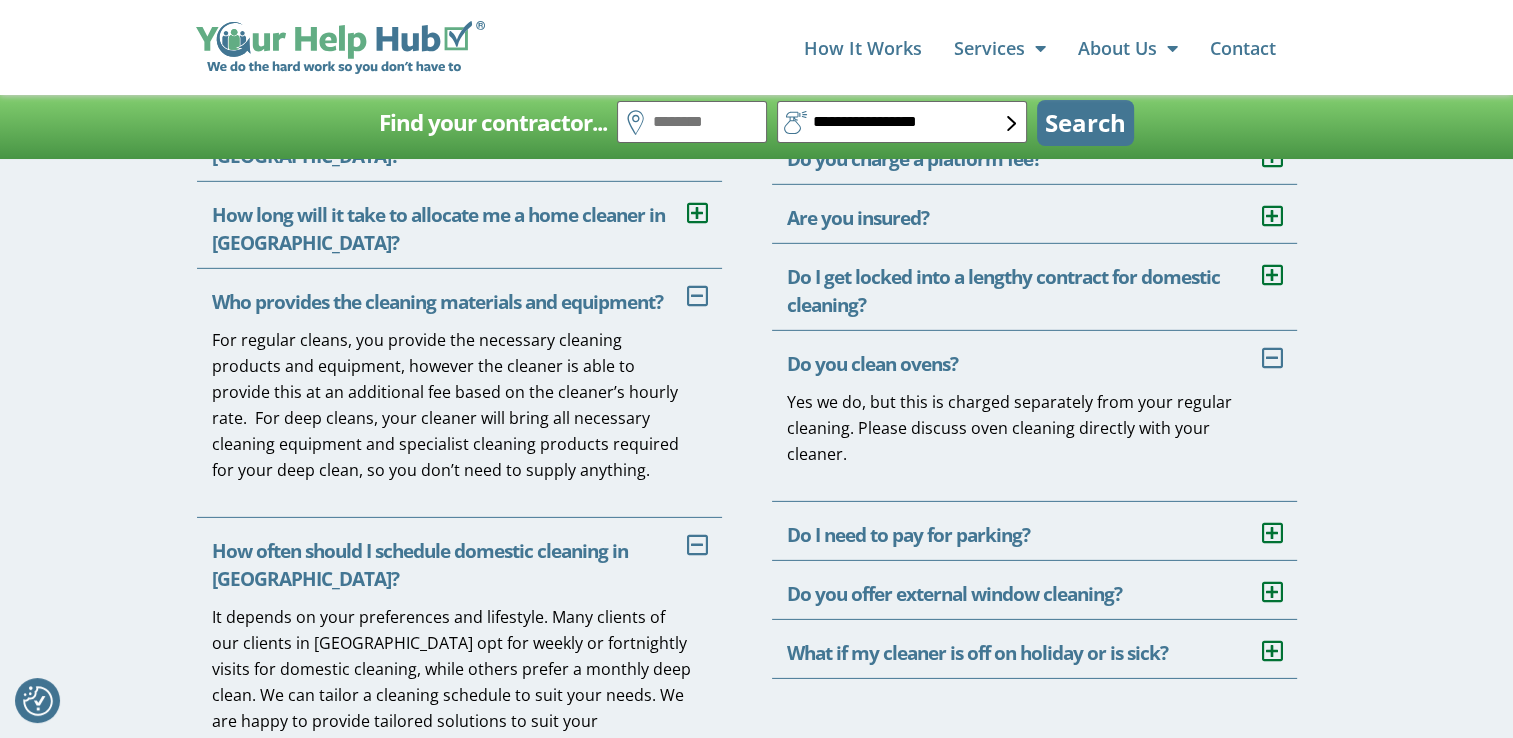 click on "Do you clean ovens?" at bounding box center (1034, 360) 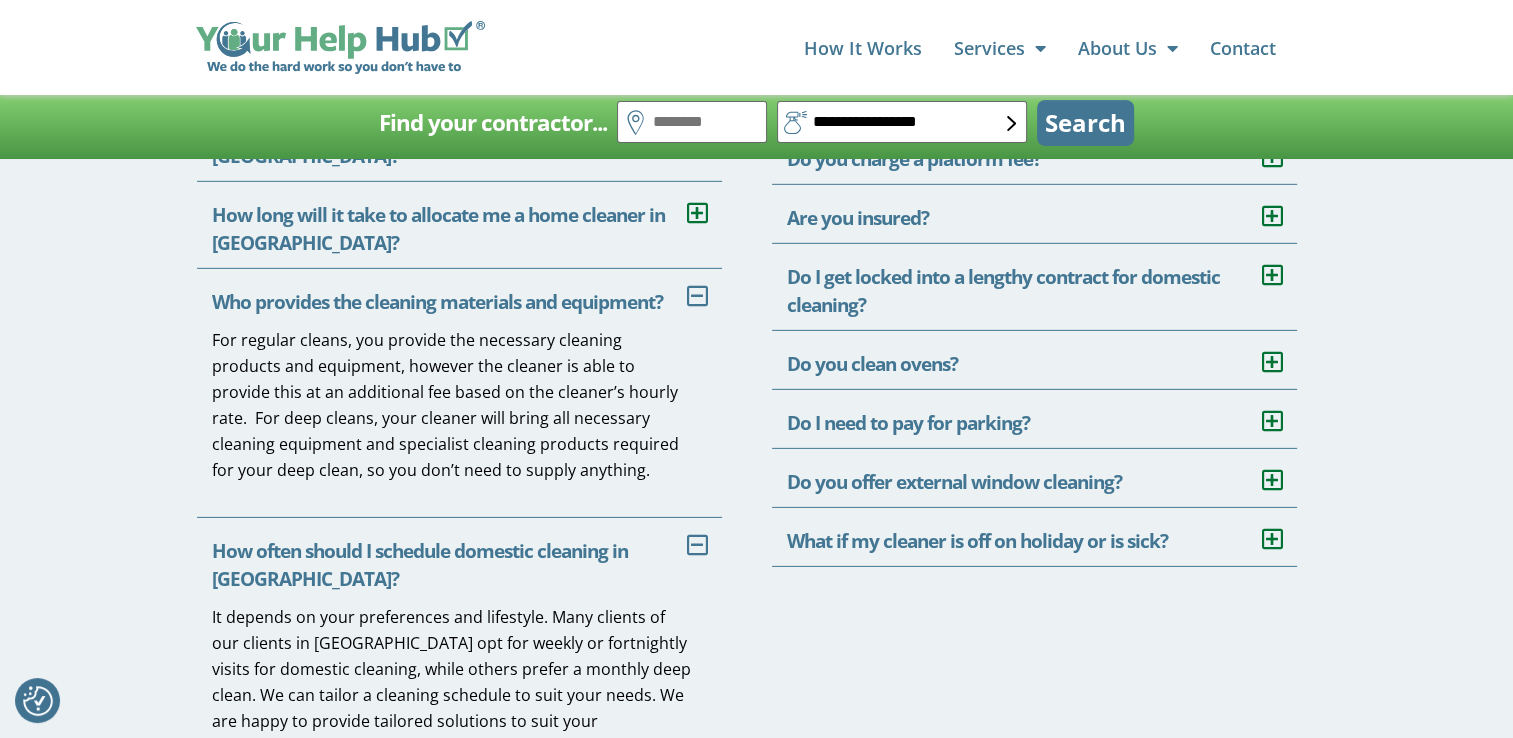 click on "Do I need to pay for parking?" at bounding box center [908, 423] 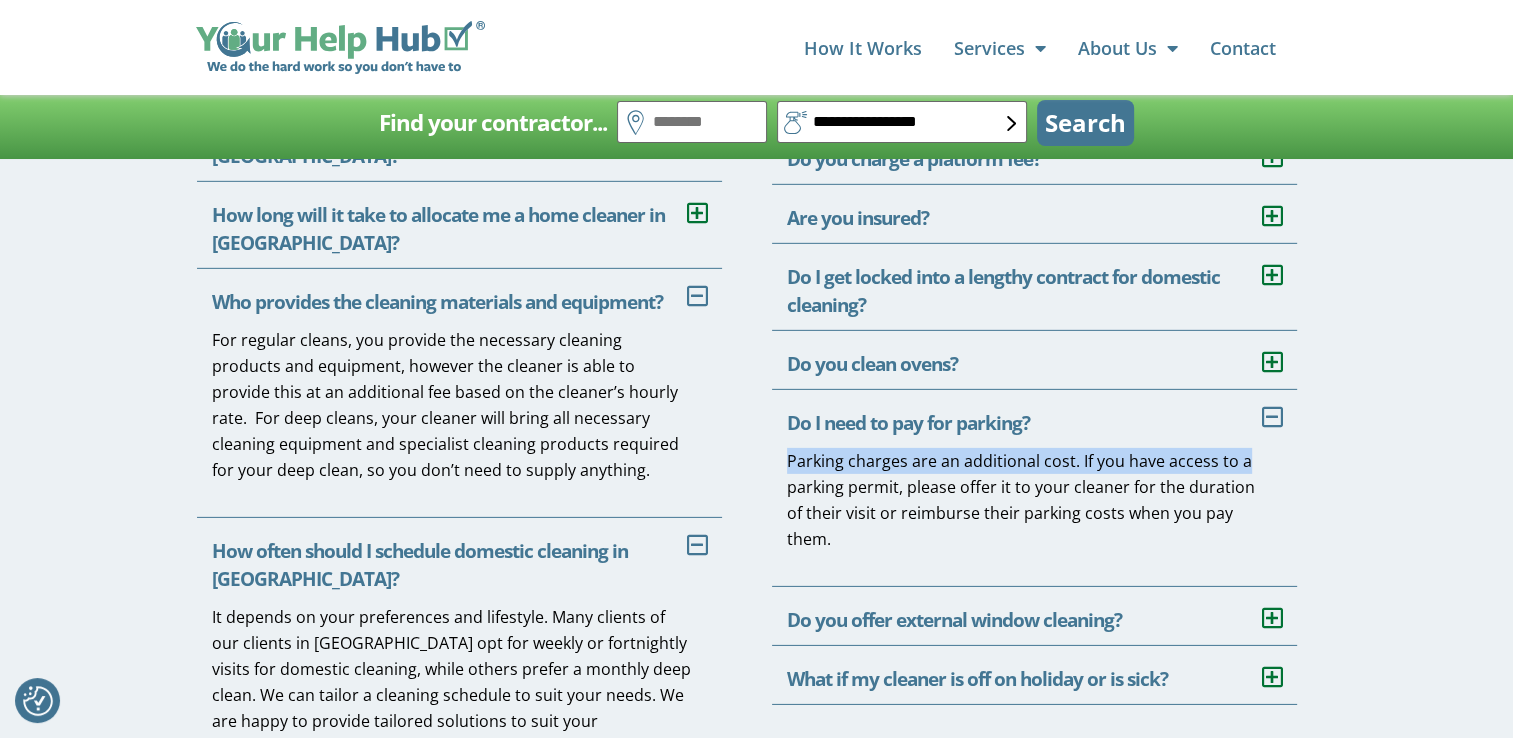 drag, startPoint x: 785, startPoint y: 461, endPoint x: 1263, endPoint y: 466, distance: 478.02615 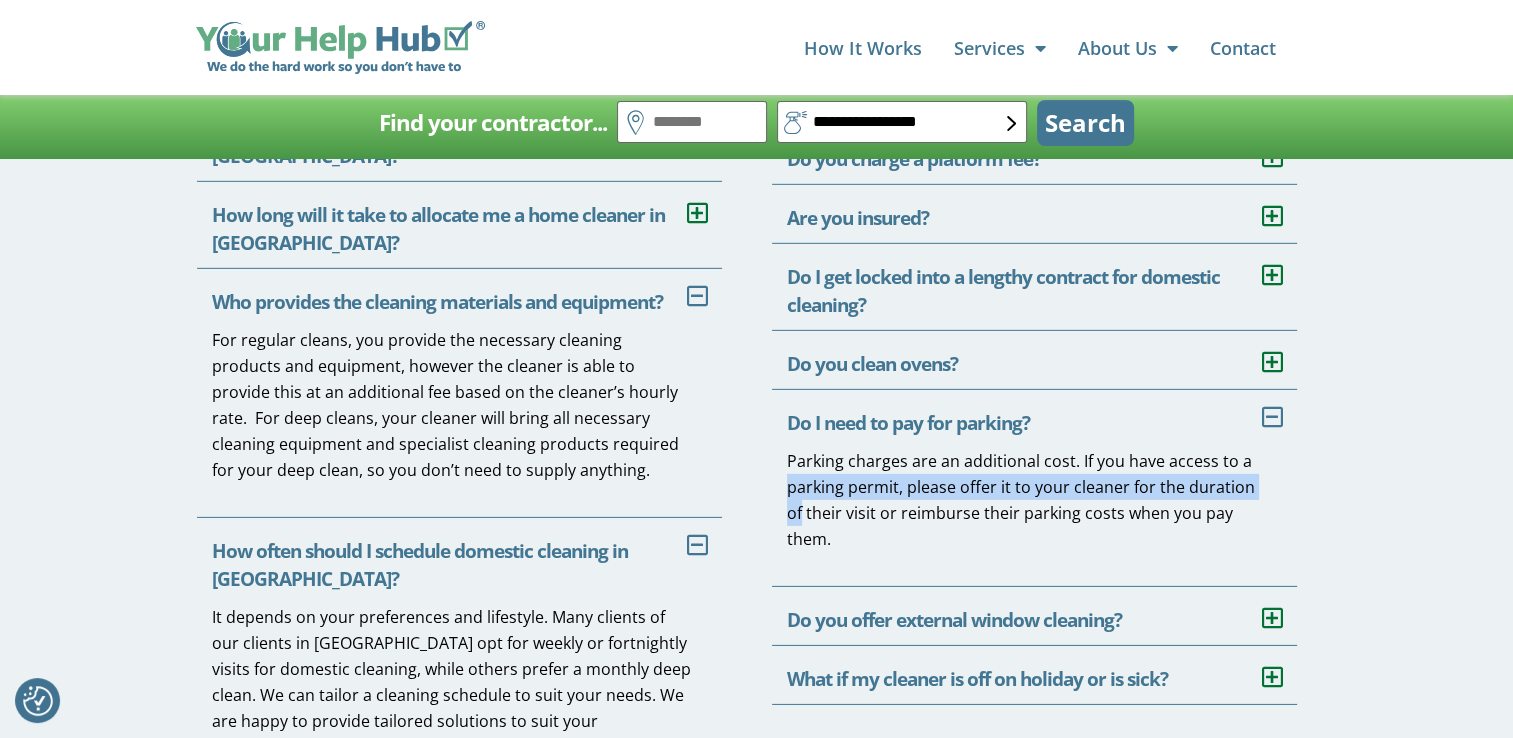 drag, startPoint x: 789, startPoint y: 486, endPoint x: 1299, endPoint y: 494, distance: 510.06274 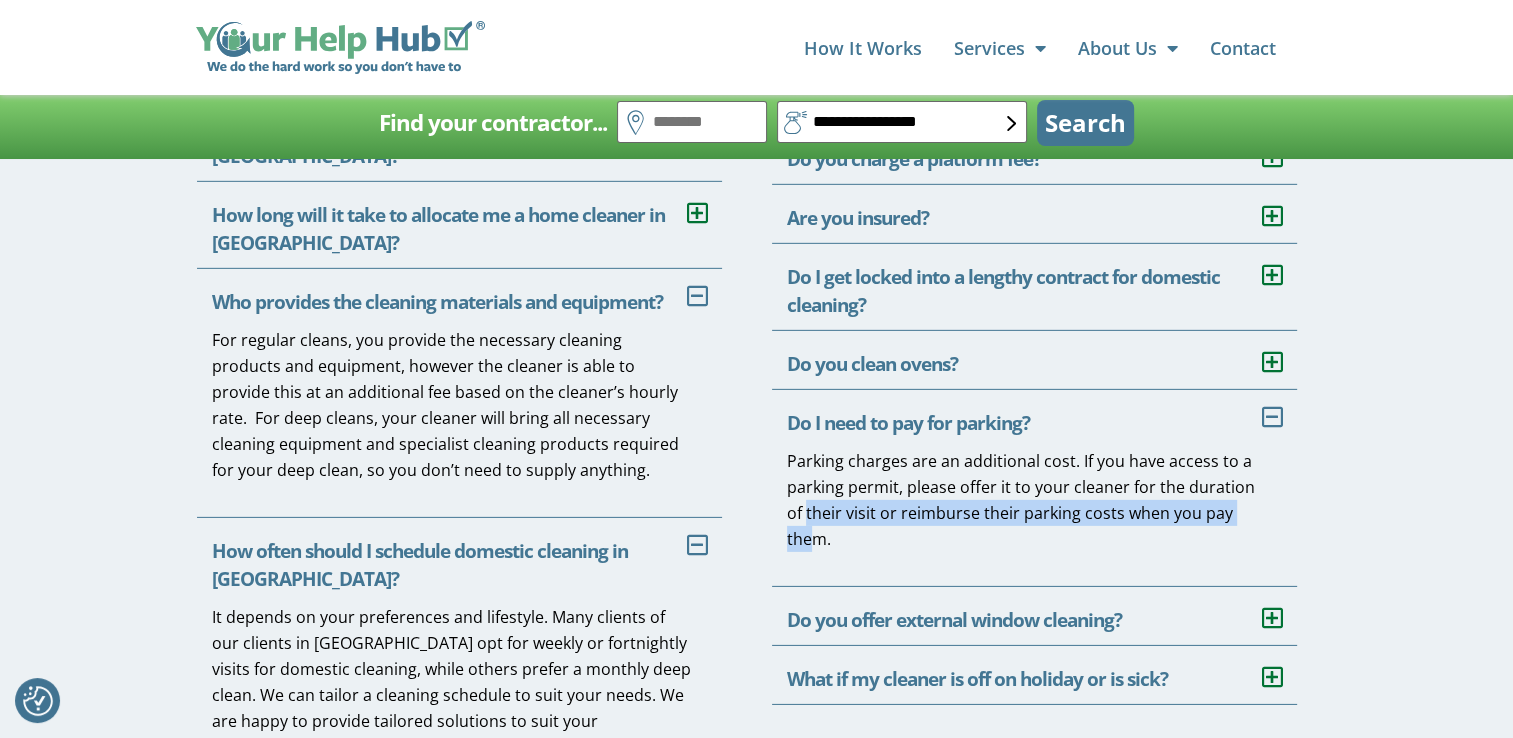 drag, startPoint x: 782, startPoint y: 517, endPoint x: 1251, endPoint y: 512, distance: 469.02664 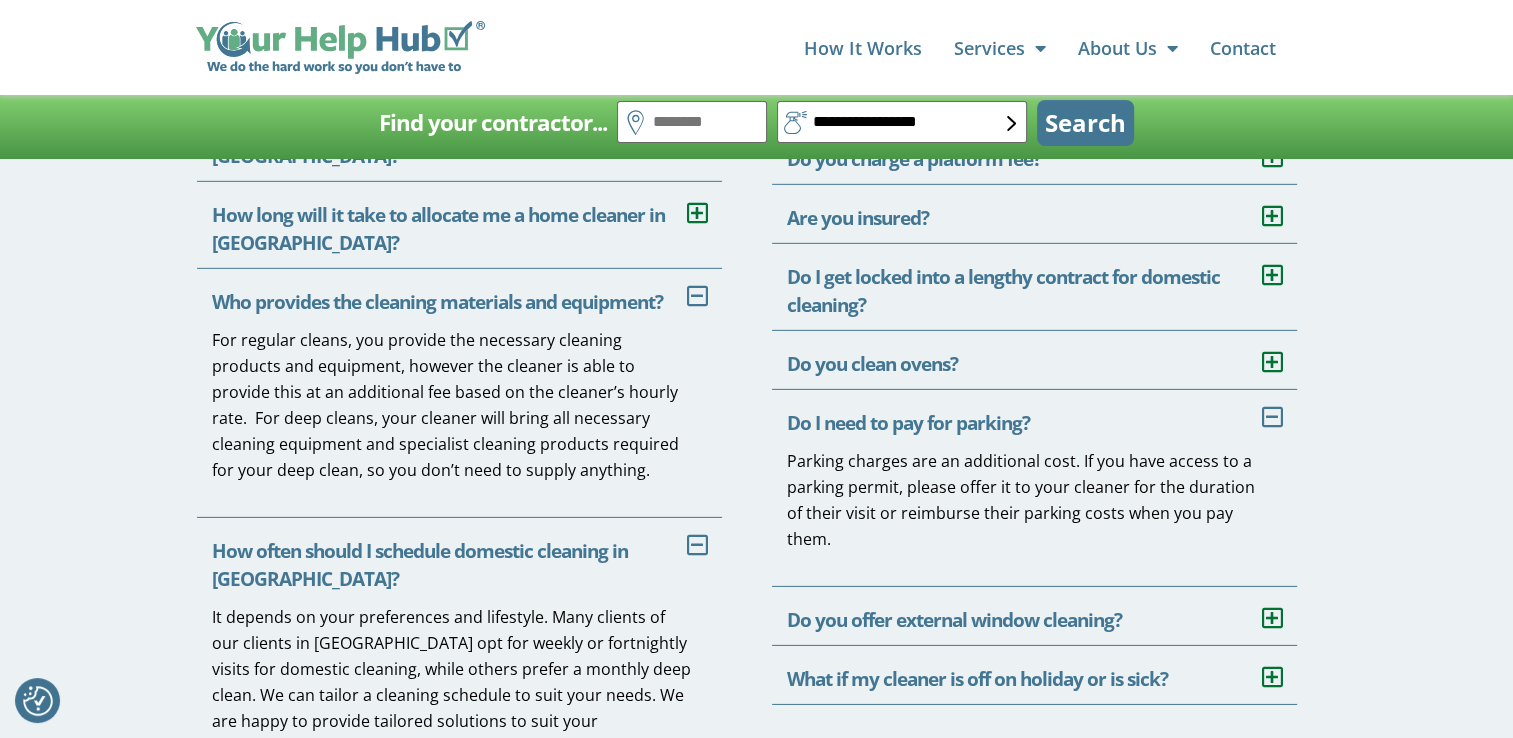click on "Do I need to pay for parking?" at bounding box center [908, 423] 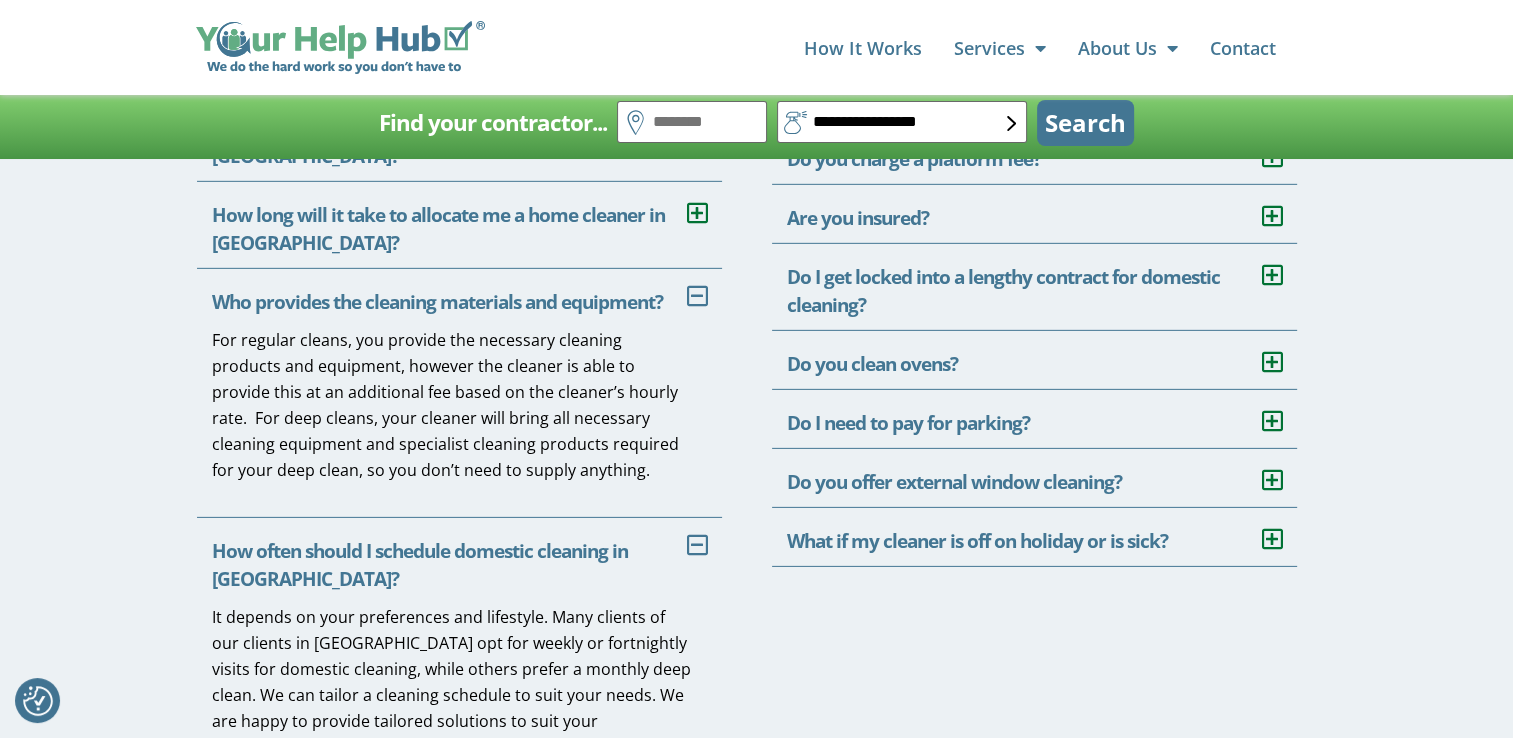 click on "Do you offer external window cleaning?" at bounding box center [954, 482] 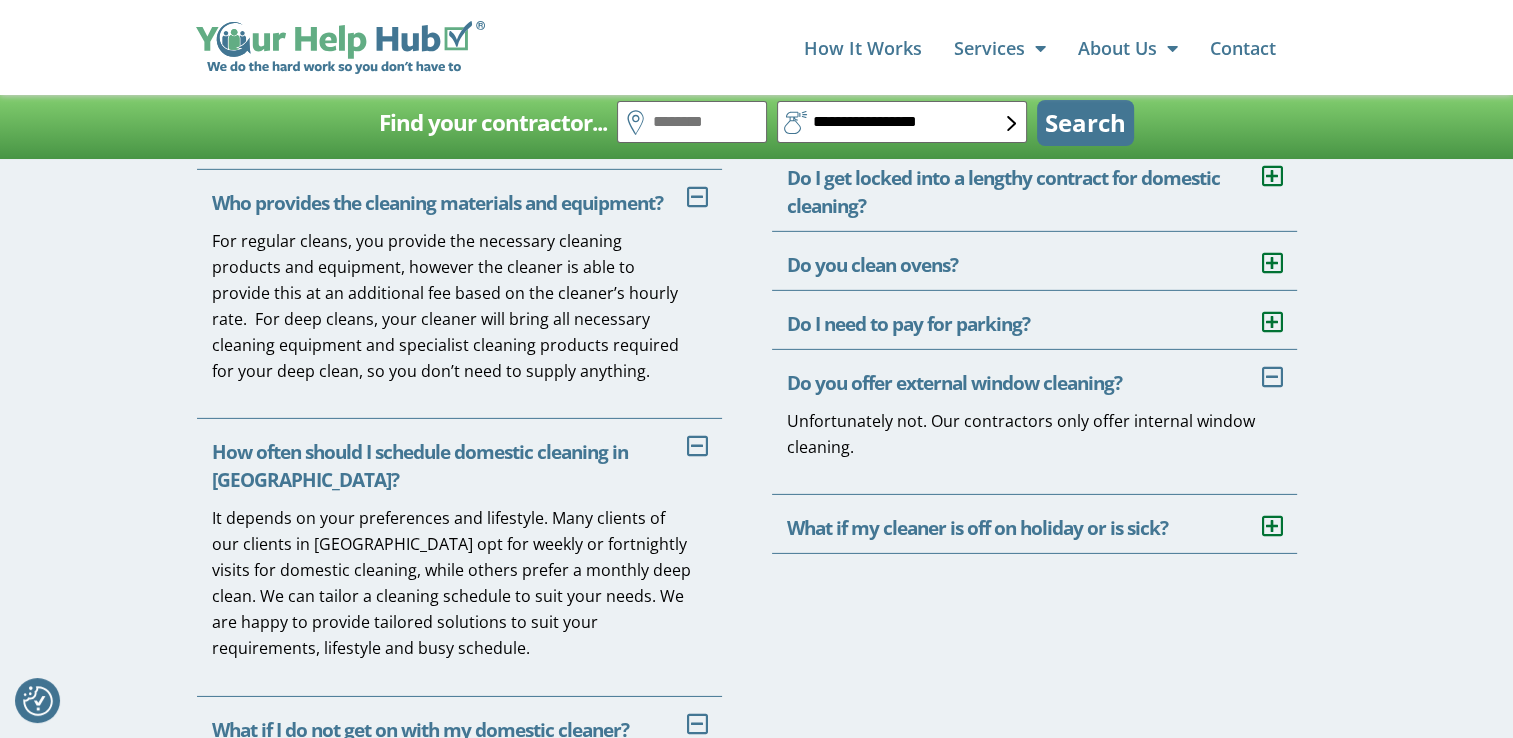 scroll, scrollTop: 6200, scrollLeft: 0, axis: vertical 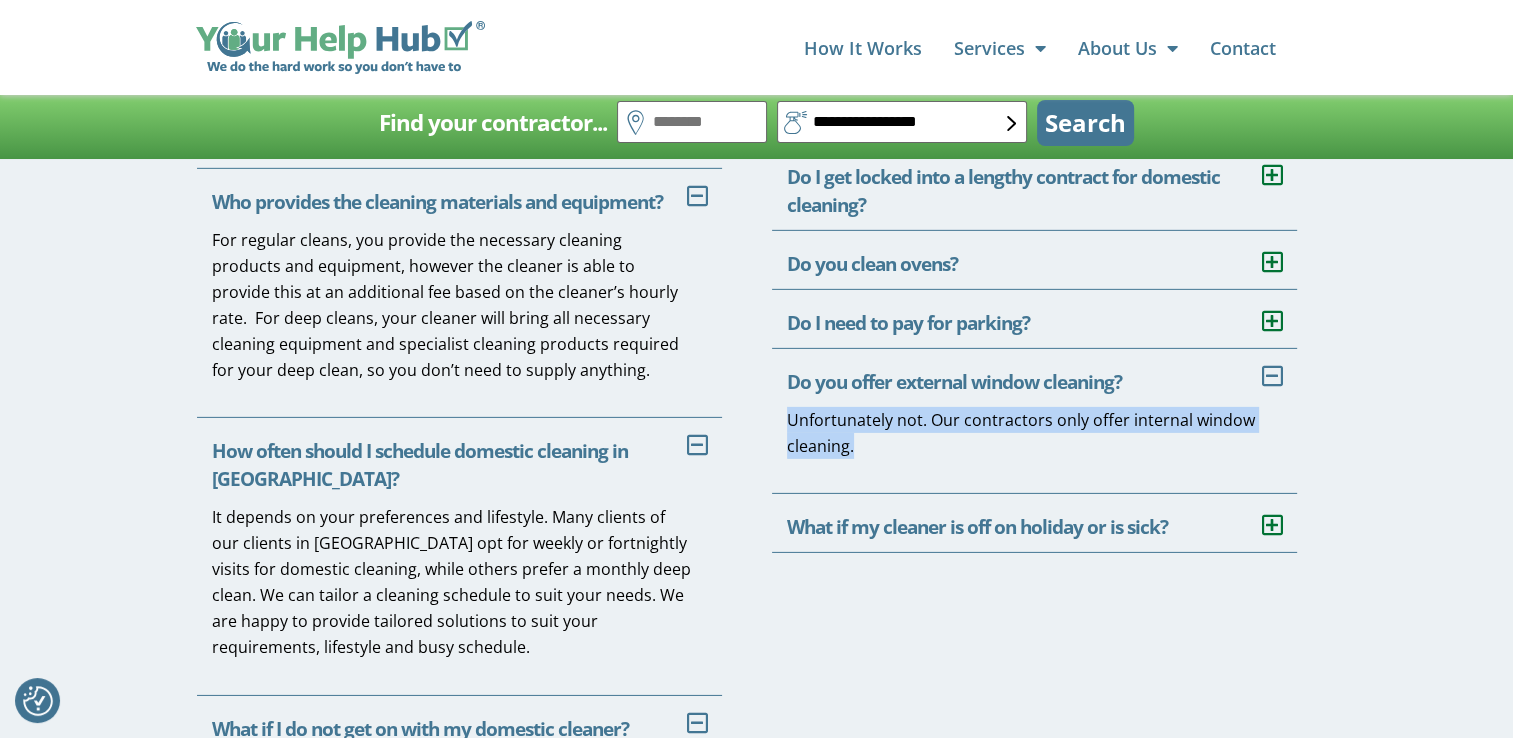 drag, startPoint x: 784, startPoint y: 422, endPoint x: 1232, endPoint y: 439, distance: 448.32242 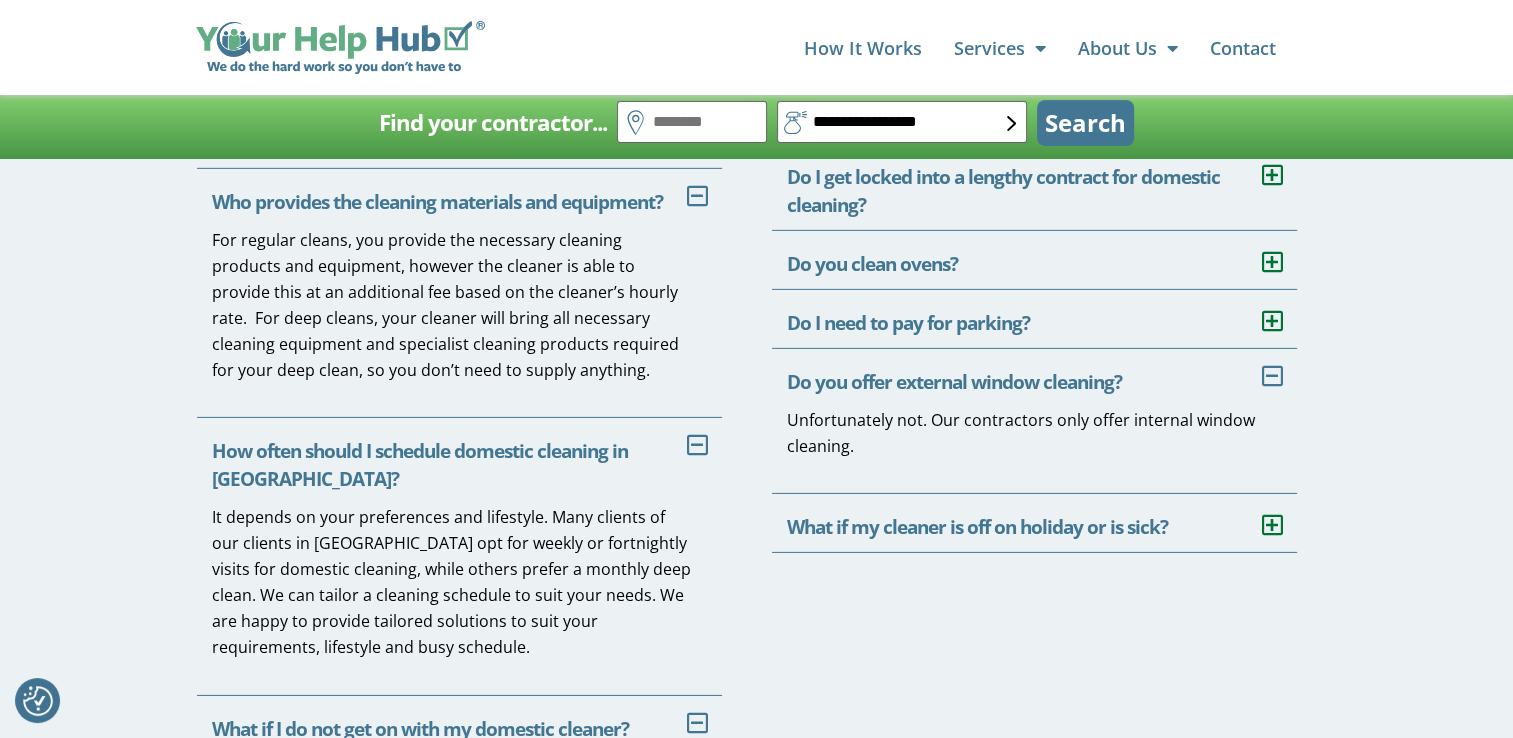 click on "Do you offer external window cleaning?" at bounding box center [954, 382] 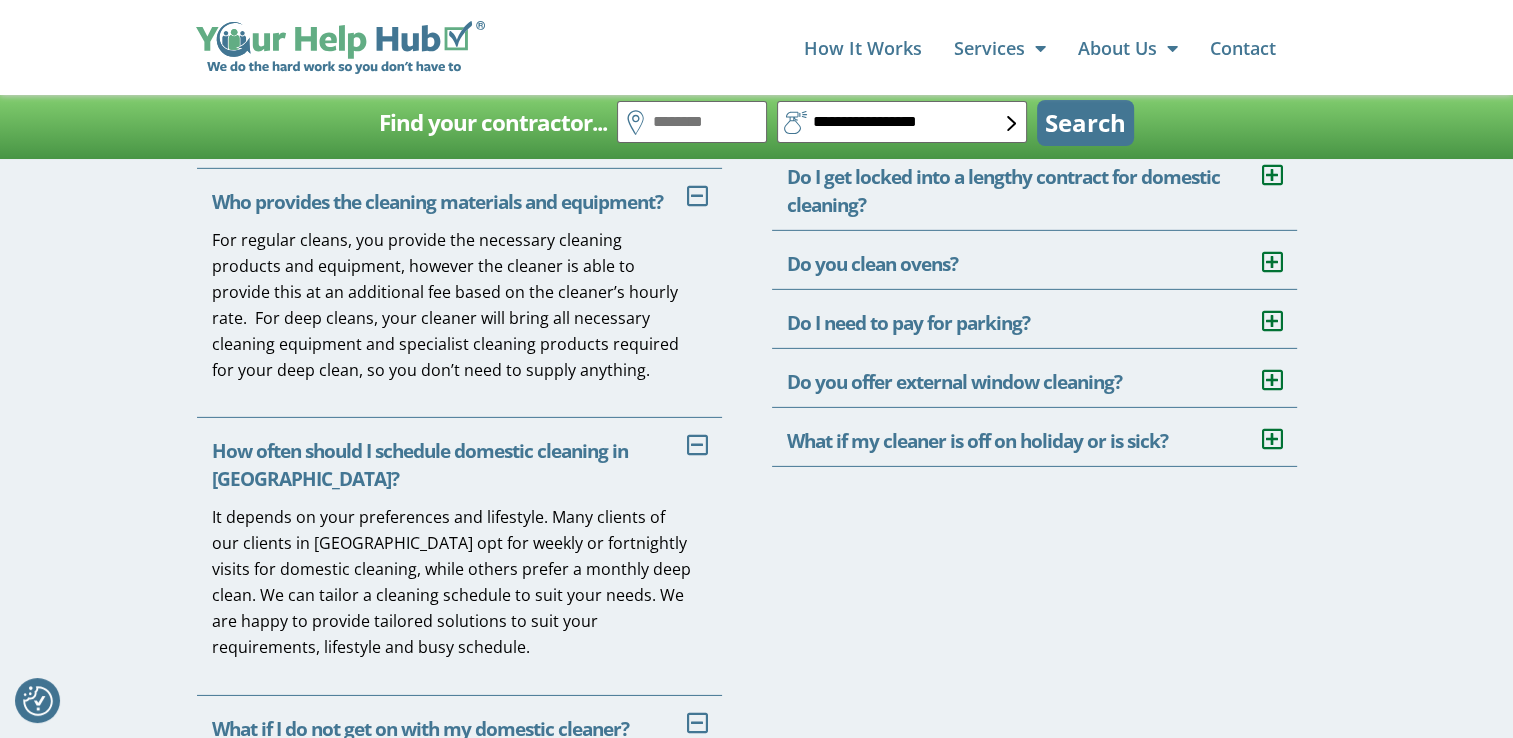 click on "What if my cleaner is off on holiday or is sick?" at bounding box center (977, 441) 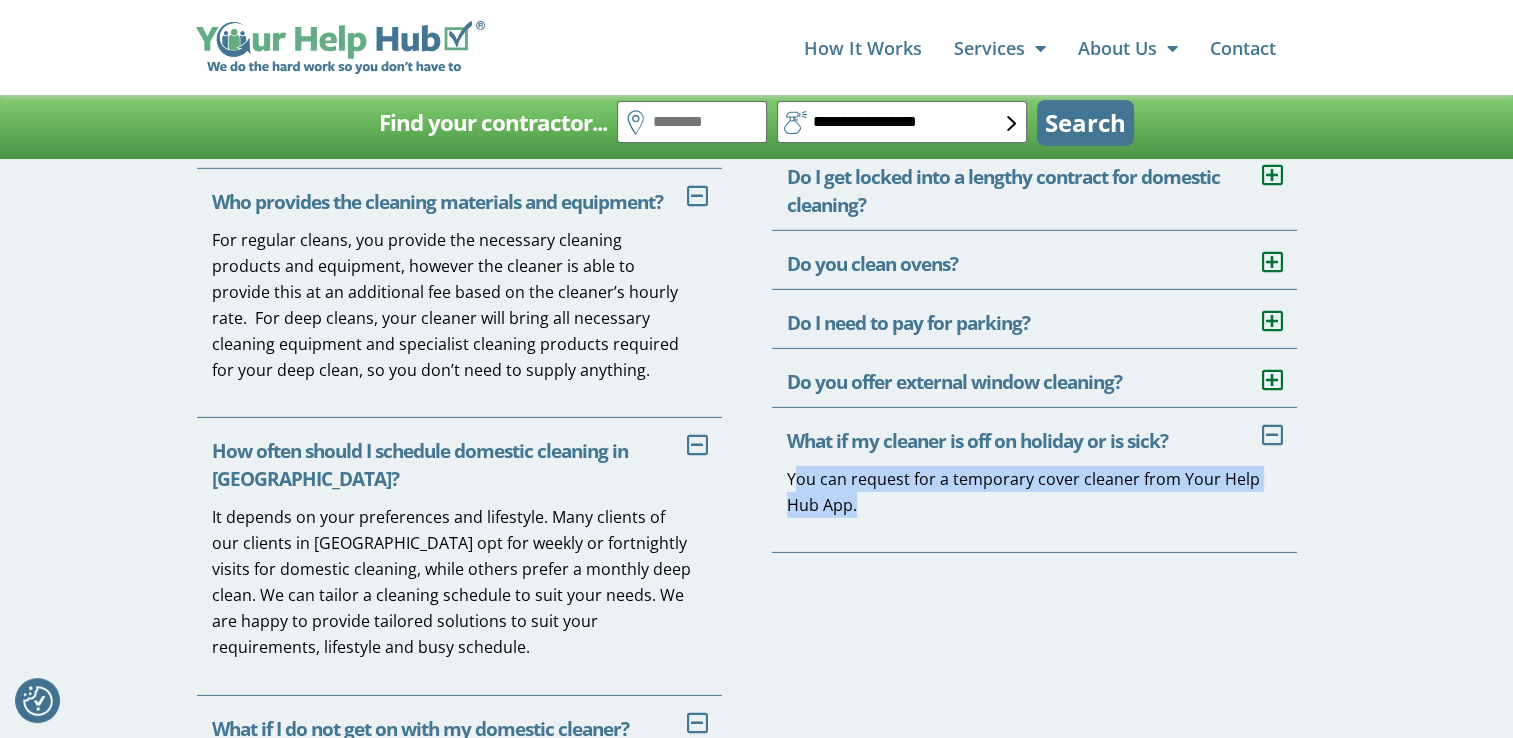 drag, startPoint x: 795, startPoint y: 481, endPoint x: 1343, endPoint y: 507, distance: 548.61646 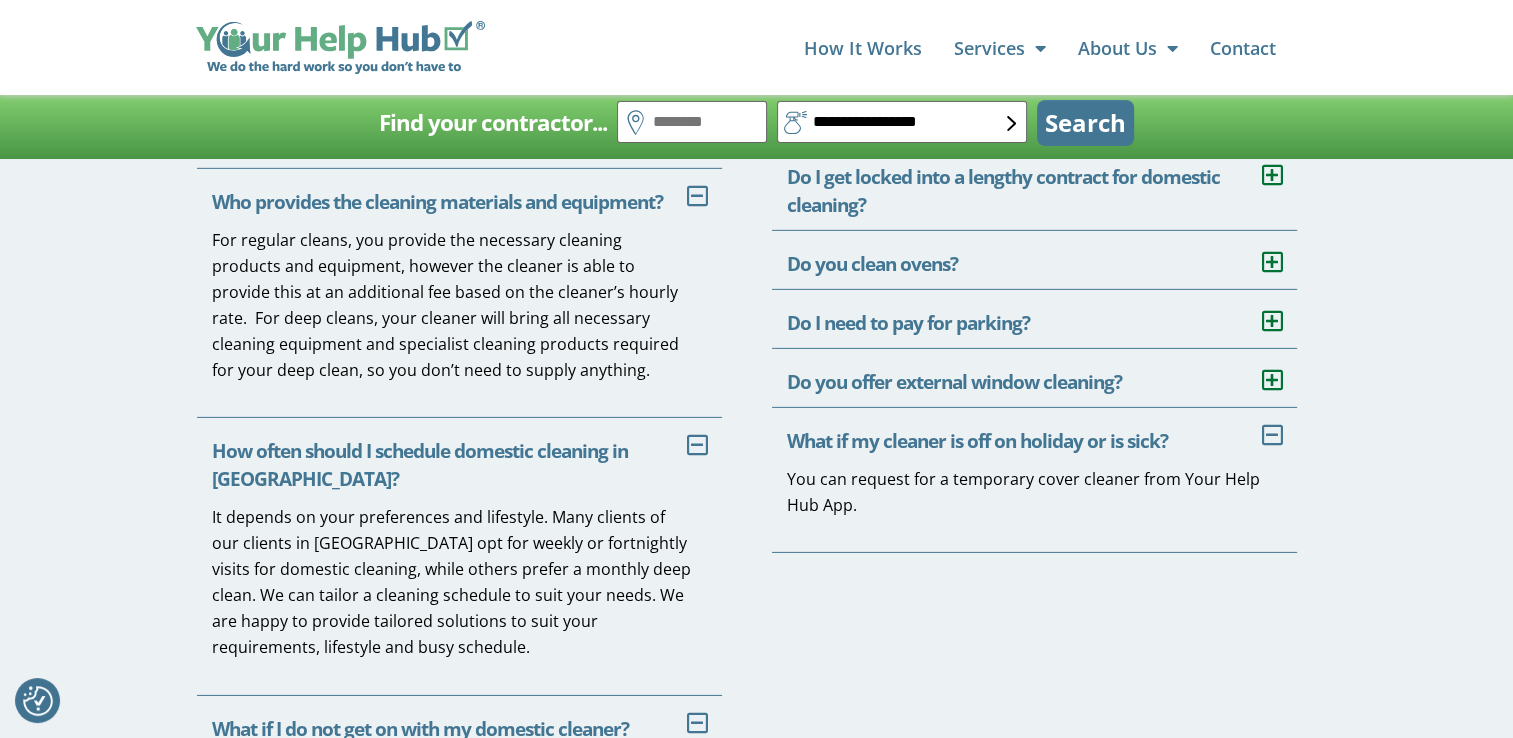 click on "What if my cleaner is off on holiday or is sick?" at bounding box center (977, 441) 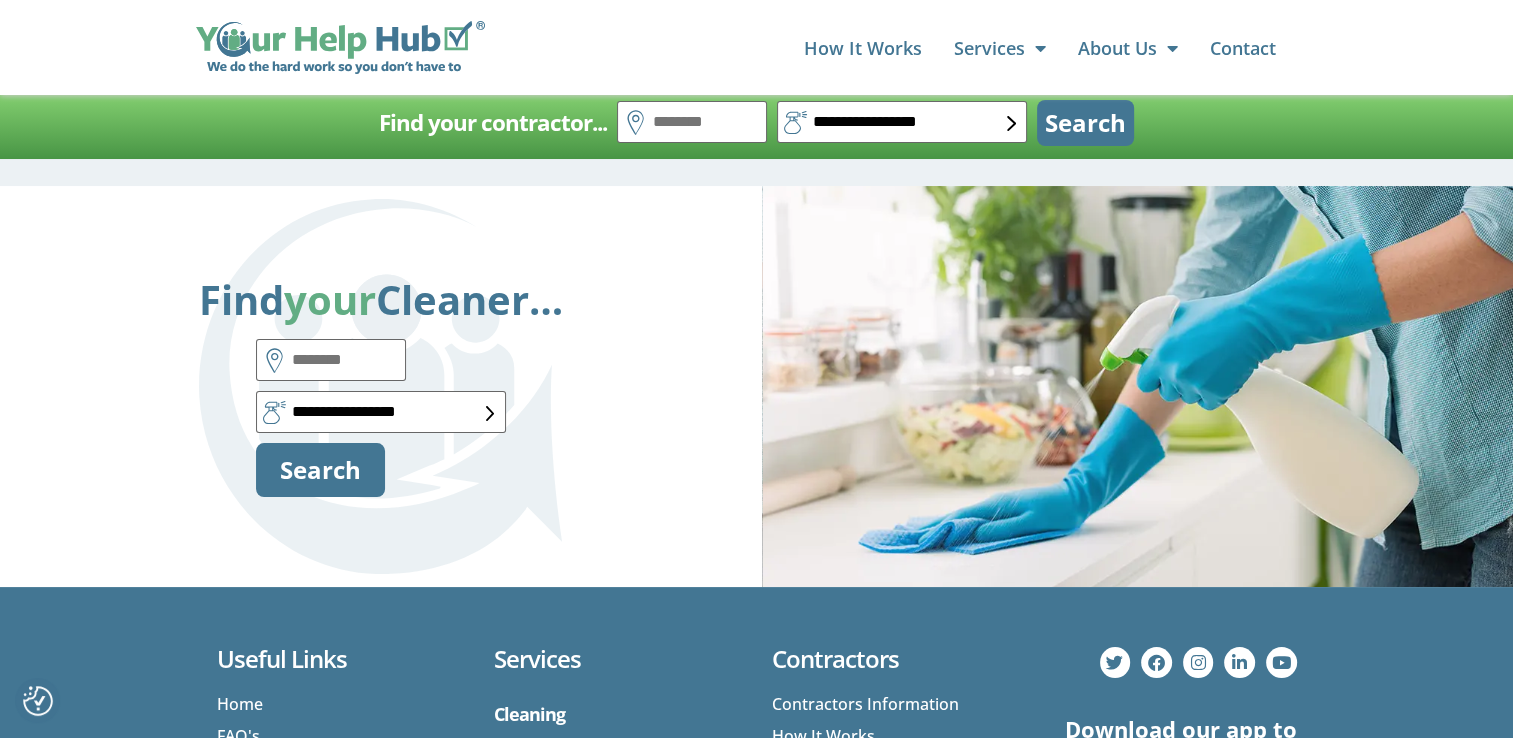 scroll, scrollTop: 7700, scrollLeft: 0, axis: vertical 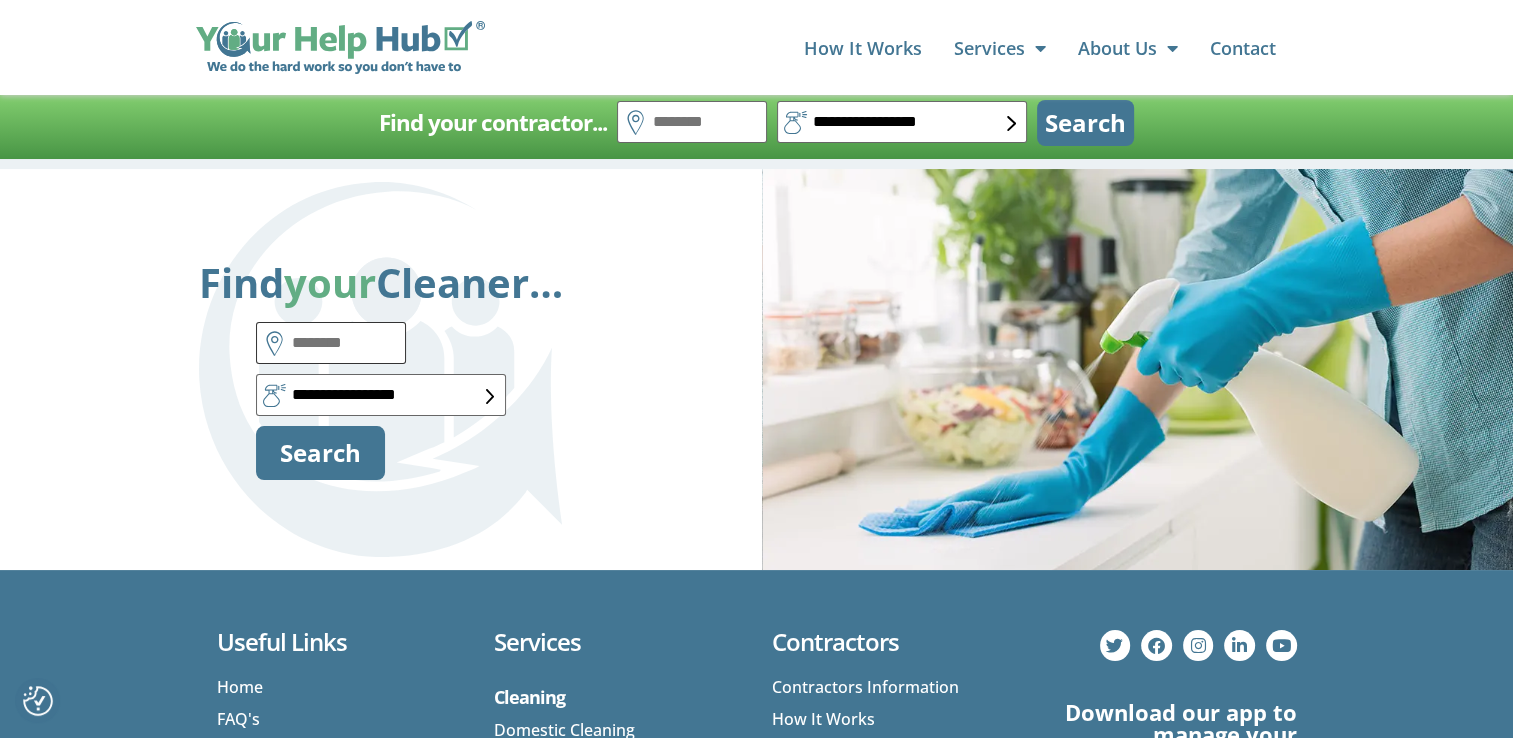 click at bounding box center [331, 343] 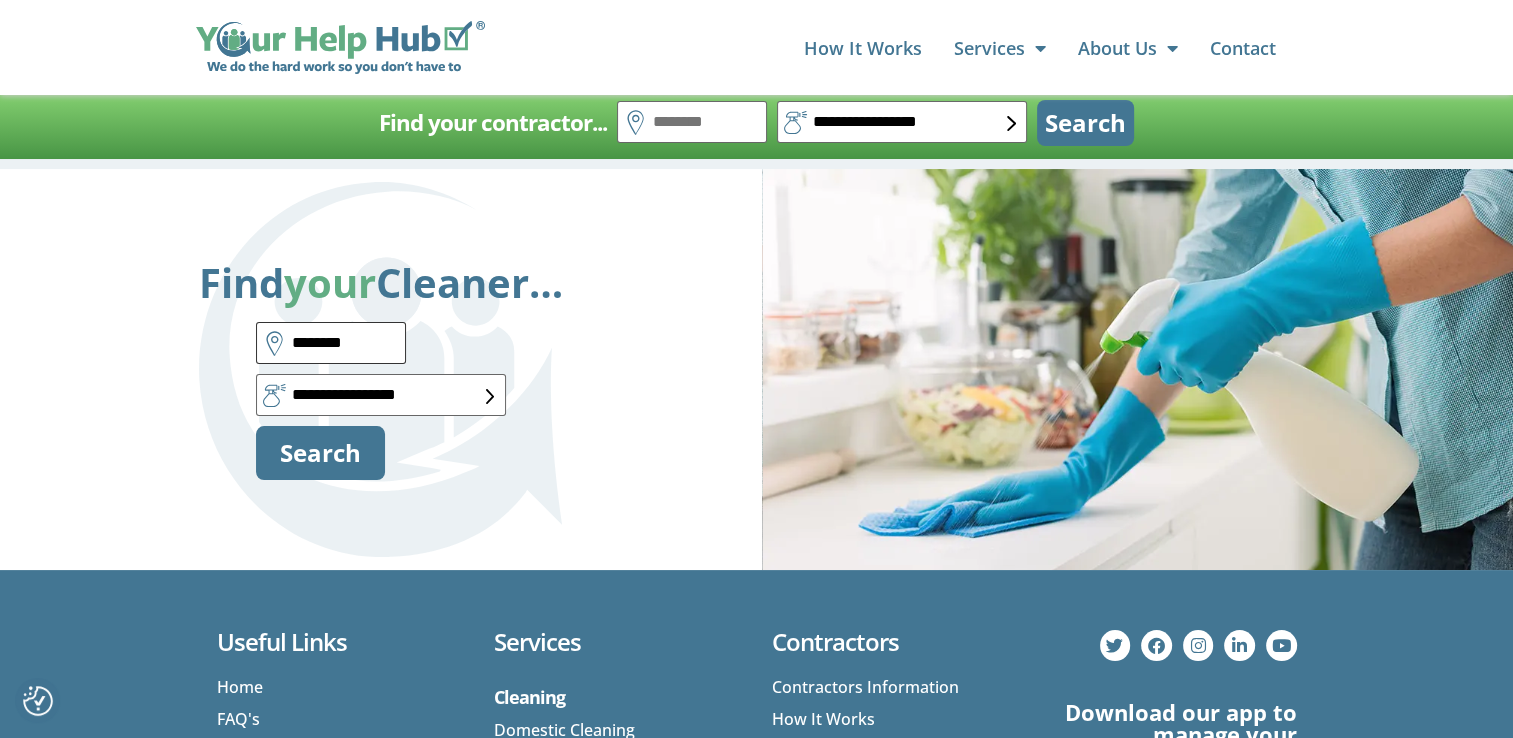 type on "********" 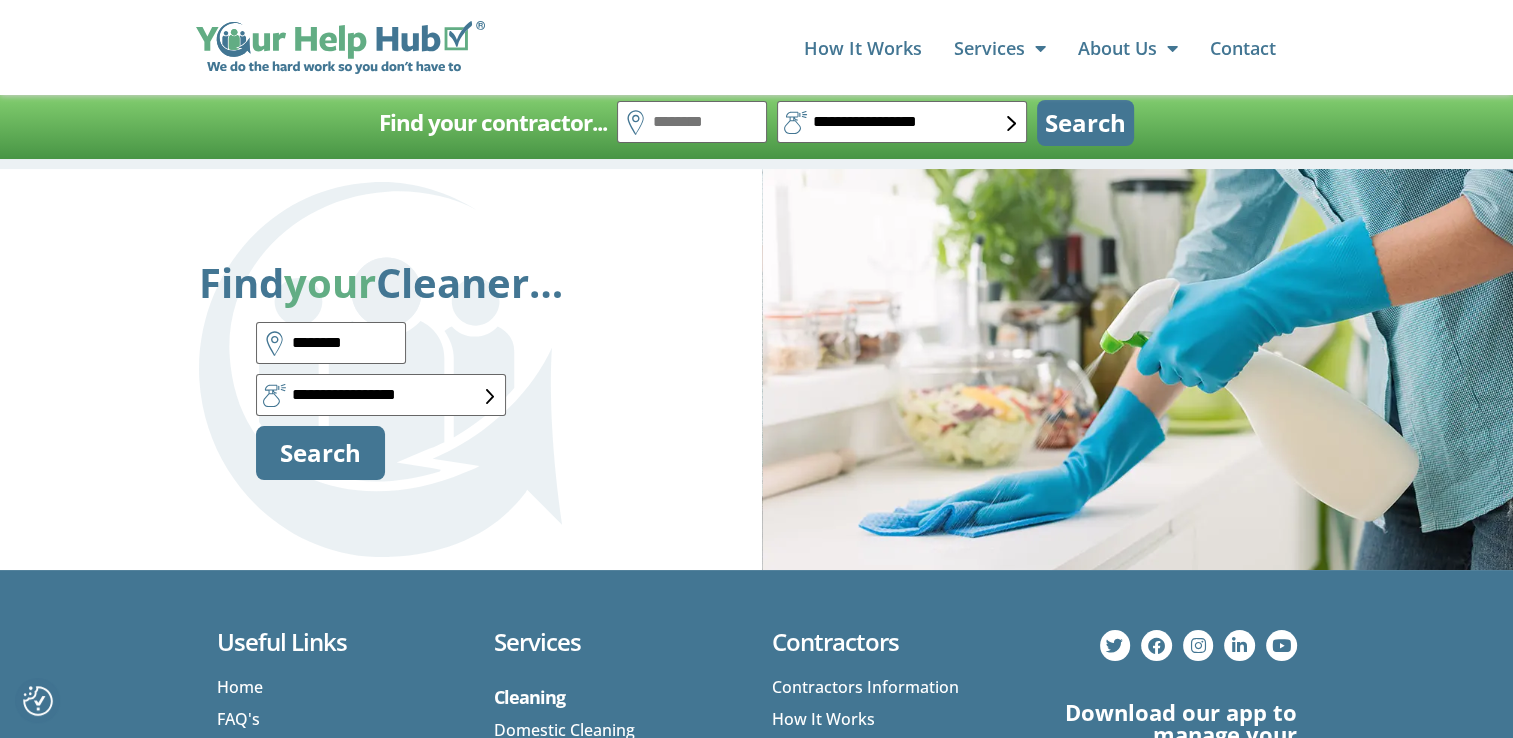 click on "Search" at bounding box center (320, 453) 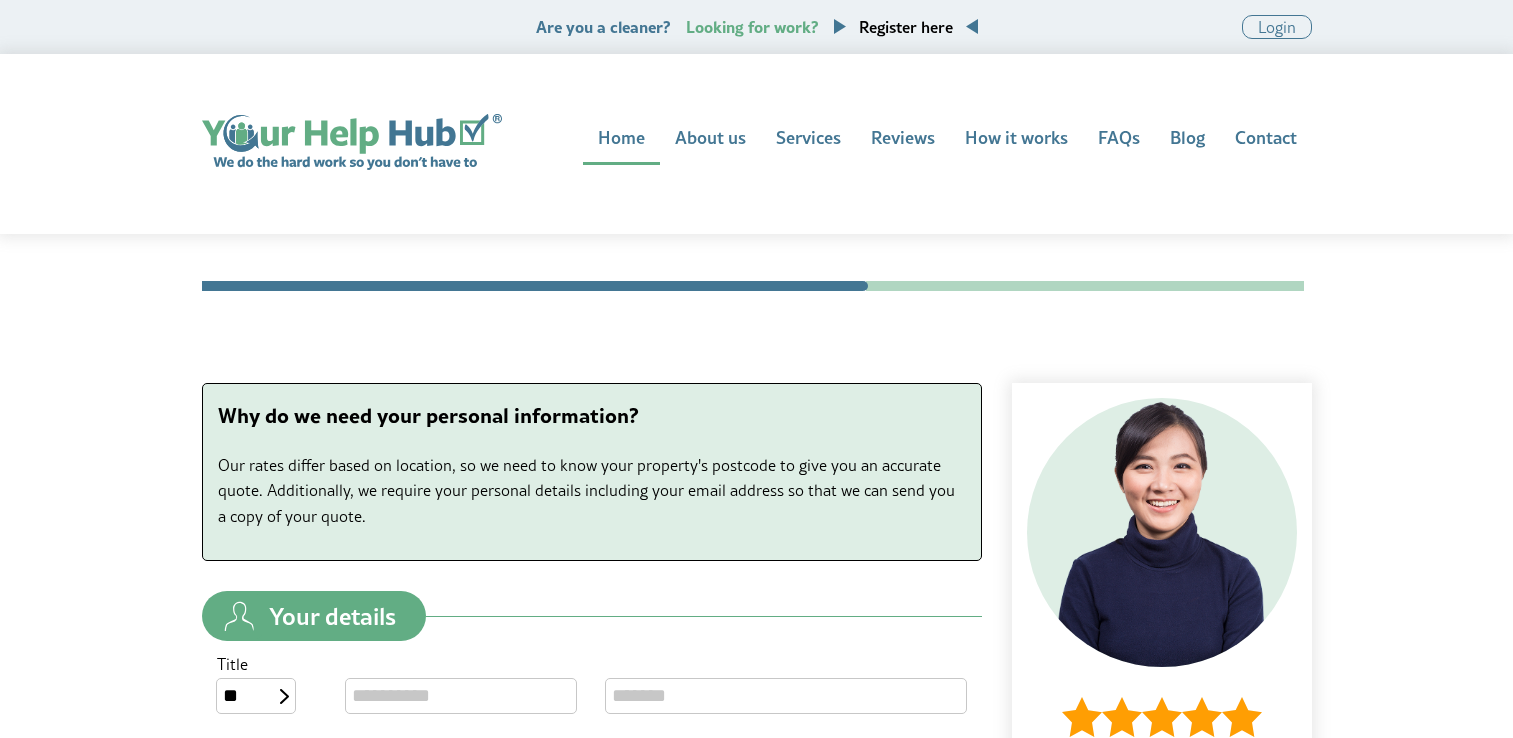 scroll, scrollTop: 0, scrollLeft: 0, axis: both 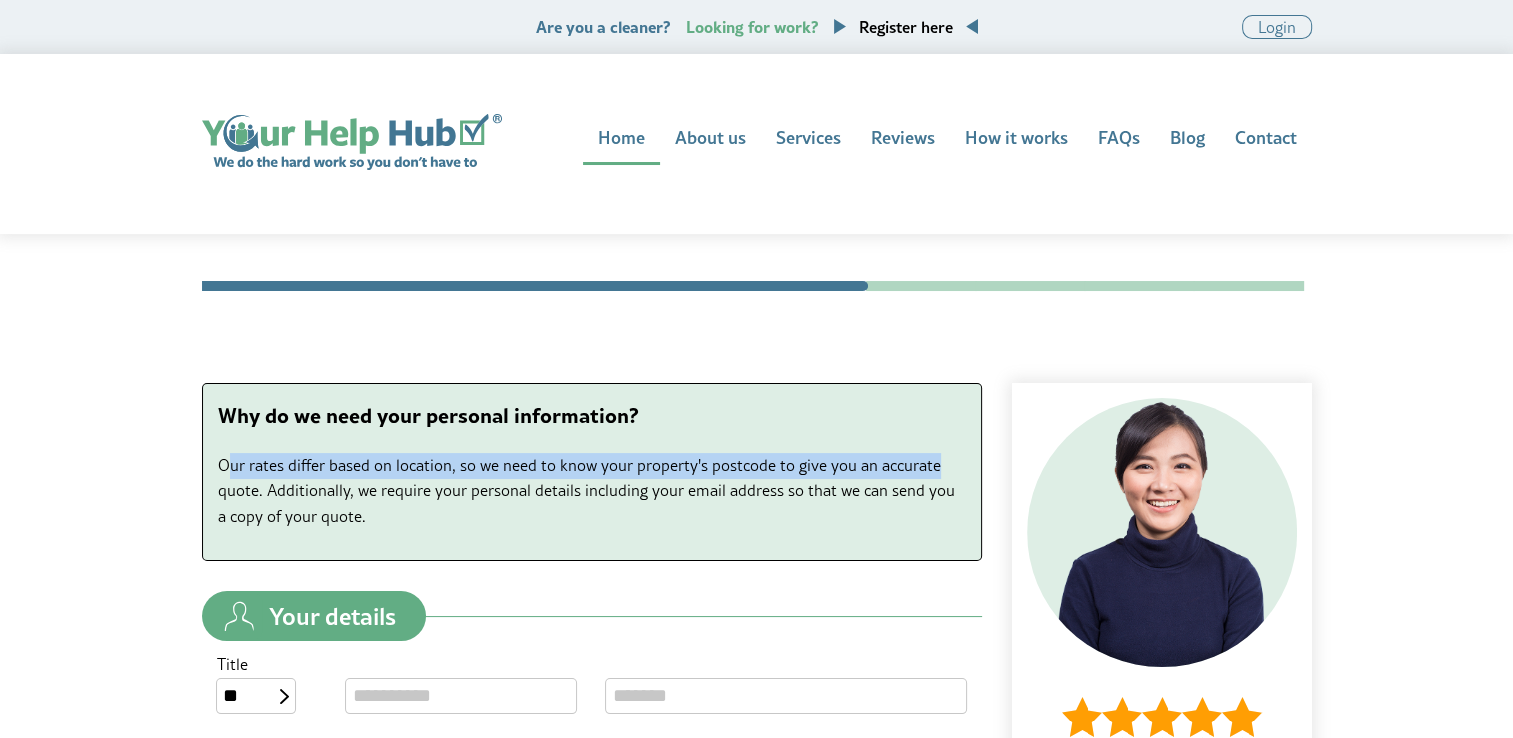drag, startPoint x: 223, startPoint y: 465, endPoint x: 942, endPoint y: 459, distance: 719.025 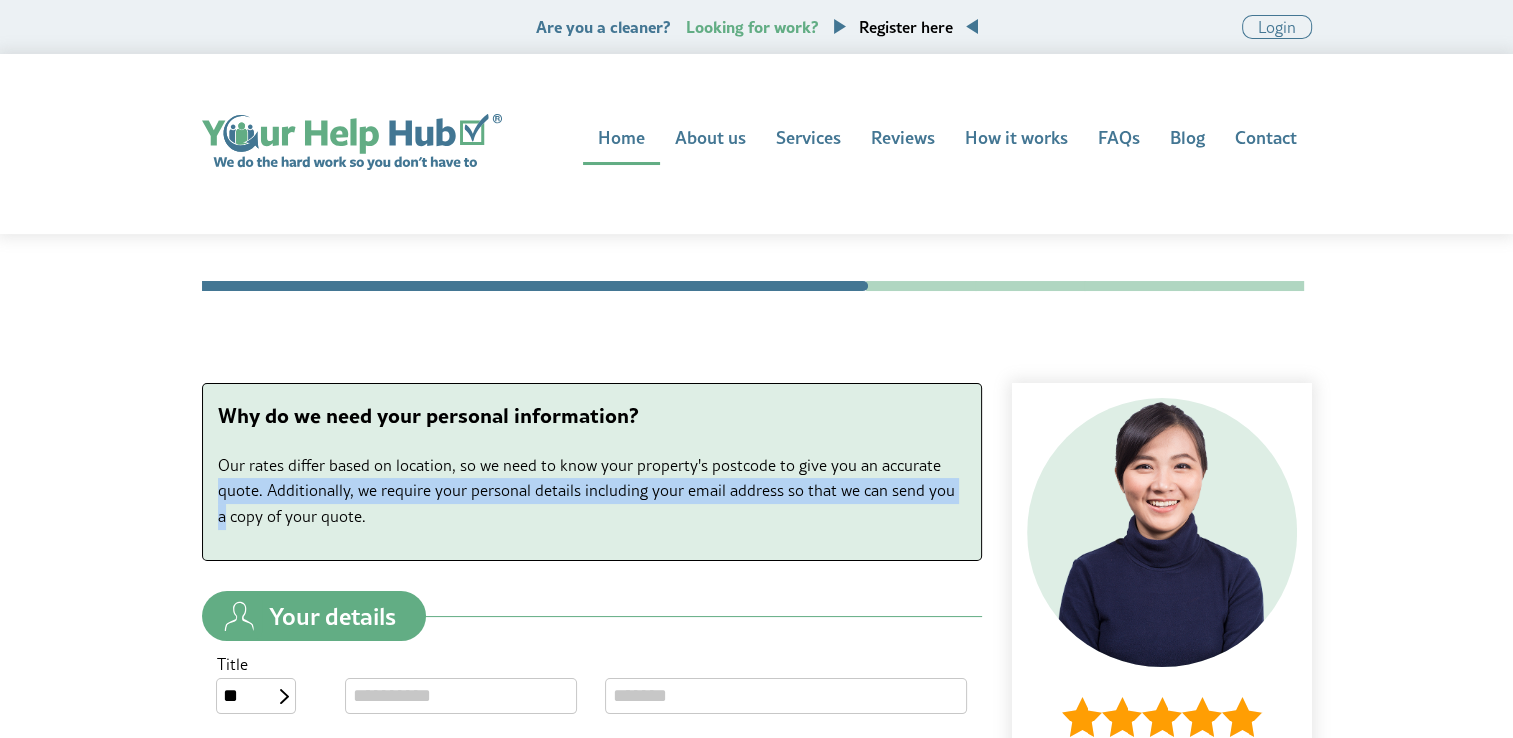 drag, startPoint x: 211, startPoint y: 497, endPoint x: 979, endPoint y: 498, distance: 768.0007 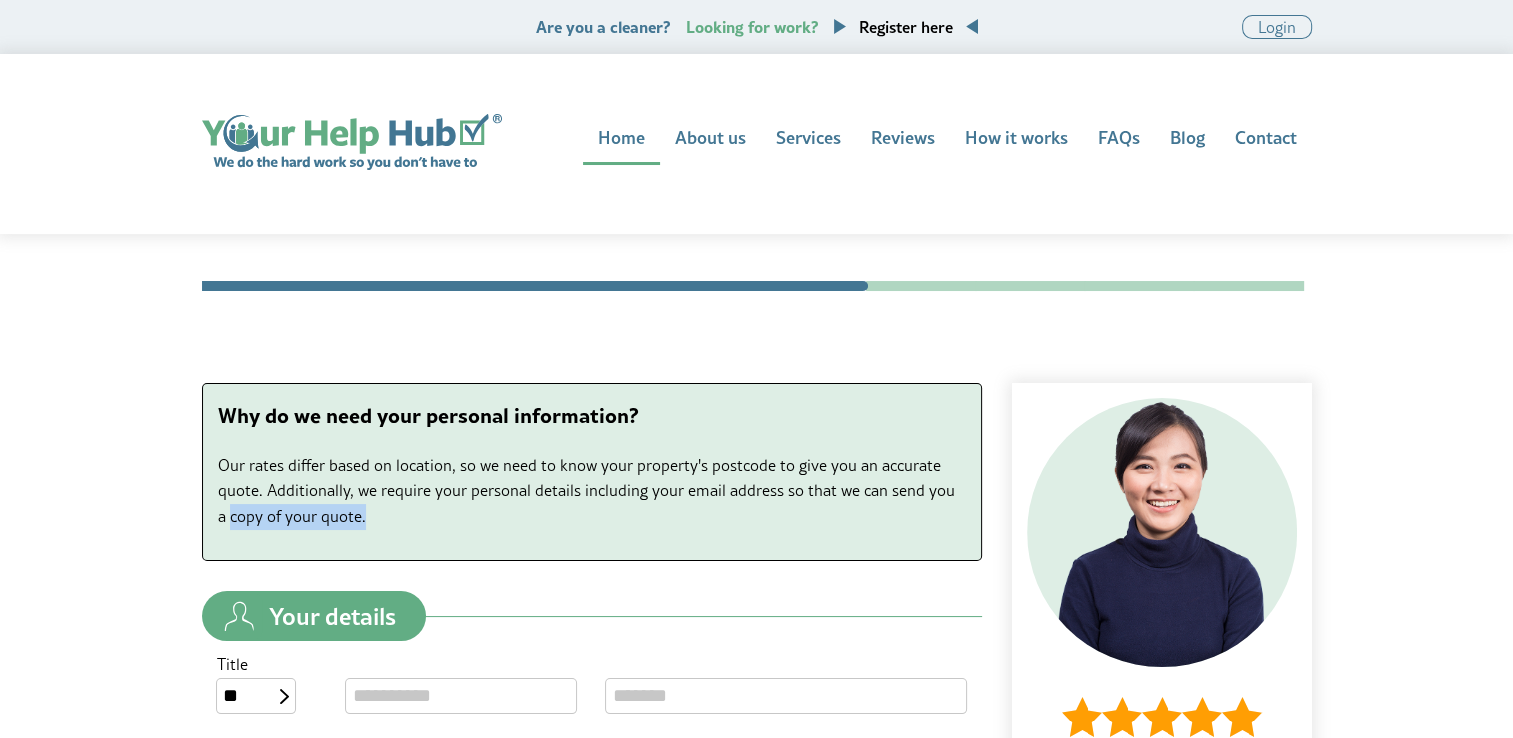 drag, startPoint x: 212, startPoint y: 521, endPoint x: 458, endPoint y: 530, distance: 246.16458 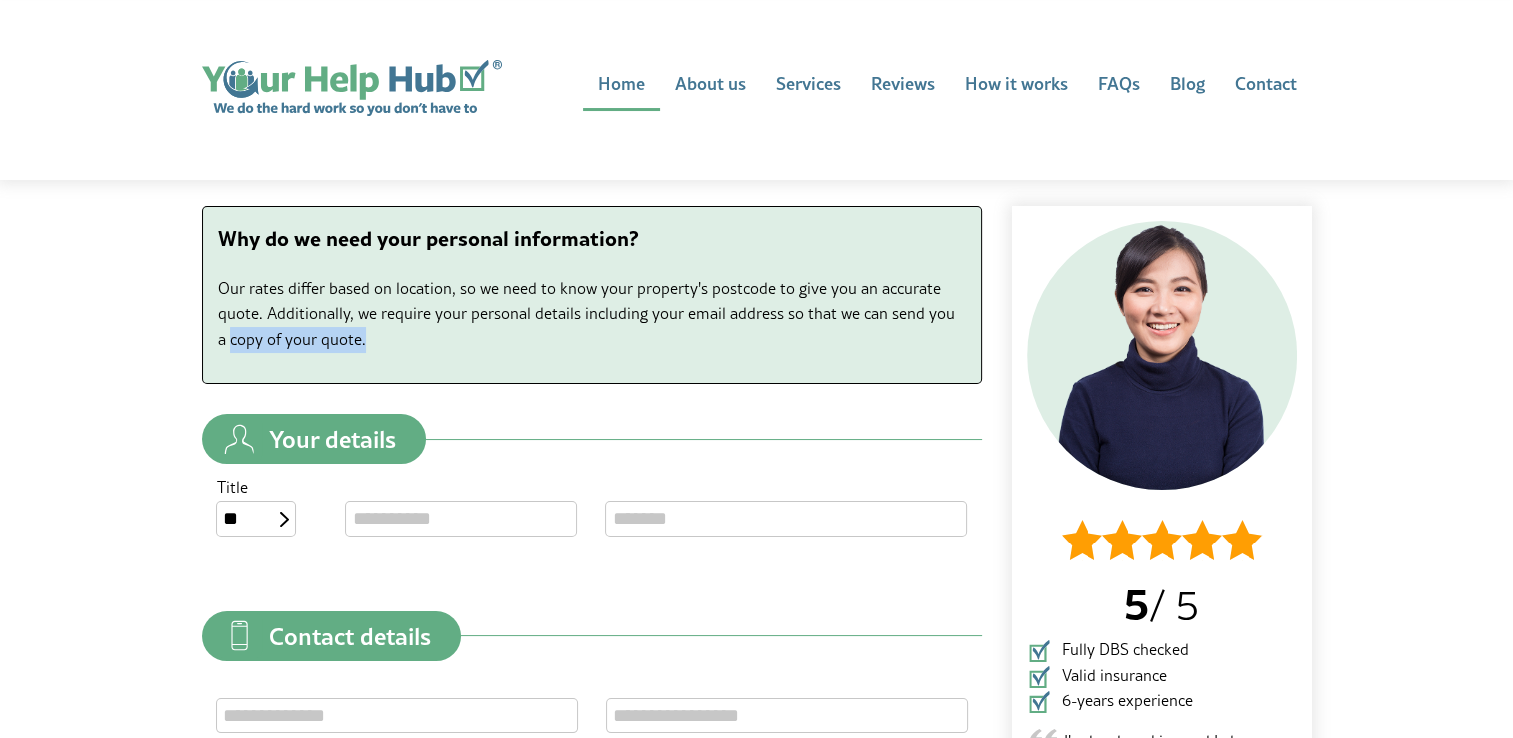 scroll, scrollTop: 300, scrollLeft: 0, axis: vertical 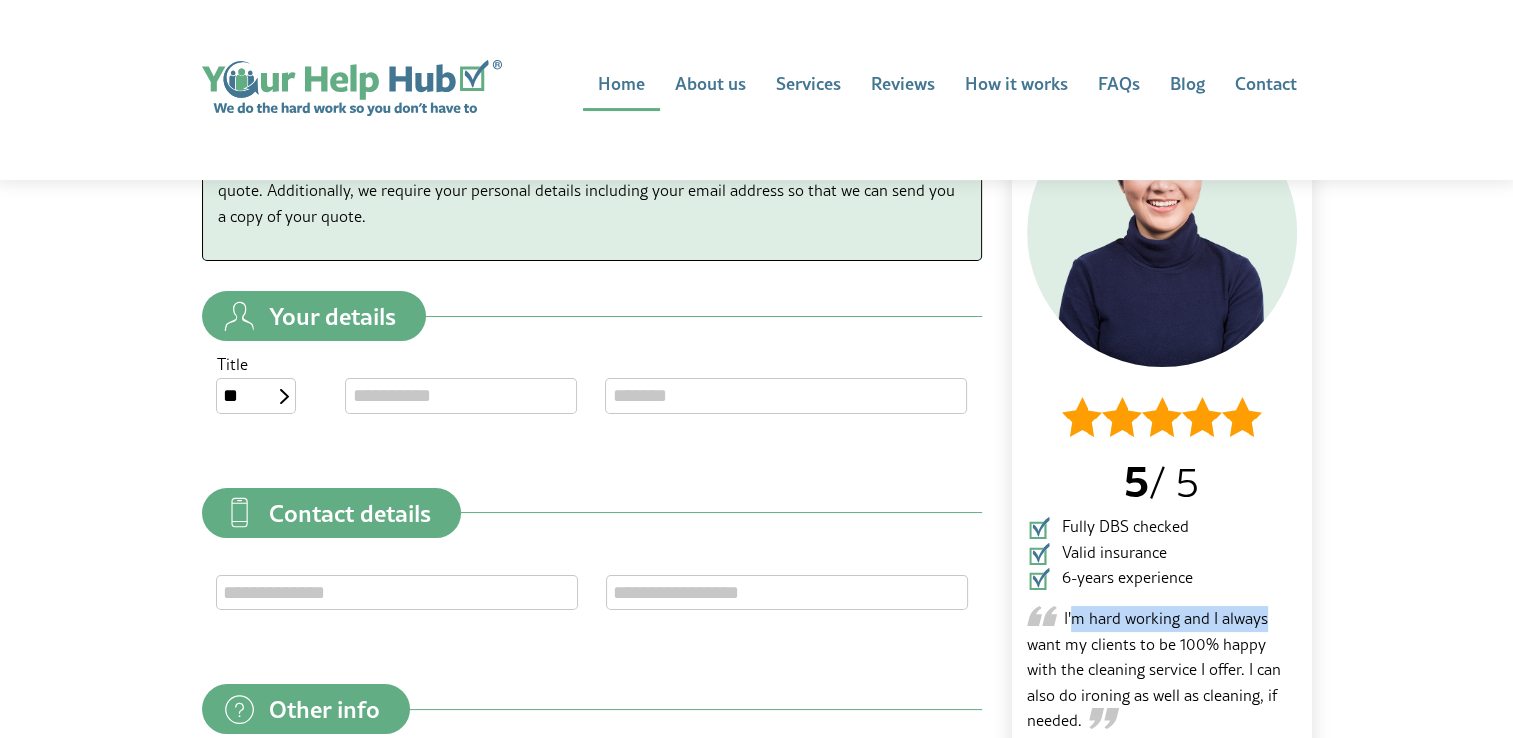 drag, startPoint x: 1176, startPoint y: 626, endPoint x: 1295, endPoint y: 626, distance: 119 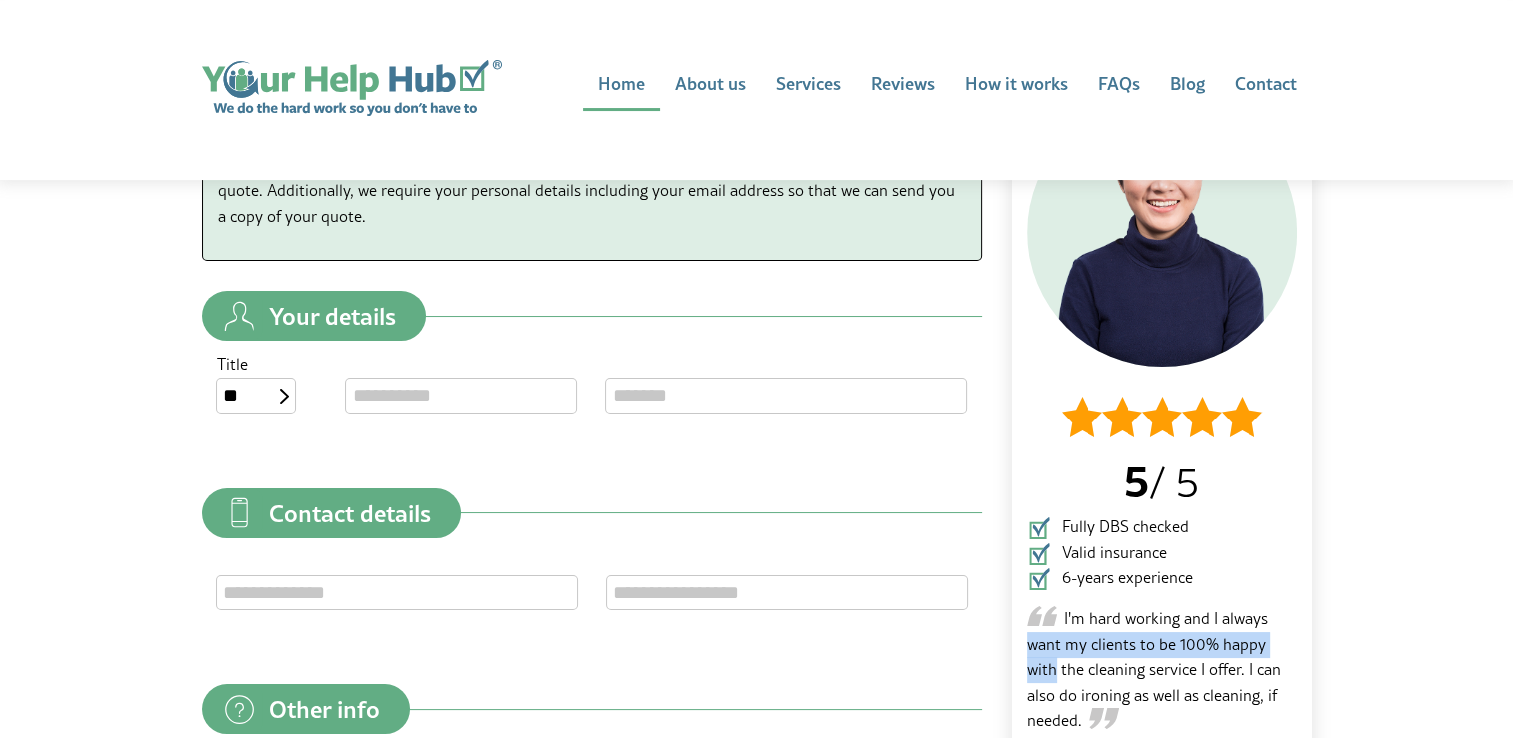 drag, startPoint x: 1014, startPoint y: 646, endPoint x: 1340, endPoint y: 646, distance: 326 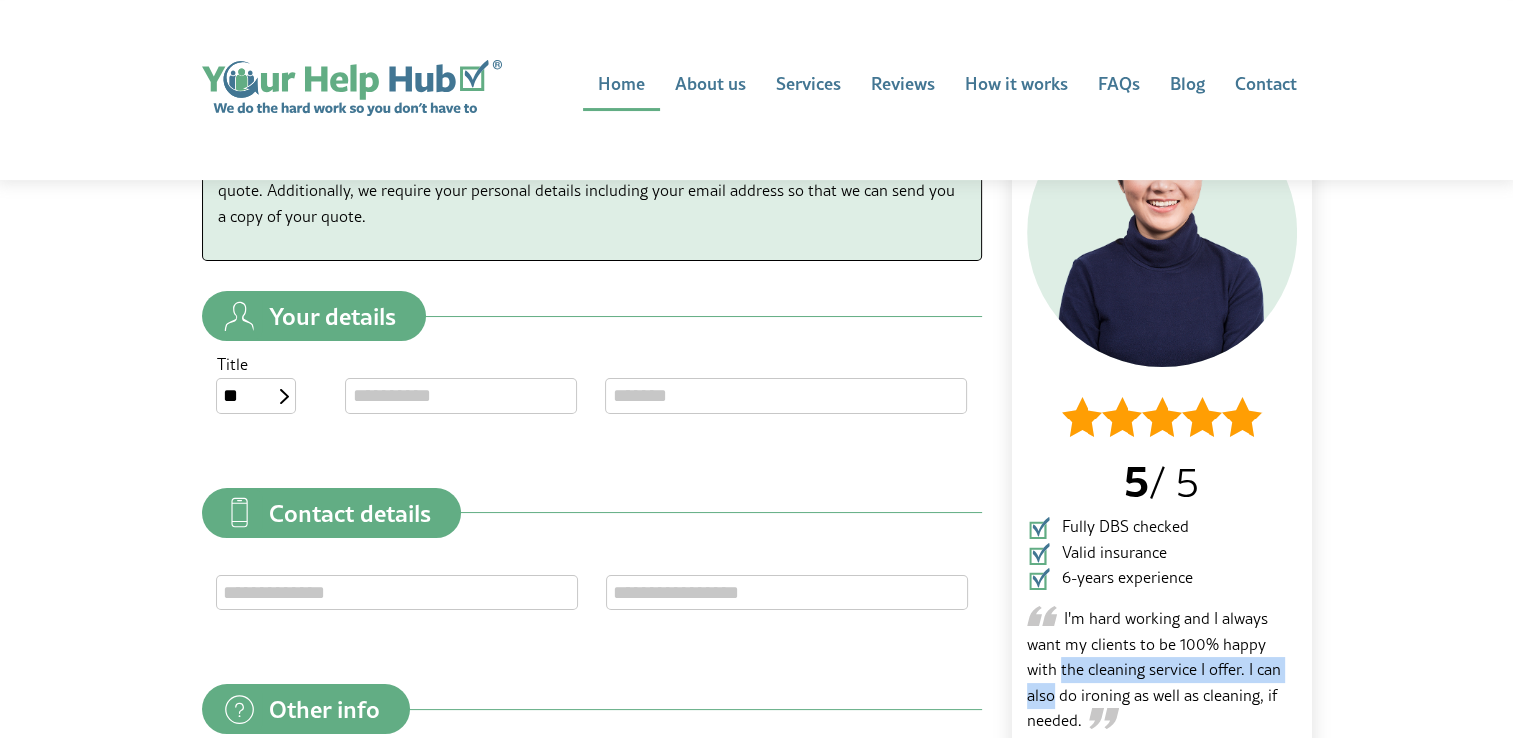 drag, startPoint x: 1016, startPoint y: 678, endPoint x: 1327, endPoint y: 667, distance: 311.19446 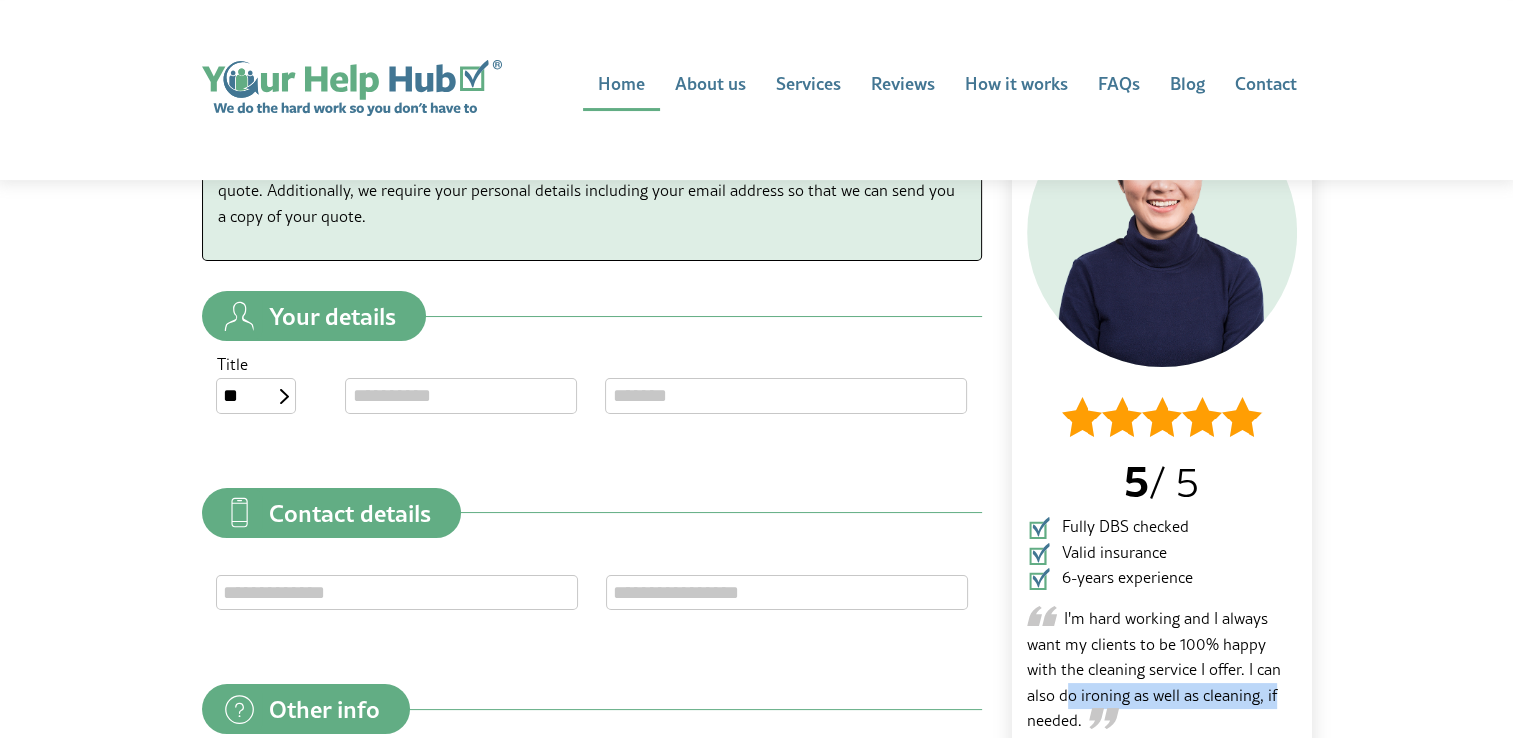 drag, startPoint x: 1044, startPoint y: 702, endPoint x: 1308, endPoint y: 701, distance: 264.0019 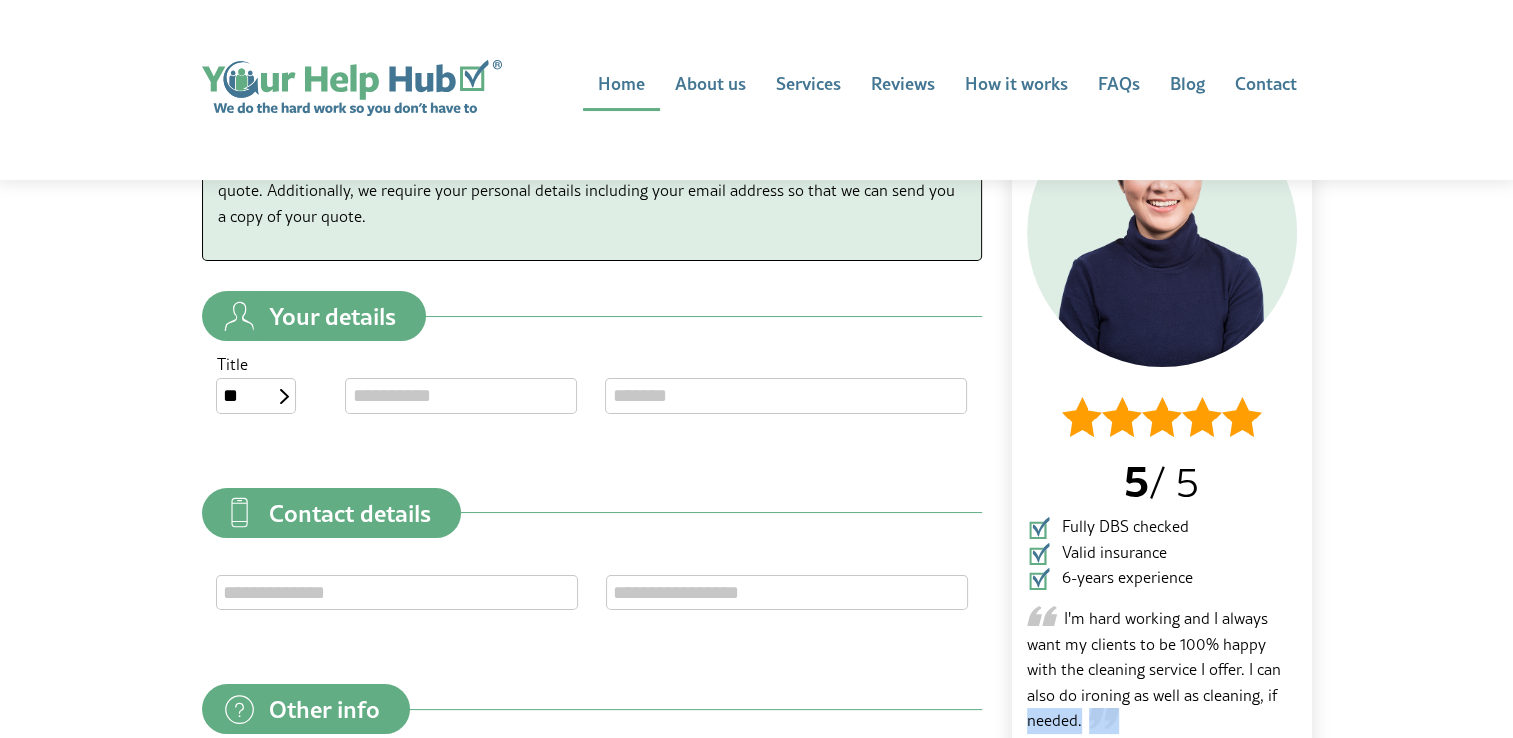 drag, startPoint x: 1023, startPoint y: 719, endPoint x: 1187, endPoint y: 713, distance: 164.10973 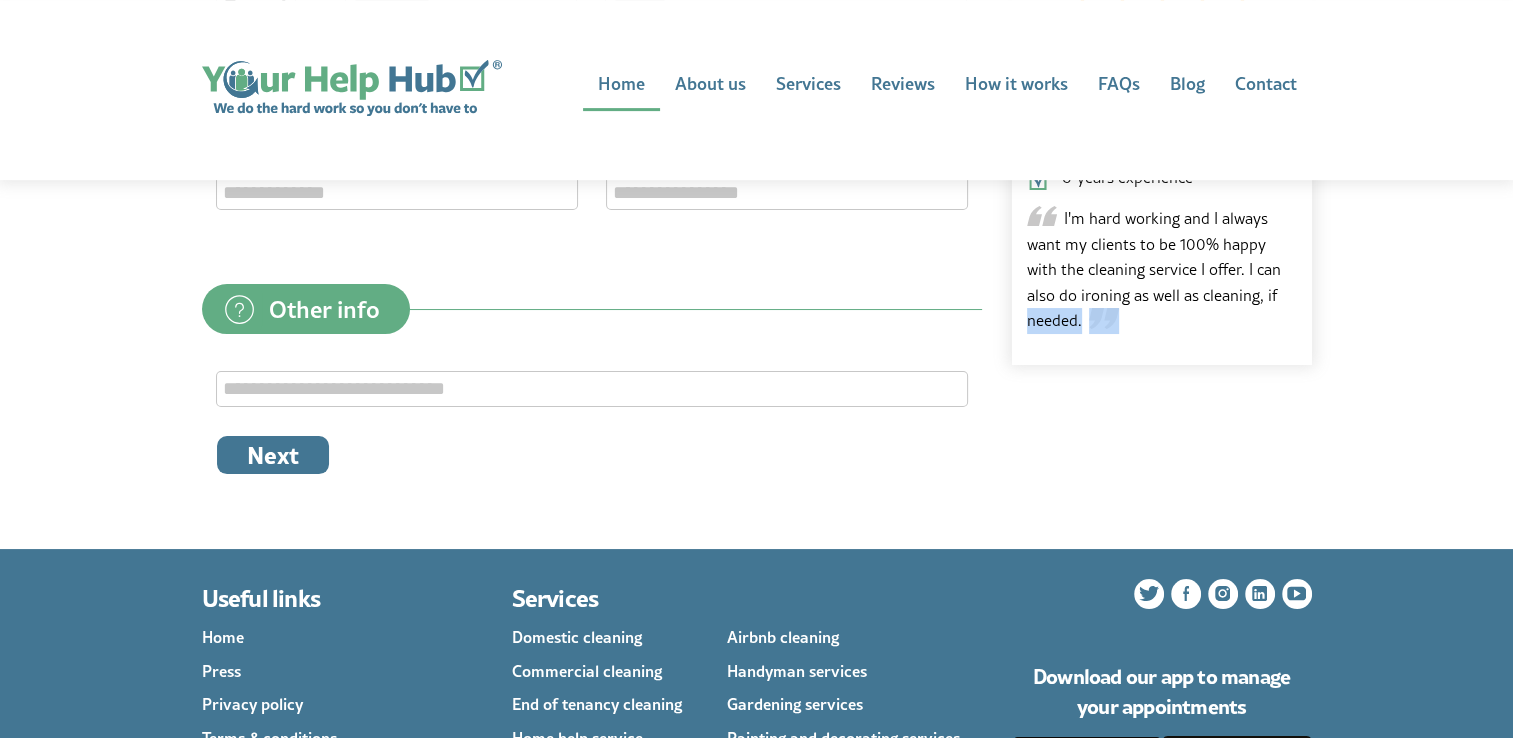 scroll, scrollTop: 300, scrollLeft: 0, axis: vertical 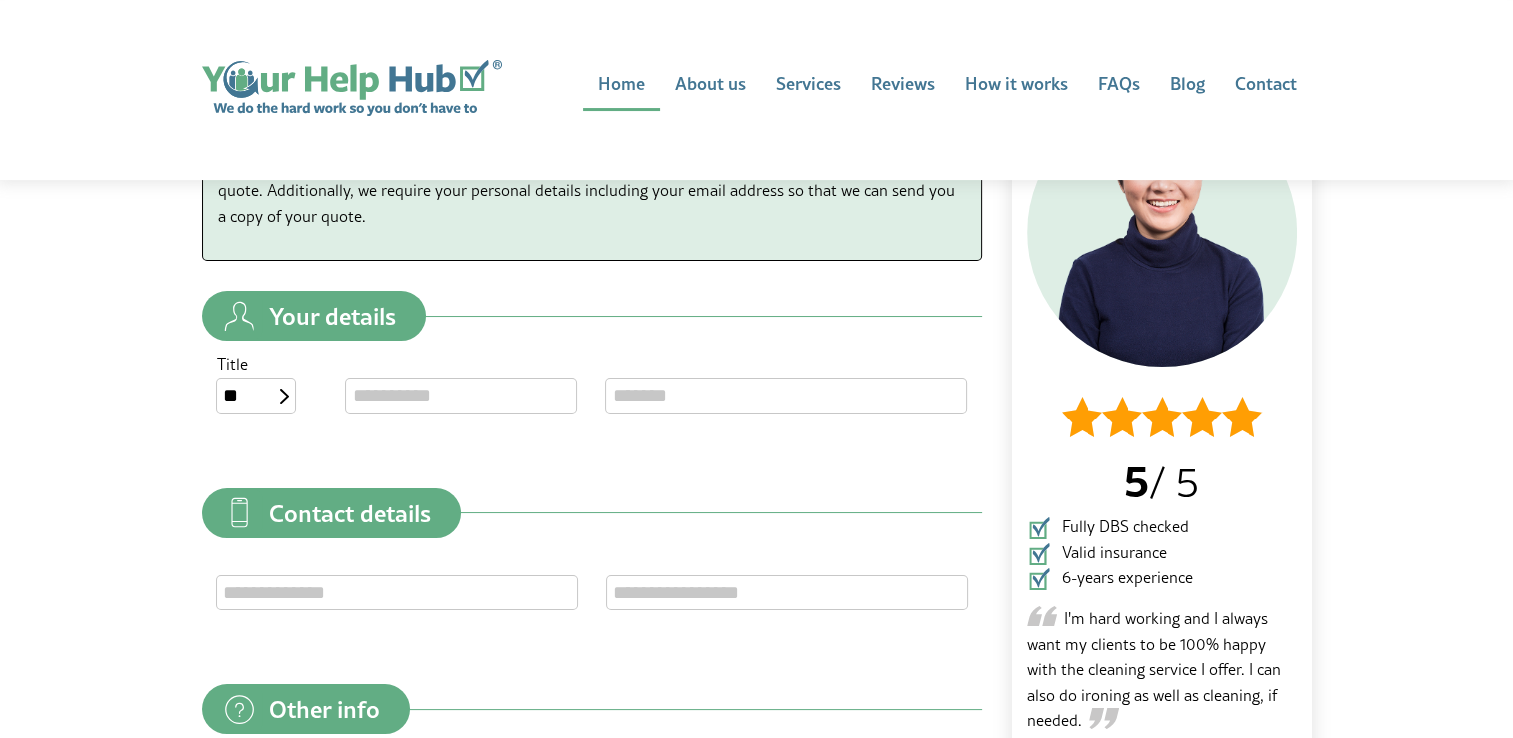 click on "Are you a cleaner?  Looking for work? Register here
Login
Home
About us
Services
Reviews
How it works
FAQs
Blog
Contact
About us
Services
Domestic cleaning
Airbnb cleaning
Deep cleaning
End of builders cleaning
Home help service
End of tenancy cleaning
Commercial cleaning
Handyman services
Painting and decorating services
Gardening services
Man with a van services
Reviews
How it works
FAQs
Blog
Contact
Home
About us
Services
Reviews
How it works
FAQs
Blog
Contact
About us
Services
Domestic cleaning
Airbnb cleaning
Deep cleaning
End of builders cleaning
Home help service
End of tenancy cleaning
Commercial cleaning
Handyman services
Painting and decorating services
Gardening services
Man with a van services
Reviews
How it works
FAQs
Blog
Contact
Contact Quote Time Address Contractor" at bounding box center [756, 537] 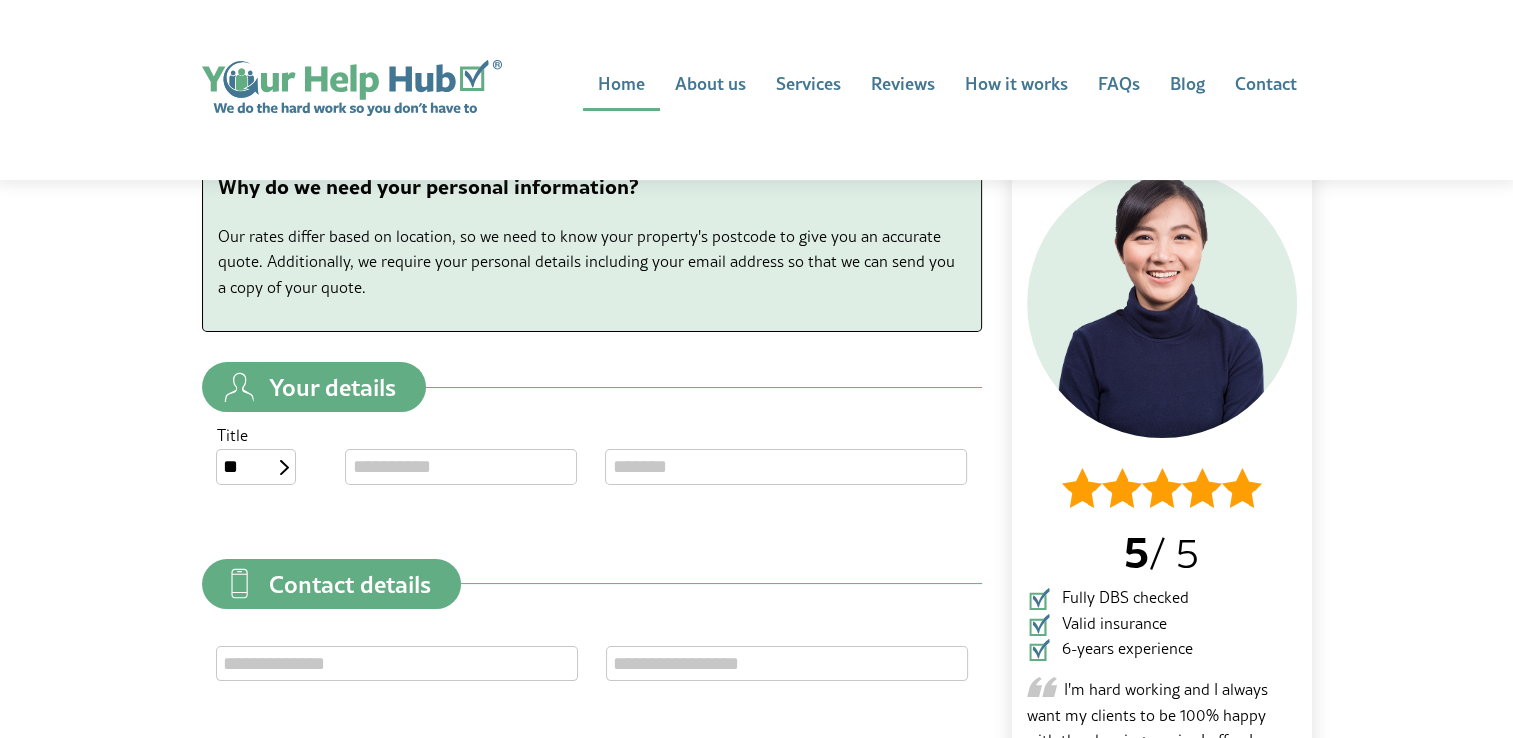 scroll, scrollTop: 200, scrollLeft: 0, axis: vertical 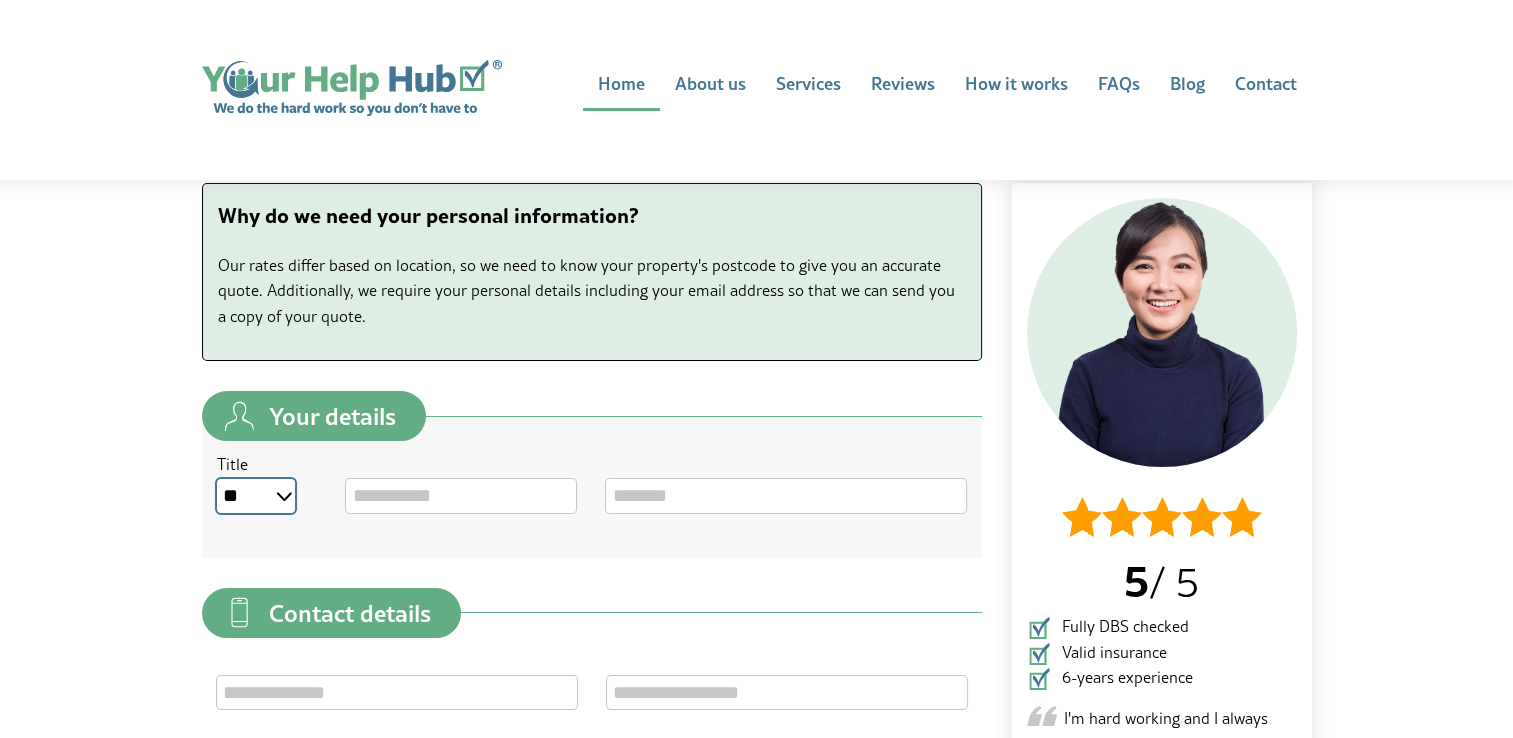 click on "**
***
****
**" at bounding box center (256, 495) 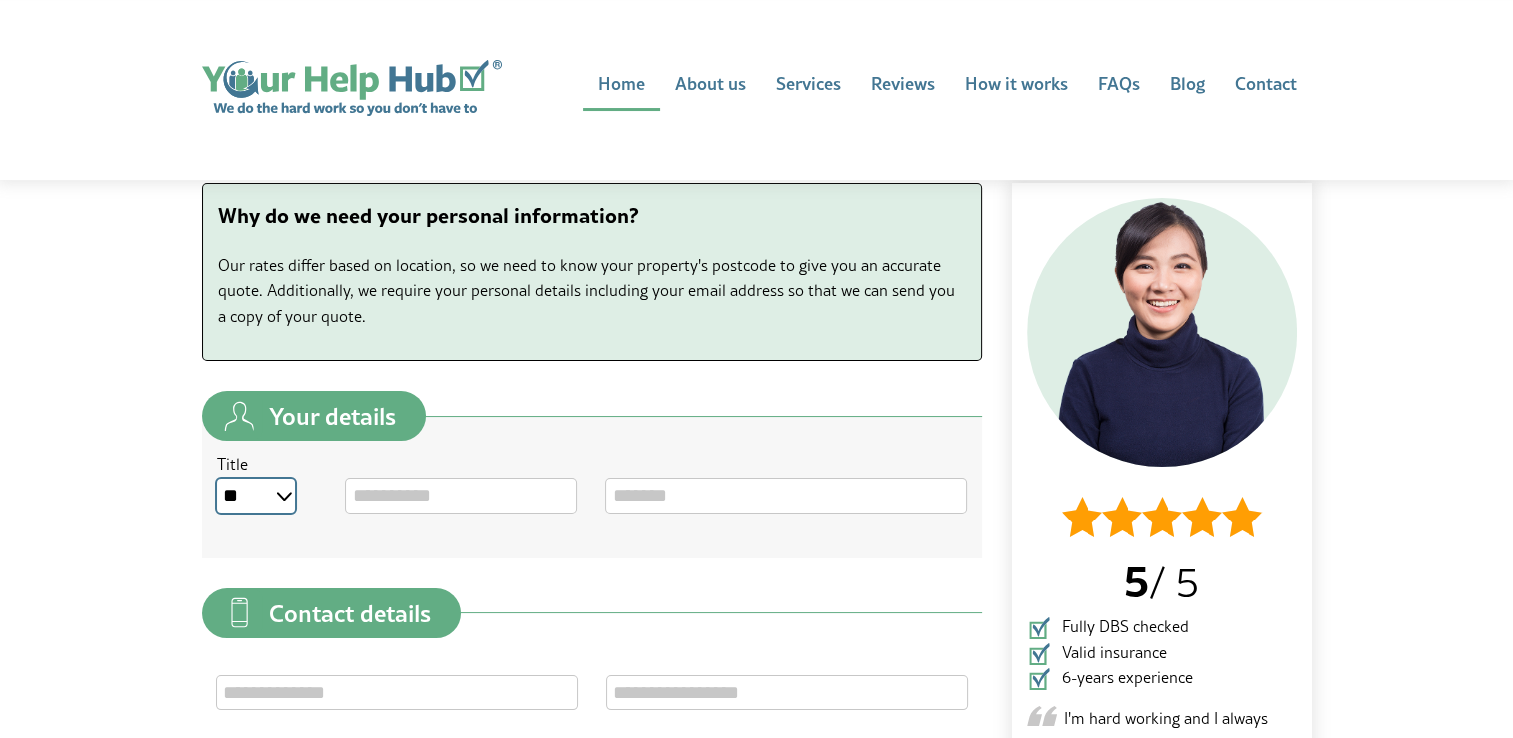 select on "*" 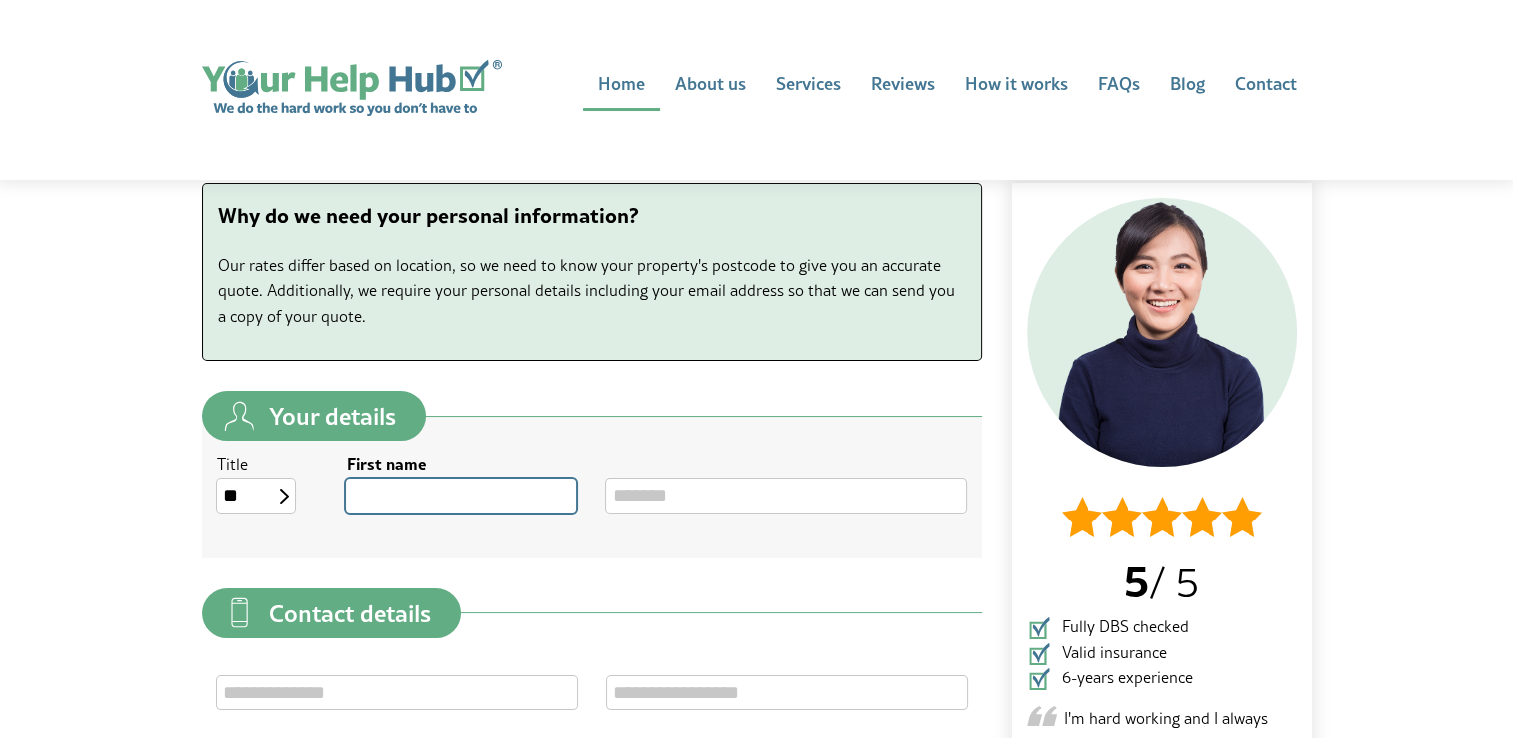 click on "First name" at bounding box center [461, 495] 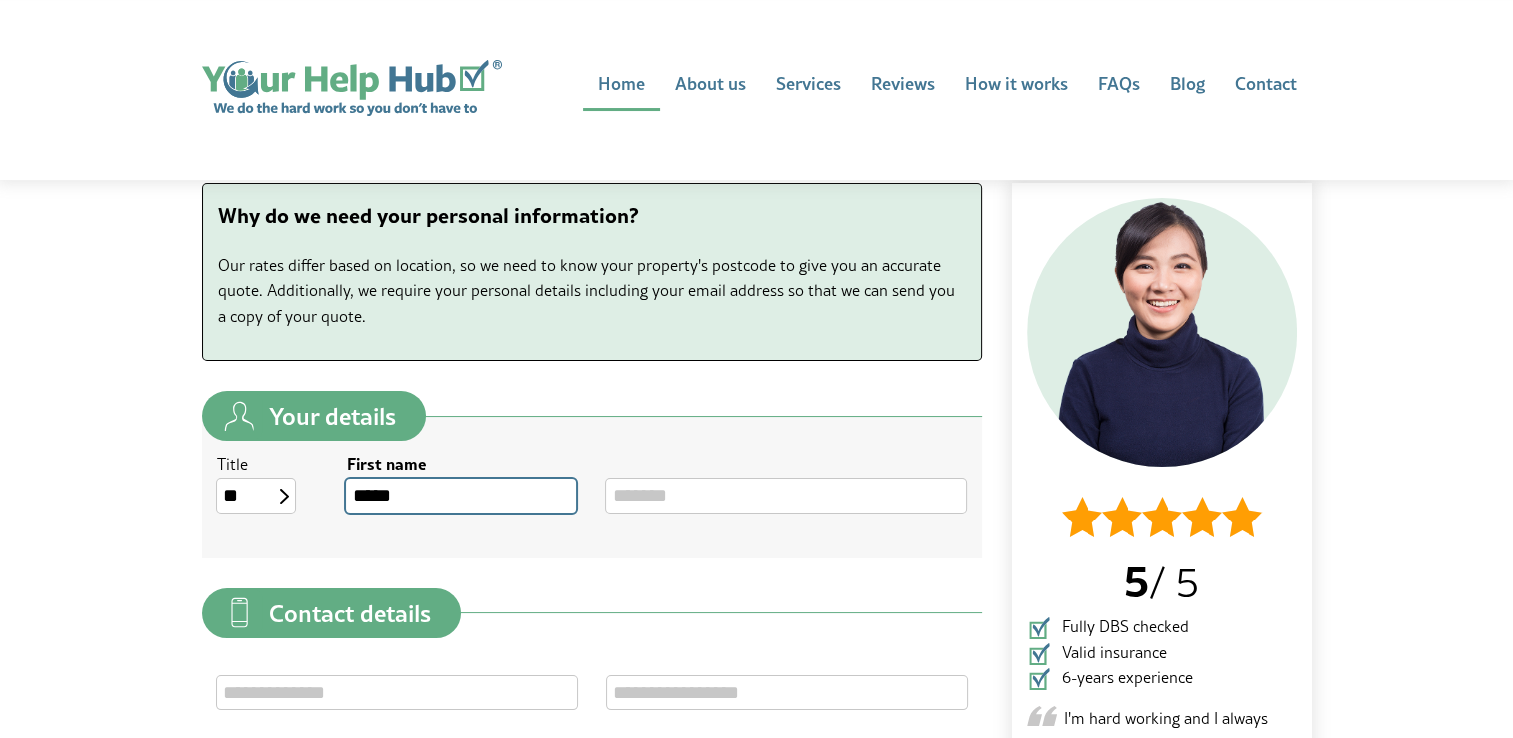 type on "*****" 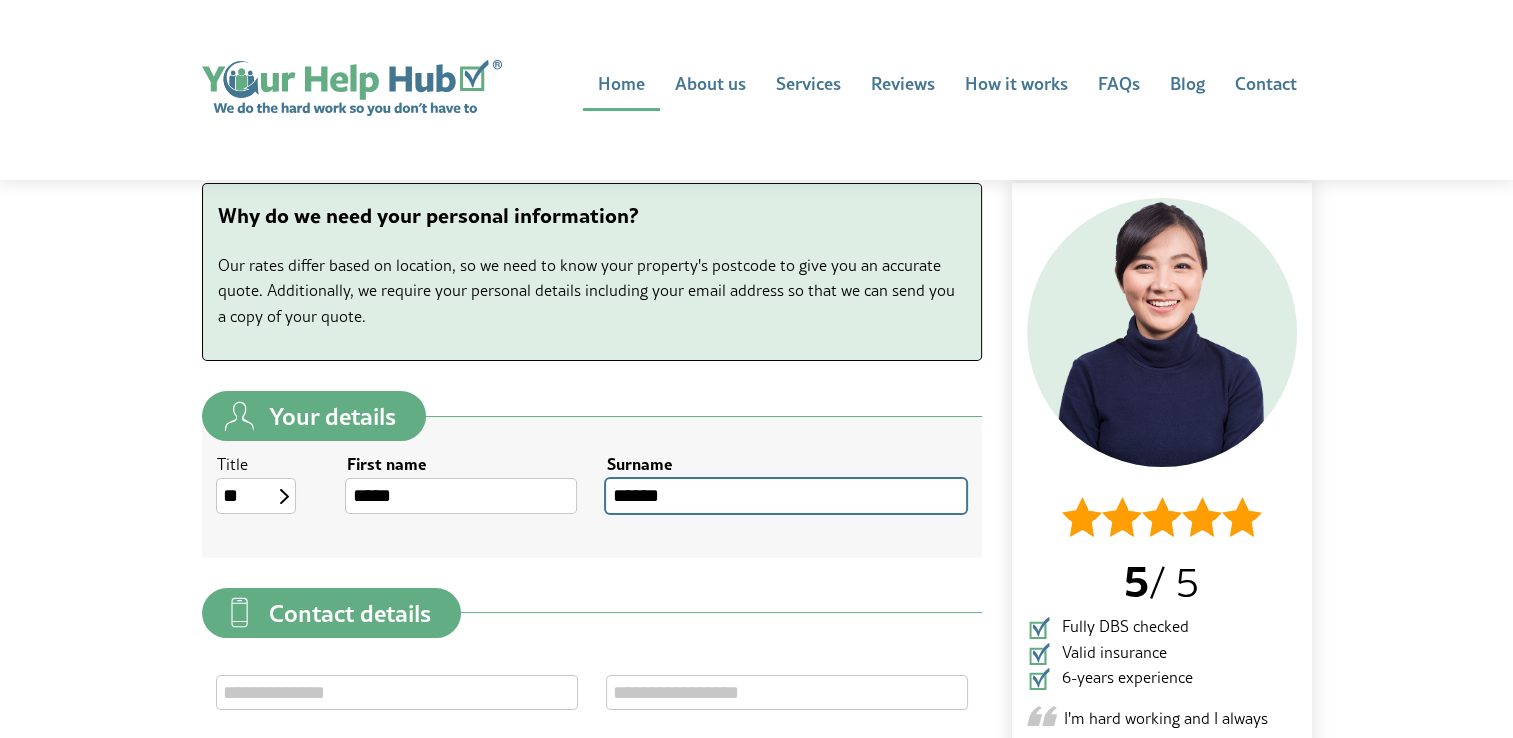 type on "******" 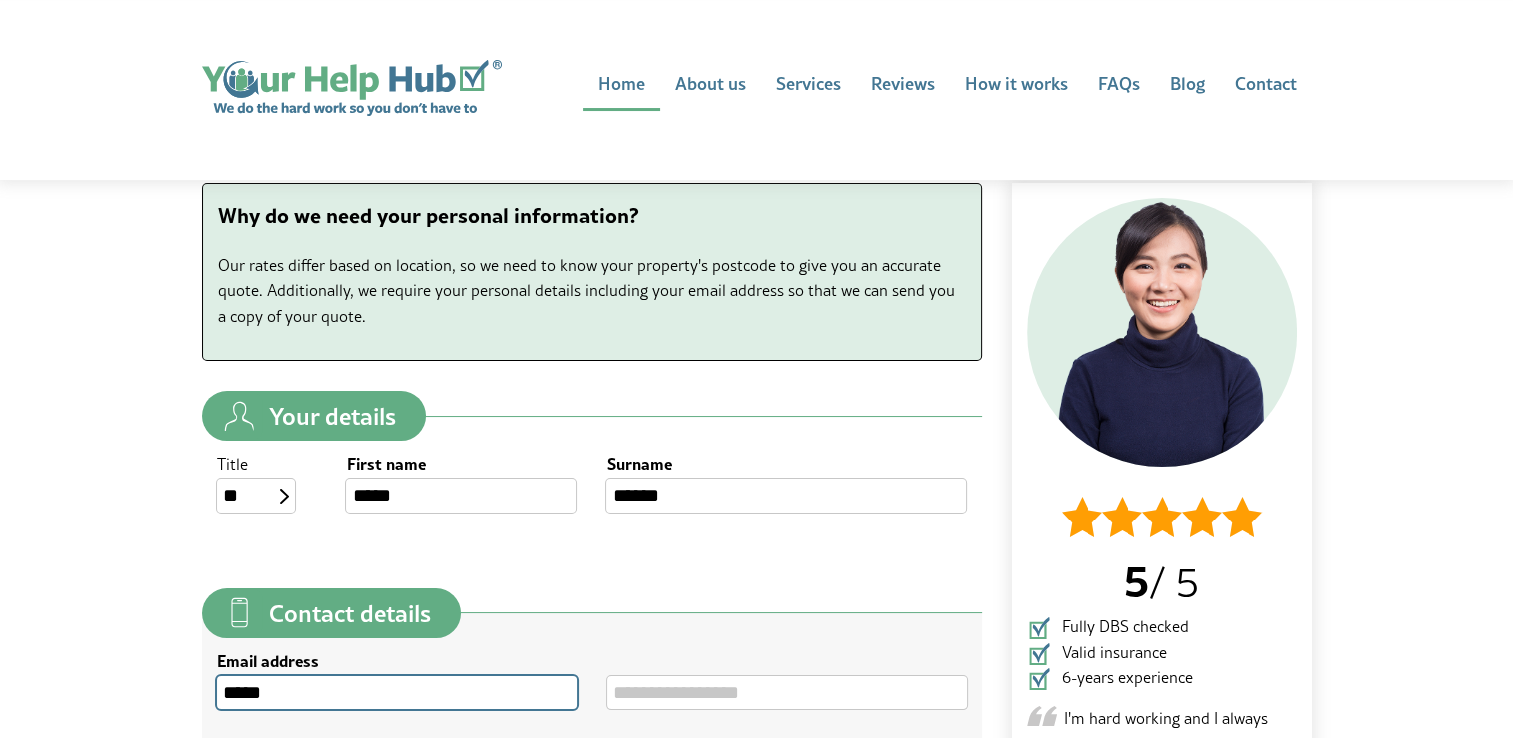 type on "**********" 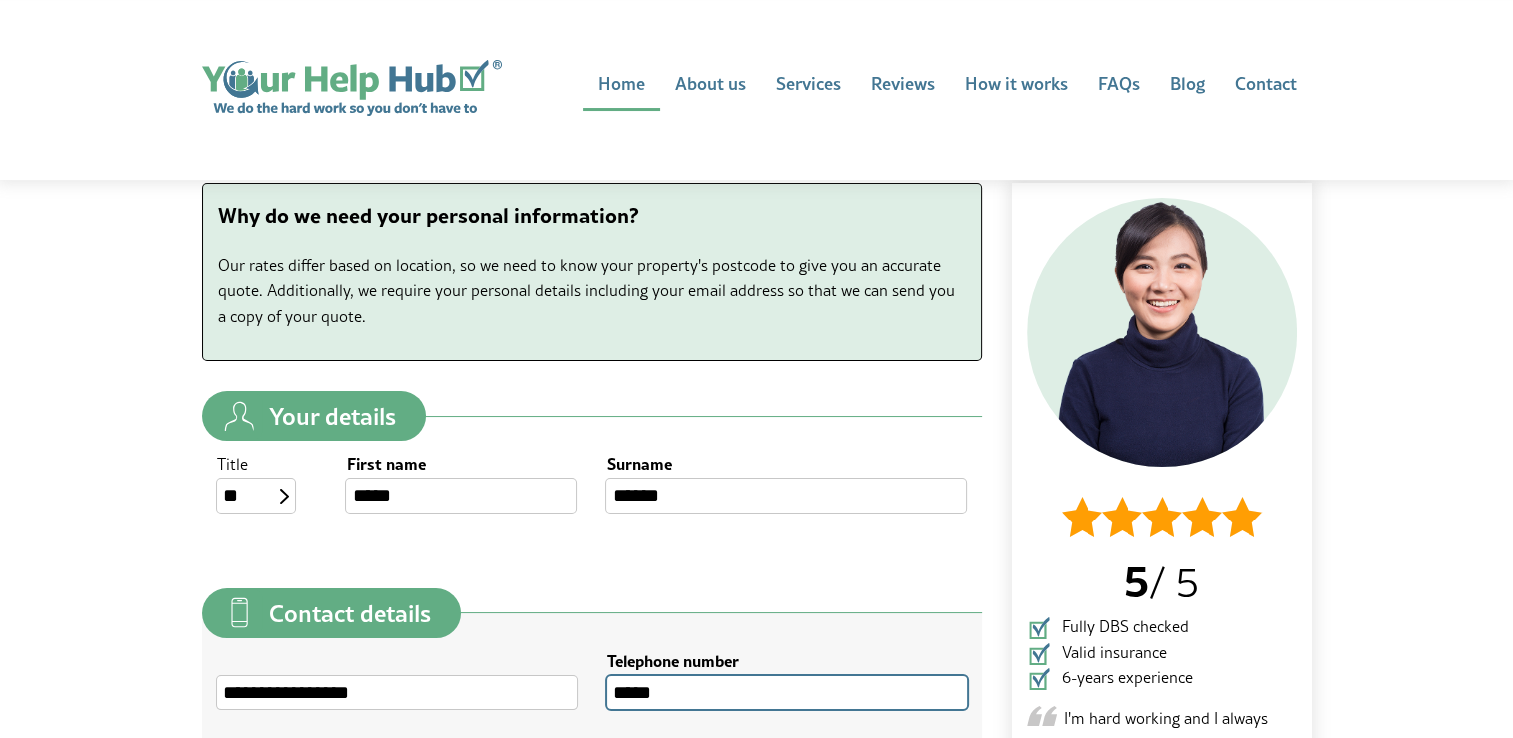 type on "**********" 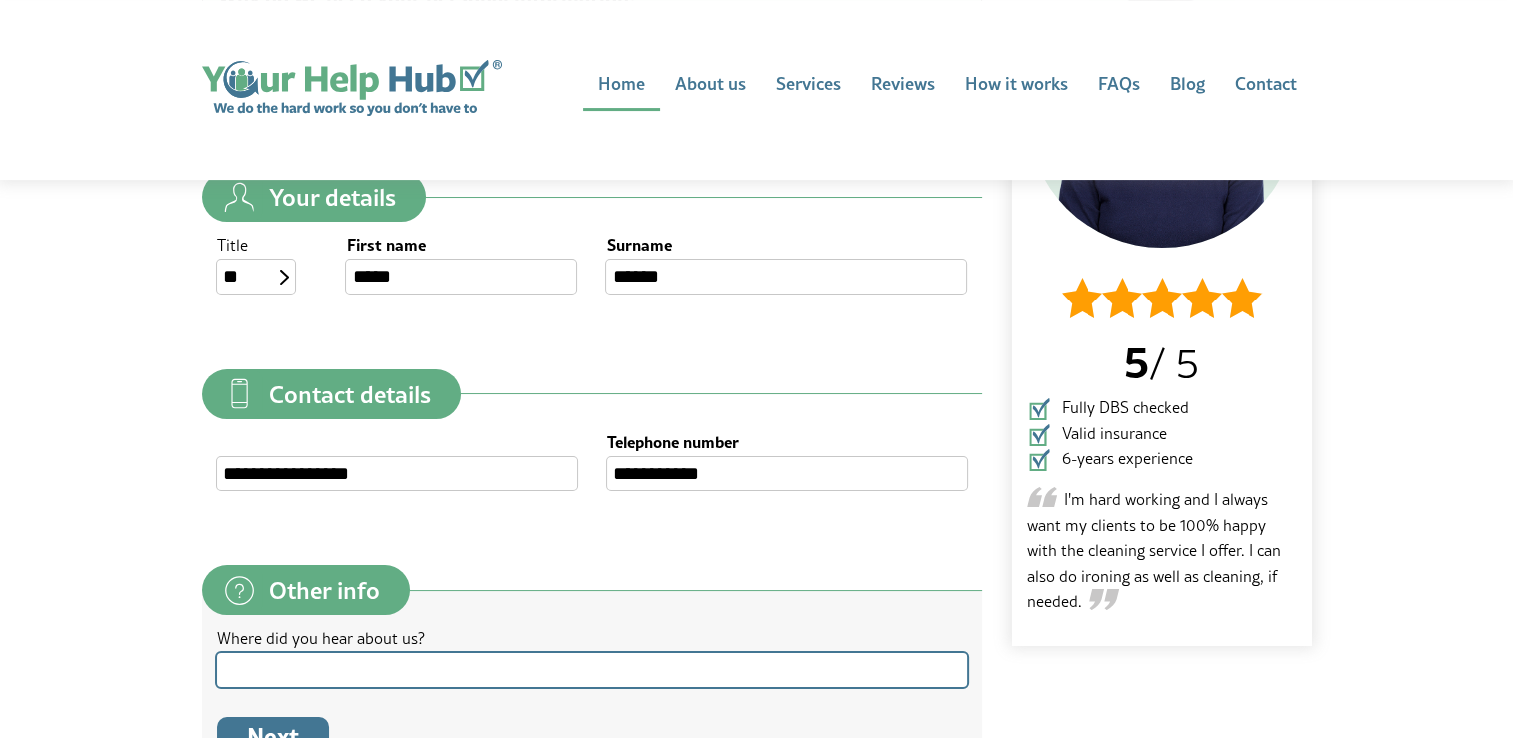 scroll, scrollTop: 519, scrollLeft: 0, axis: vertical 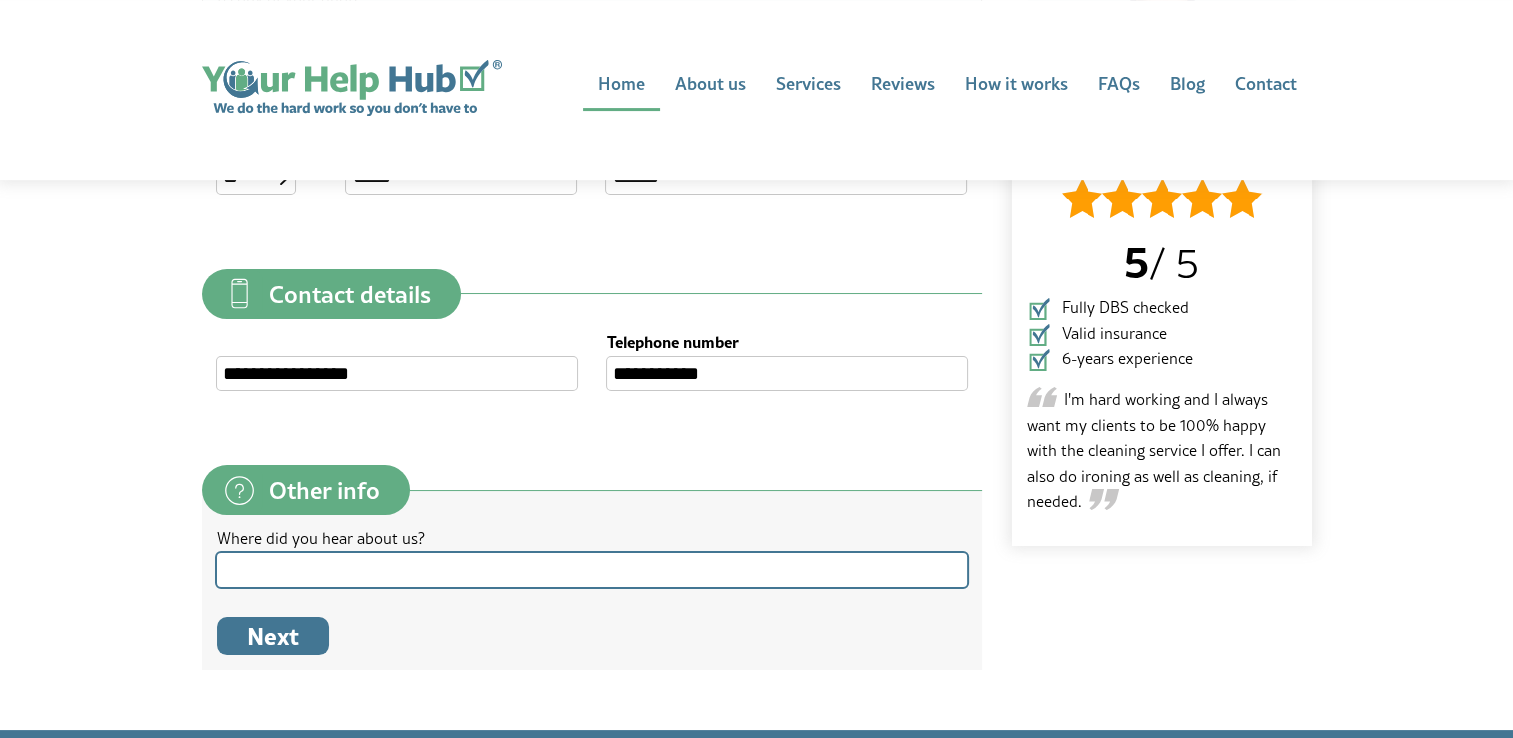 click on "Where did you hear about us?" at bounding box center (592, 569) 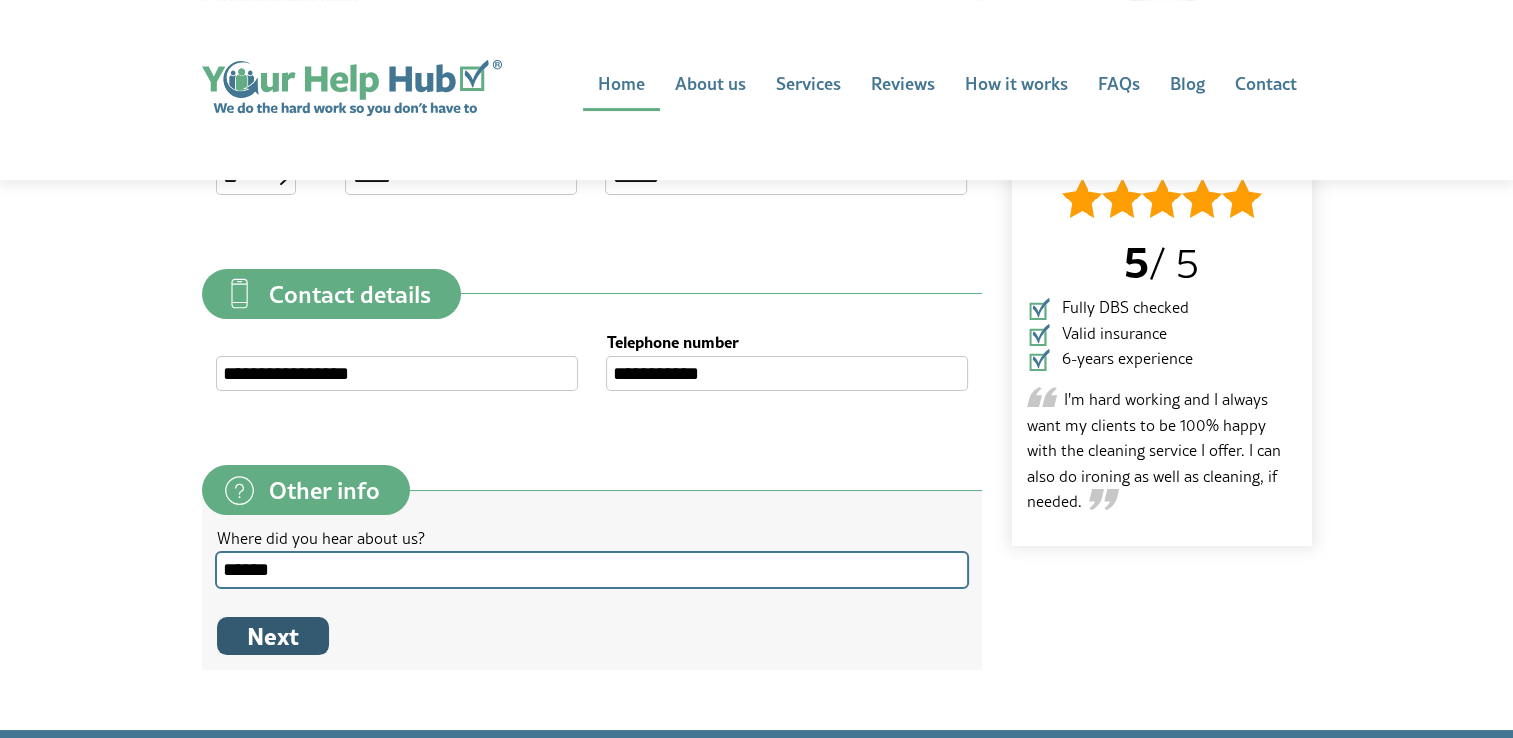 type on "******" 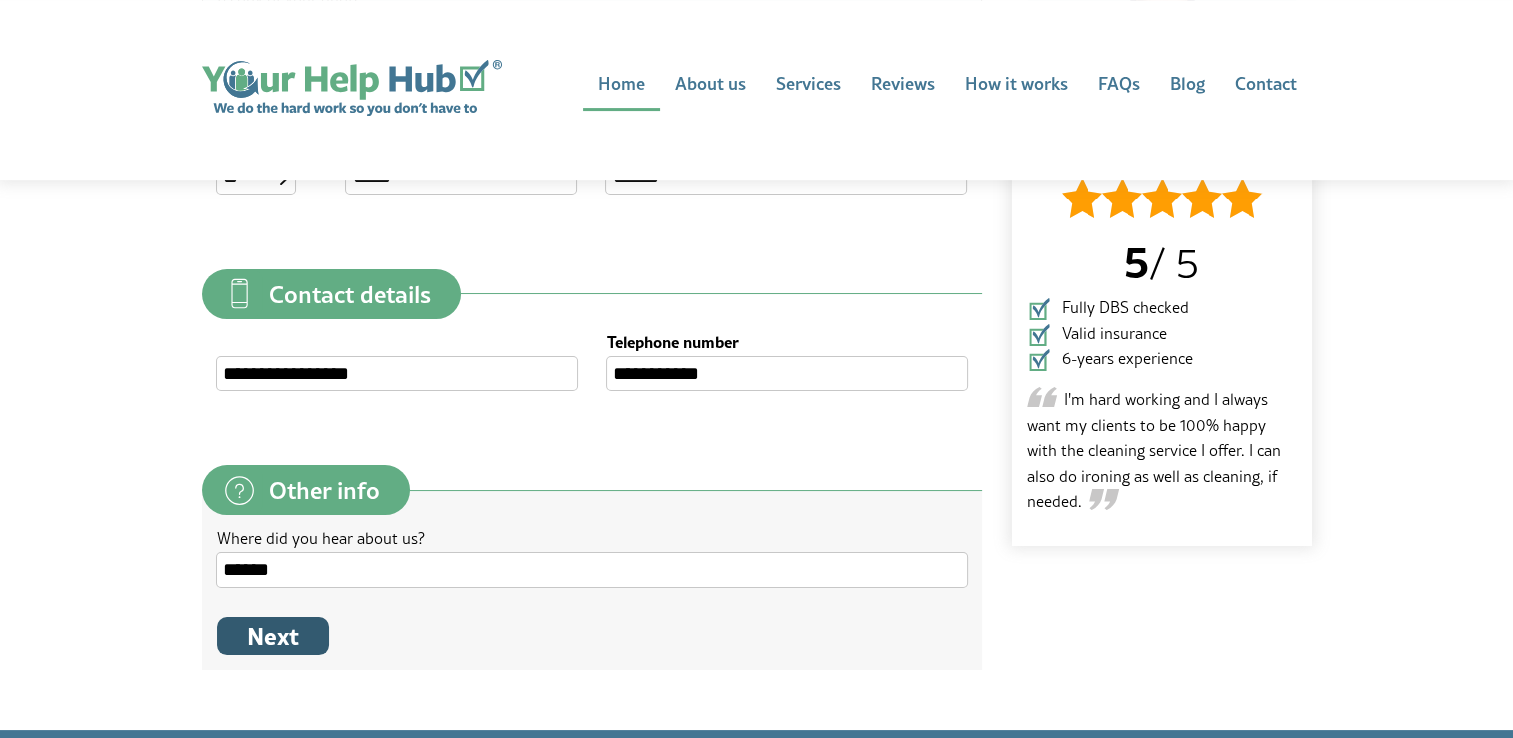 click on "Next" at bounding box center (273, 636) 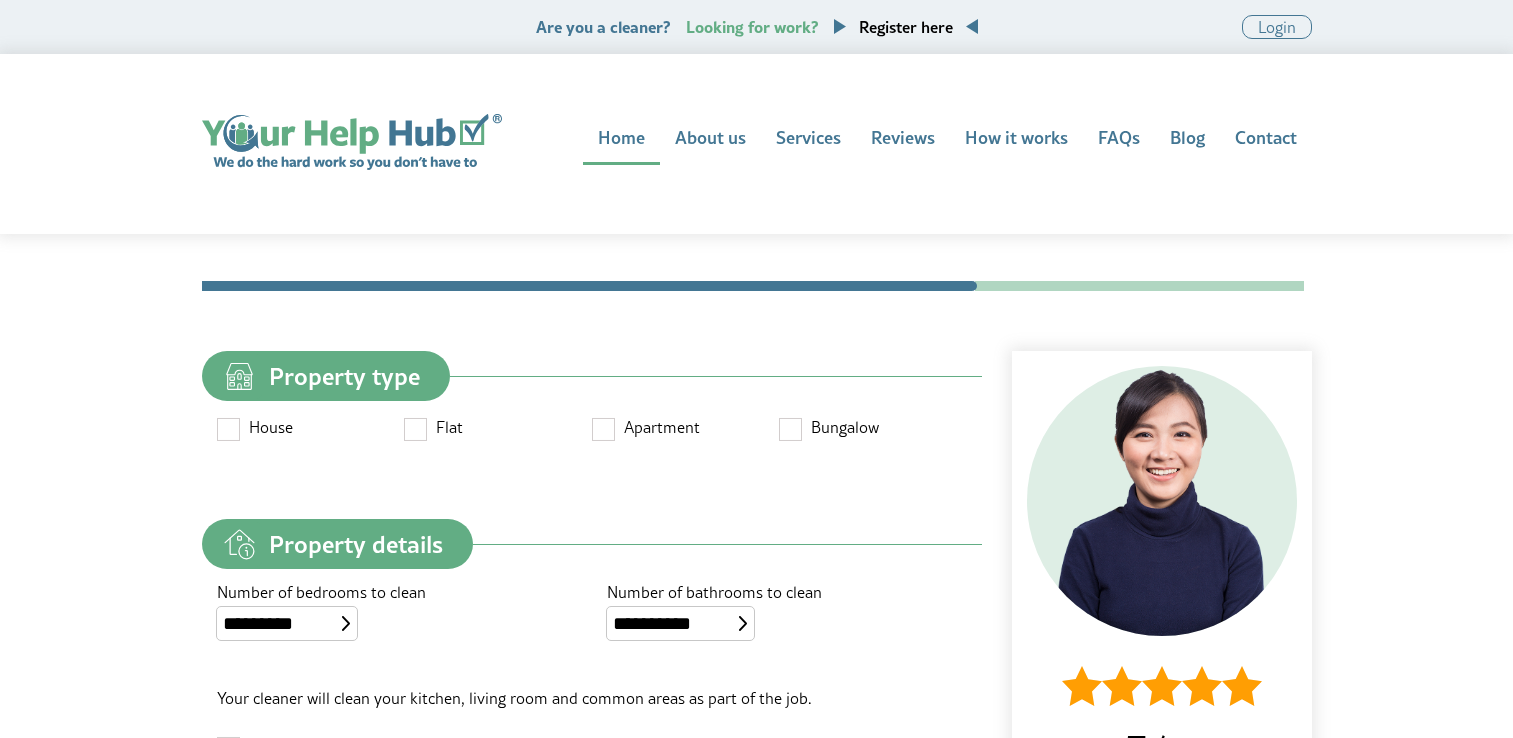 scroll, scrollTop: 0, scrollLeft: 0, axis: both 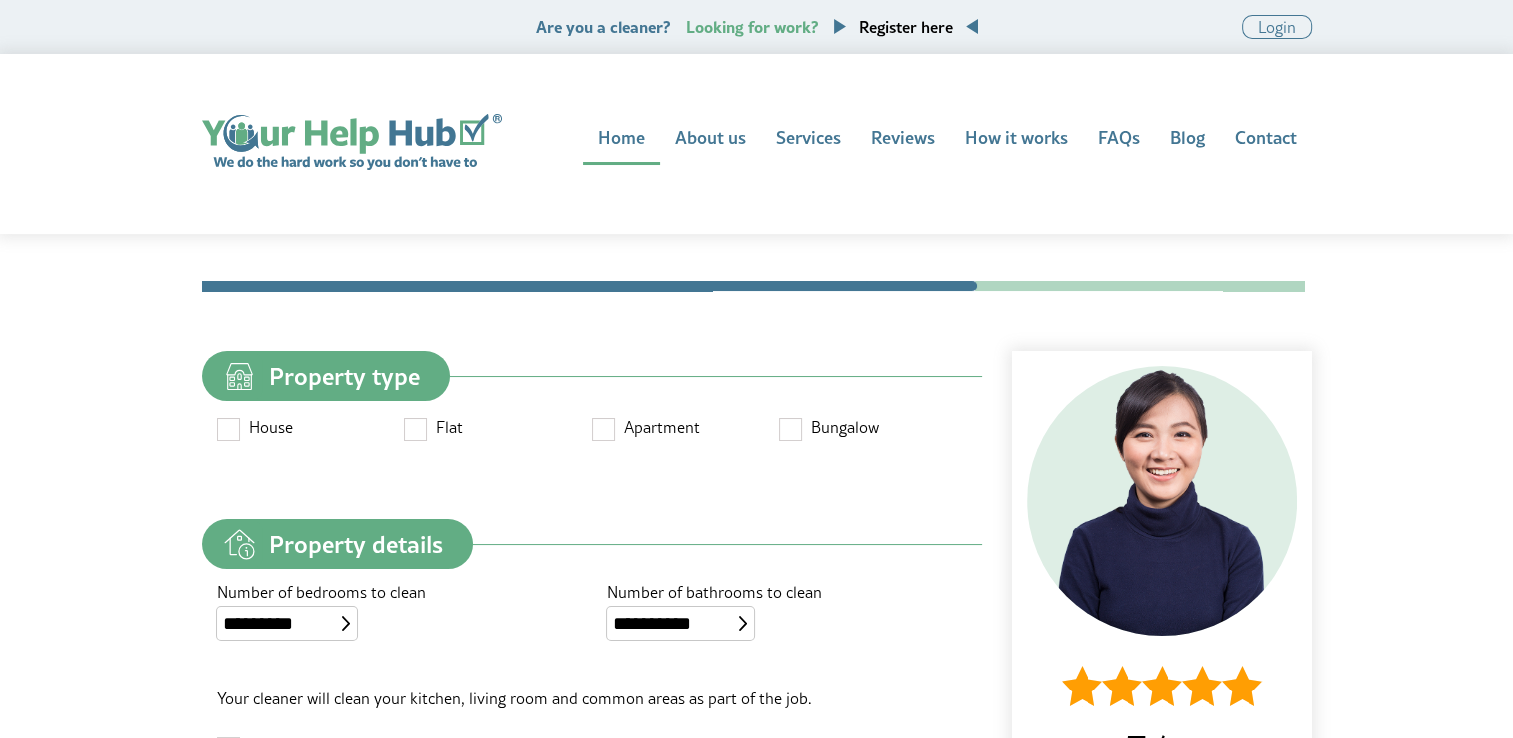 click at bounding box center (791, 428) 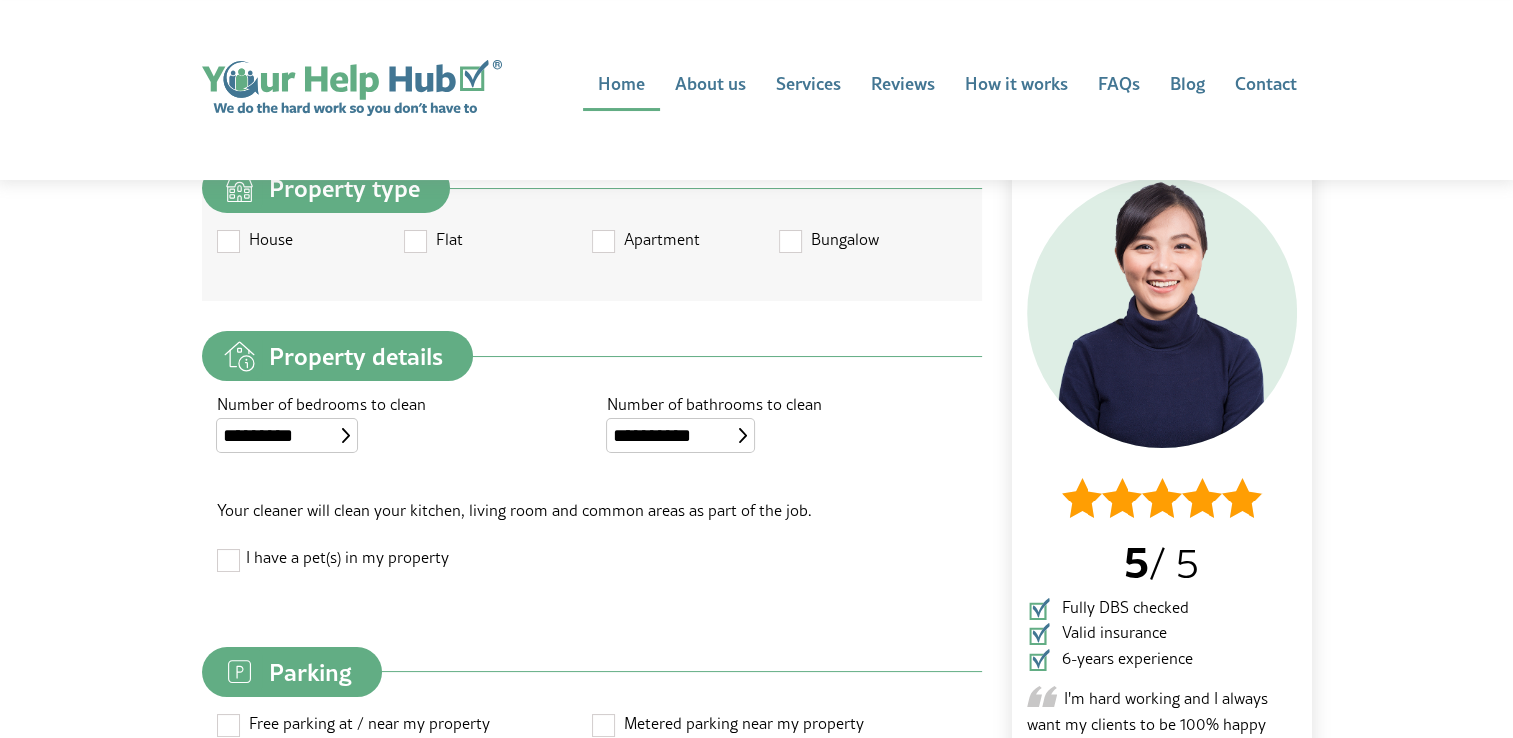 scroll, scrollTop: 200, scrollLeft: 0, axis: vertical 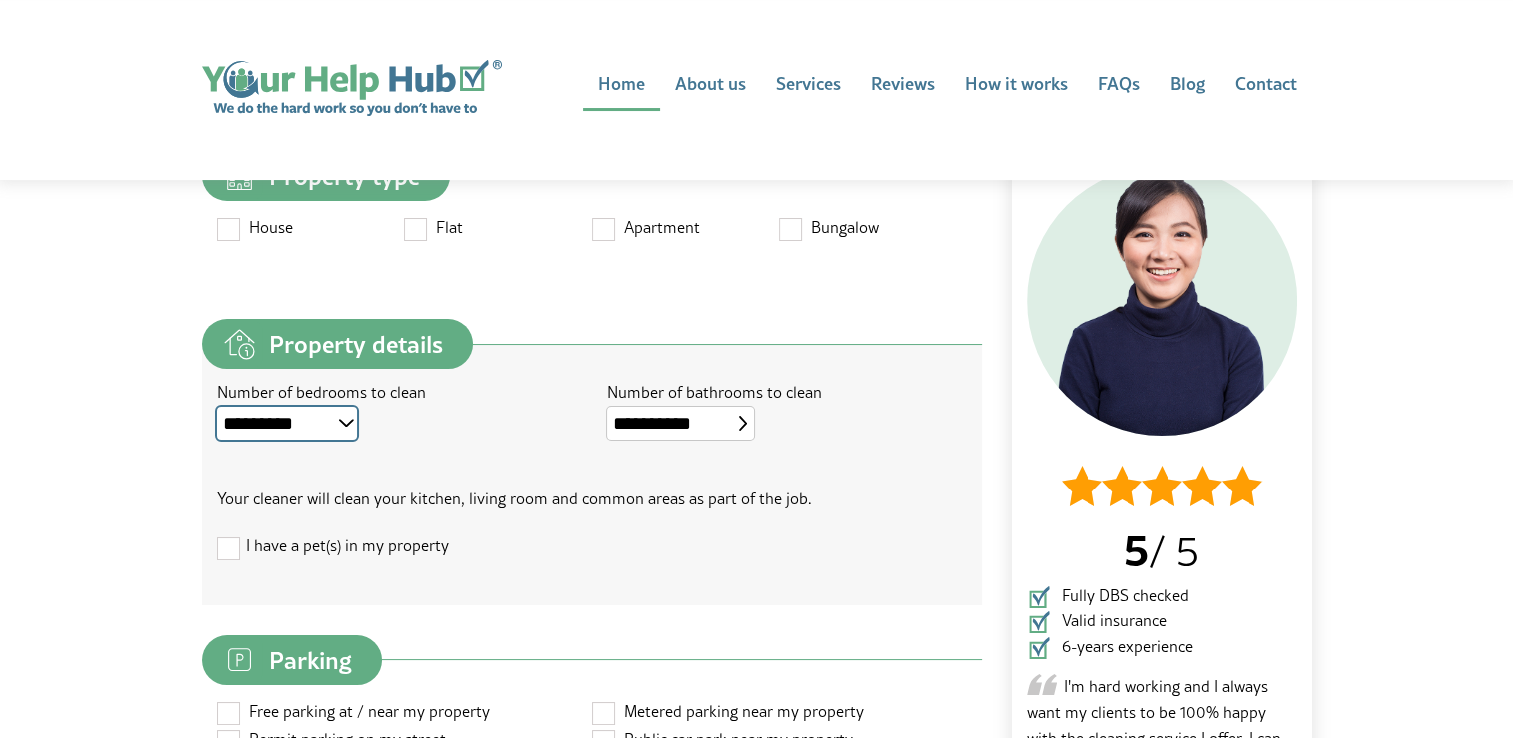click on "**********" at bounding box center (287, 423) 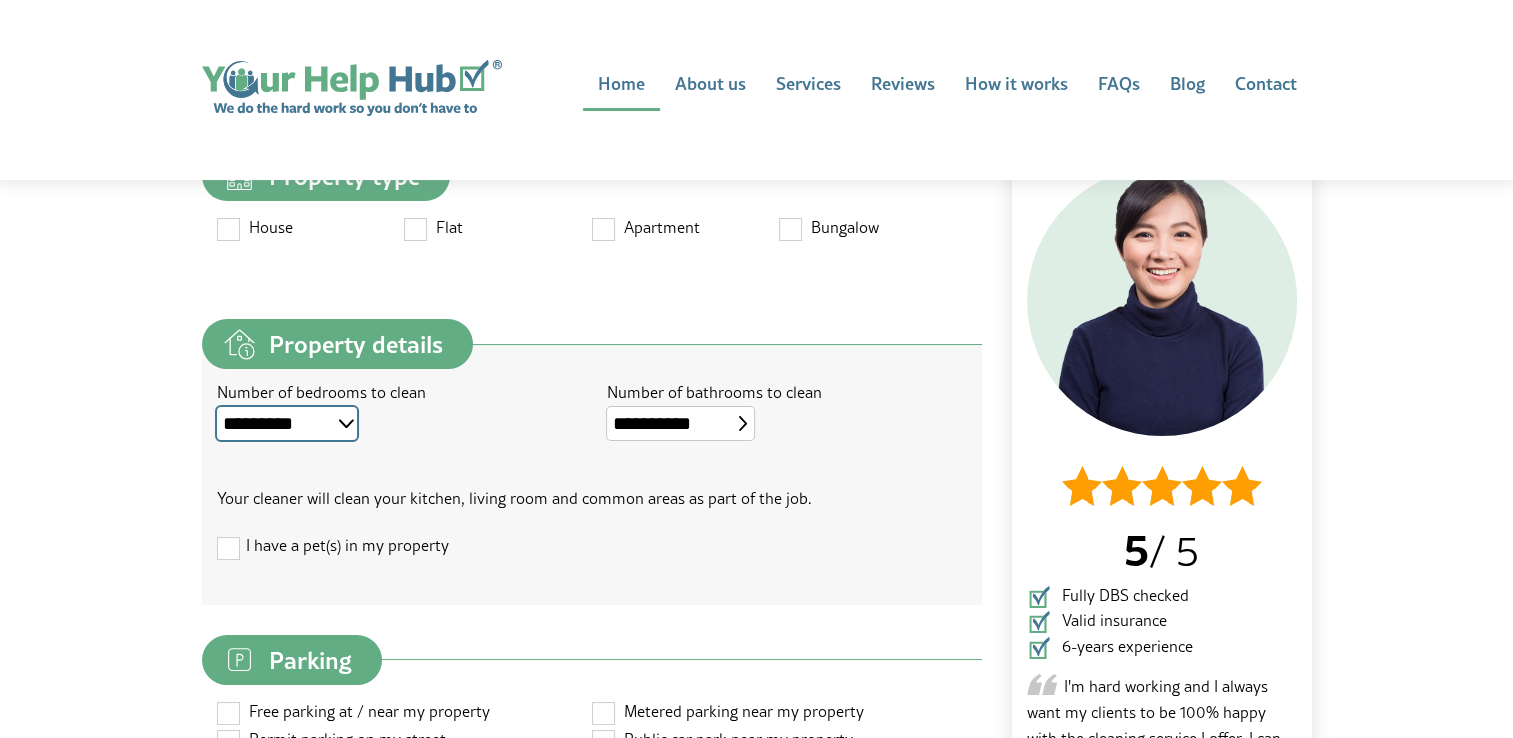select on "*" 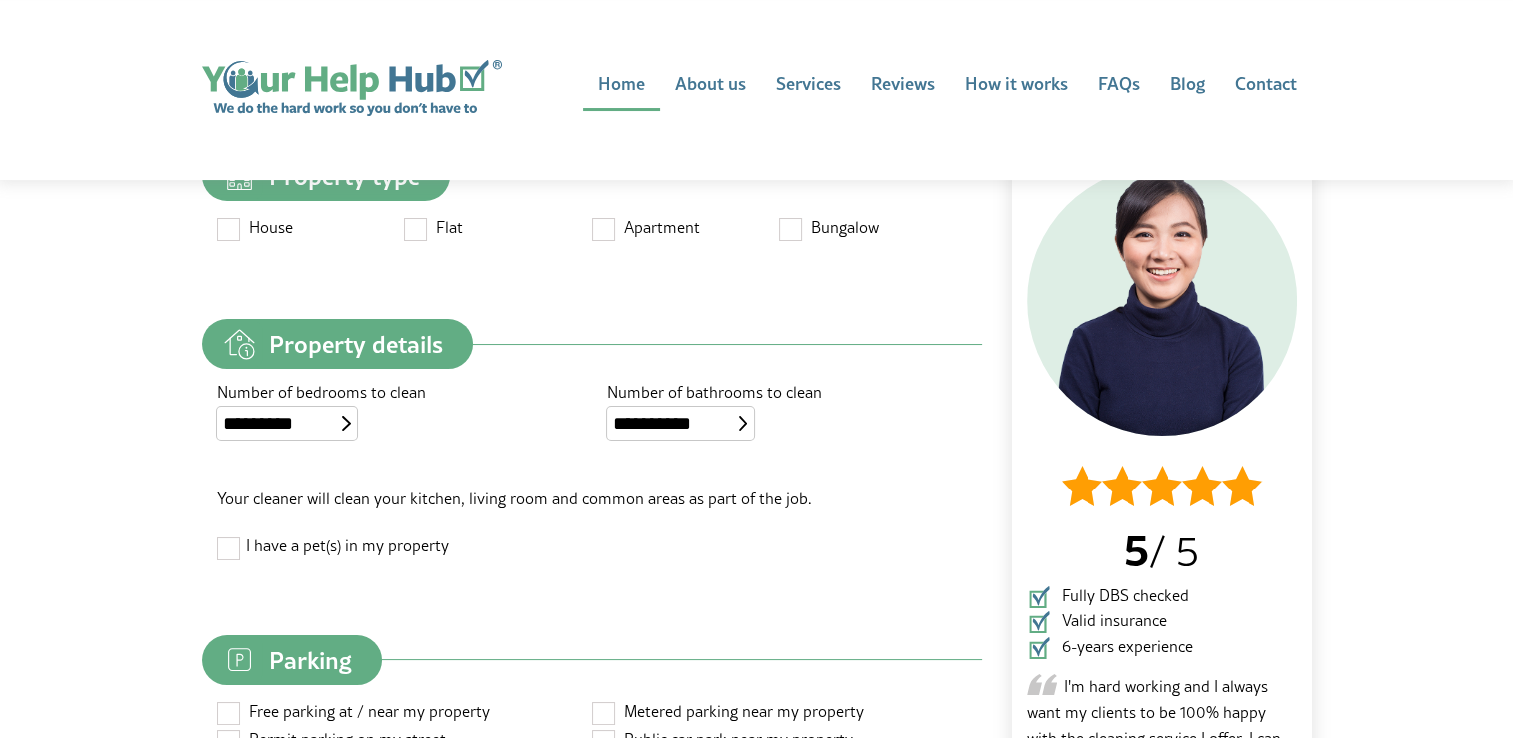 click at bounding box center (743, 423) 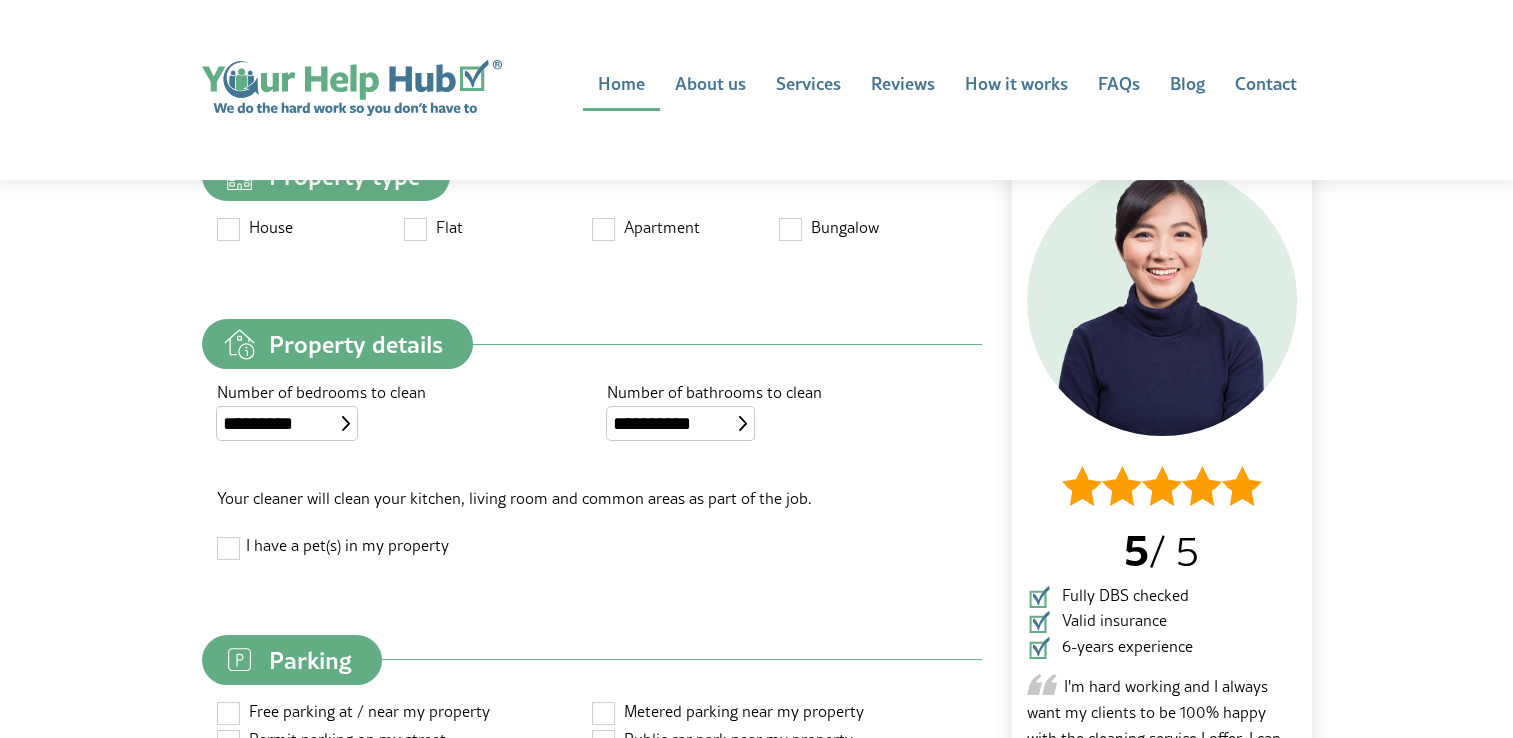 click at bounding box center (743, 423) 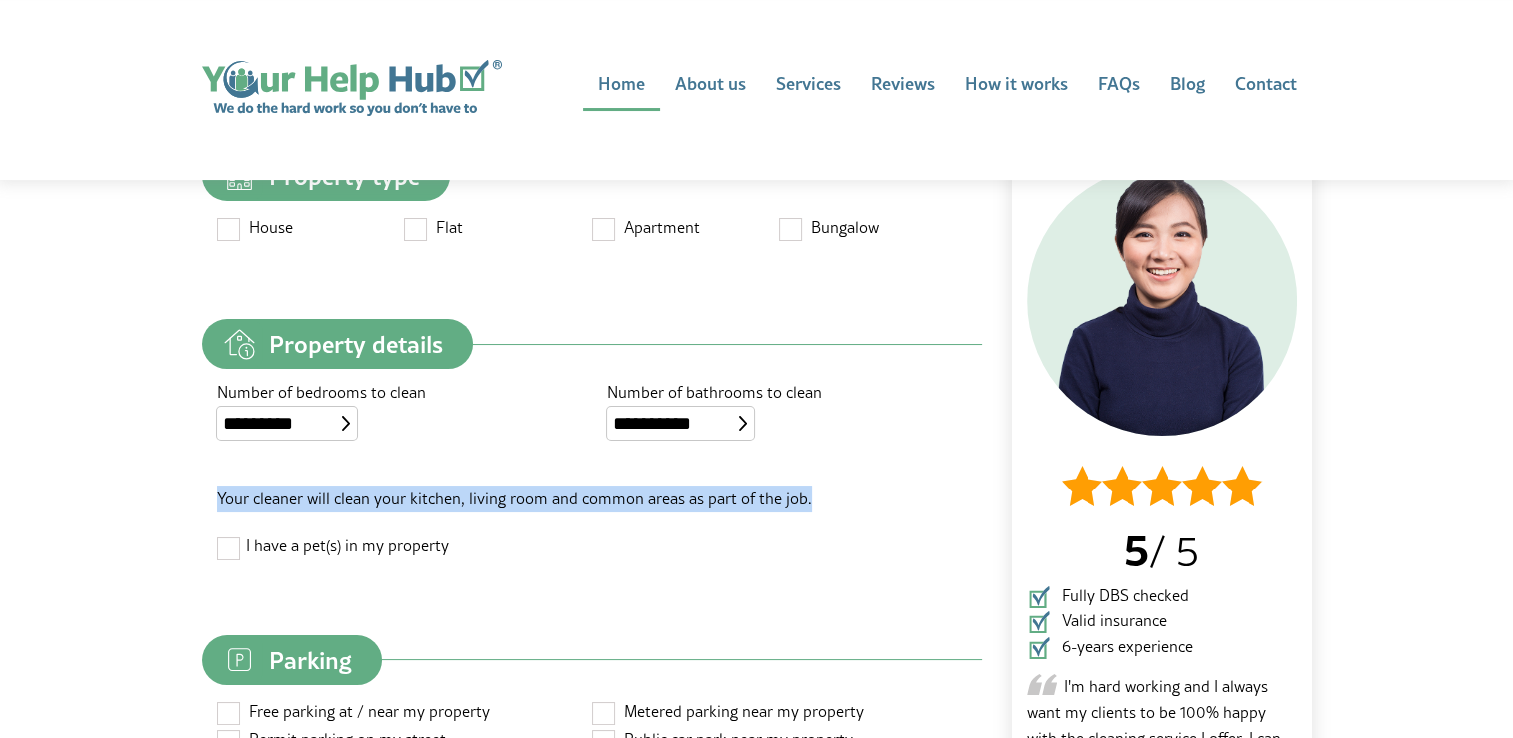 drag, startPoint x: 216, startPoint y: 498, endPoint x: 814, endPoint y: 502, distance: 598.01337 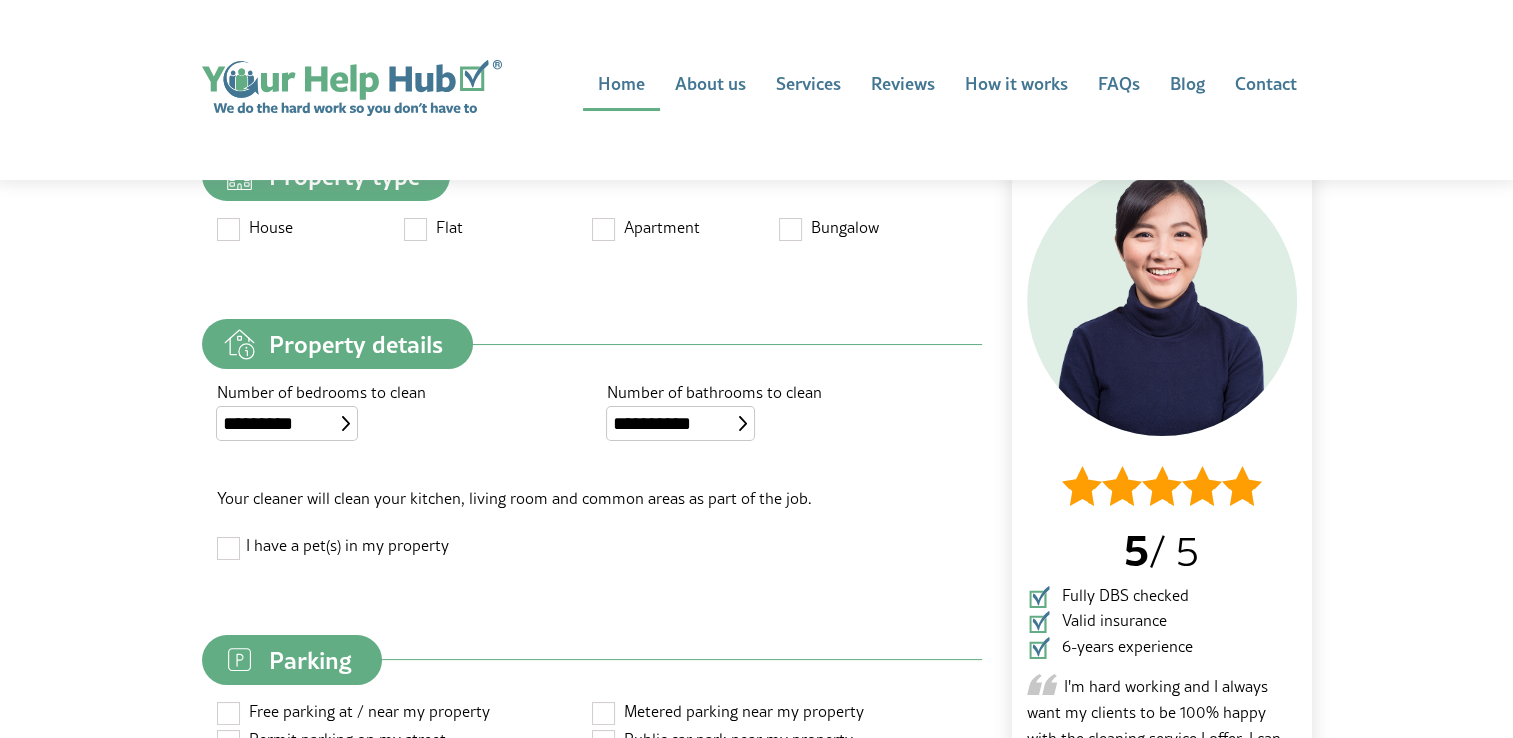 click at bounding box center [229, 547] 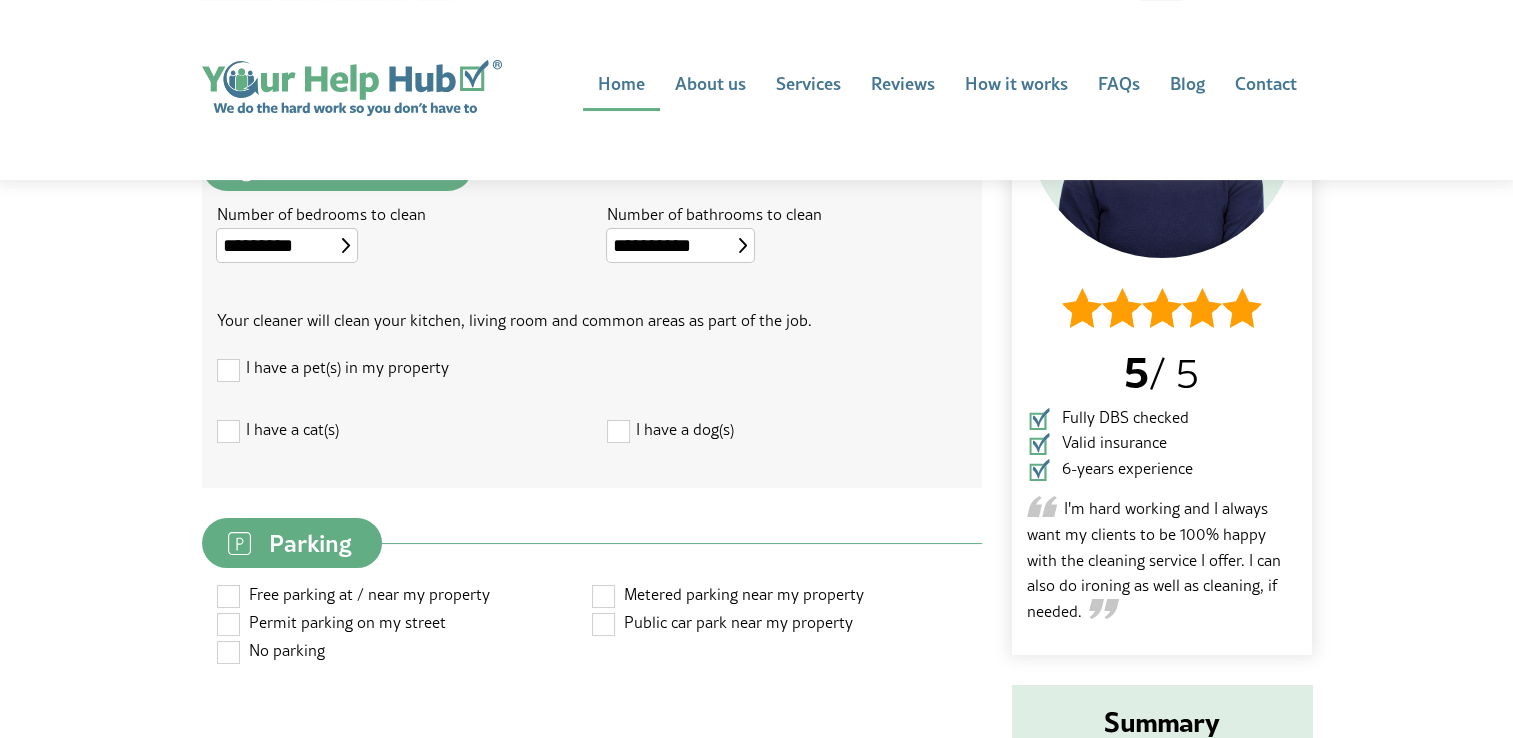 scroll, scrollTop: 400, scrollLeft: 0, axis: vertical 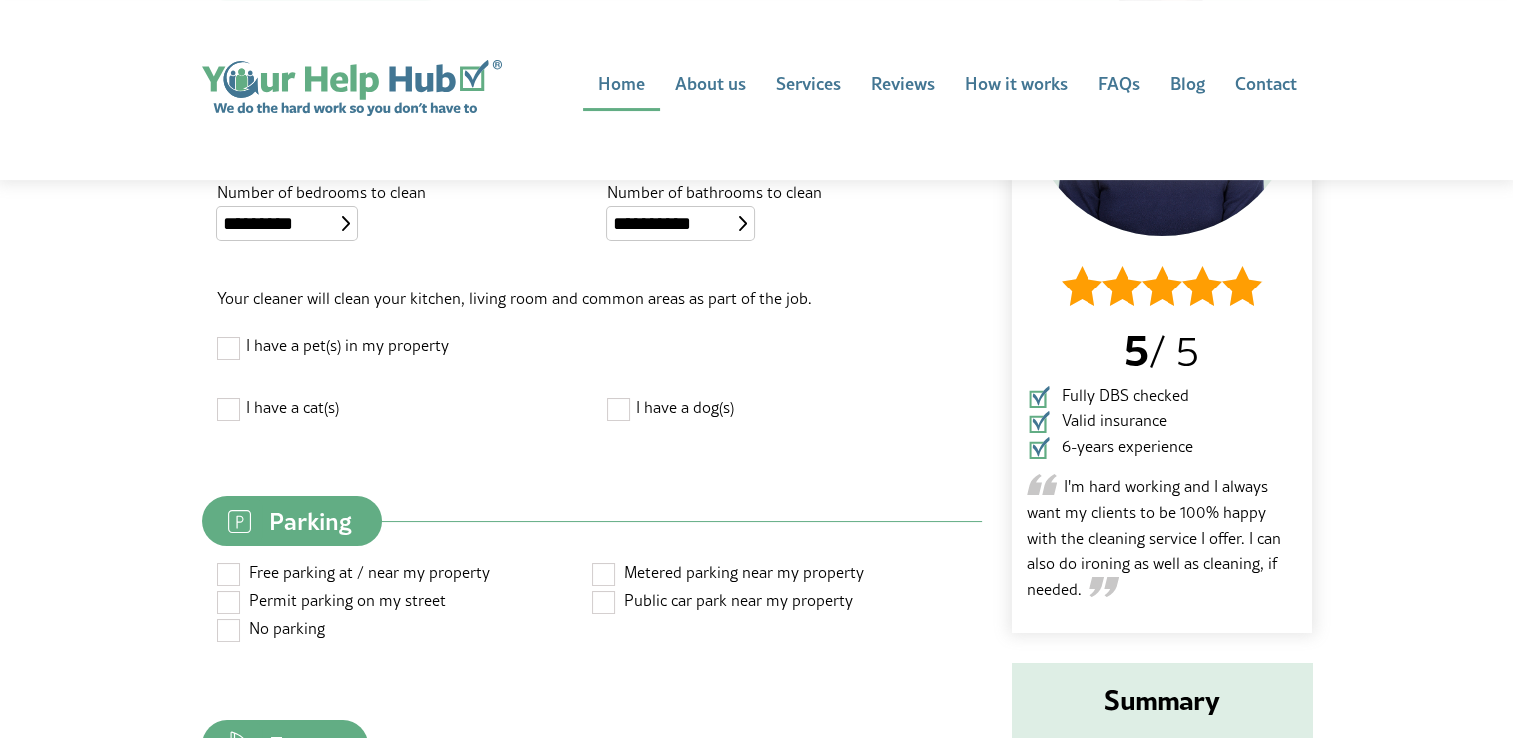 click at bounding box center (619, 408) 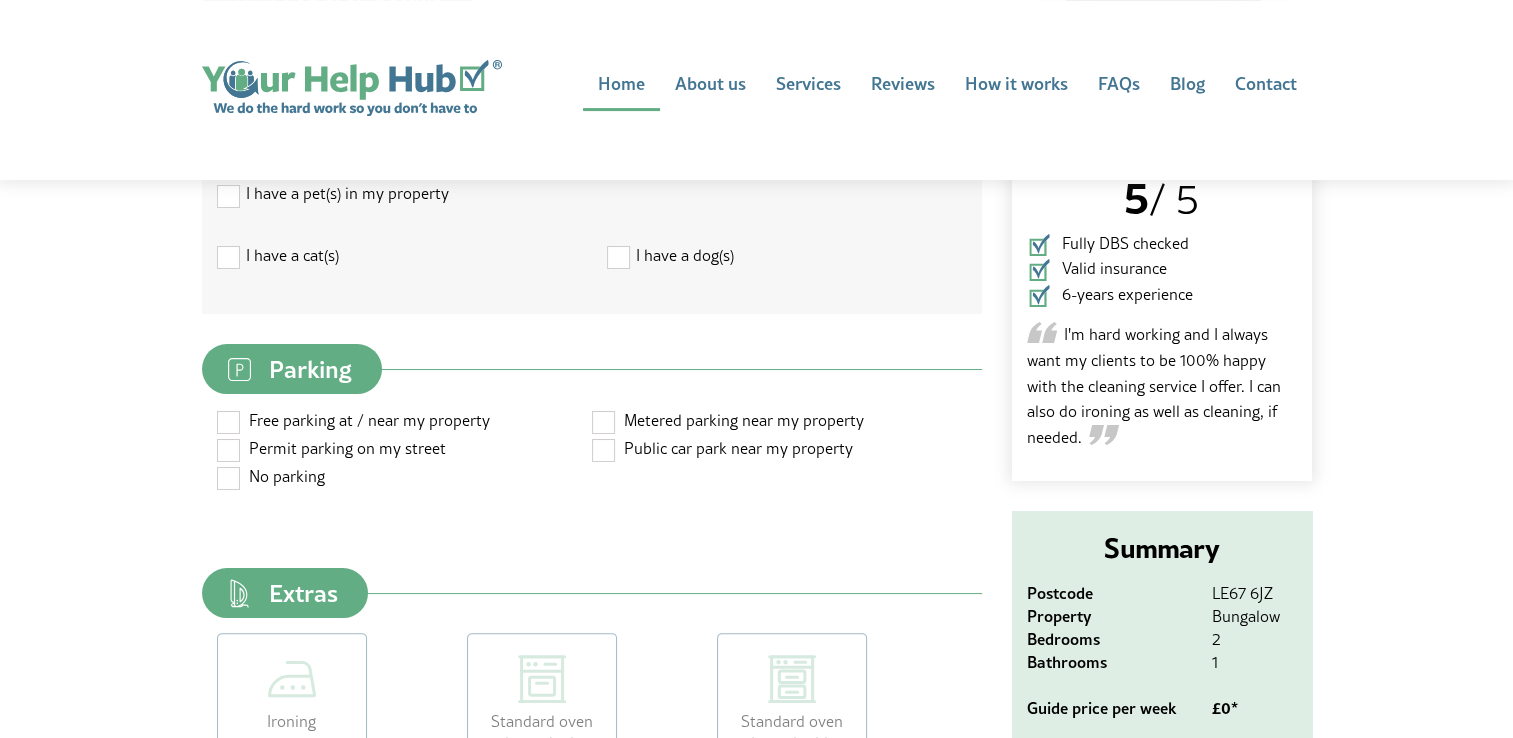 scroll, scrollTop: 600, scrollLeft: 0, axis: vertical 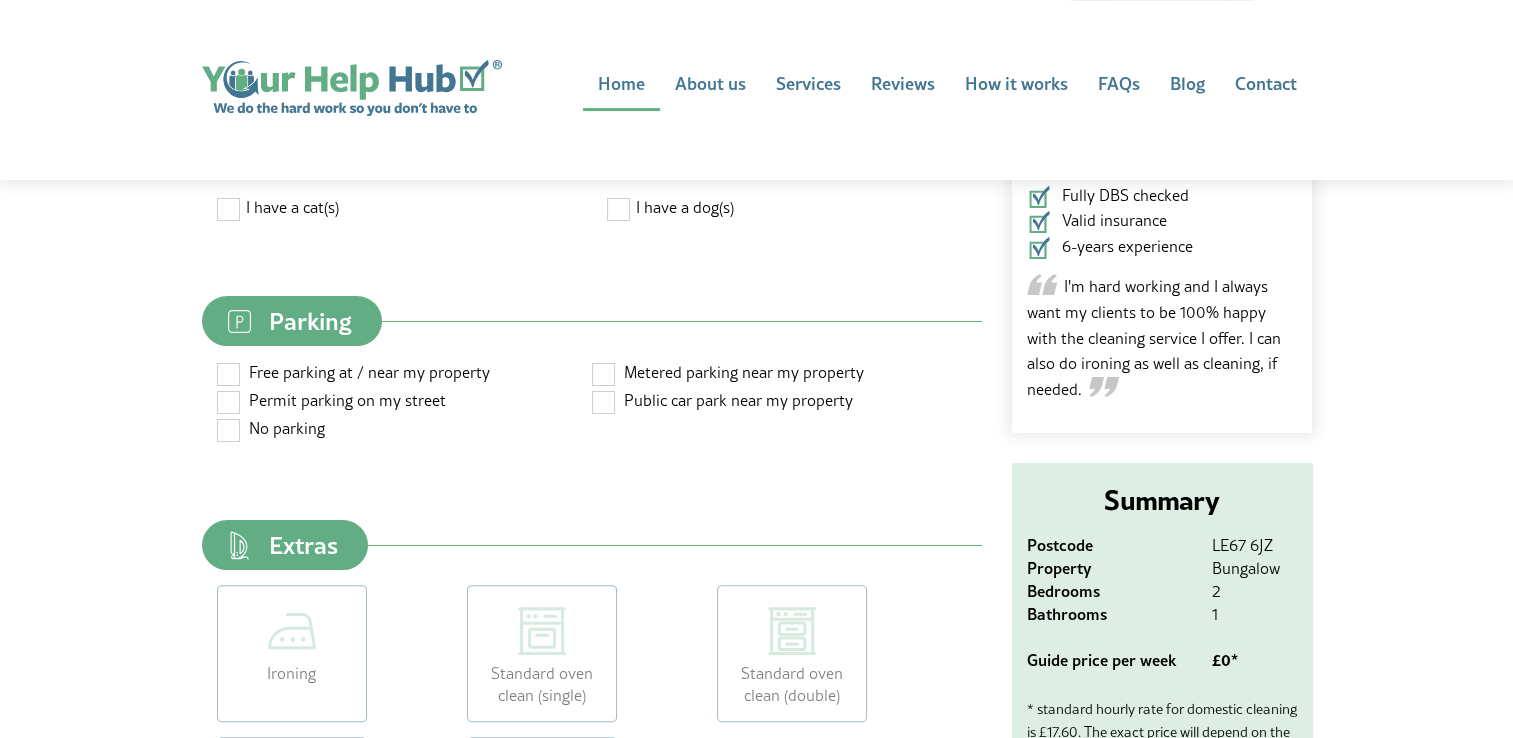 click at bounding box center [229, 373] 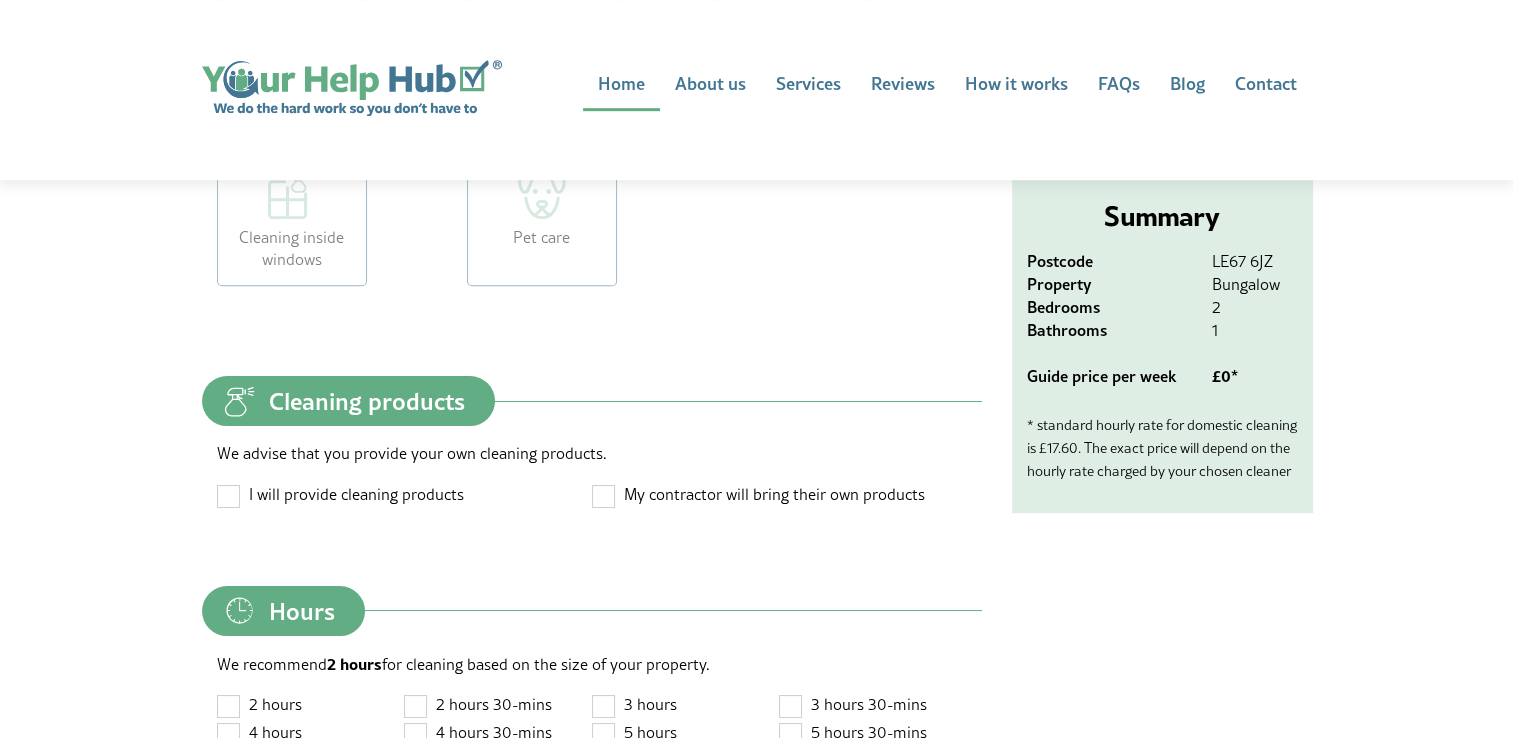 scroll, scrollTop: 1300, scrollLeft: 0, axis: vertical 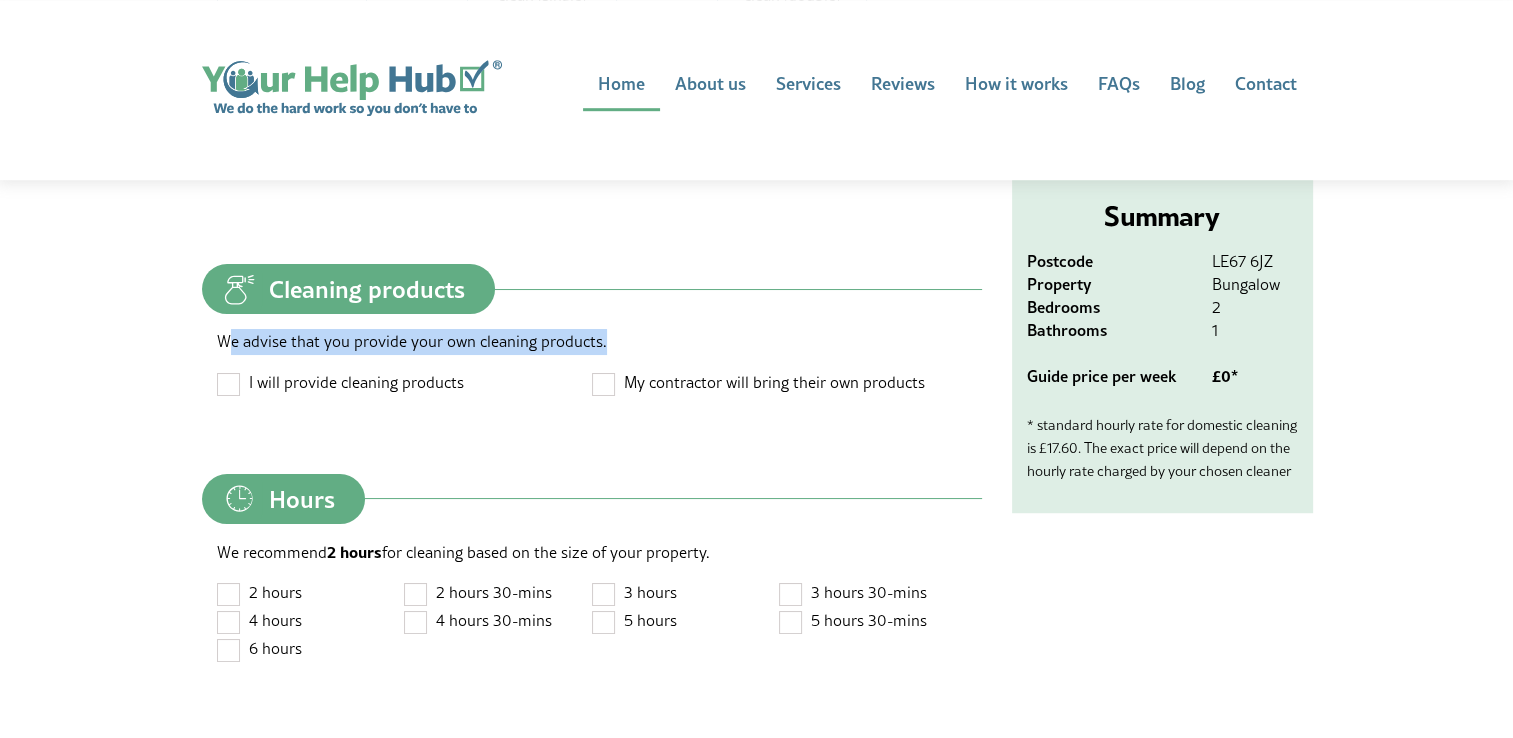 drag, startPoint x: 233, startPoint y: 343, endPoint x: 608, endPoint y: 346, distance: 375.012 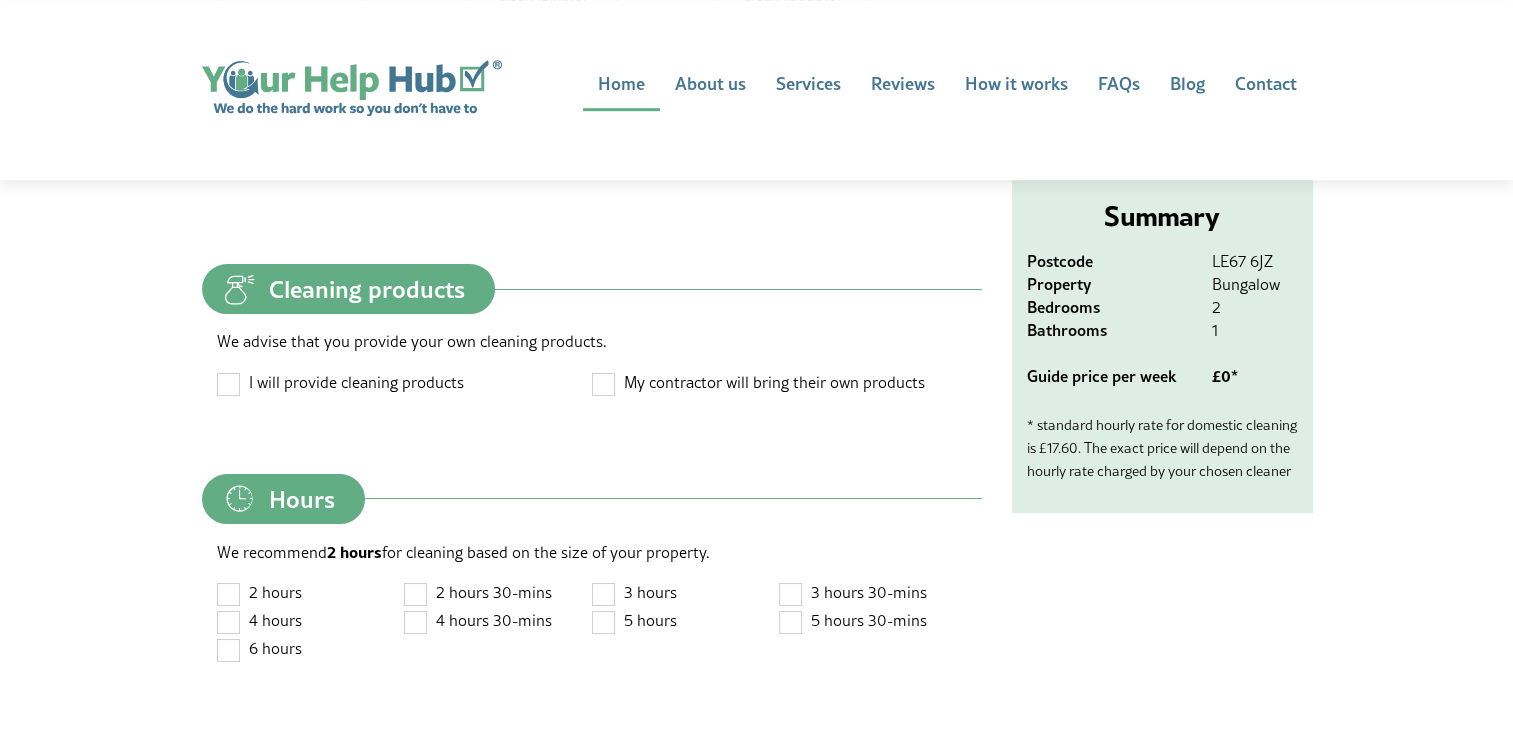 click at bounding box center [604, 383] 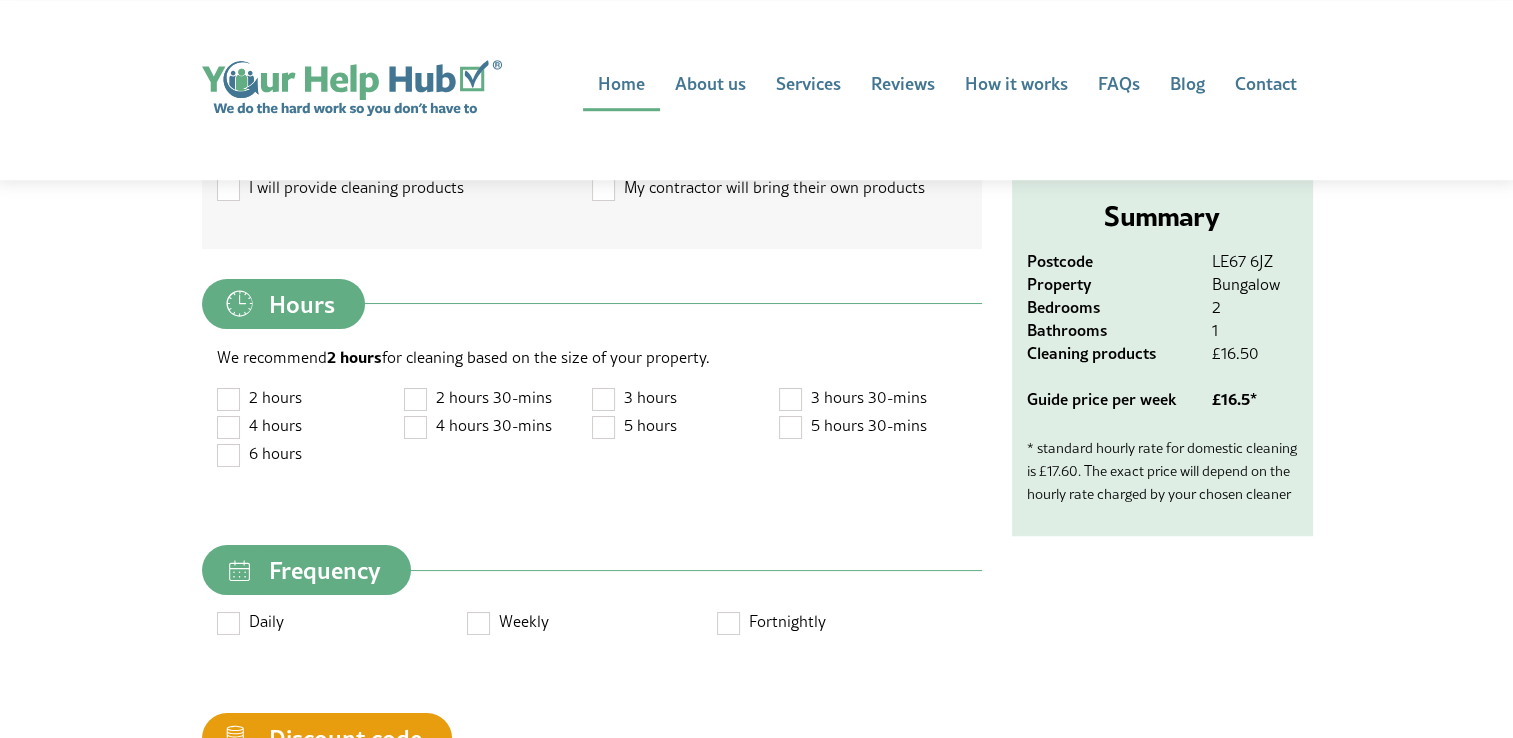 scroll, scrollTop: 1500, scrollLeft: 0, axis: vertical 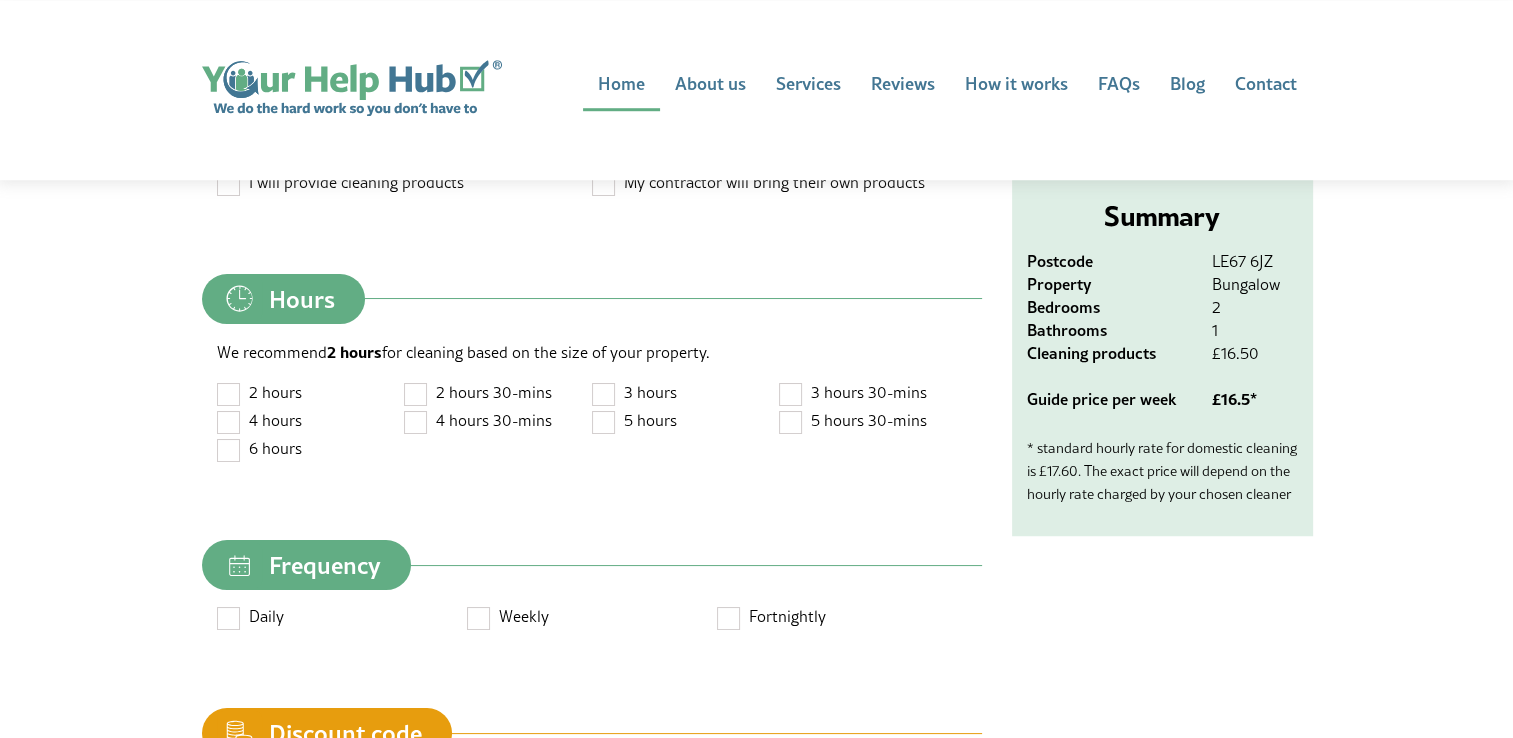 drag, startPoint x: 256, startPoint y: 353, endPoint x: 726, endPoint y: 358, distance: 470.02658 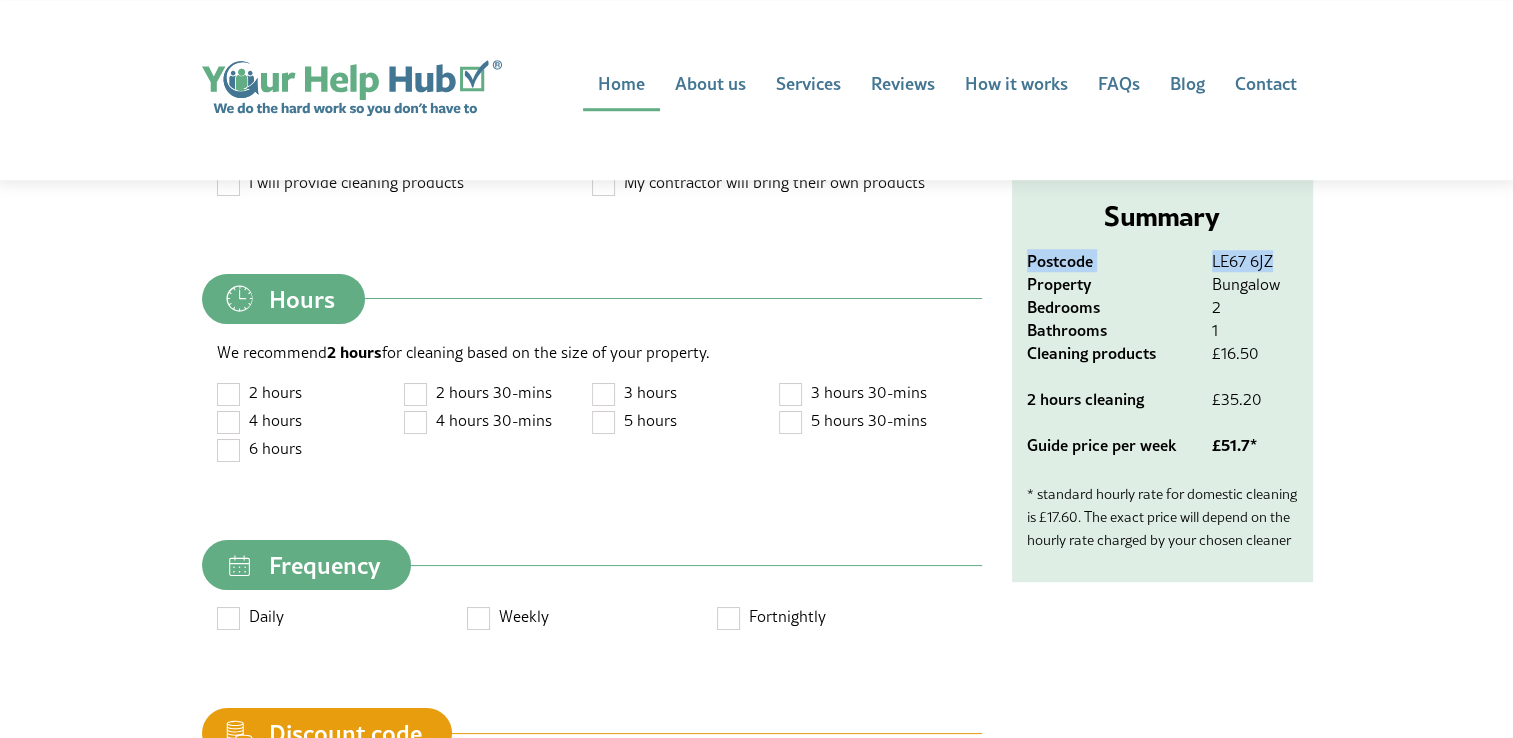 drag, startPoint x: 1031, startPoint y: 262, endPoint x: 1298, endPoint y: 272, distance: 267.1872 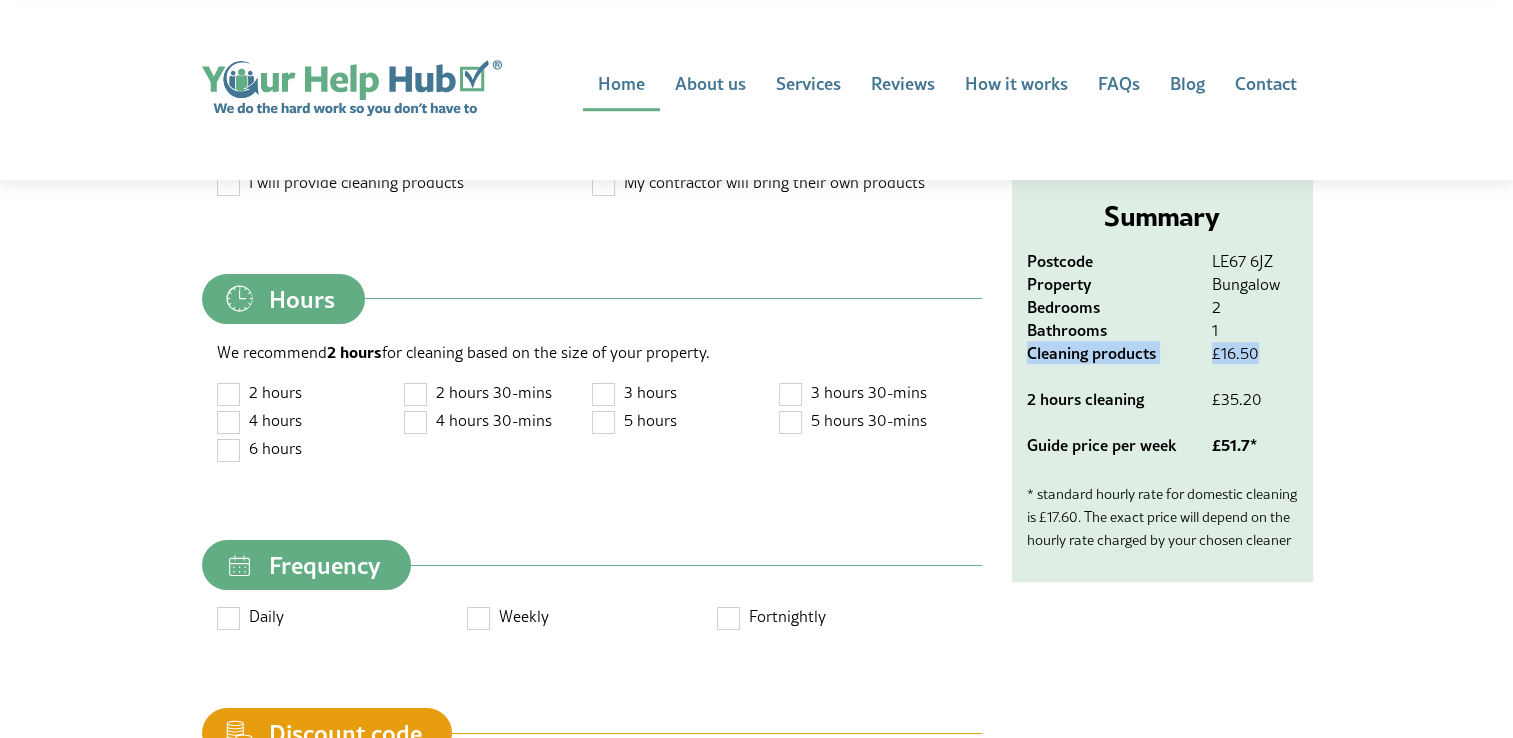 drag, startPoint x: 1031, startPoint y: 355, endPoint x: 1286, endPoint y: 353, distance: 255.00784 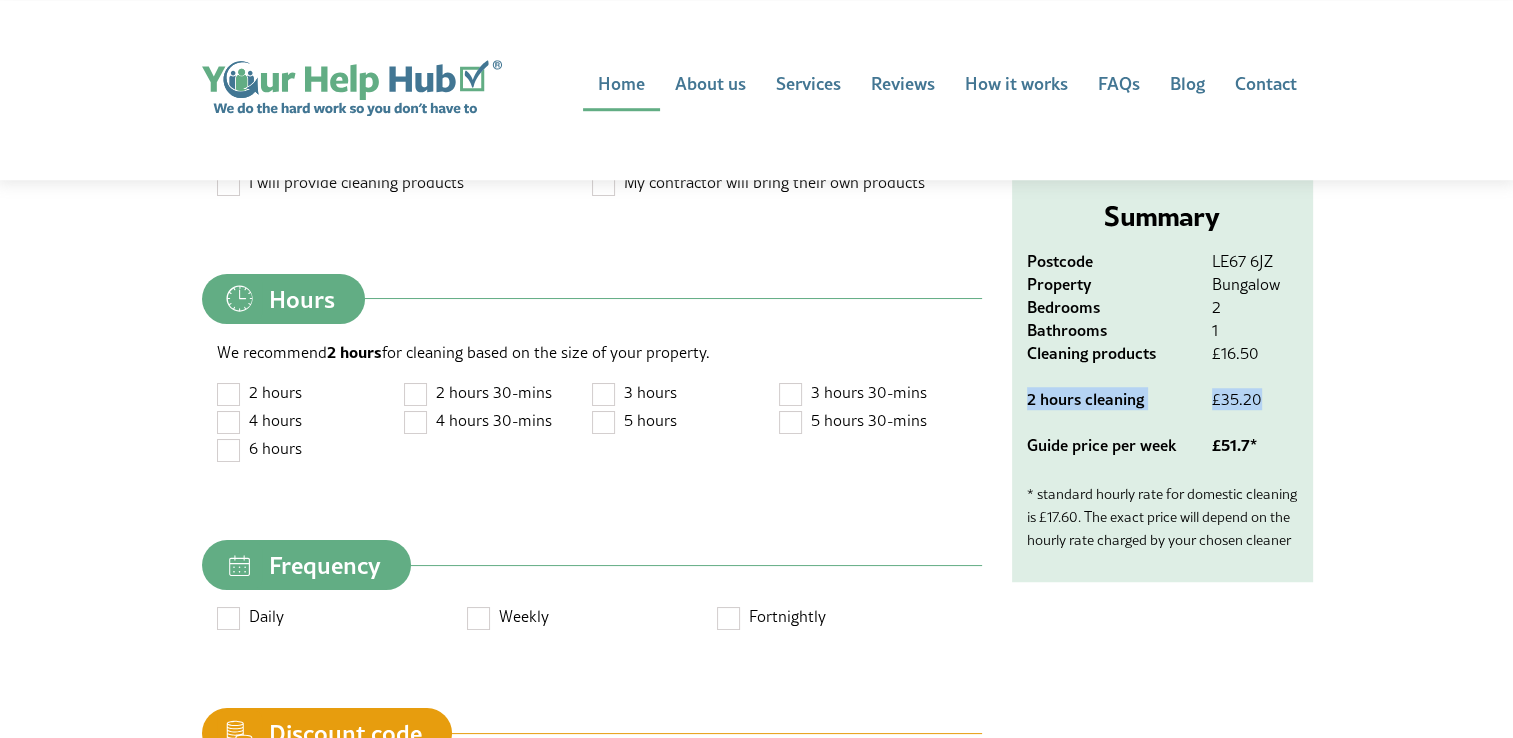 drag, startPoint x: 1027, startPoint y: 401, endPoint x: 1292, endPoint y: 402, distance: 265.0019 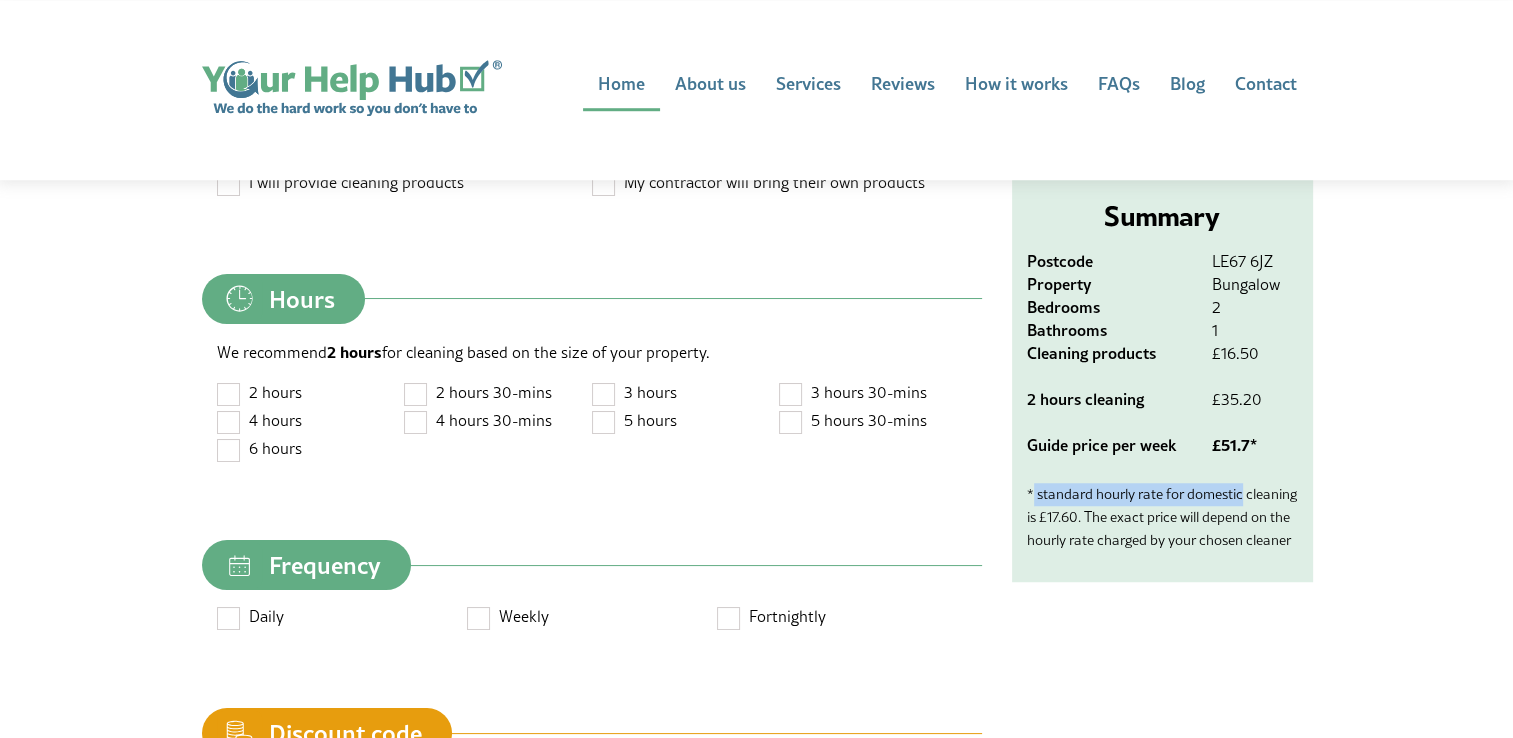 drag, startPoint x: 1032, startPoint y: 500, endPoint x: 1268, endPoint y: 500, distance: 236 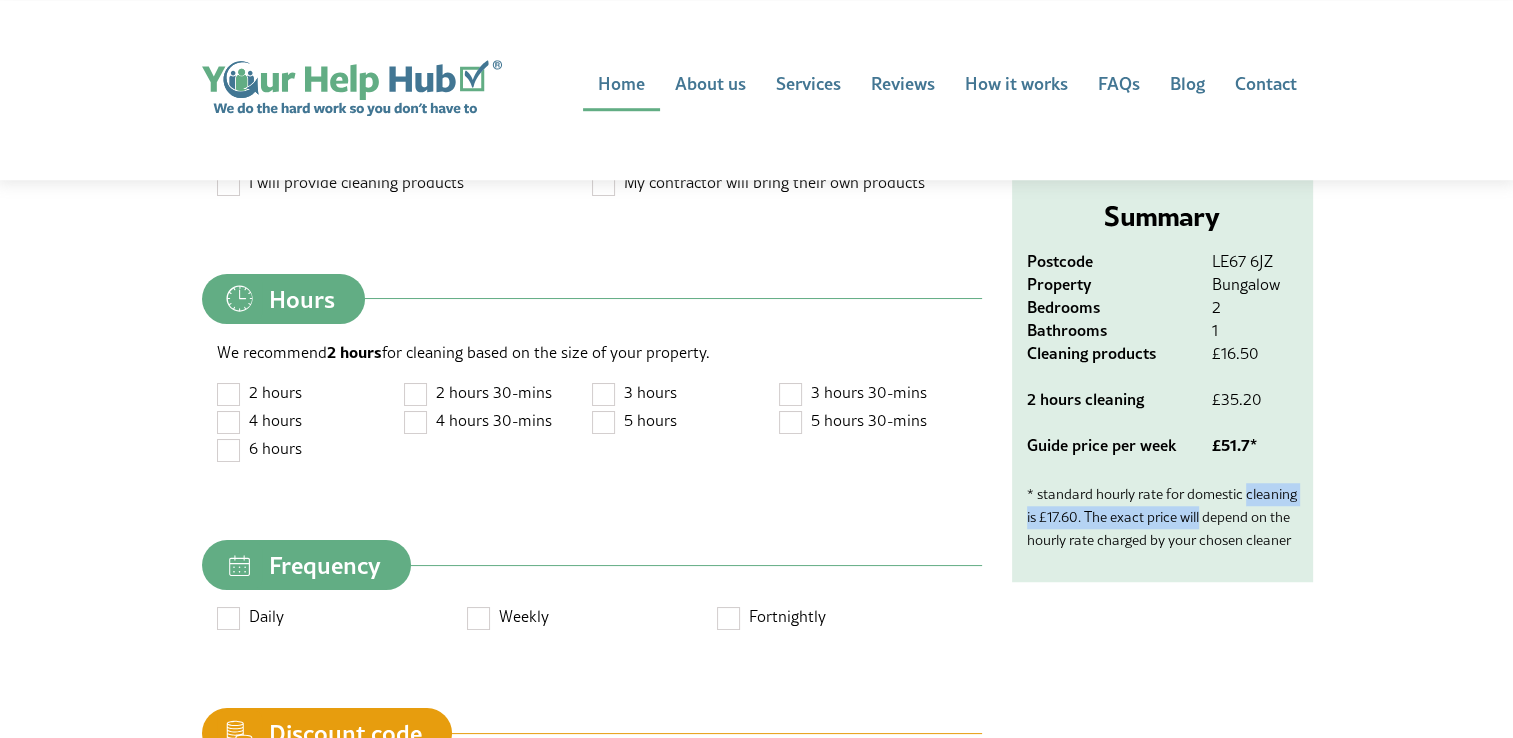 drag, startPoint x: 1023, startPoint y: 521, endPoint x: 1296, endPoint y: 527, distance: 273.06592 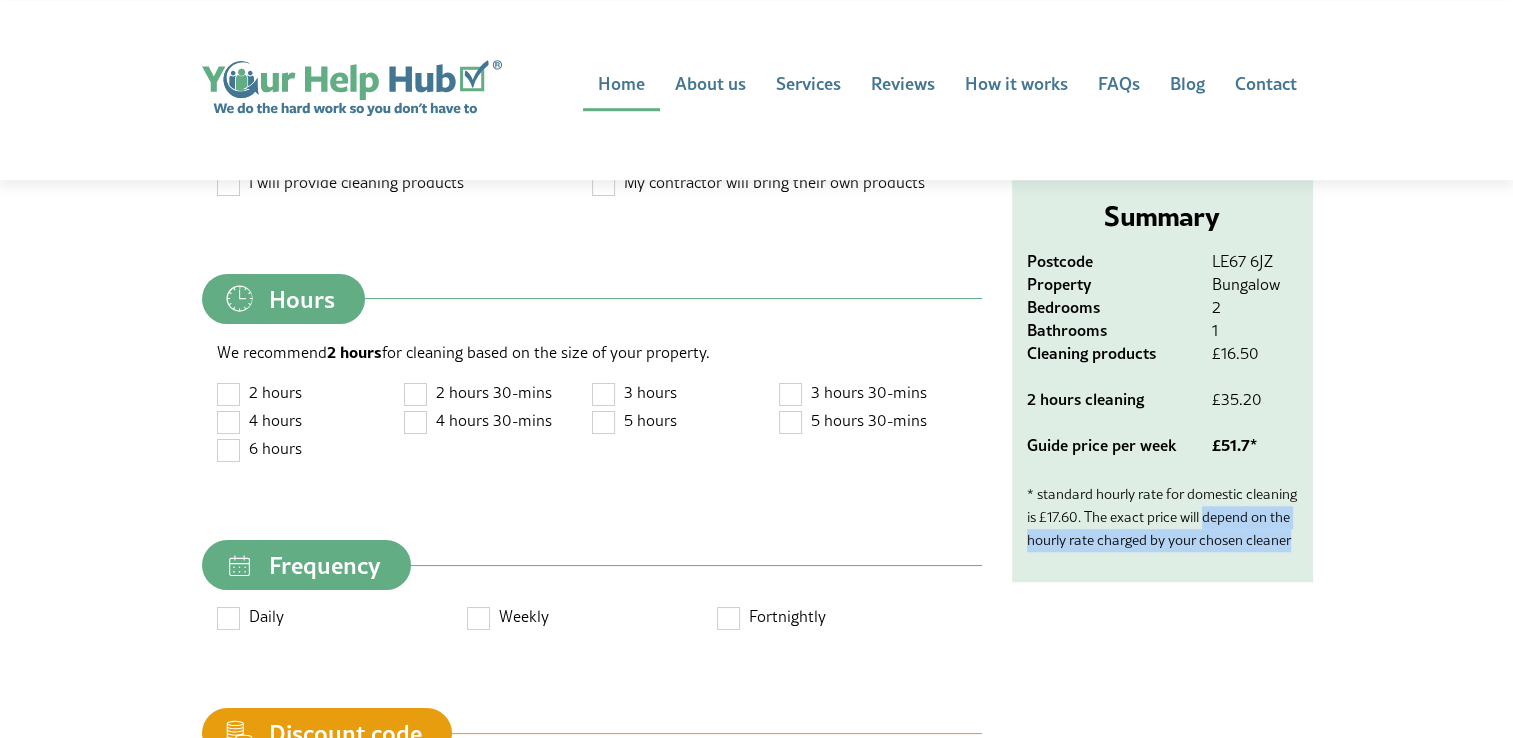 drag, startPoint x: 1028, startPoint y: 541, endPoint x: 1349, endPoint y: 542, distance: 321.00156 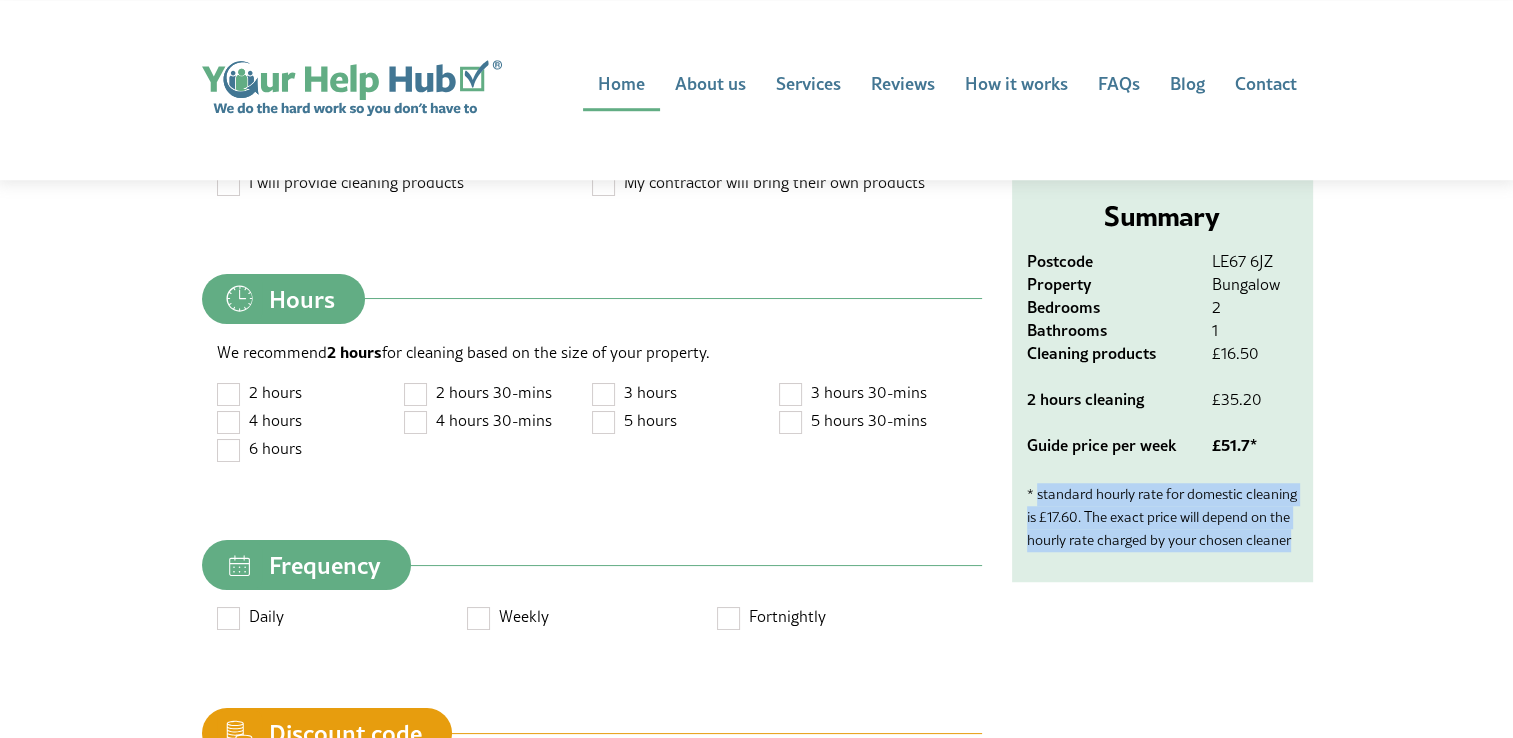 drag, startPoint x: 1035, startPoint y: 494, endPoint x: 1164, endPoint y: 560, distance: 144.90341 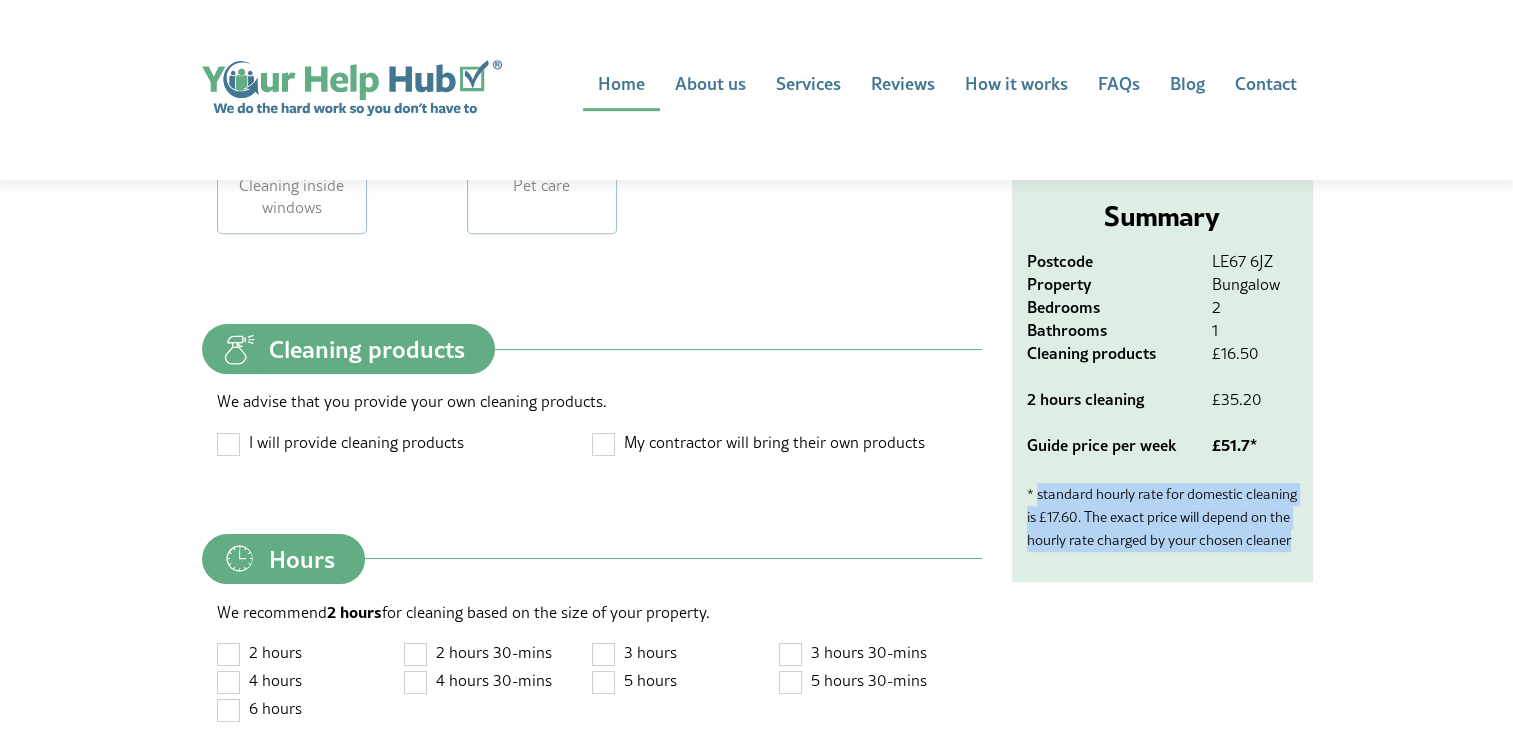 scroll, scrollTop: 1000, scrollLeft: 0, axis: vertical 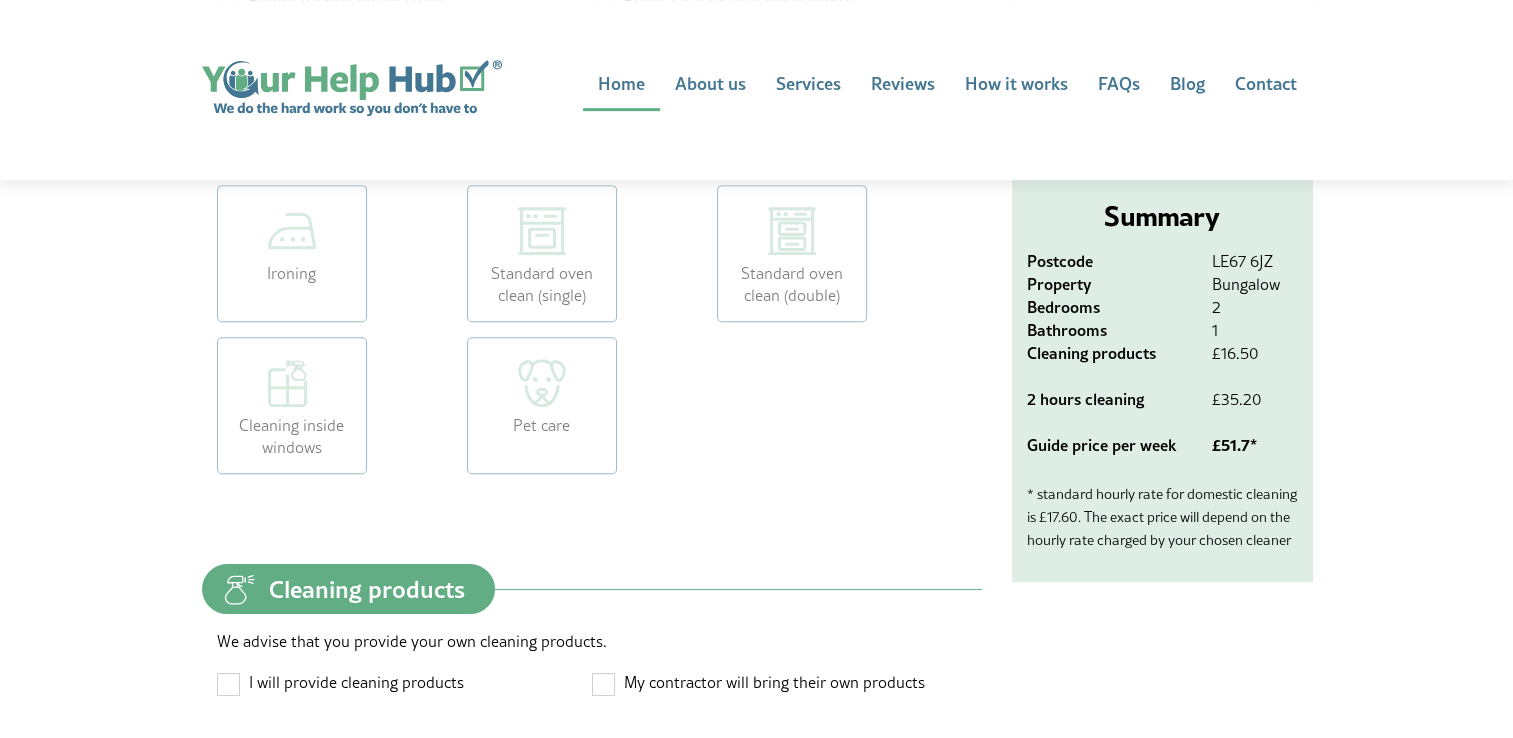 click at bounding box center [229, 683] 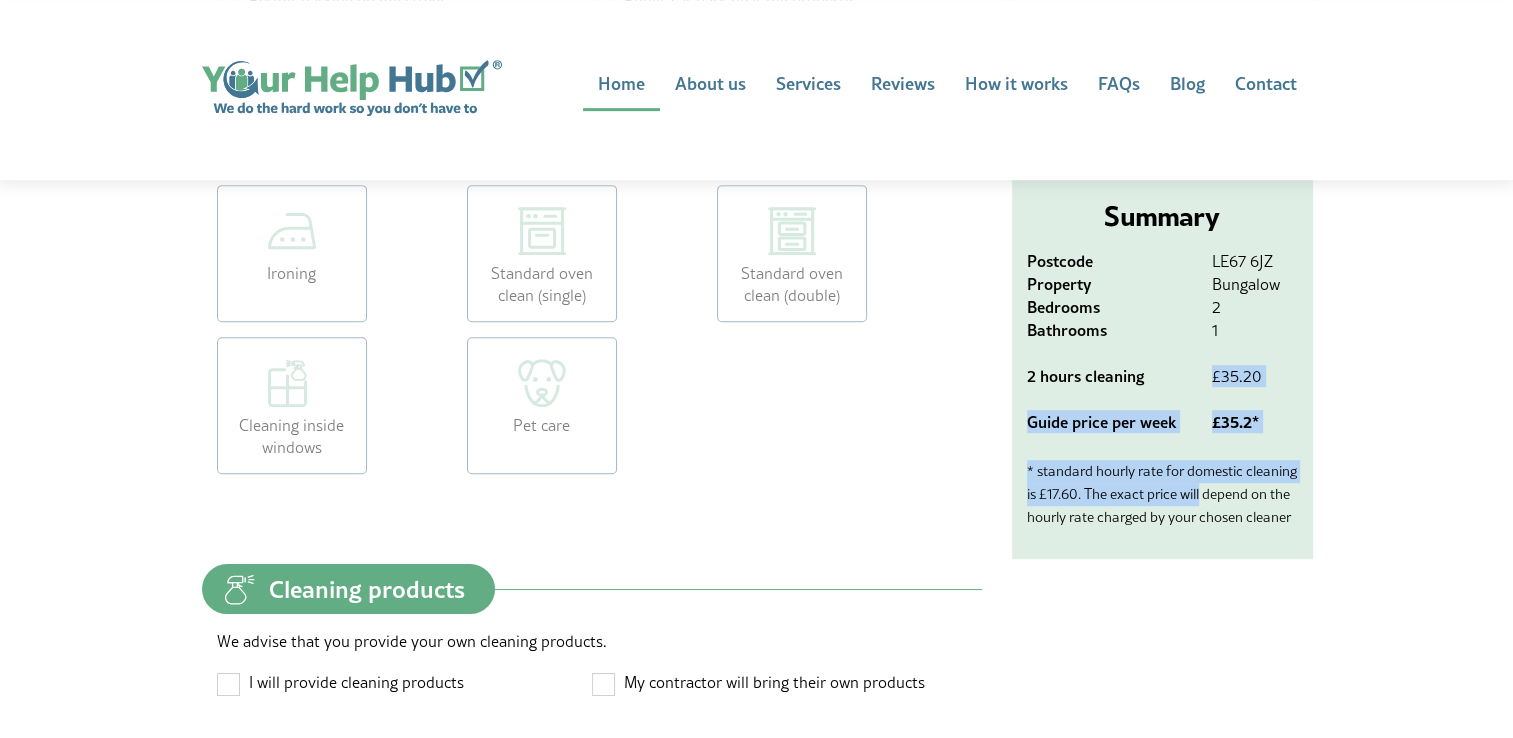 drag, startPoint x: 1211, startPoint y: 378, endPoint x: 1343, endPoint y: 378, distance: 132 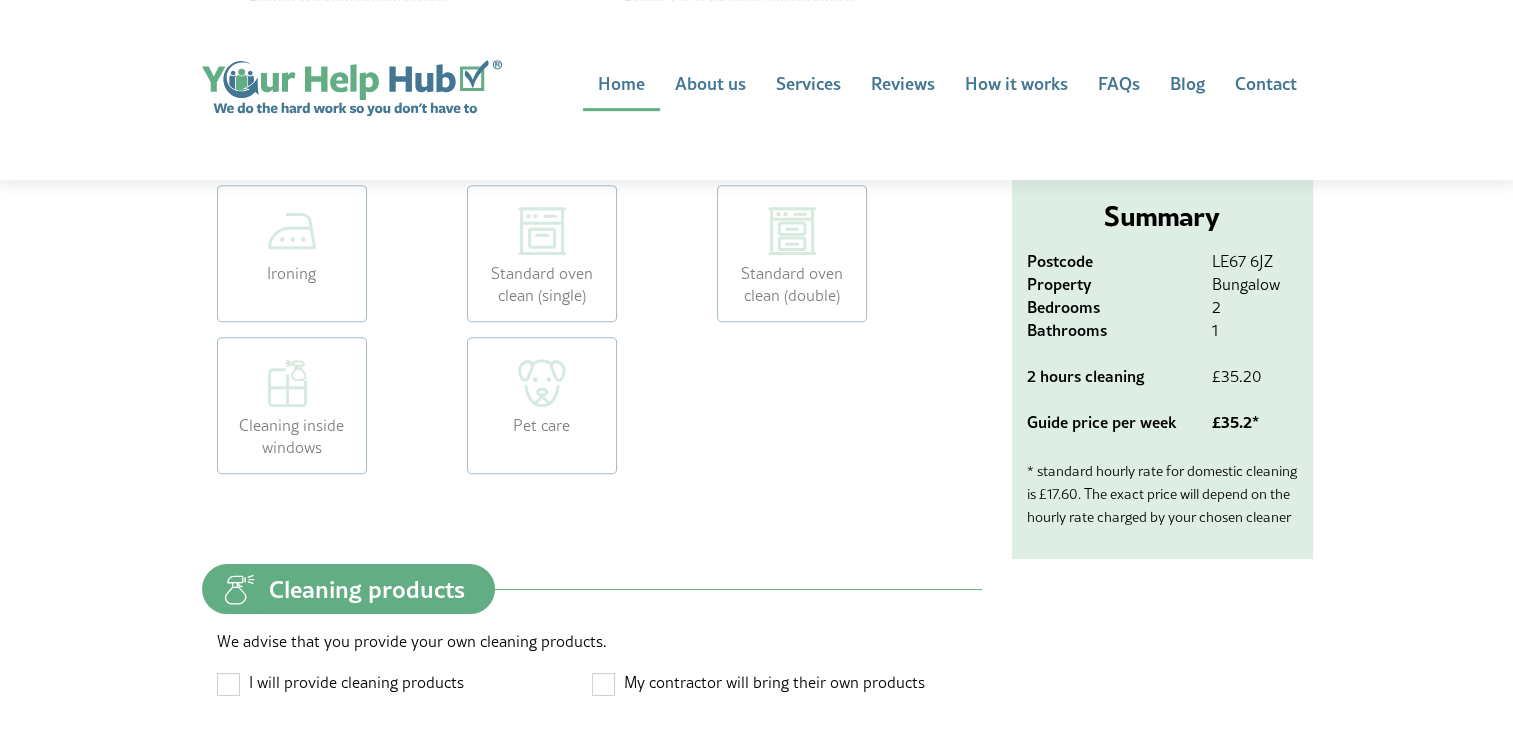 drag, startPoint x: 1343, startPoint y: 378, endPoint x: 1347, endPoint y: 430, distance: 52.153618 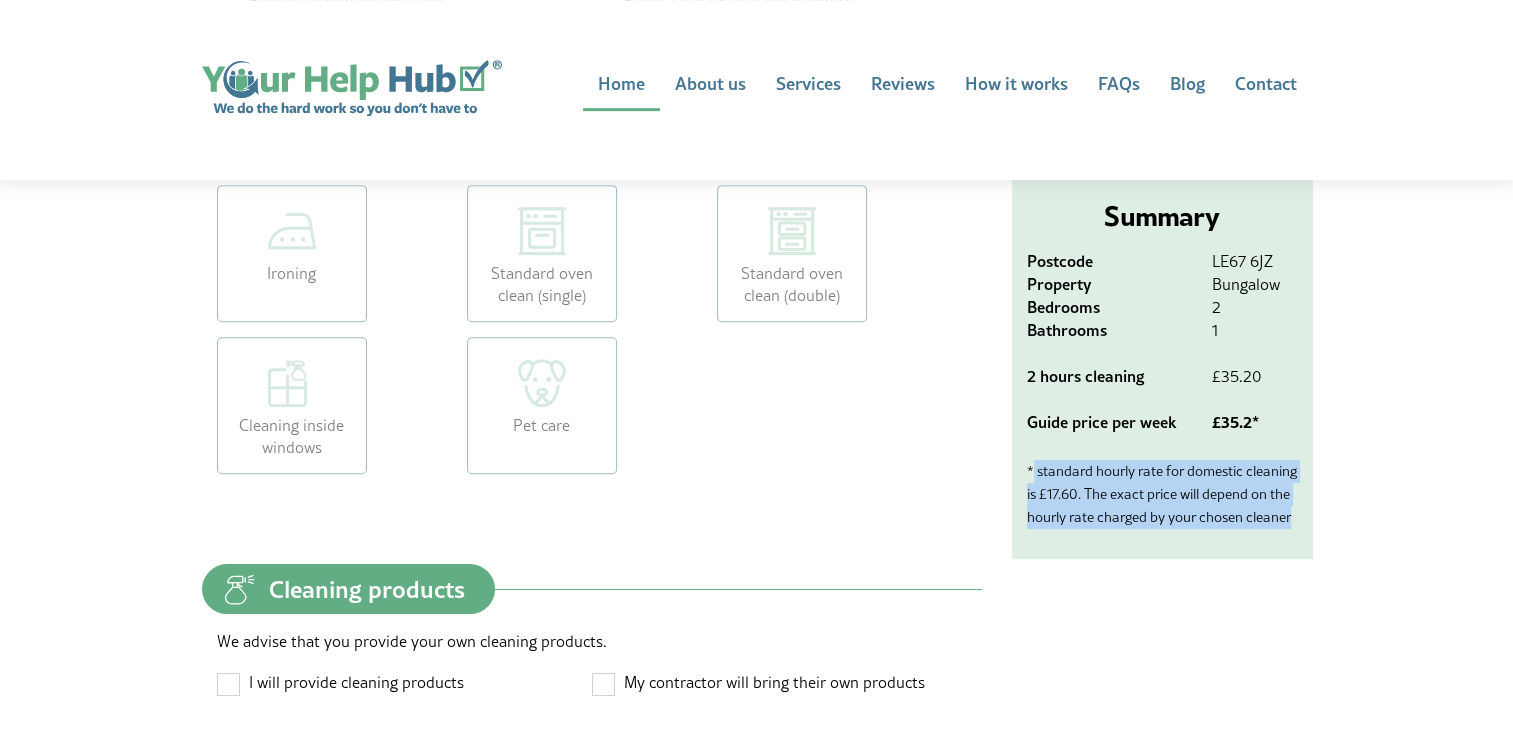 drag, startPoint x: 1032, startPoint y: 475, endPoint x: 1267, endPoint y: 533, distance: 242.05165 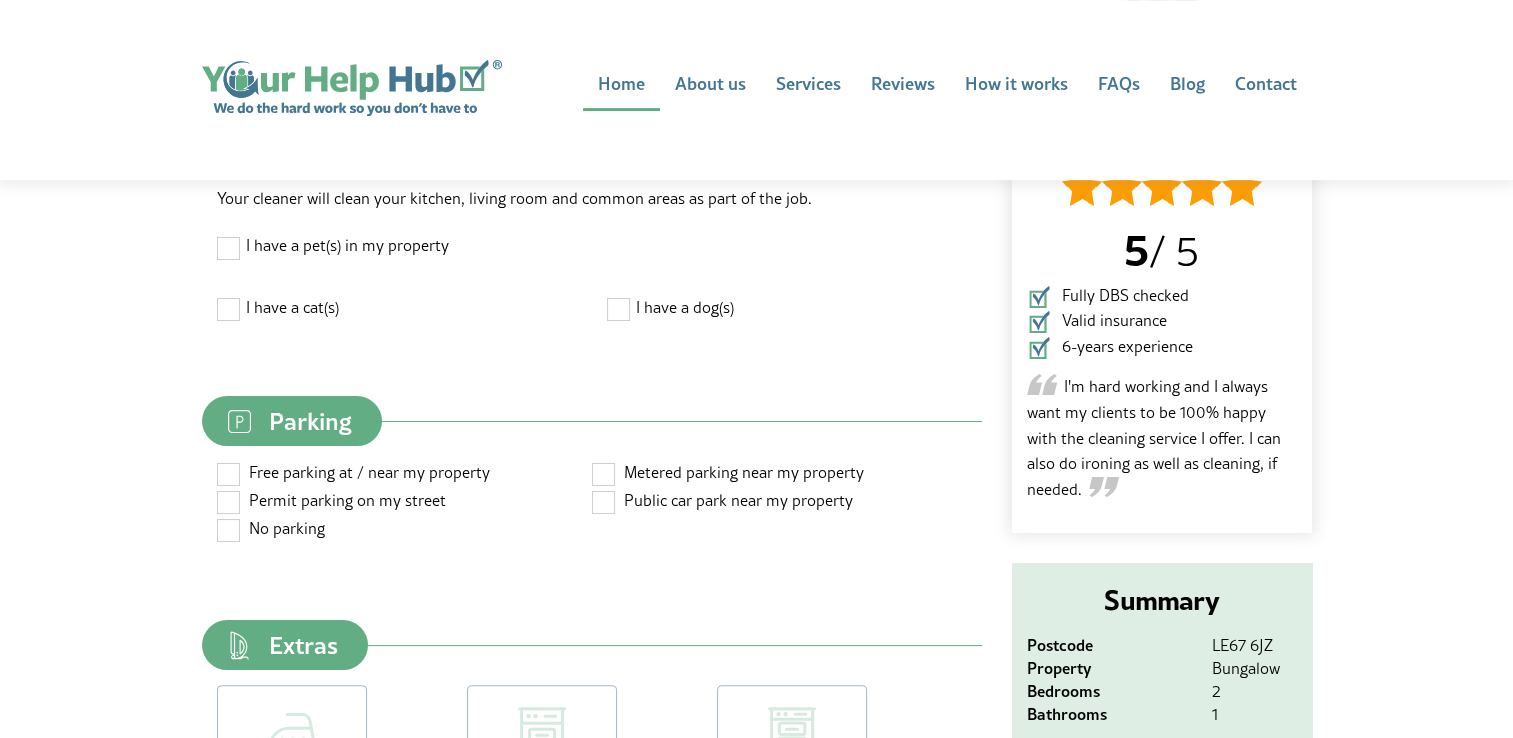 scroll, scrollTop: 0, scrollLeft: 0, axis: both 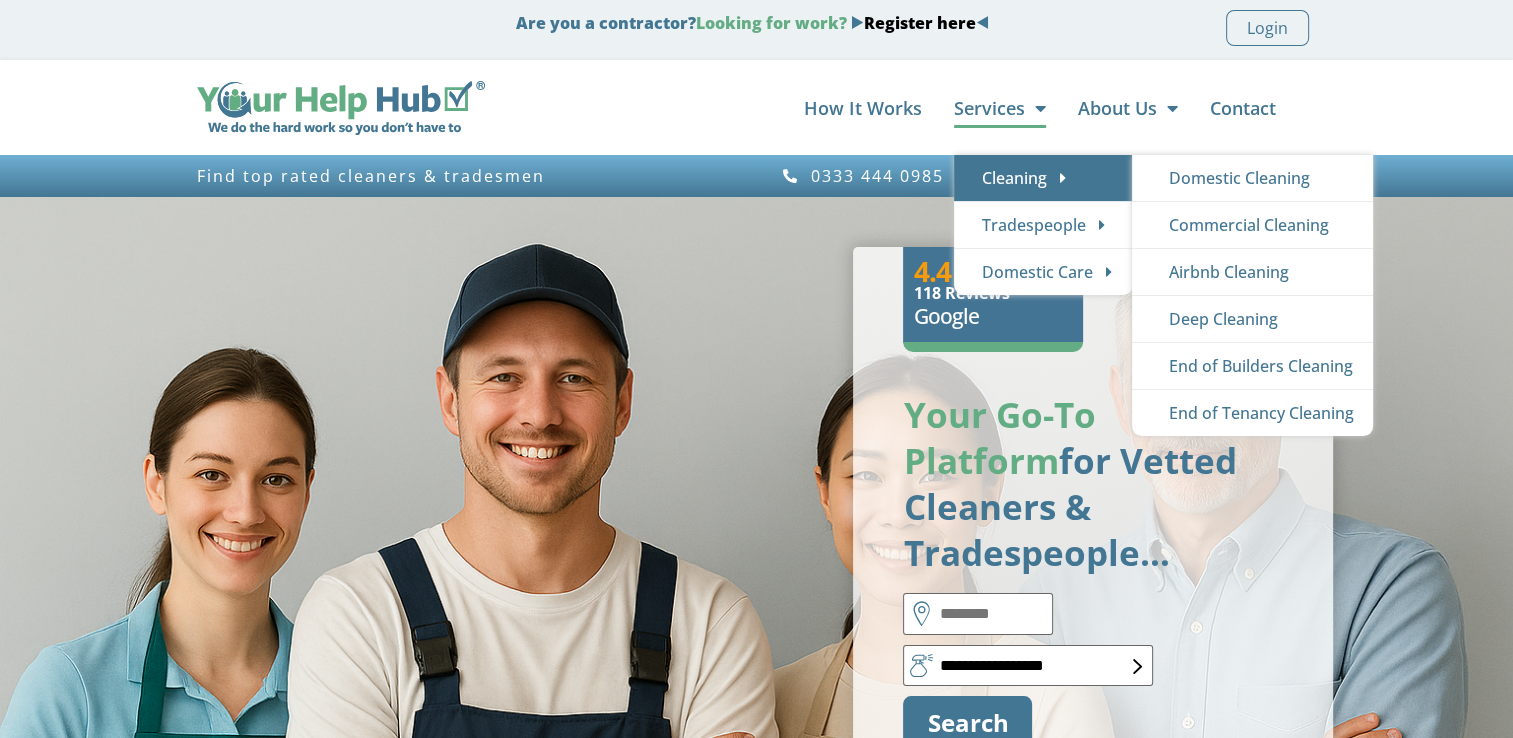click on "Cleaning" 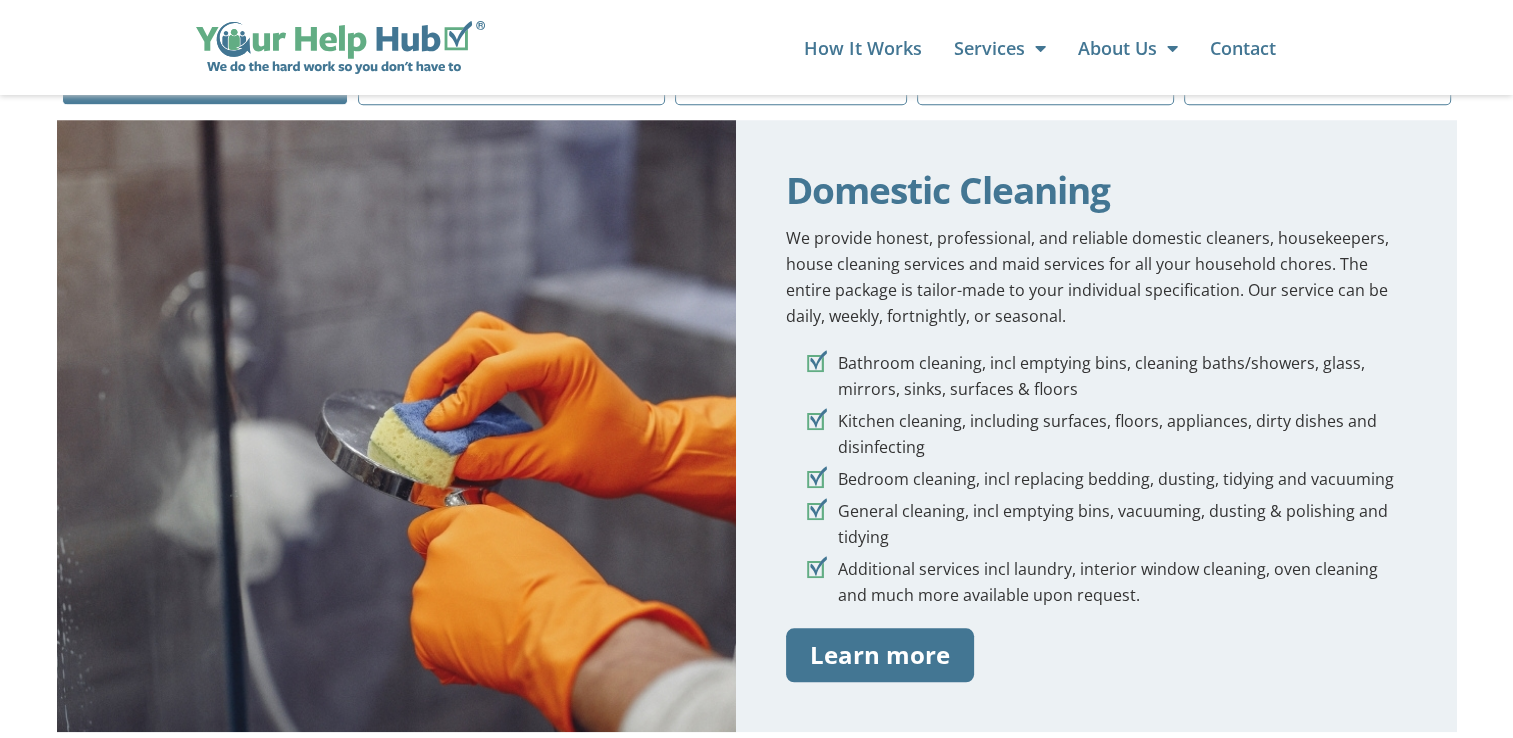 scroll, scrollTop: 2000, scrollLeft: 0, axis: vertical 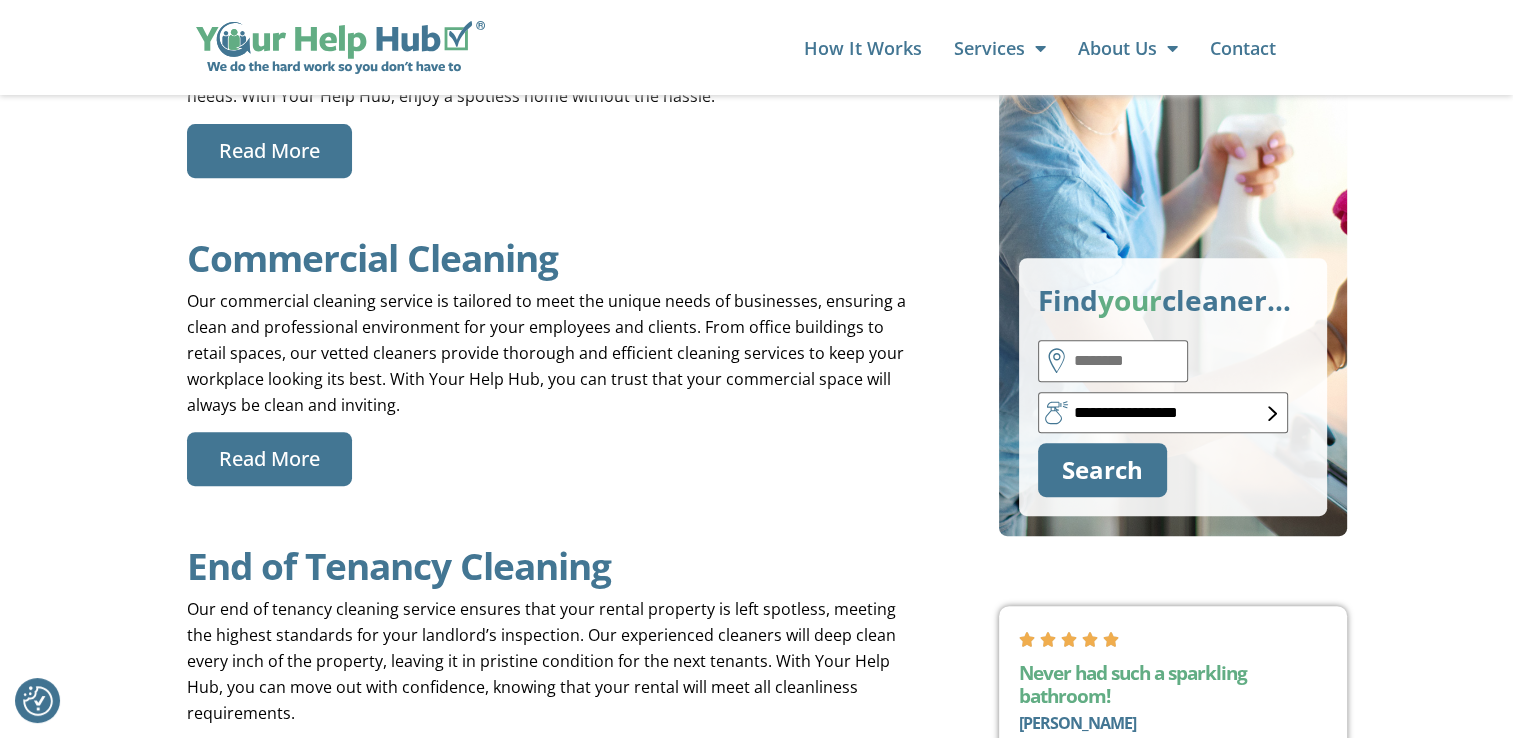 click on "Read More" at bounding box center (269, 151) 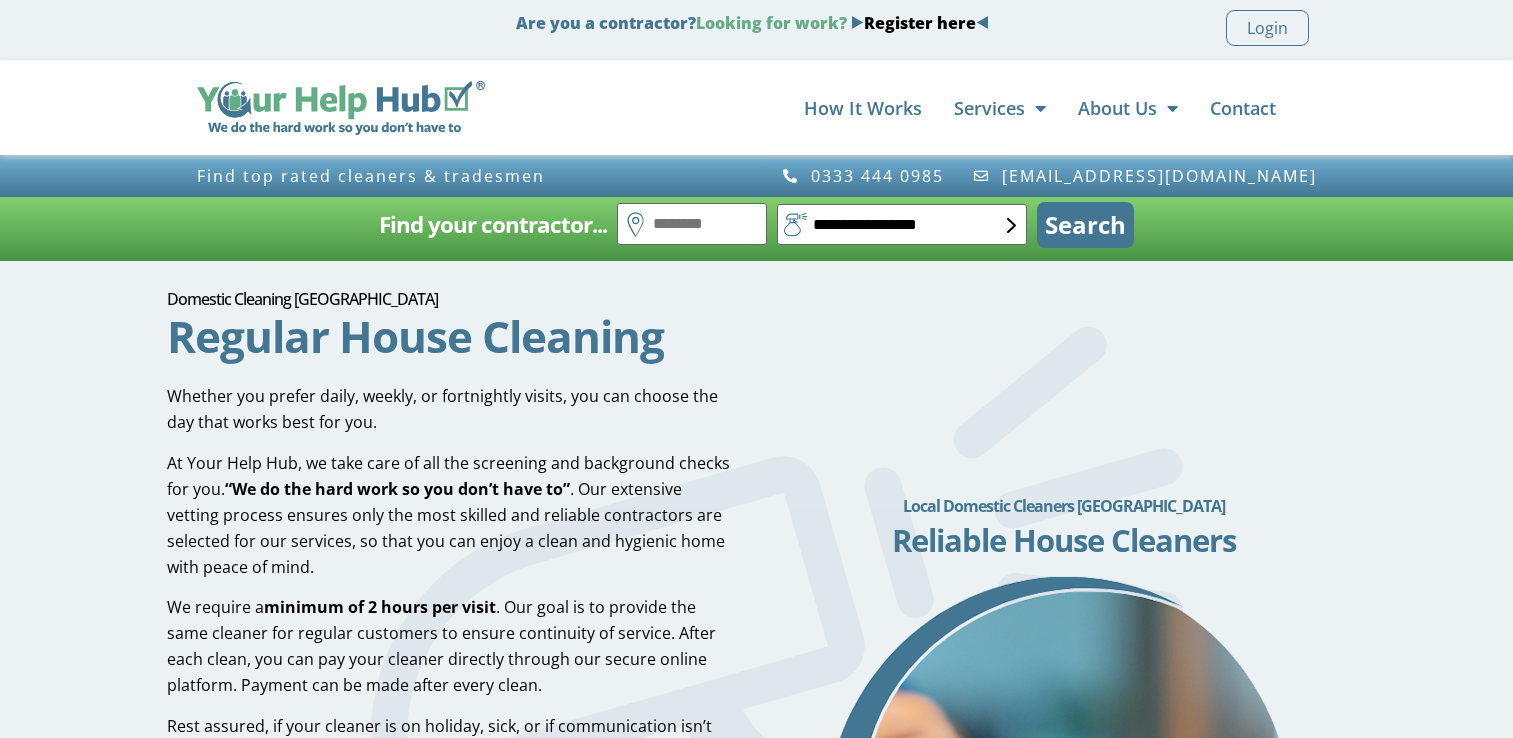 scroll, scrollTop: 0, scrollLeft: 0, axis: both 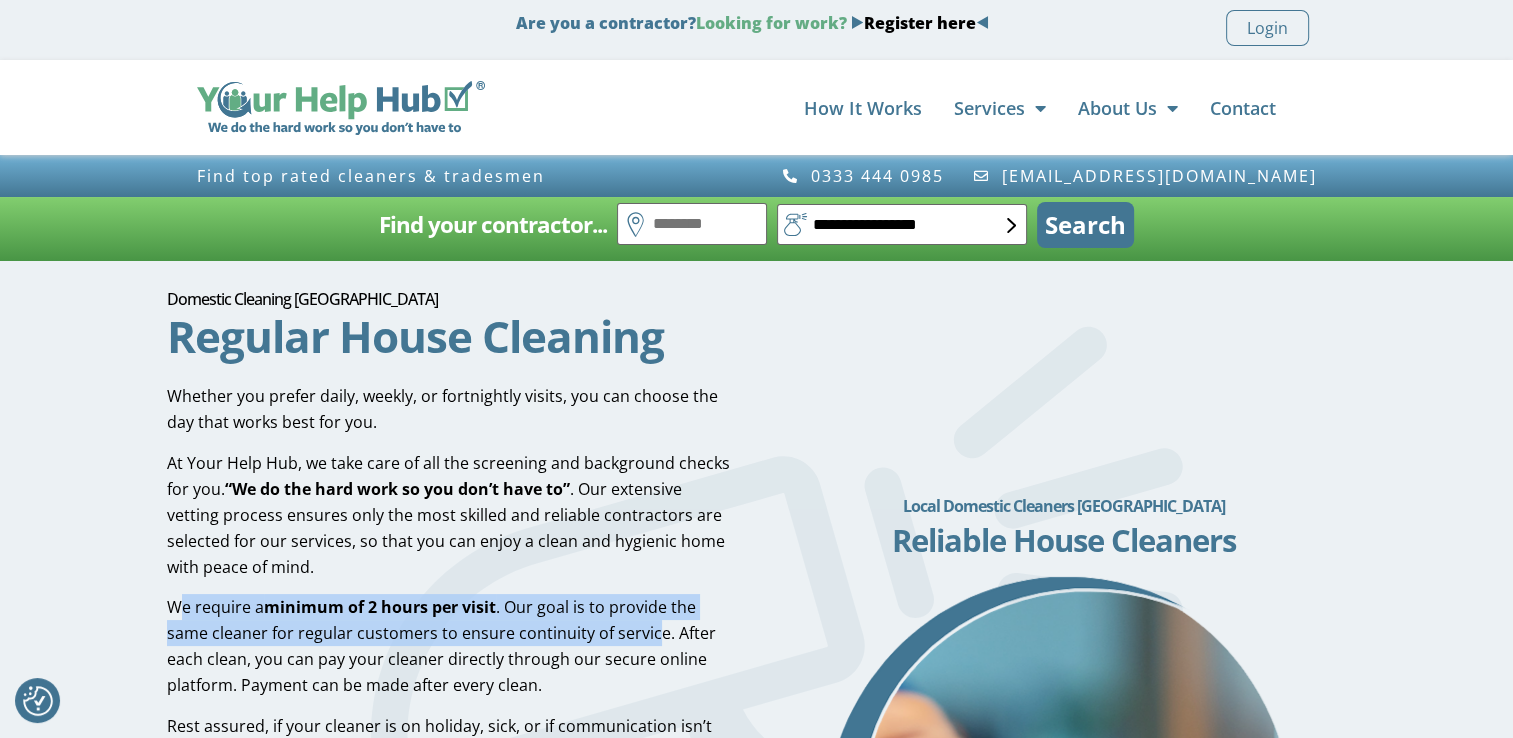 drag, startPoint x: 180, startPoint y: 605, endPoint x: 655, endPoint y: 626, distance: 475.464 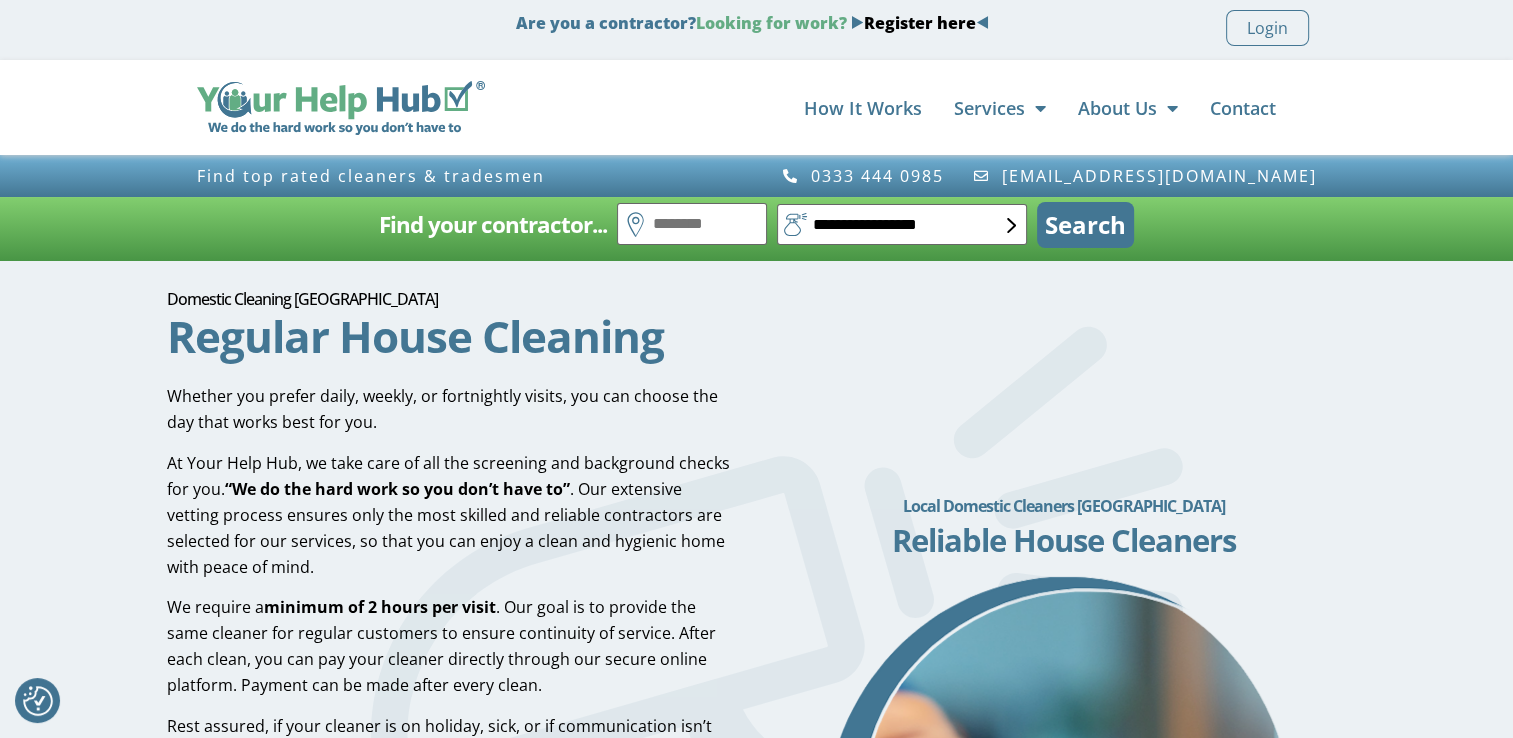 click on "We require a  minimum of 2 hours per visit . Our goal is to provide the same cleaner for regular customers to ensure continuity of service. After each clean, you can pay your cleaner directly through our secure online platform. Payment can be made after every clean." at bounding box center [449, 646] 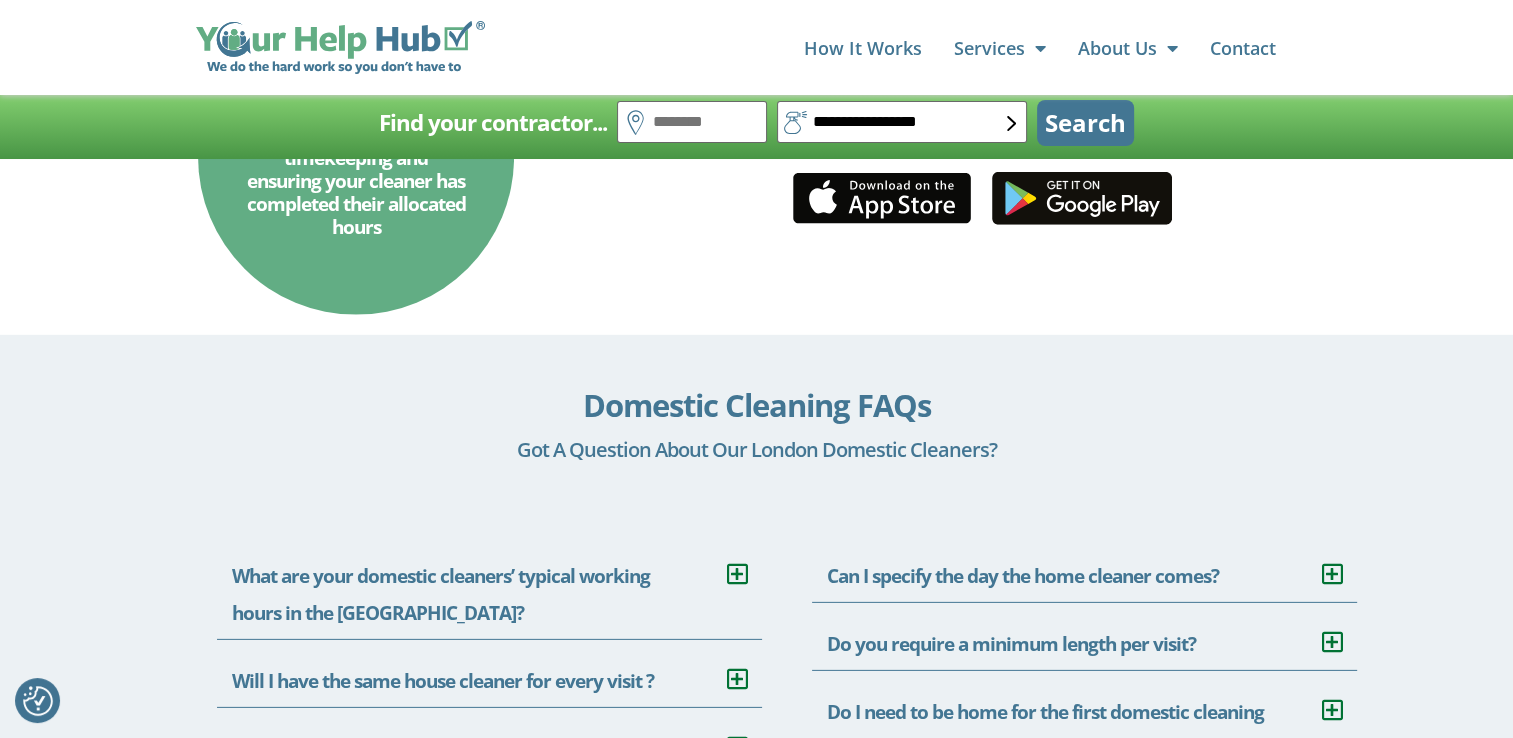 scroll, scrollTop: 6300, scrollLeft: 0, axis: vertical 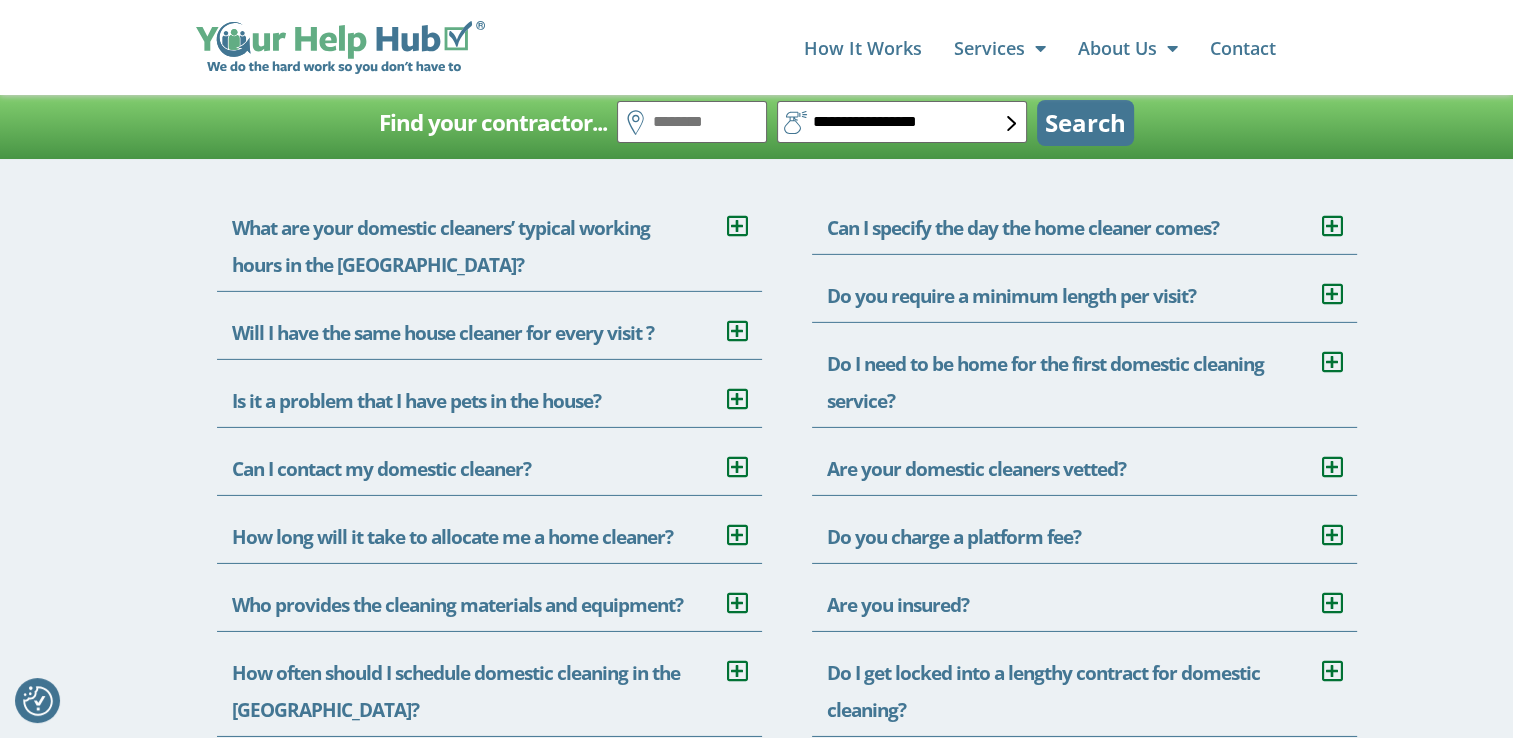 click on "What are your domestic cleaners’ typical working hours in the [GEOGRAPHIC_DATA]?" at bounding box center [489, 239] 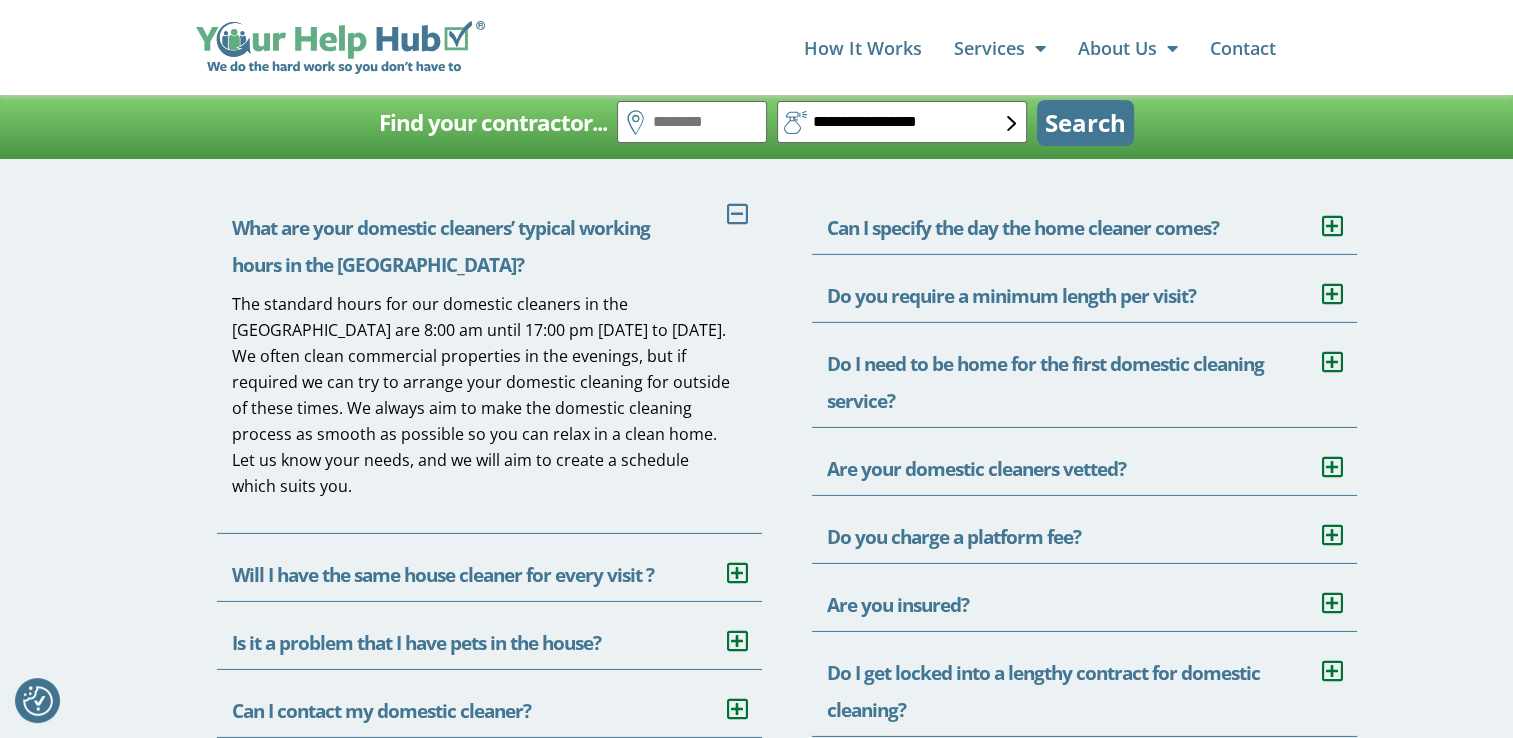 click on "What are your domestic cleaners’ typical working hours in the [GEOGRAPHIC_DATA]?" at bounding box center [489, 239] 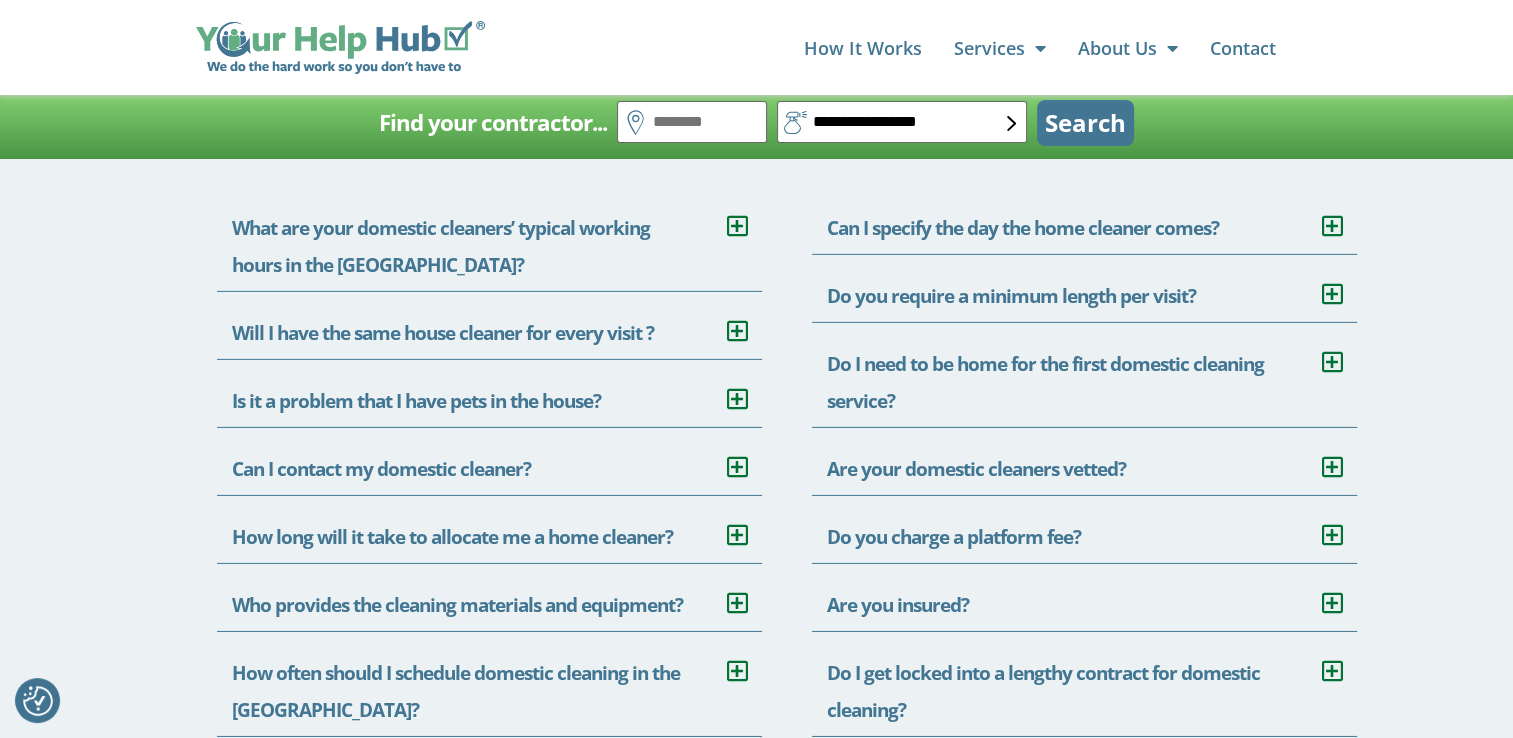 click on "How long will it take to allocate me a home cleaner?" at bounding box center [452, 537] 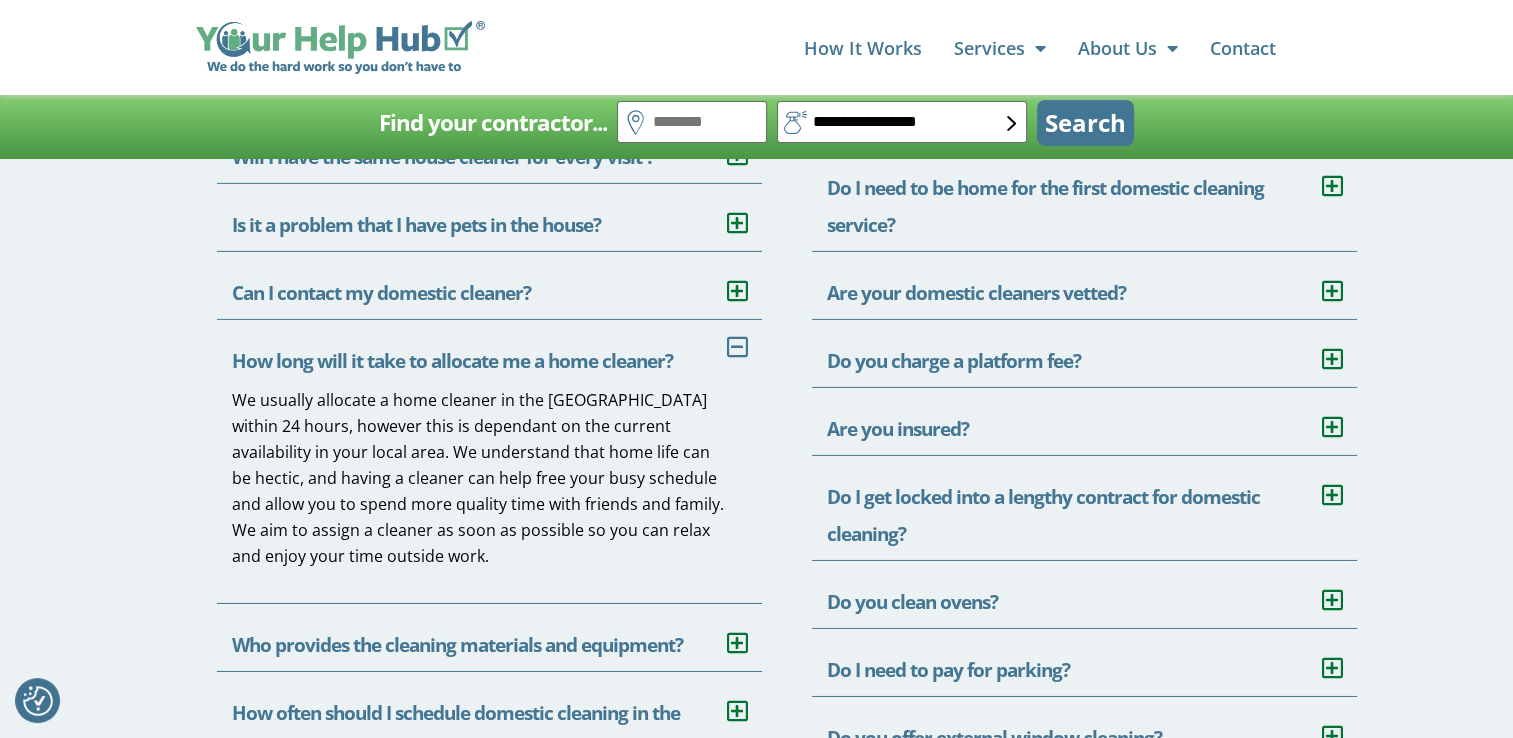 scroll, scrollTop: 6500, scrollLeft: 0, axis: vertical 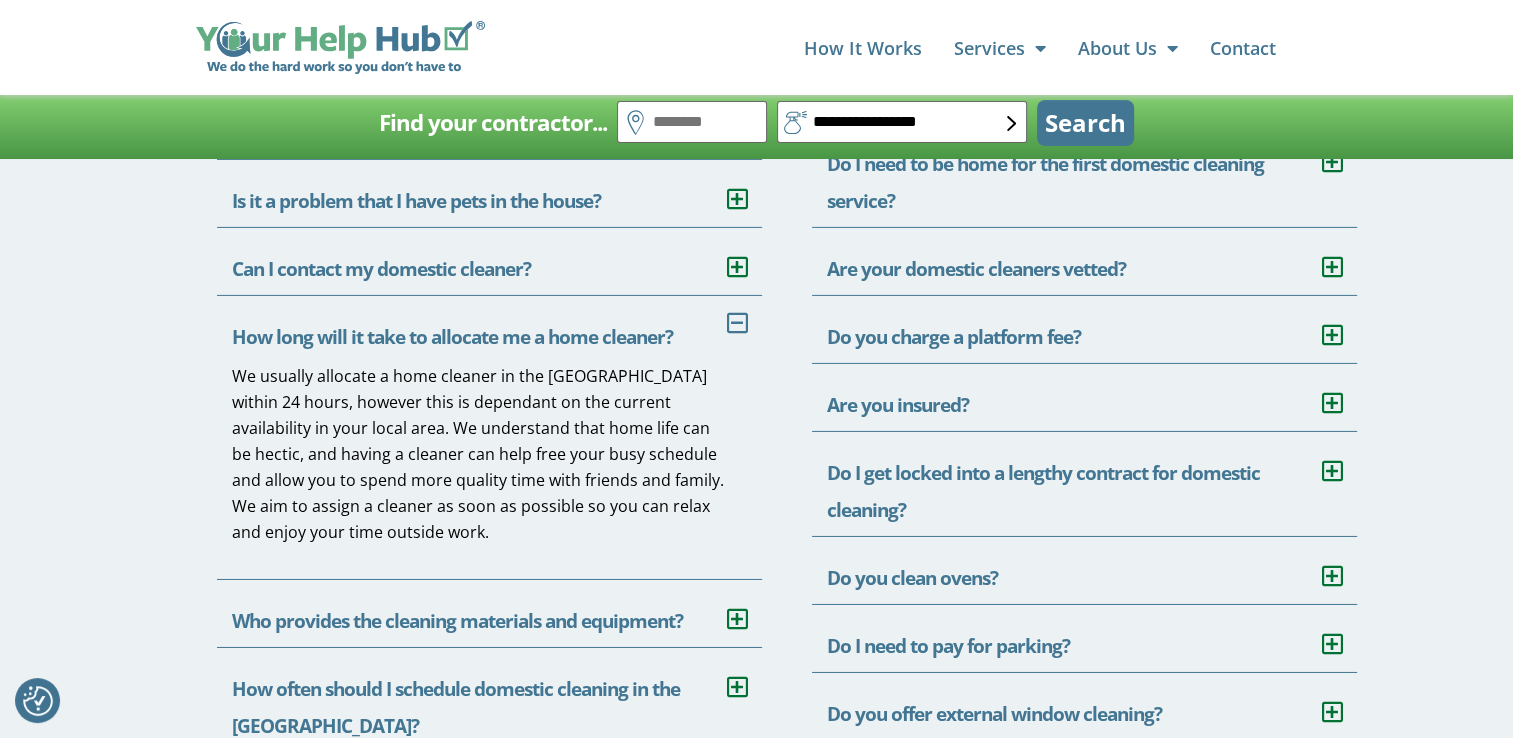 click on "How long will it take to allocate me a home cleaner?" at bounding box center [452, 337] 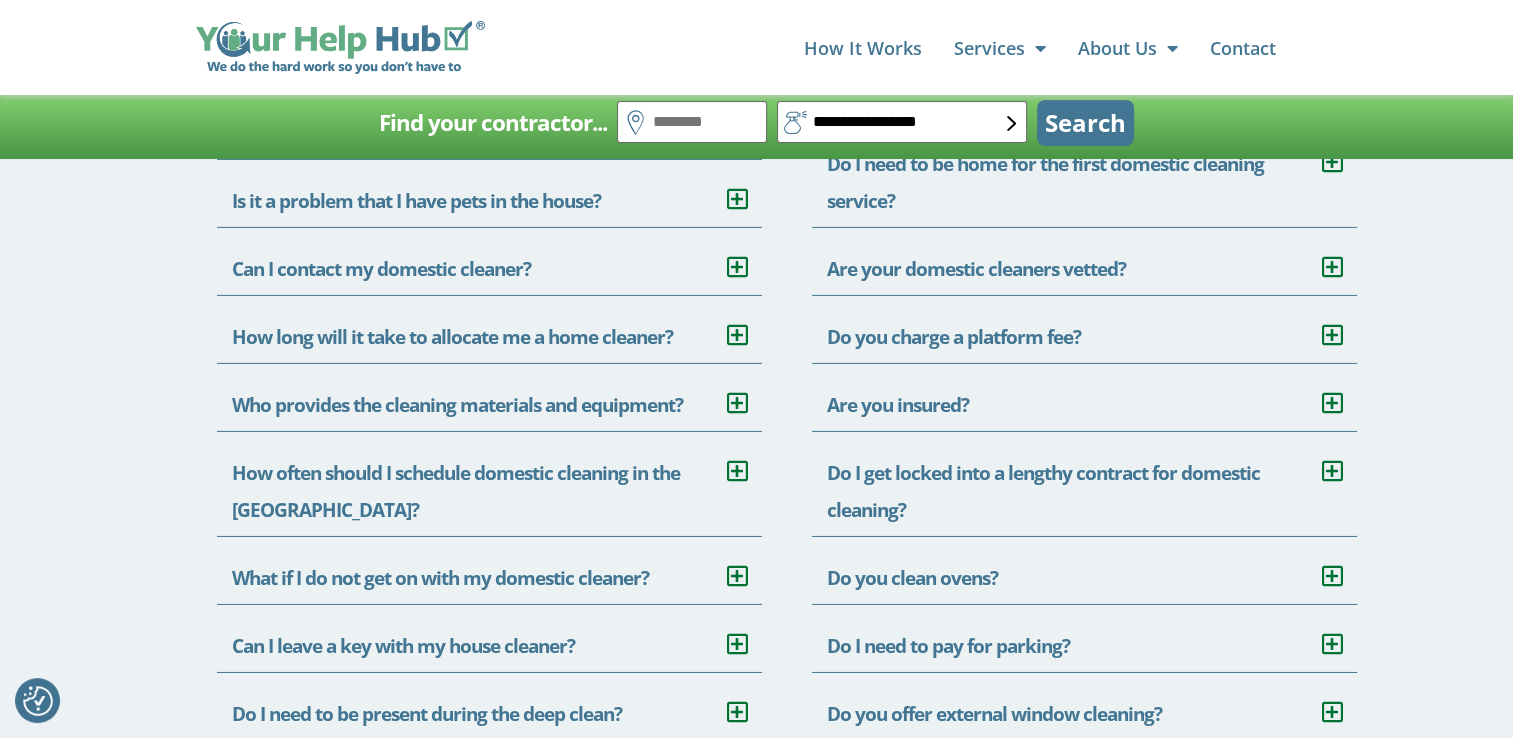 click on "Do you charge a platform fee?" at bounding box center [954, 337] 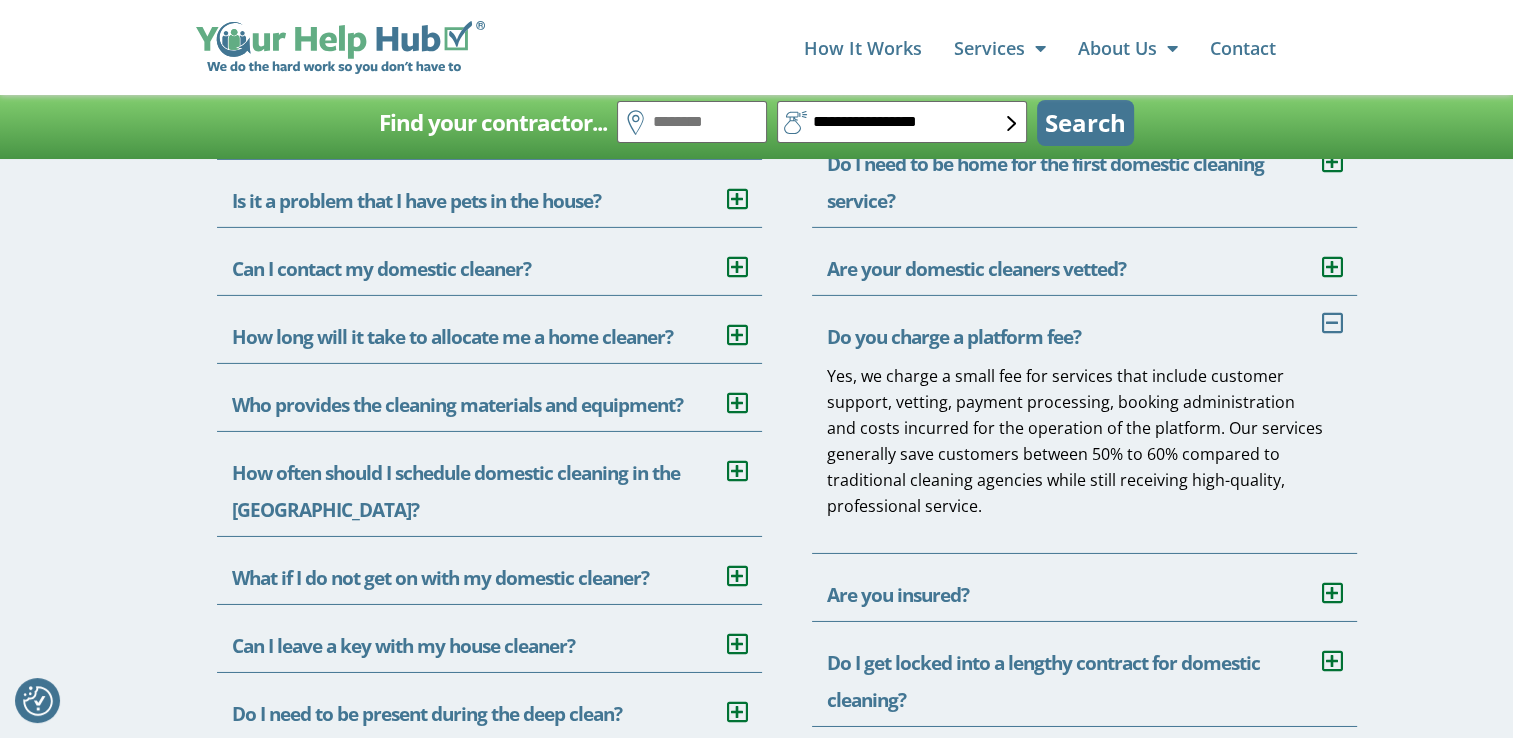 click on "Do you charge a platform fee?" at bounding box center [954, 337] 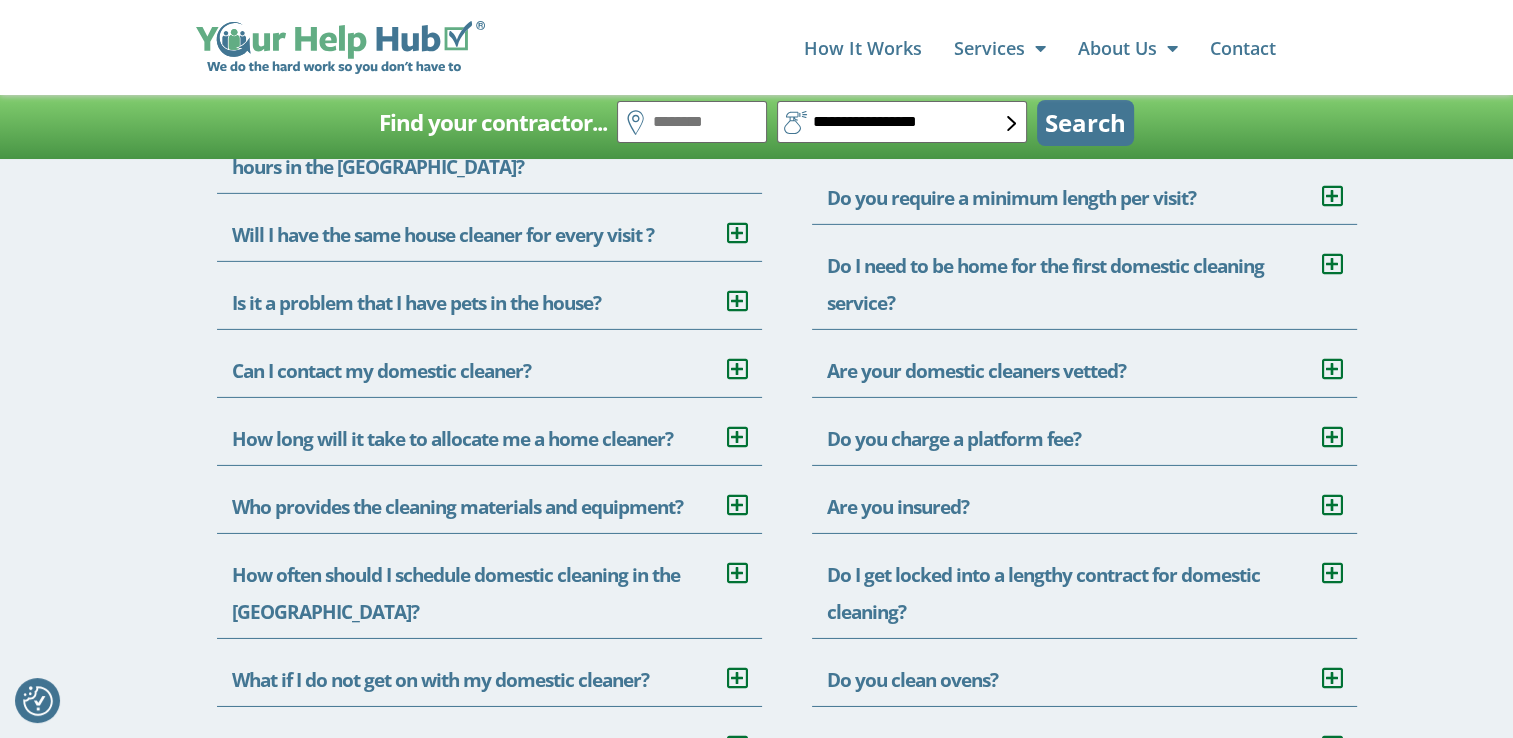 scroll, scrollTop: 6300, scrollLeft: 0, axis: vertical 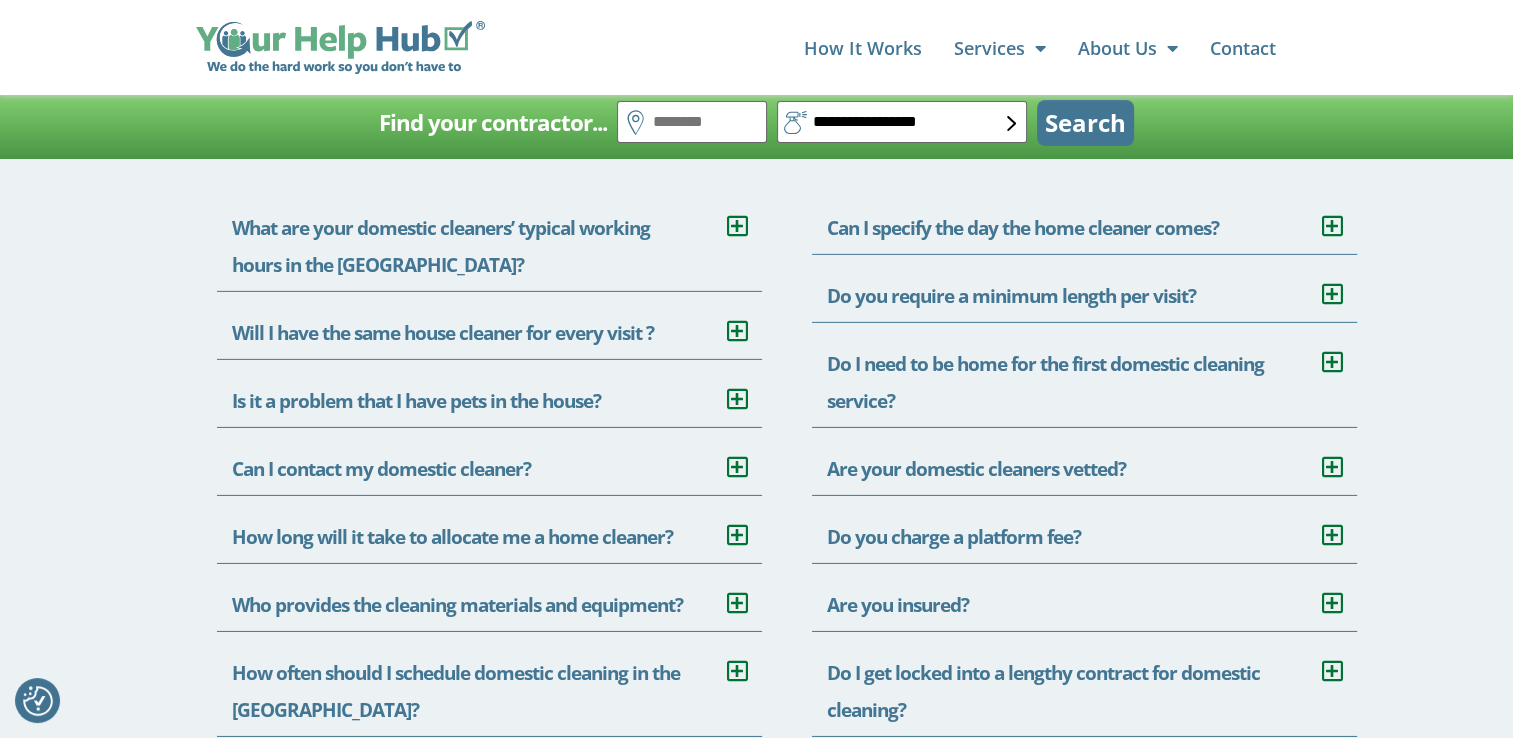 click on "Do you require a minimum length per visit?" at bounding box center (1011, 296) 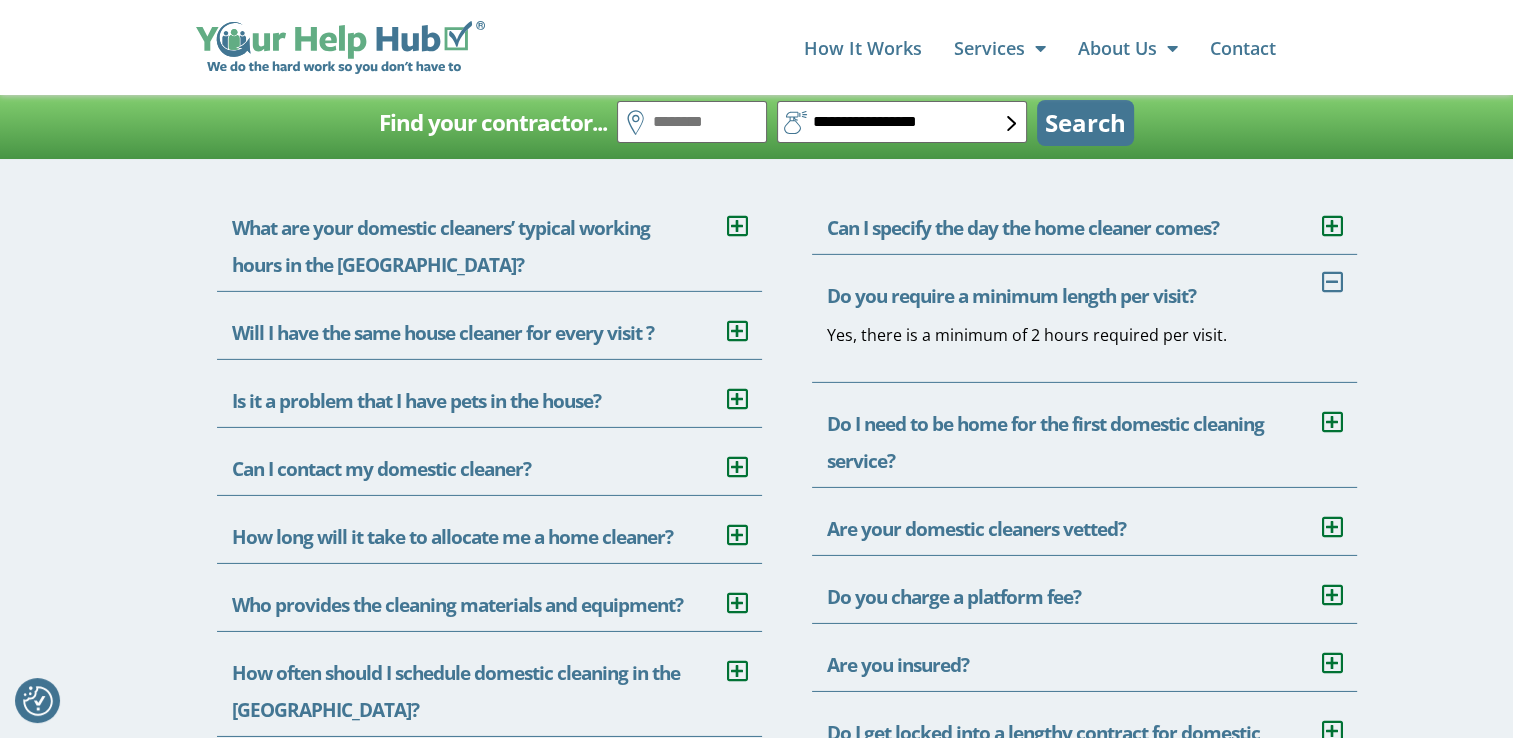 click on "Do you require a minimum length per visit?" at bounding box center (1011, 296) 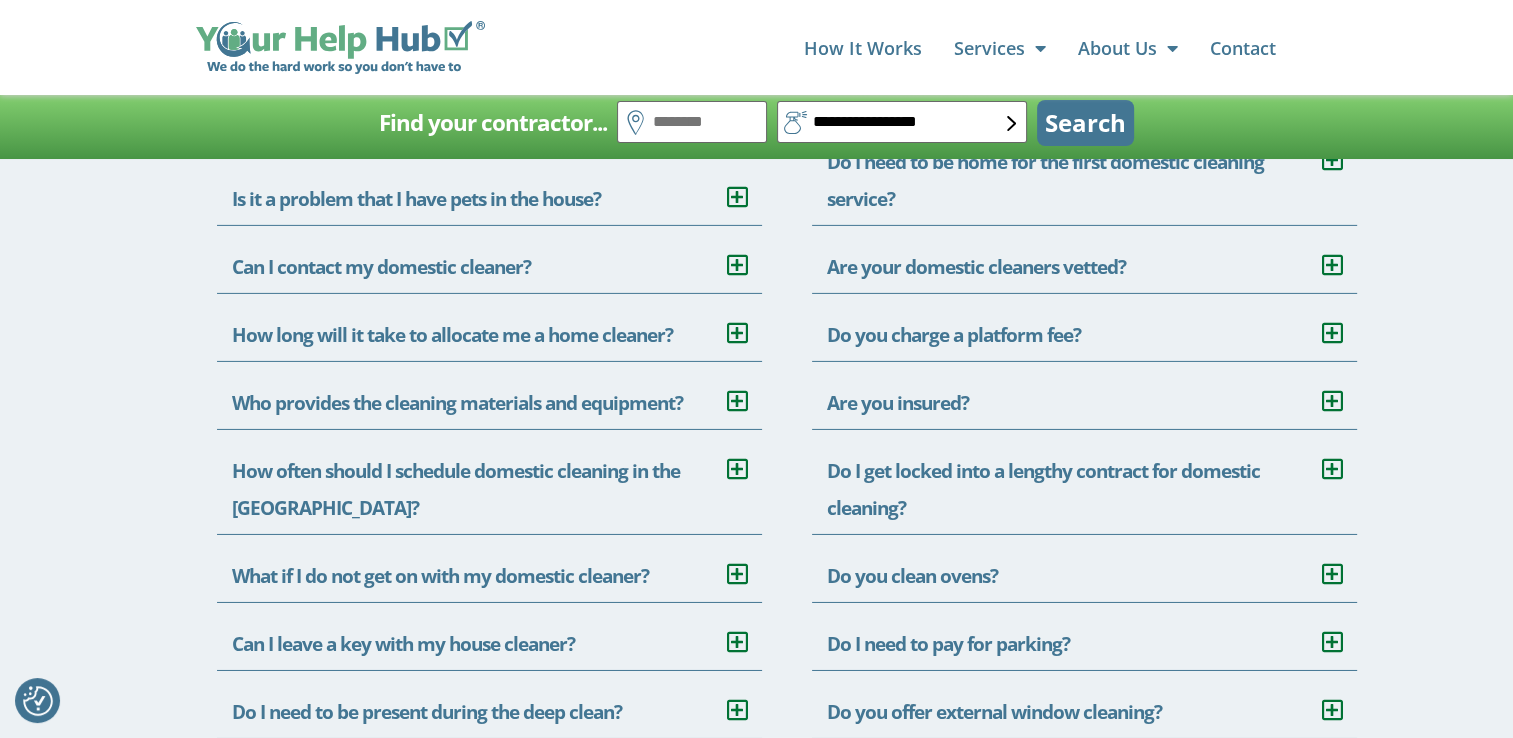 scroll, scrollTop: 6700, scrollLeft: 0, axis: vertical 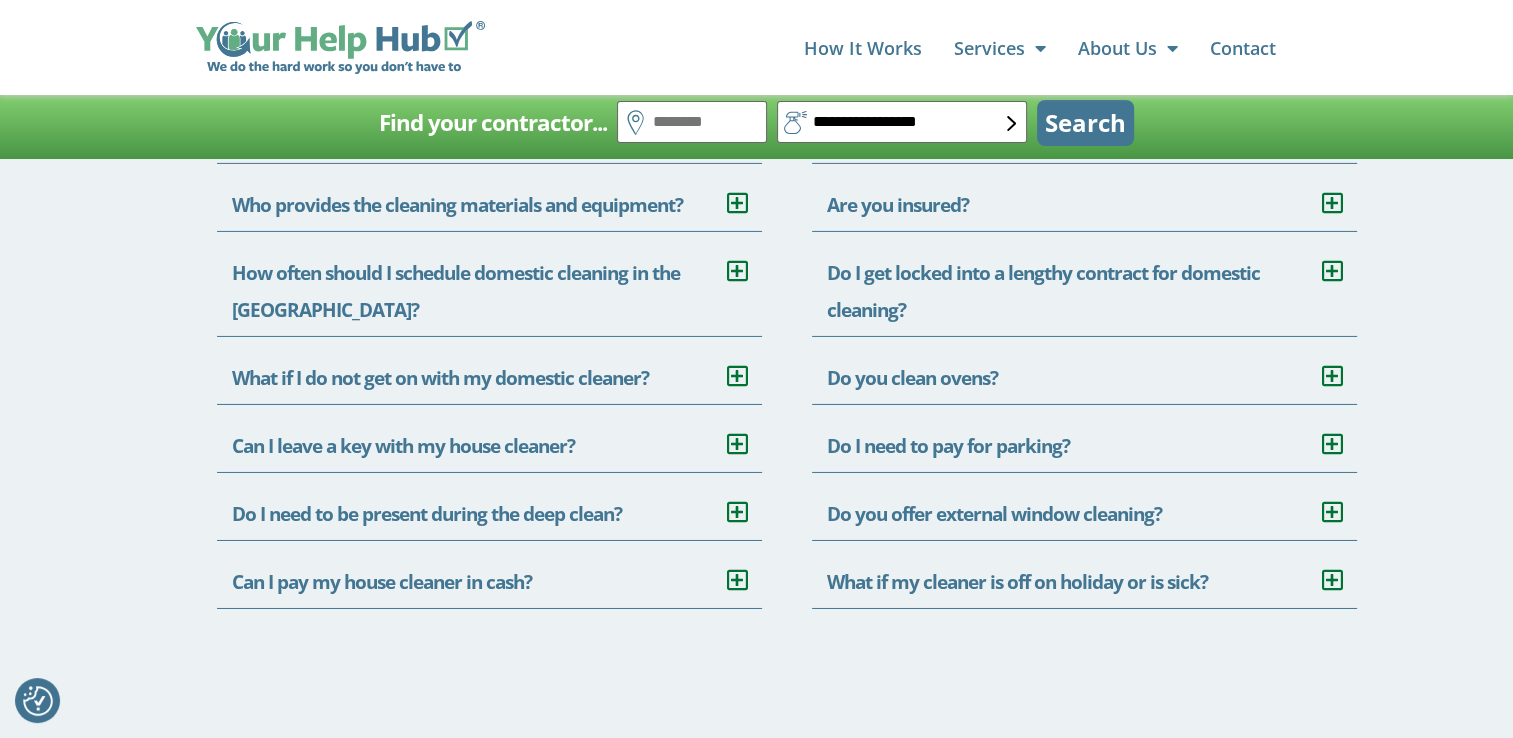 click on "Can I pay my house cleaner in cash?" at bounding box center [382, 582] 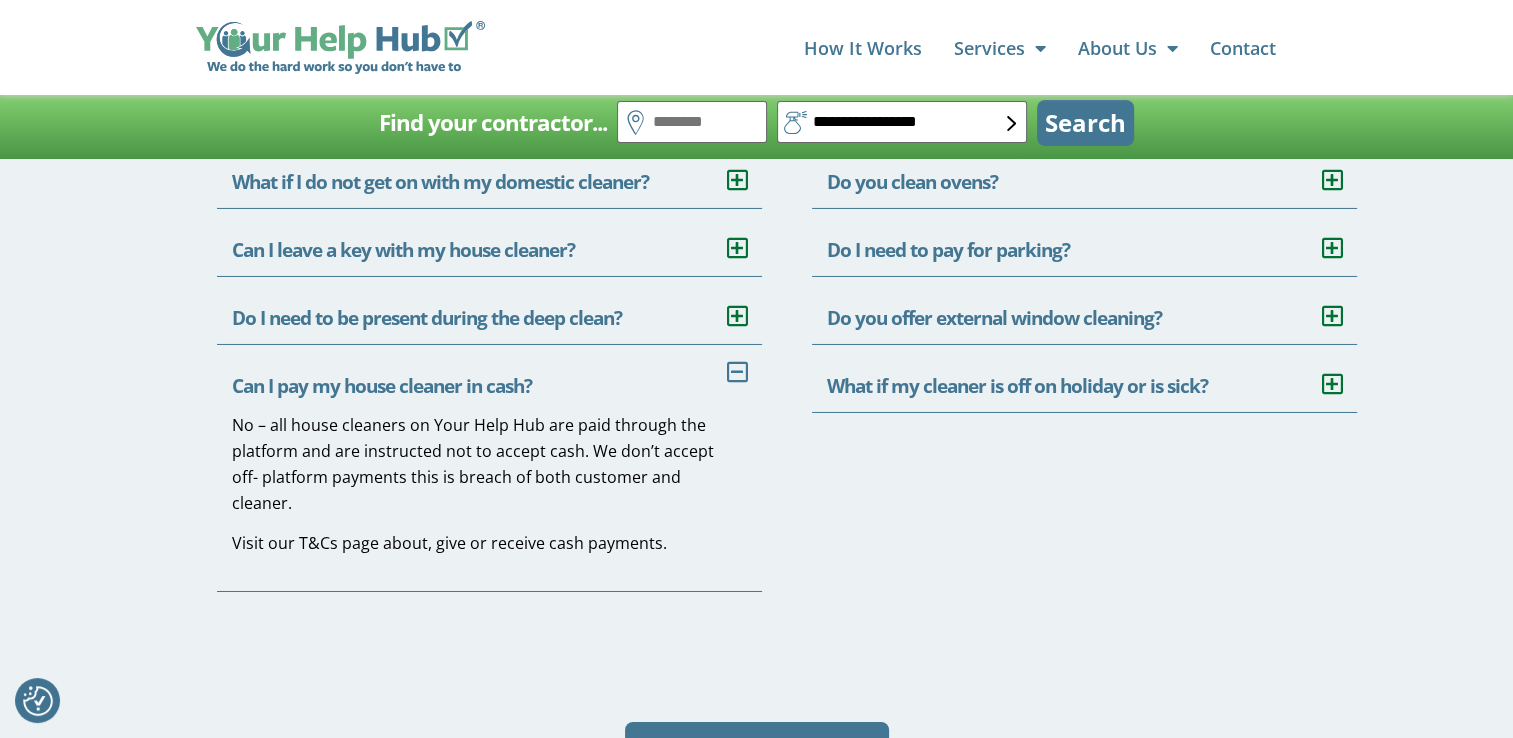 scroll, scrollTop: 6900, scrollLeft: 0, axis: vertical 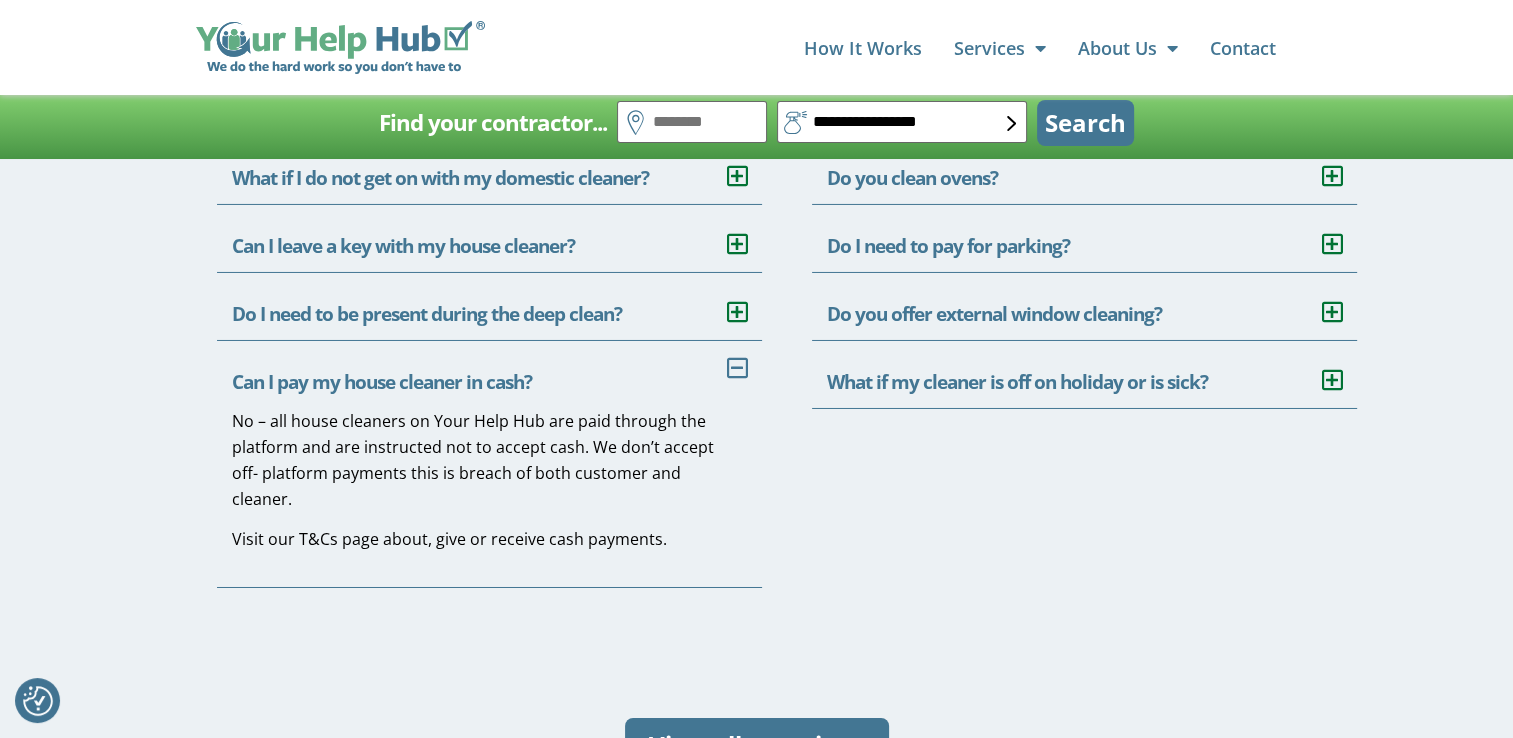 click on "Can I pay my house cleaner in cash?" at bounding box center [382, 382] 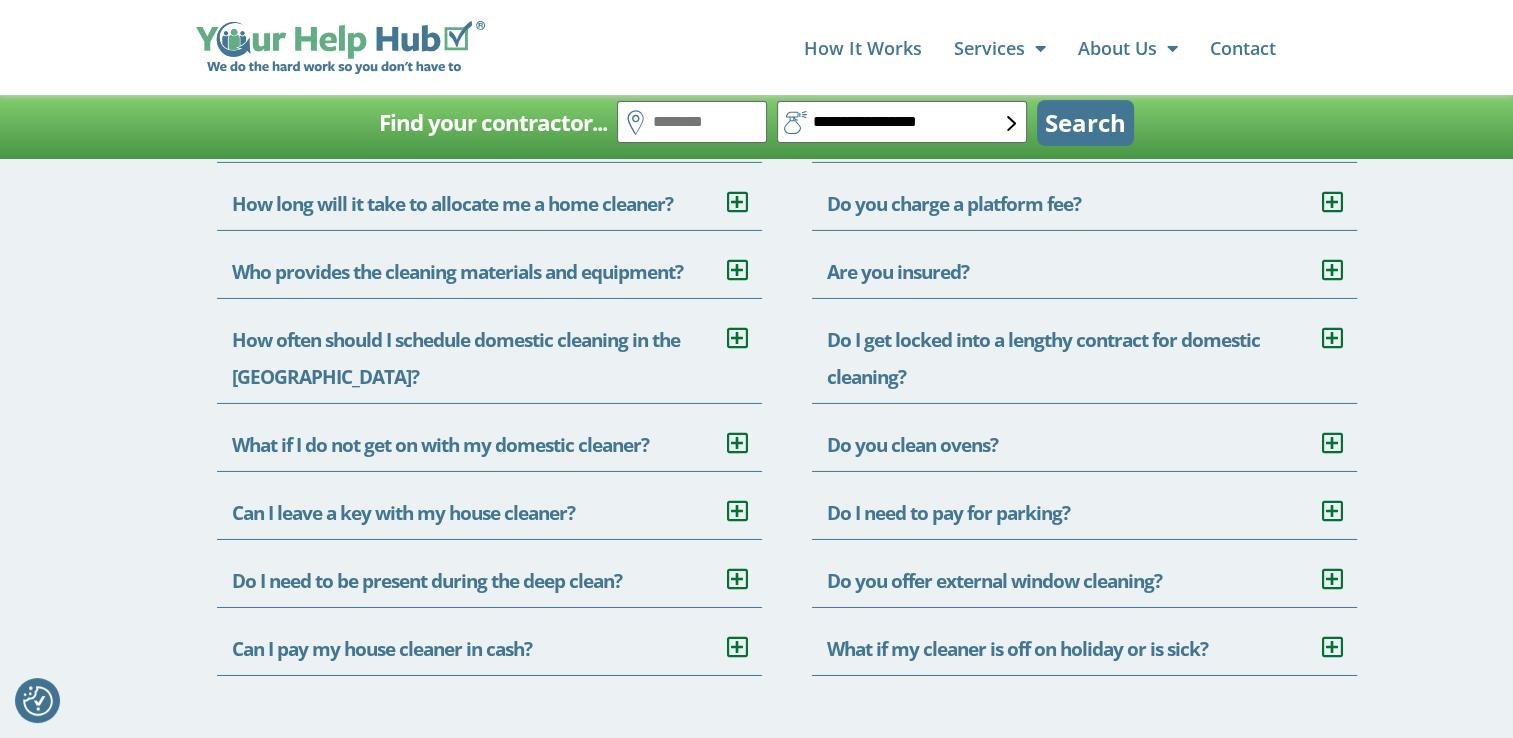 scroll, scrollTop: 6600, scrollLeft: 0, axis: vertical 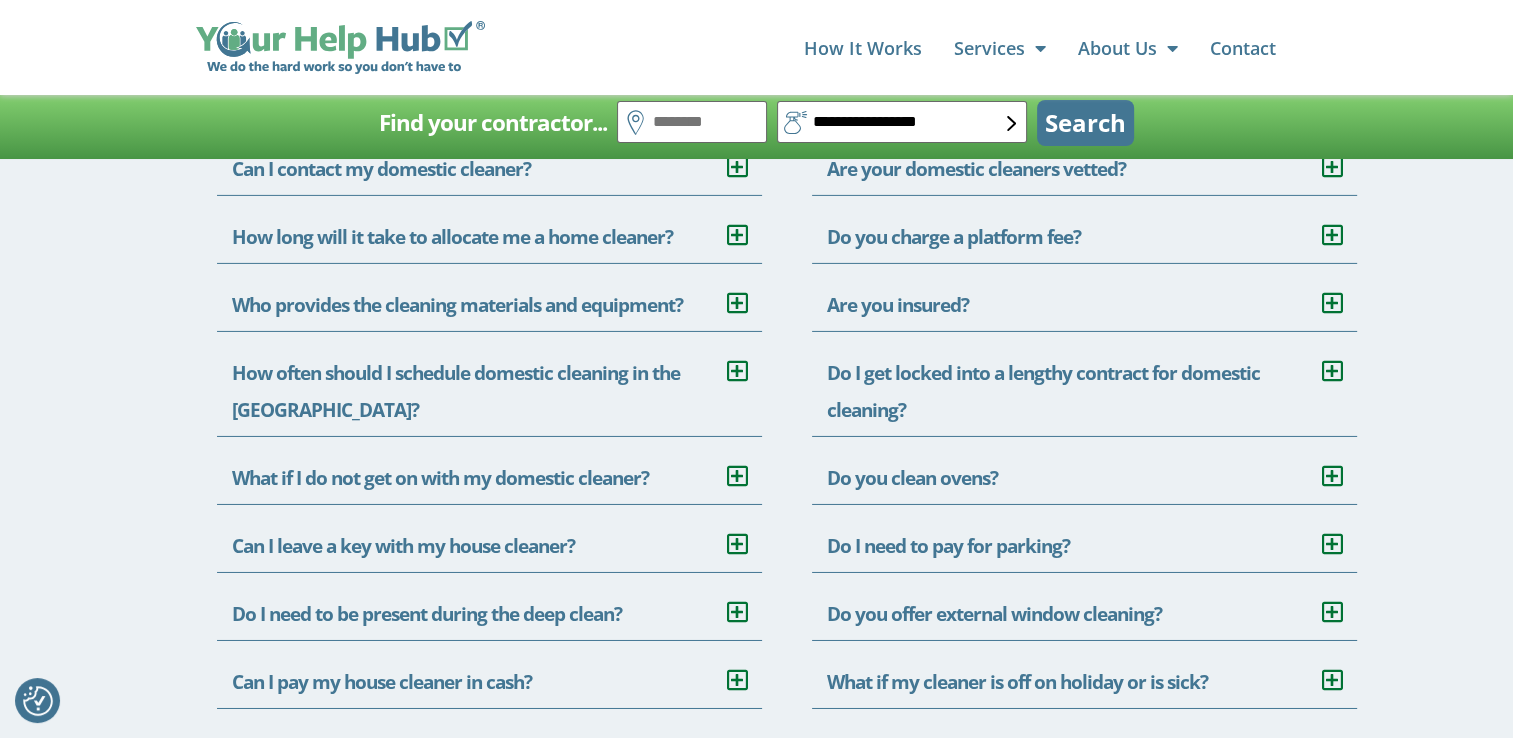 click on "How often should I schedule domestic cleaning in the UK?" at bounding box center [456, 391] 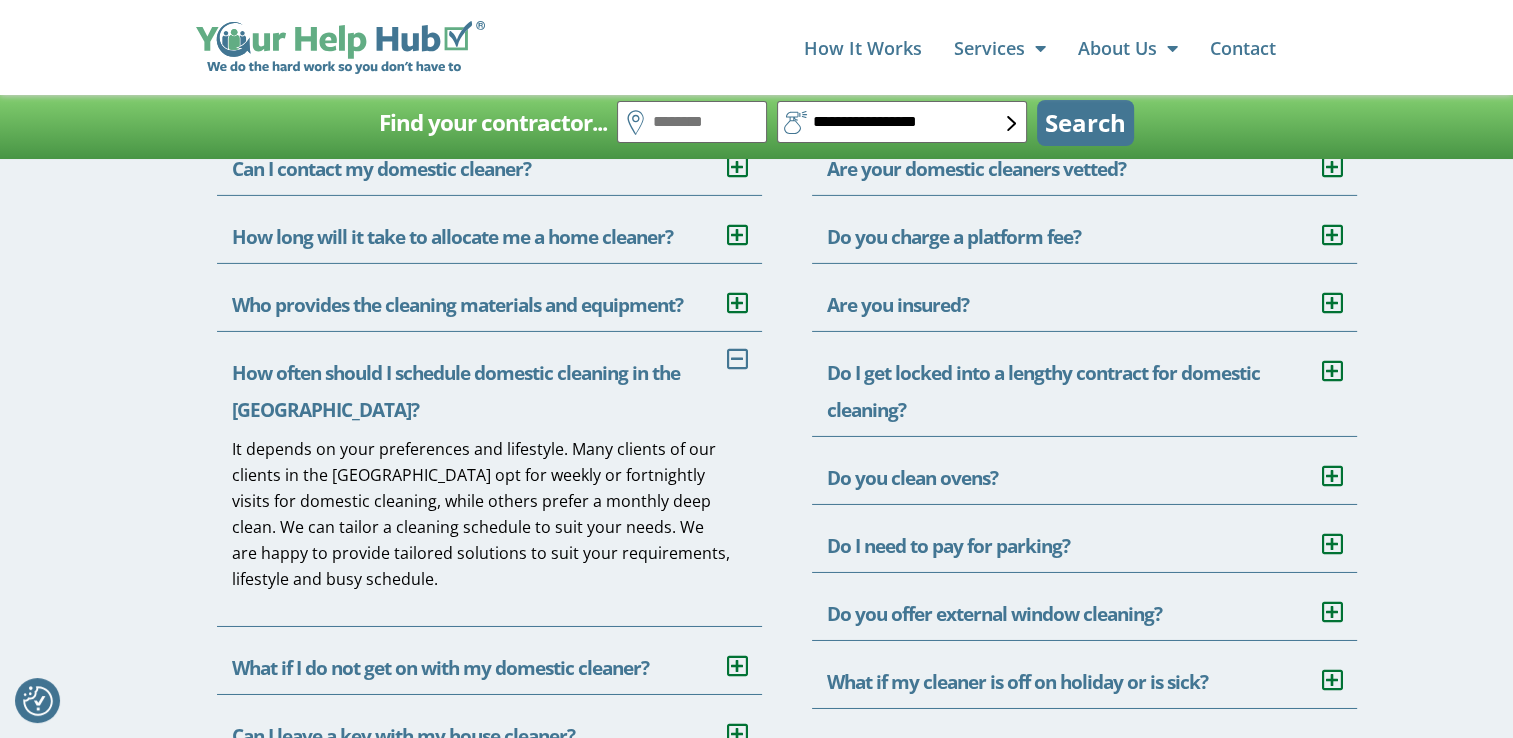 click on "How often should I schedule domestic cleaning in the UK?" at bounding box center [456, 391] 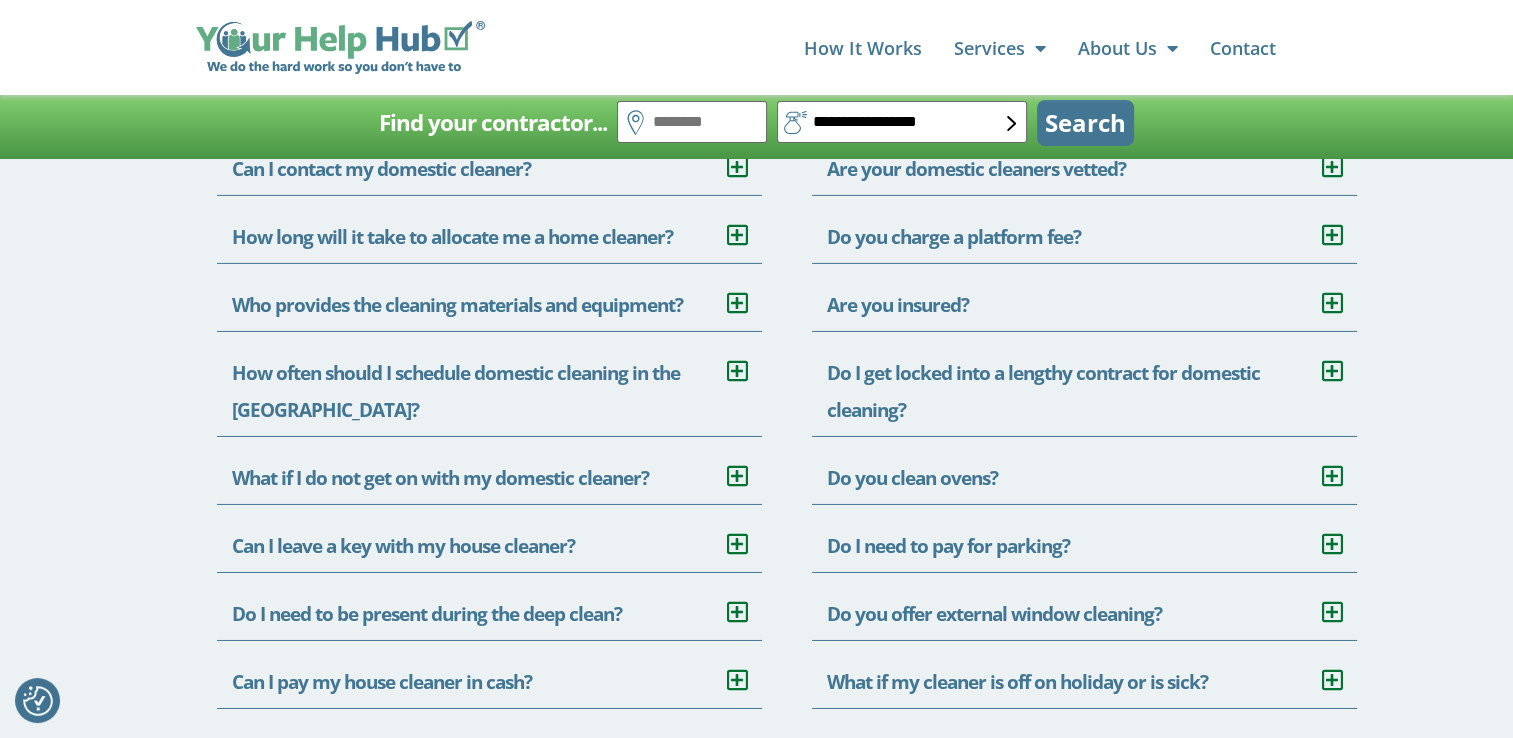 click on "Who provides the cleaning materials and equipment?" at bounding box center [457, 305] 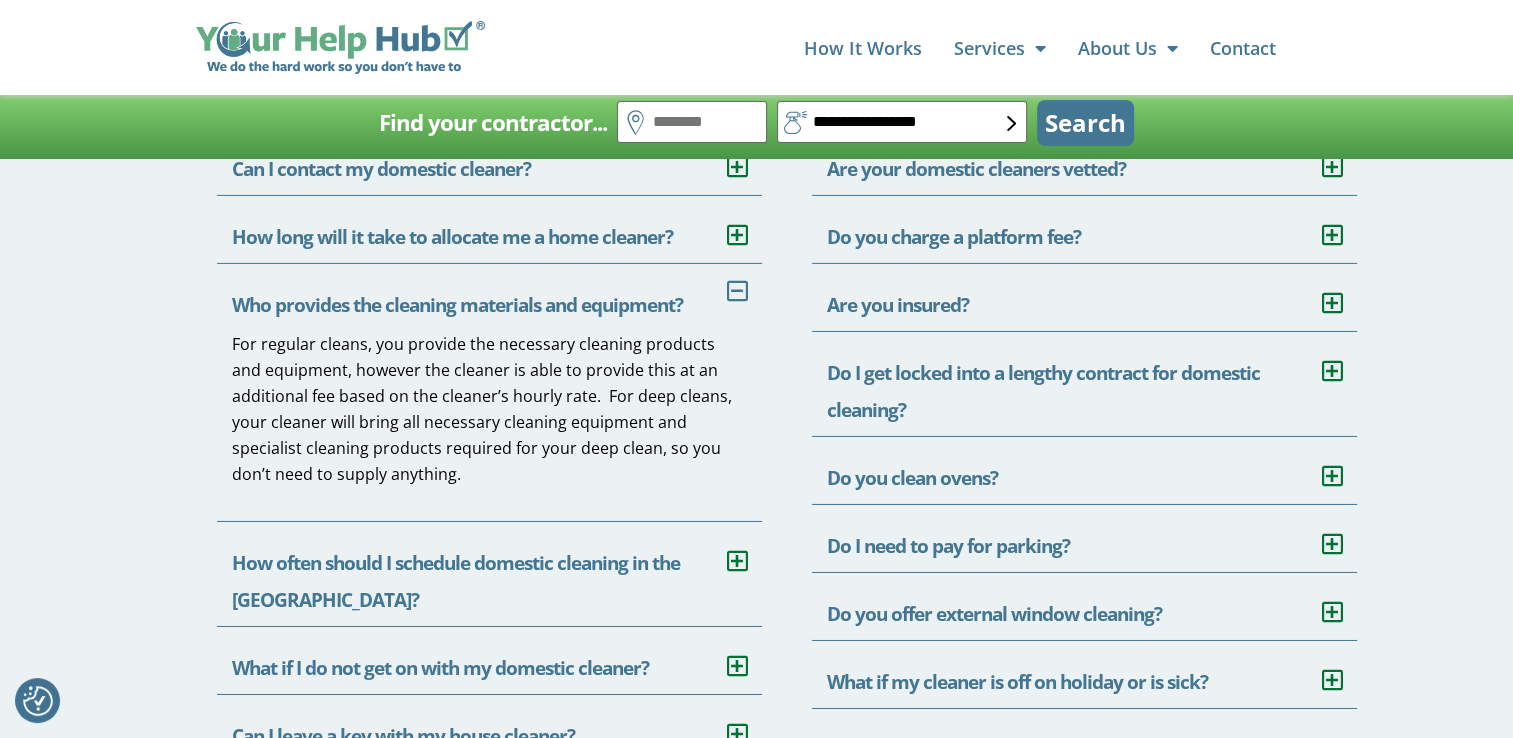 click on "Who provides the cleaning materials and equipment?" at bounding box center (457, 305) 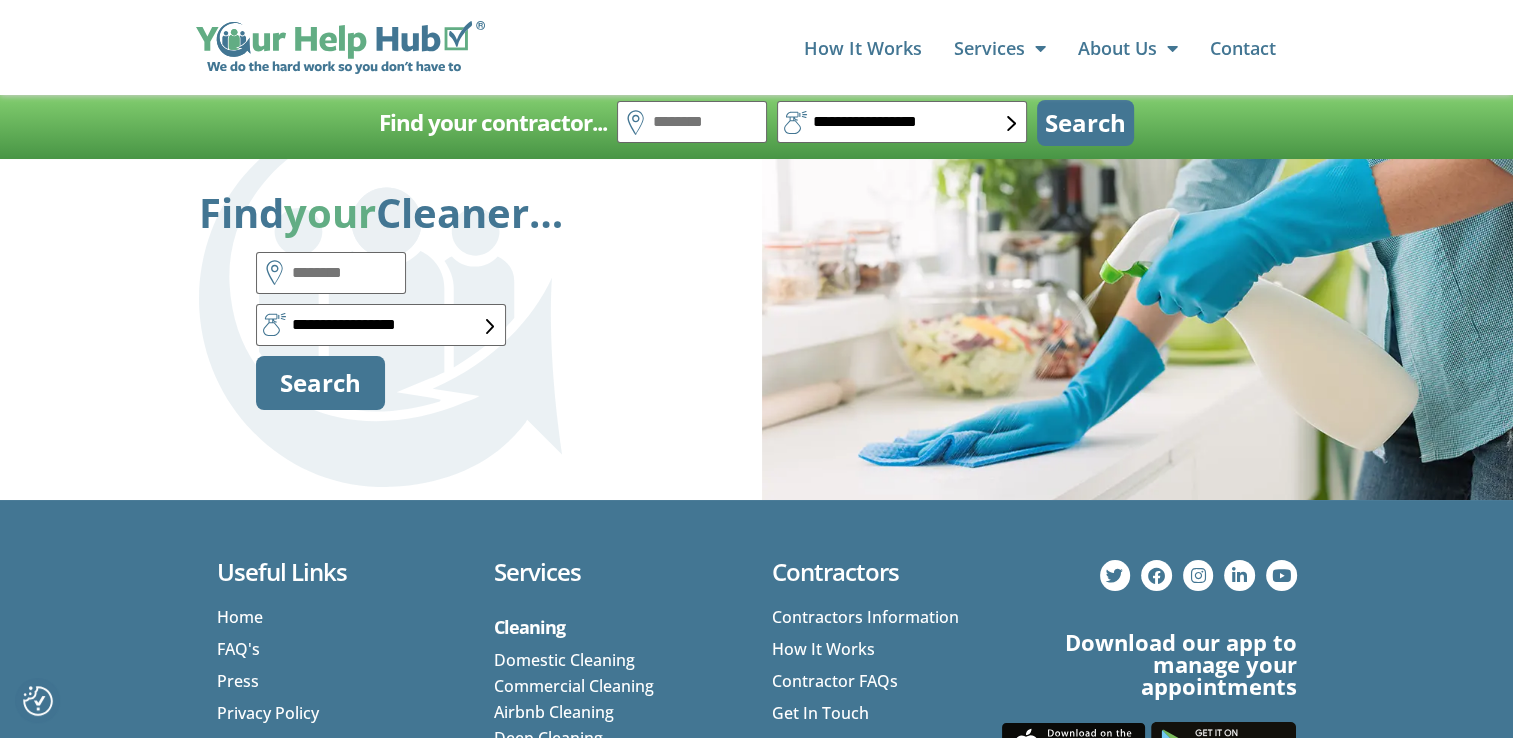 scroll, scrollTop: 7044, scrollLeft: 0, axis: vertical 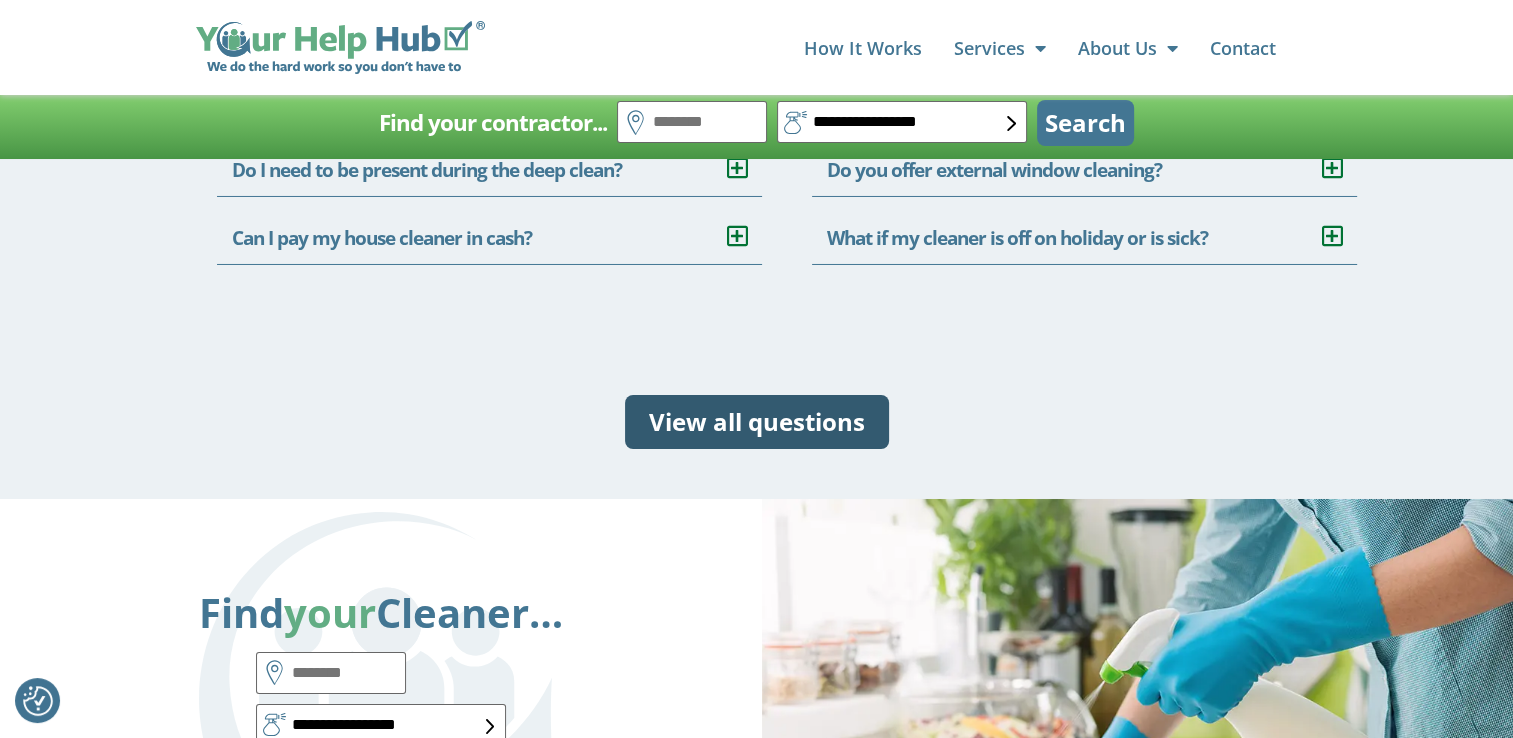 click on "View all questions" at bounding box center (757, 422) 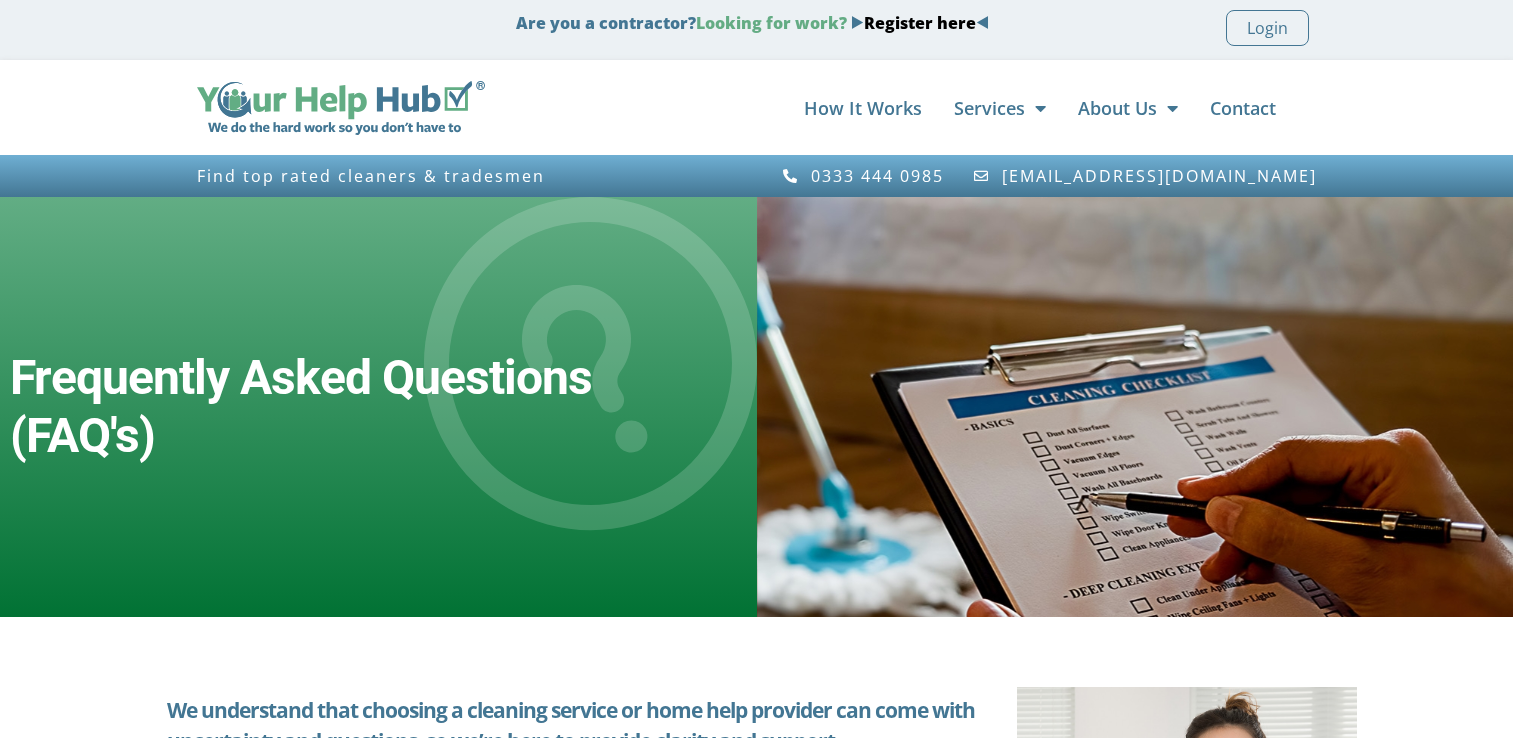 scroll, scrollTop: 0, scrollLeft: 0, axis: both 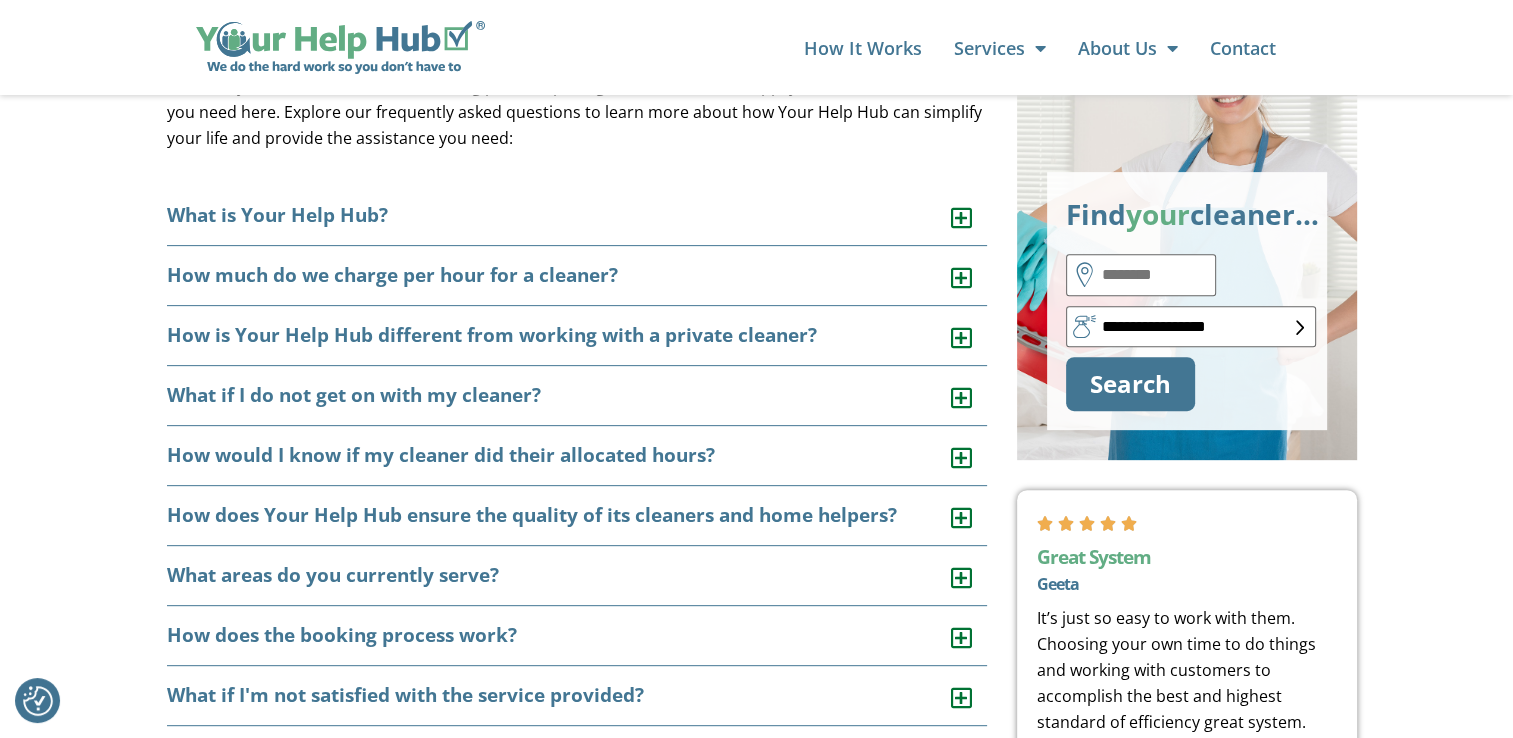 click on "How much do we charge per hour for a cleaner?" at bounding box center (392, 275) 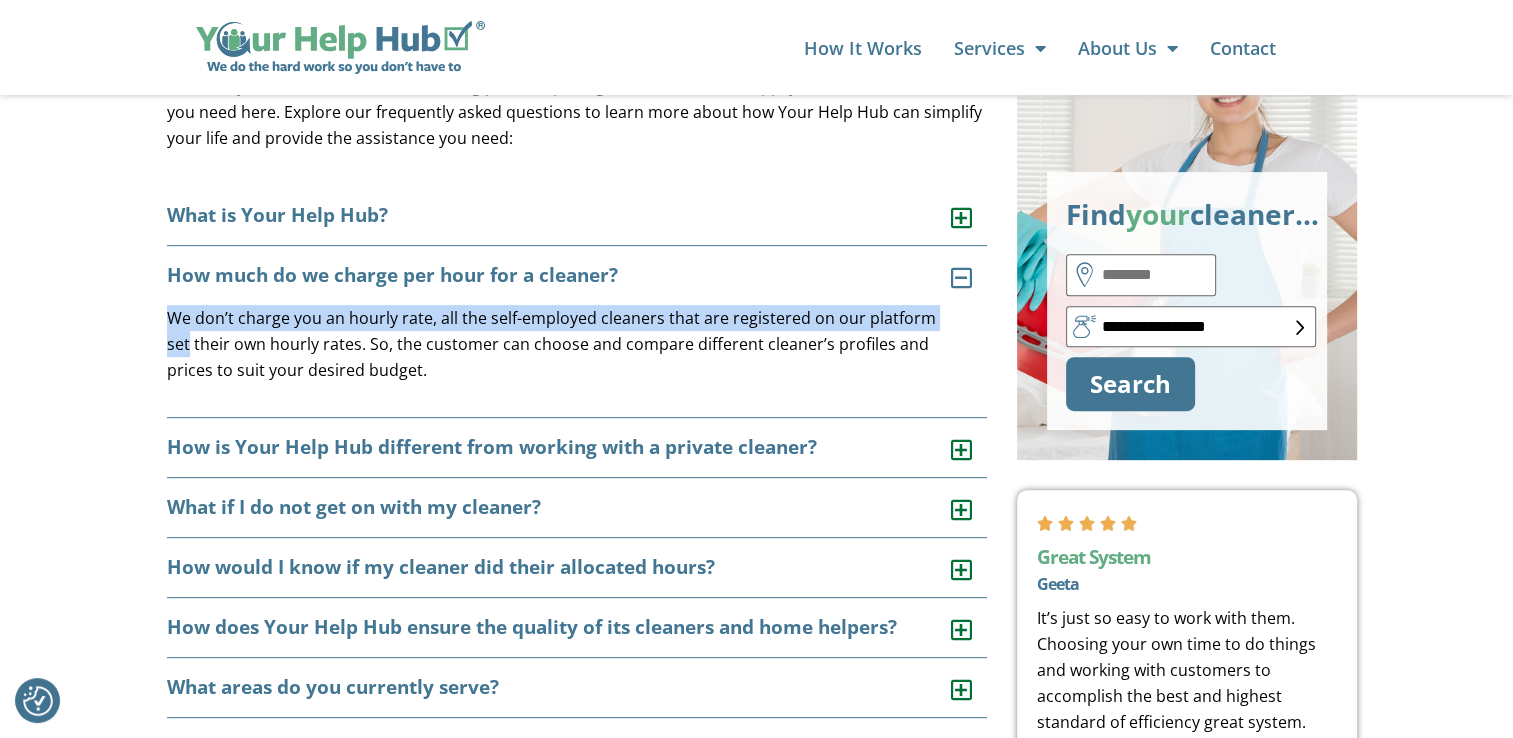 drag, startPoint x: 168, startPoint y: 314, endPoint x: 971, endPoint y: 318, distance: 803.00995 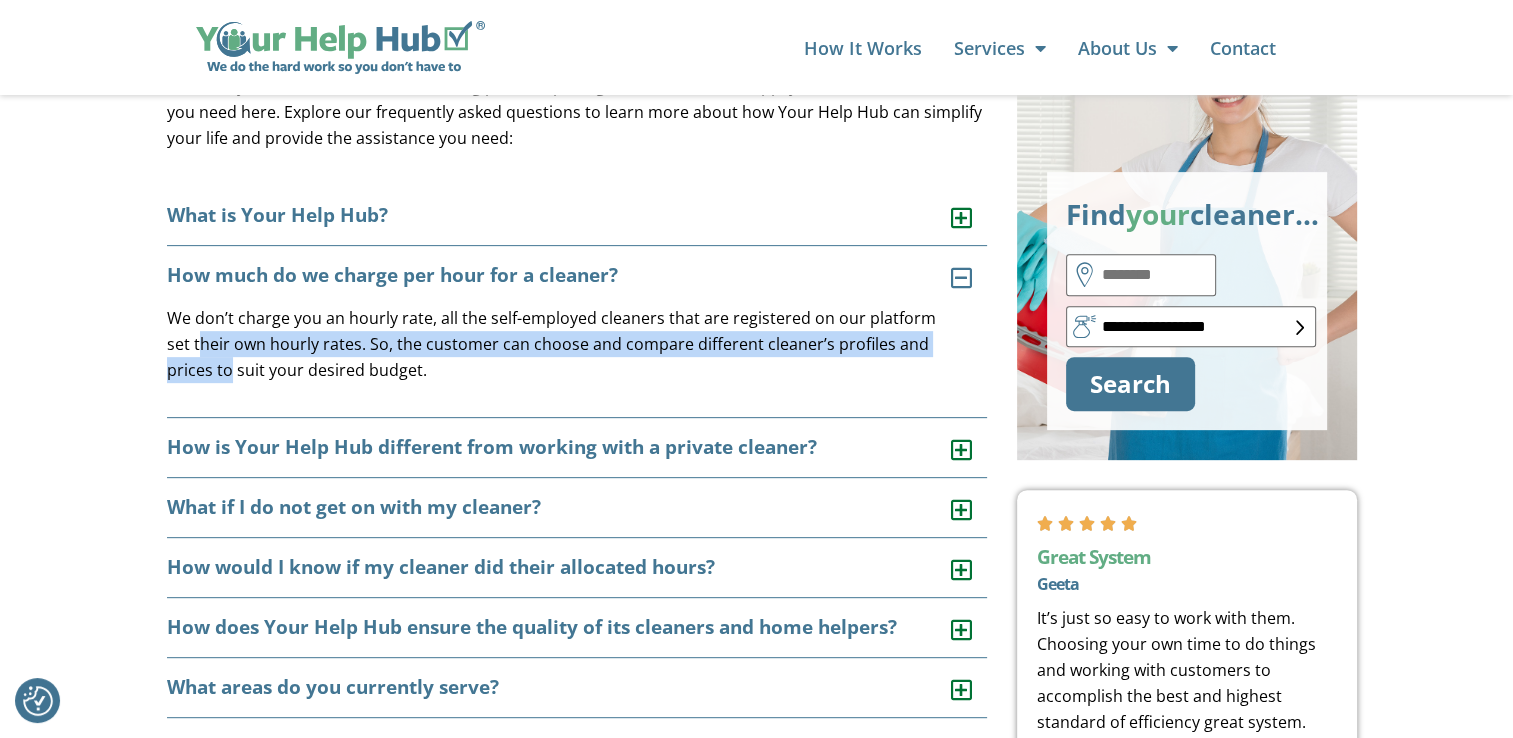 drag, startPoint x: 171, startPoint y: 342, endPoint x: 969, endPoint y: 341, distance: 798.0006 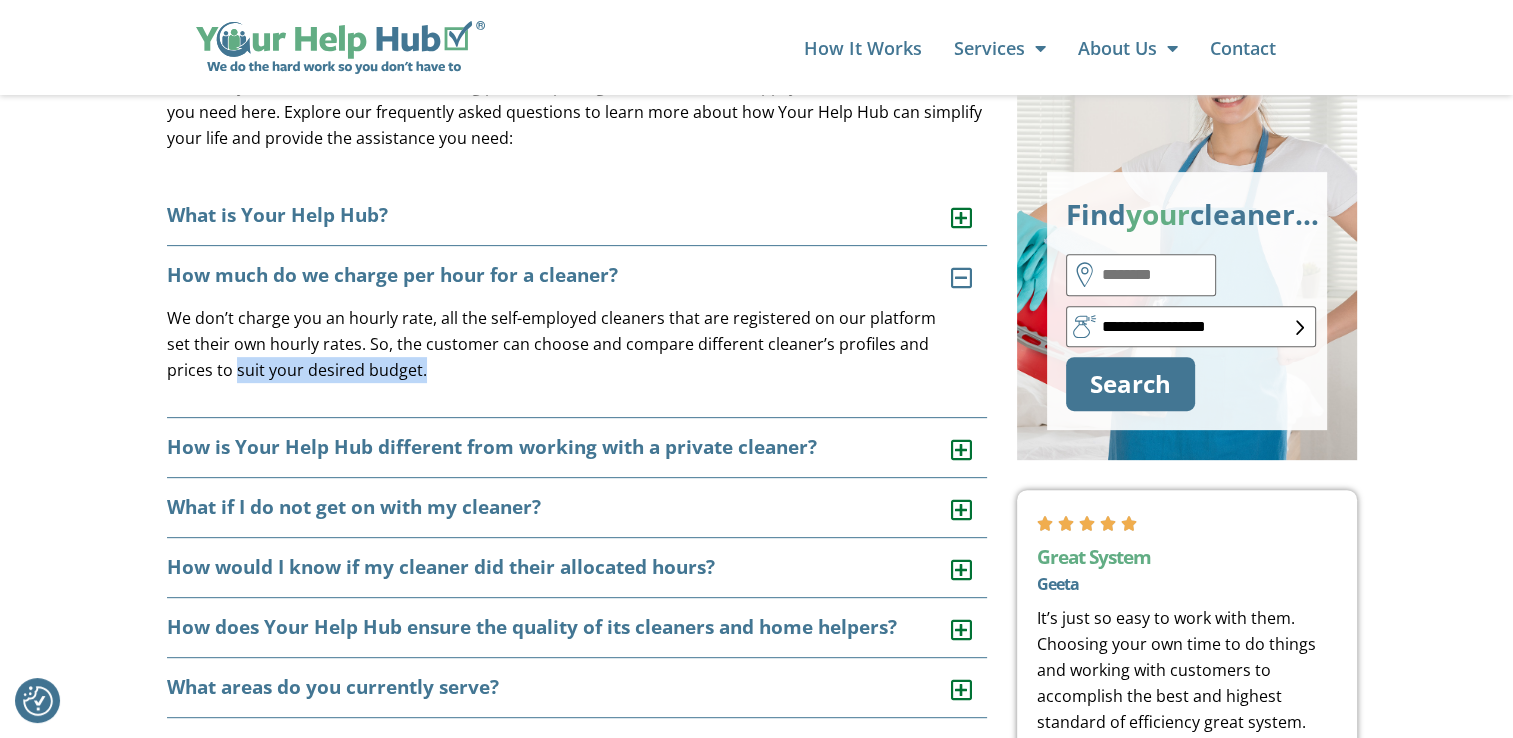 drag, startPoint x: 156, startPoint y: 368, endPoint x: 406, endPoint y: 370, distance: 250.008 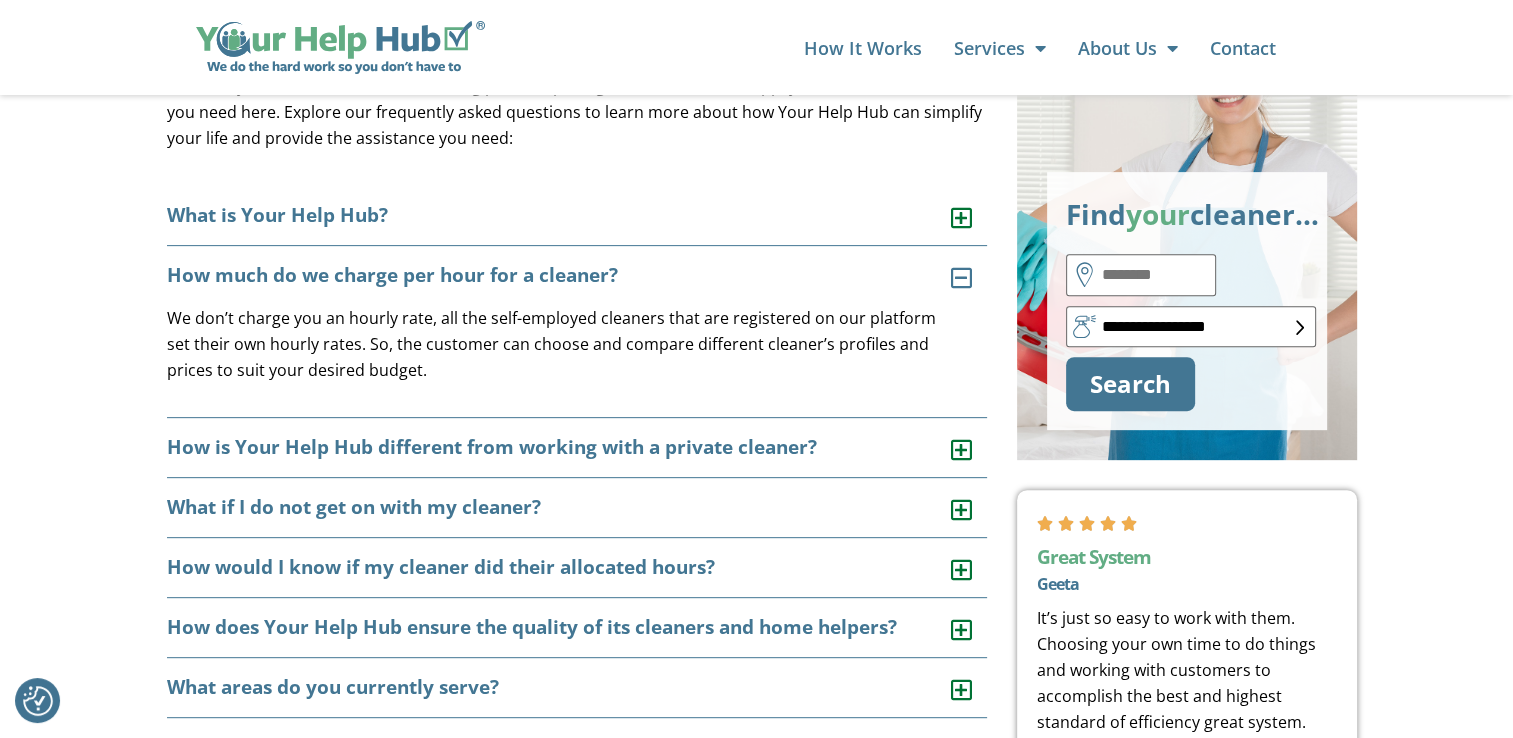 drag, startPoint x: 406, startPoint y: 370, endPoint x: 325, endPoint y: 278, distance: 122.57651 